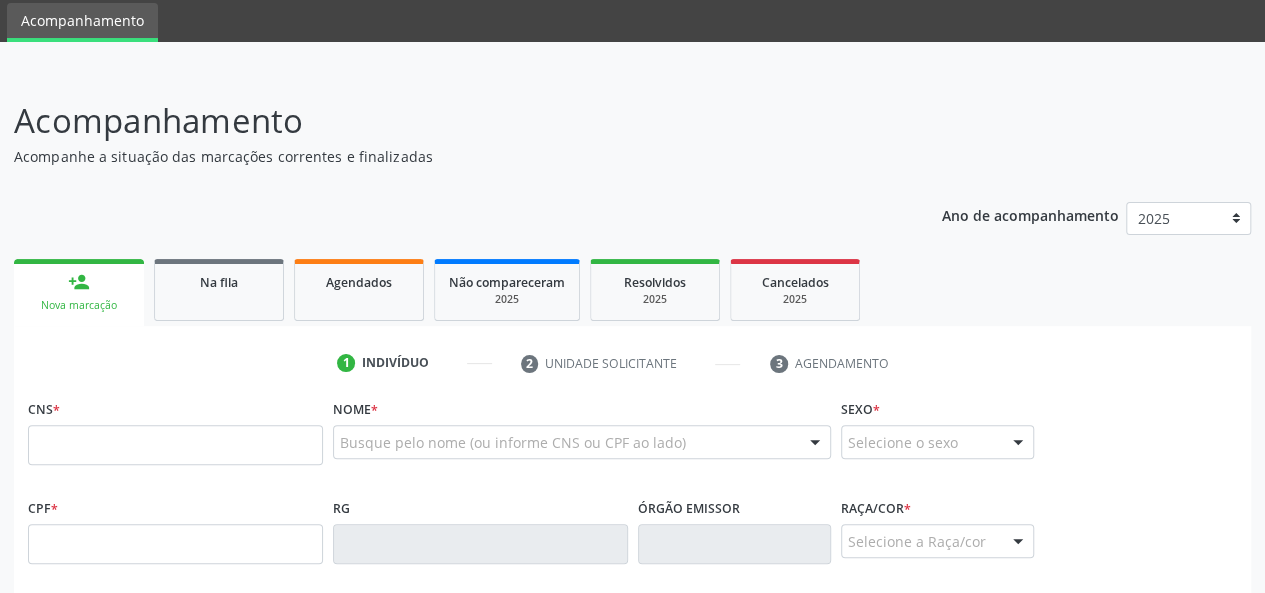 scroll, scrollTop: 100, scrollLeft: 0, axis: vertical 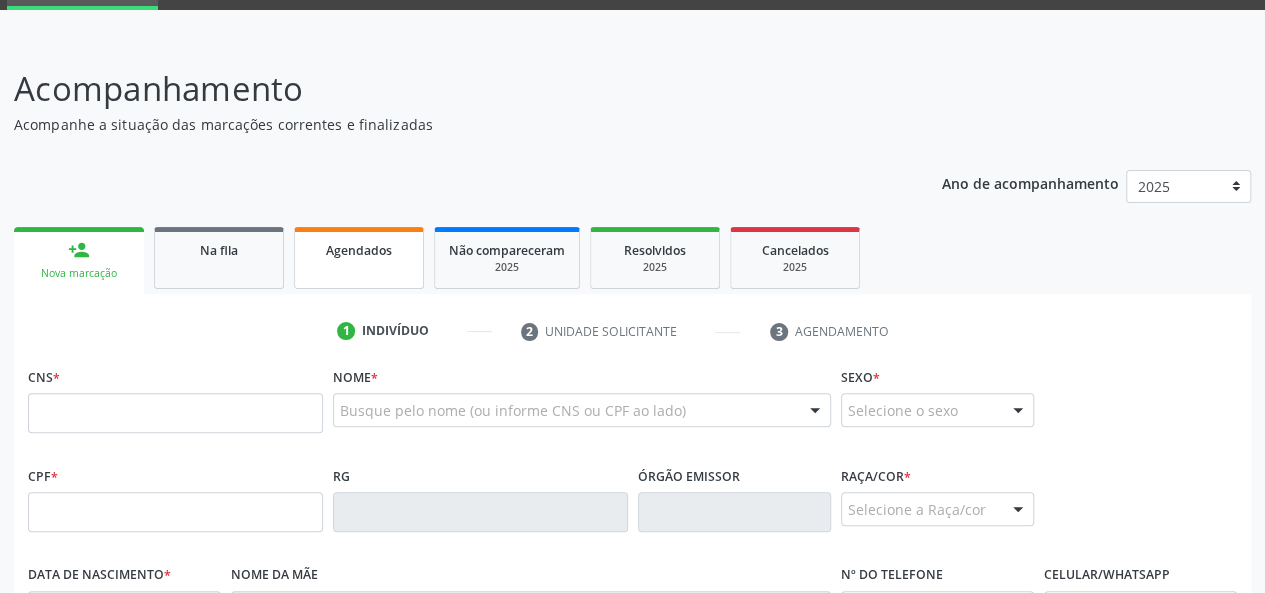 click on "Agendados" at bounding box center [359, 250] 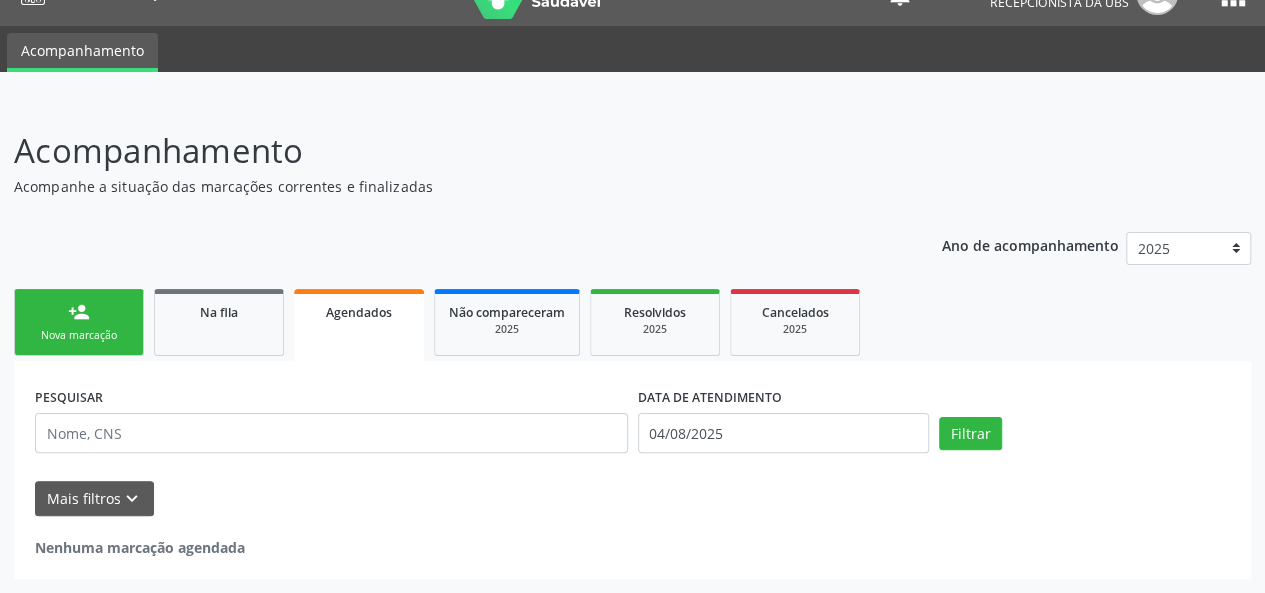 scroll, scrollTop: 36, scrollLeft: 0, axis: vertical 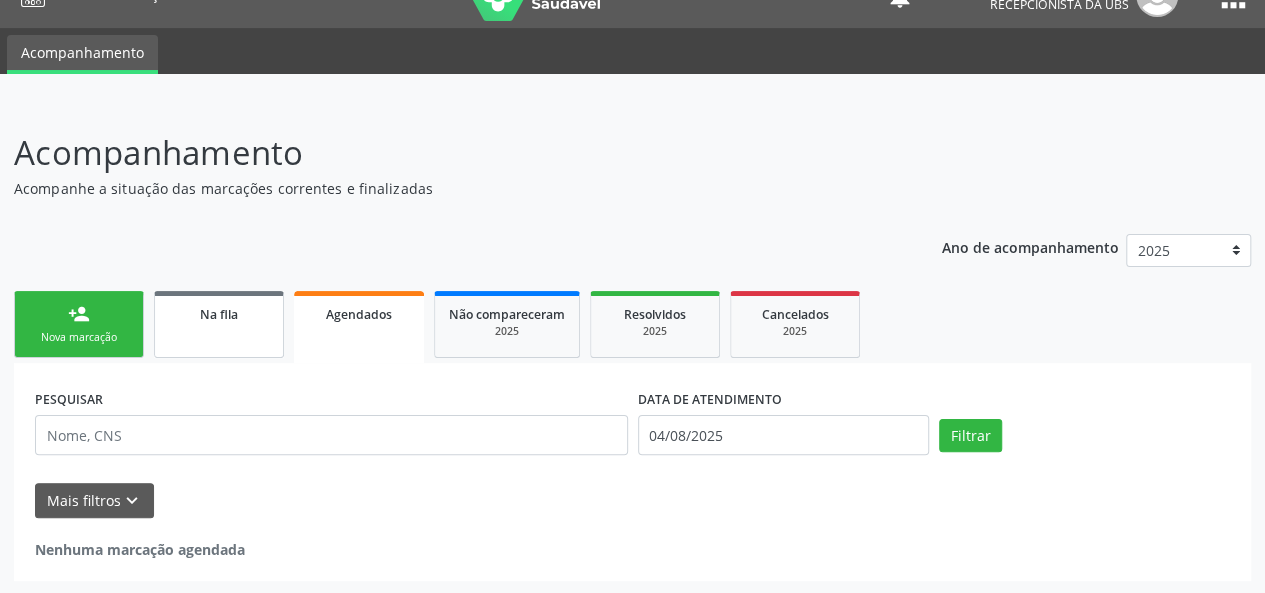 click on "Na fila" at bounding box center [219, 313] 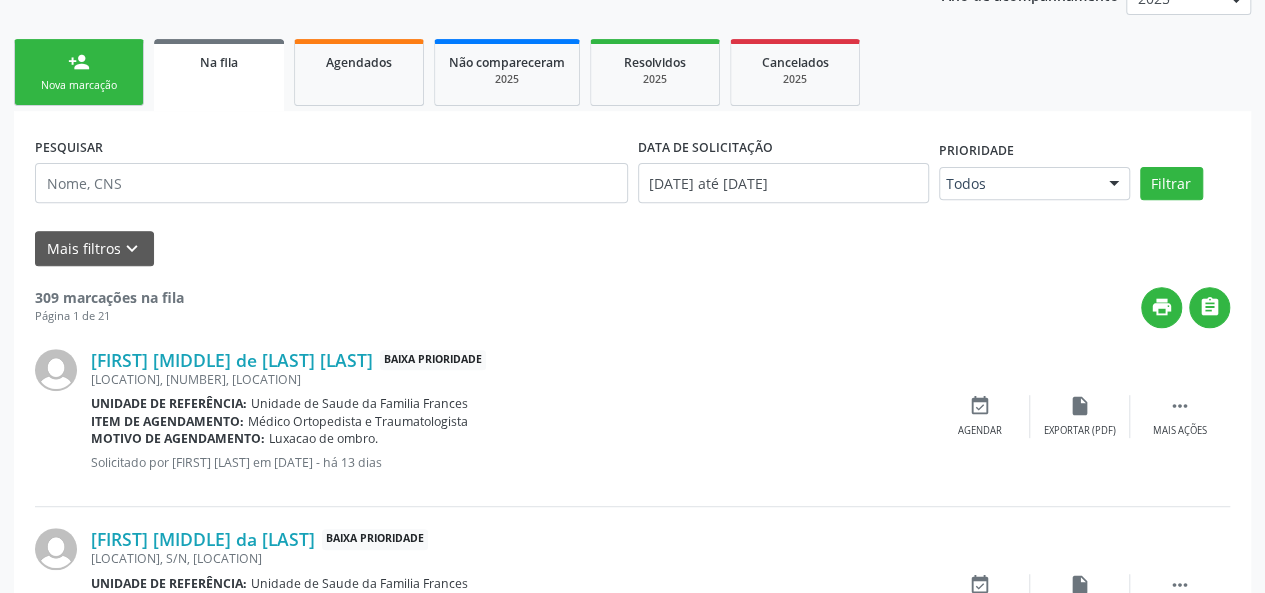 scroll, scrollTop: 322, scrollLeft: 0, axis: vertical 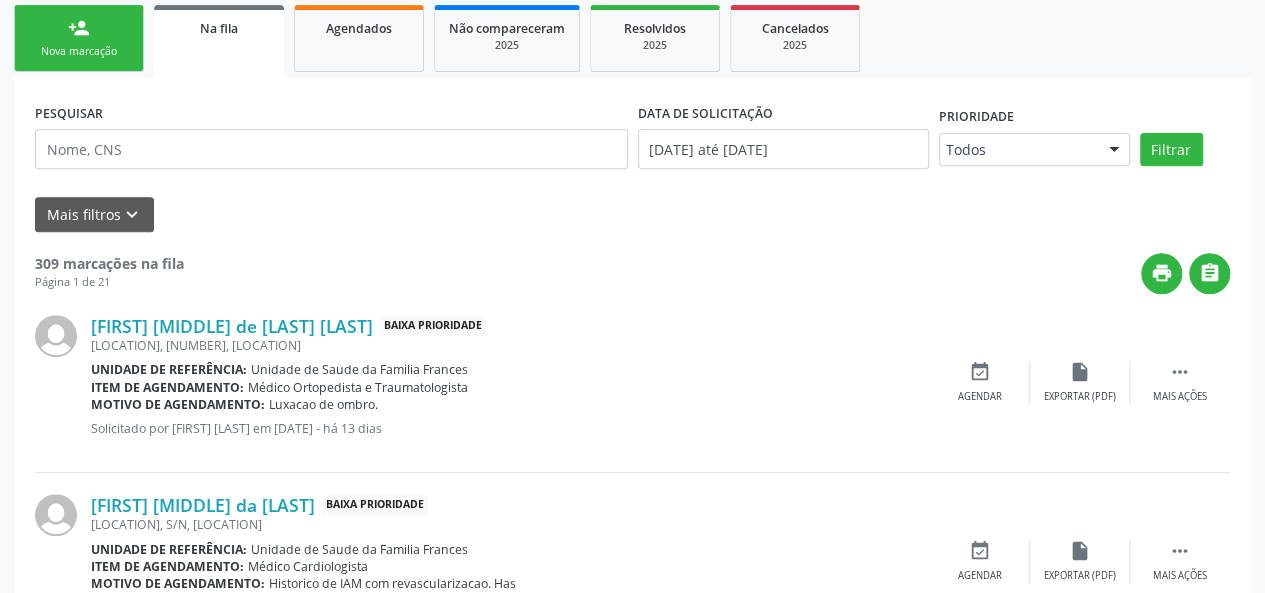 click on "person_add
Nova marcação" at bounding box center (79, 38) 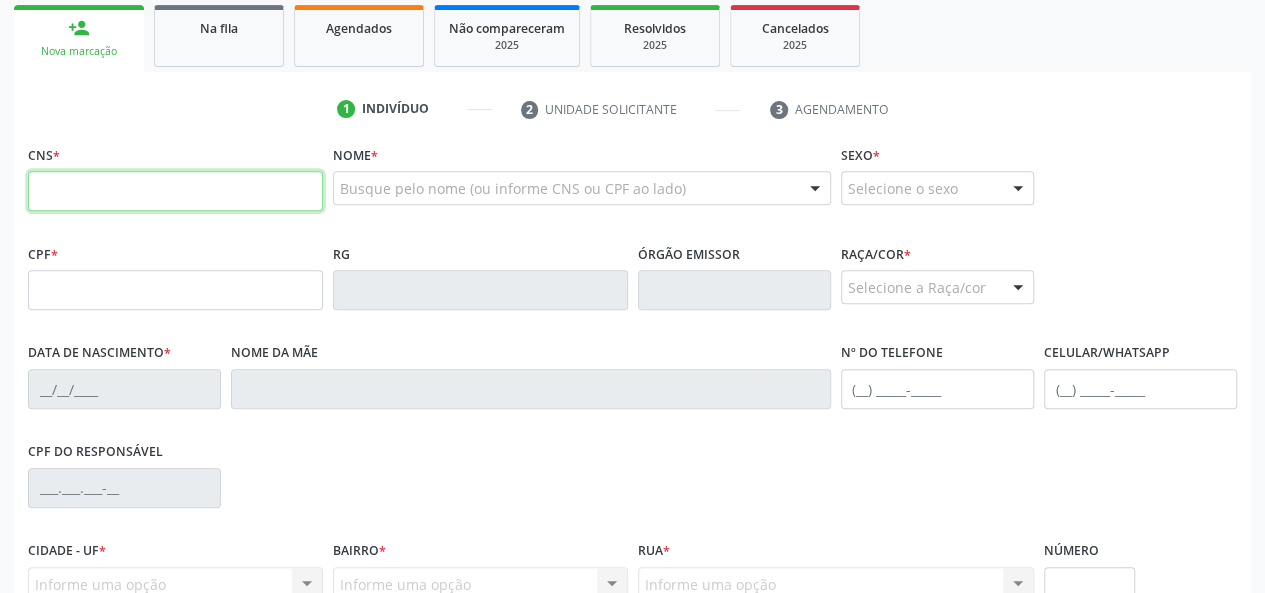 click at bounding box center (175, 191) 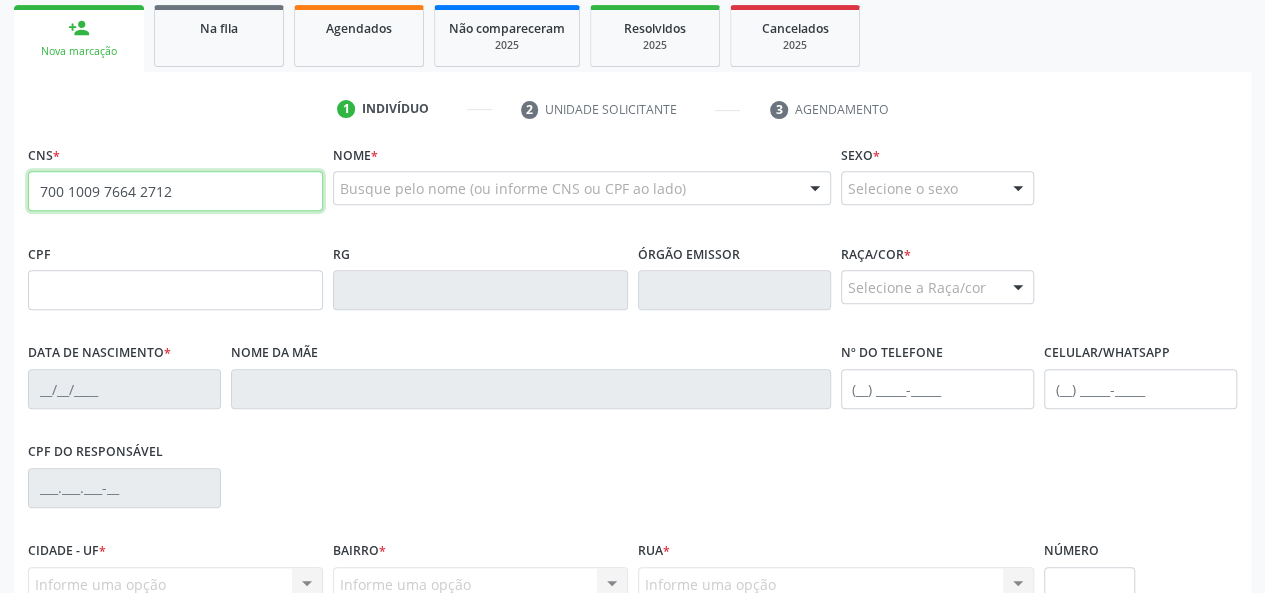 type on "700 1009 7664 2712" 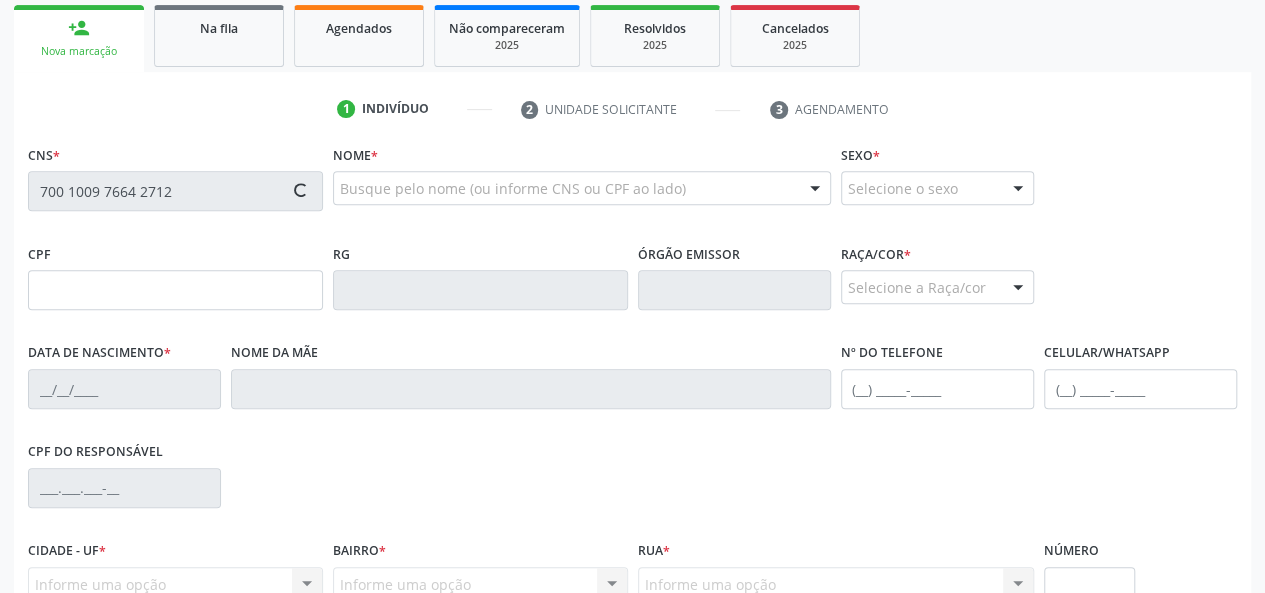 type on "[CPF]" 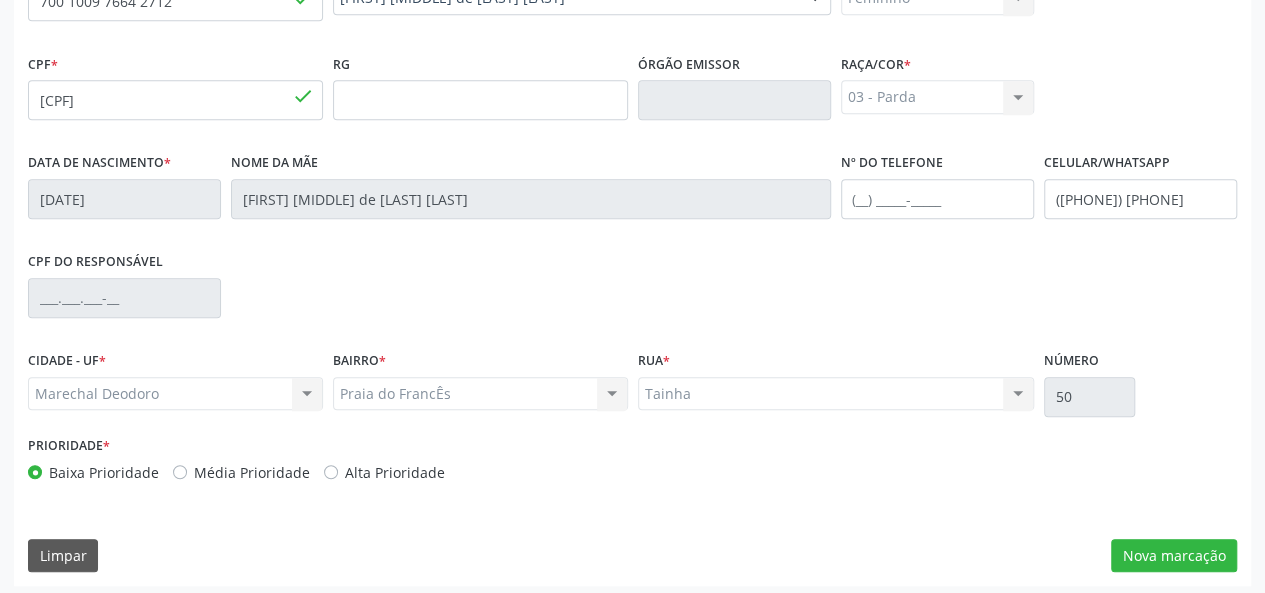 scroll, scrollTop: 518, scrollLeft: 0, axis: vertical 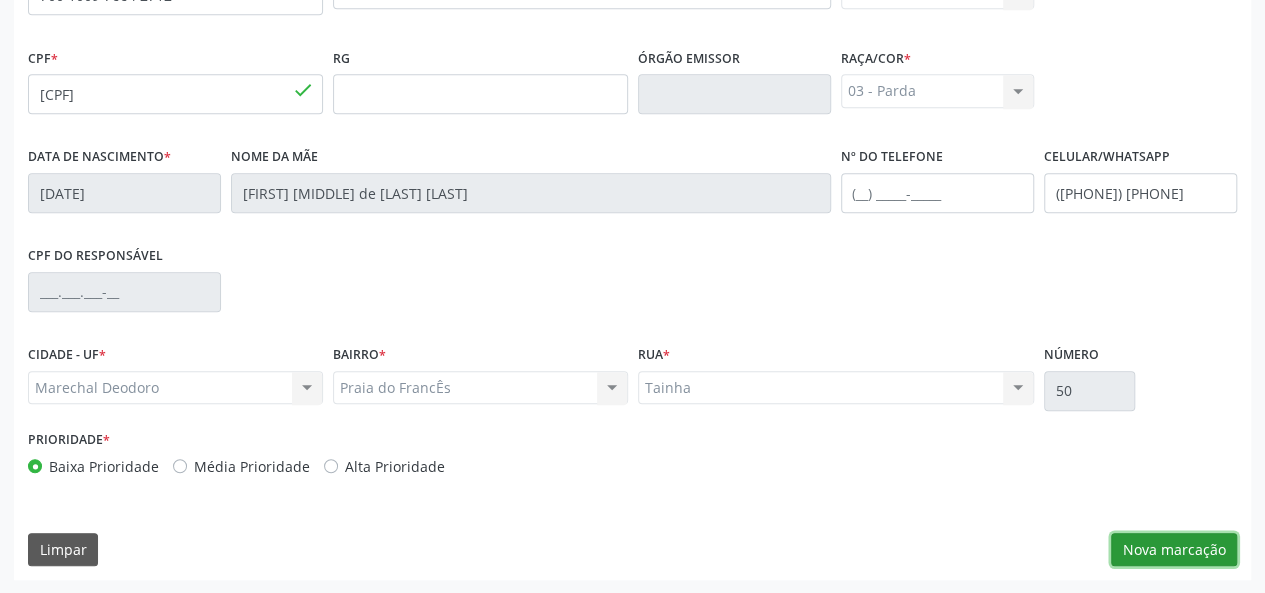 click on "Nova marcação" at bounding box center [1174, 550] 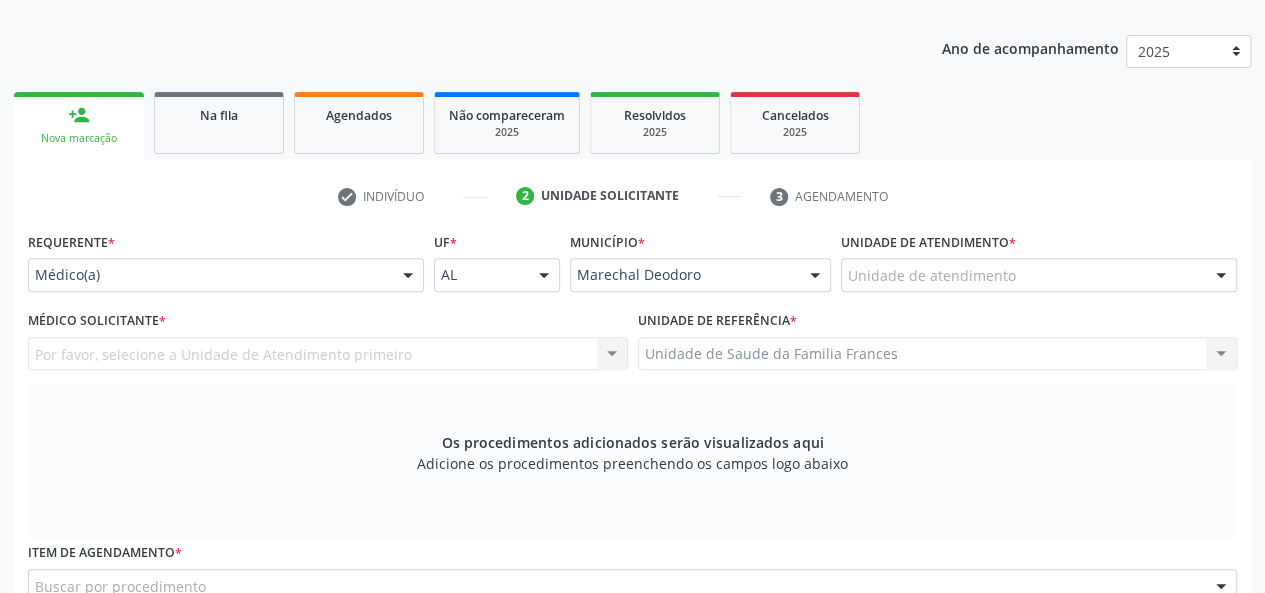 scroll, scrollTop: 234, scrollLeft: 0, axis: vertical 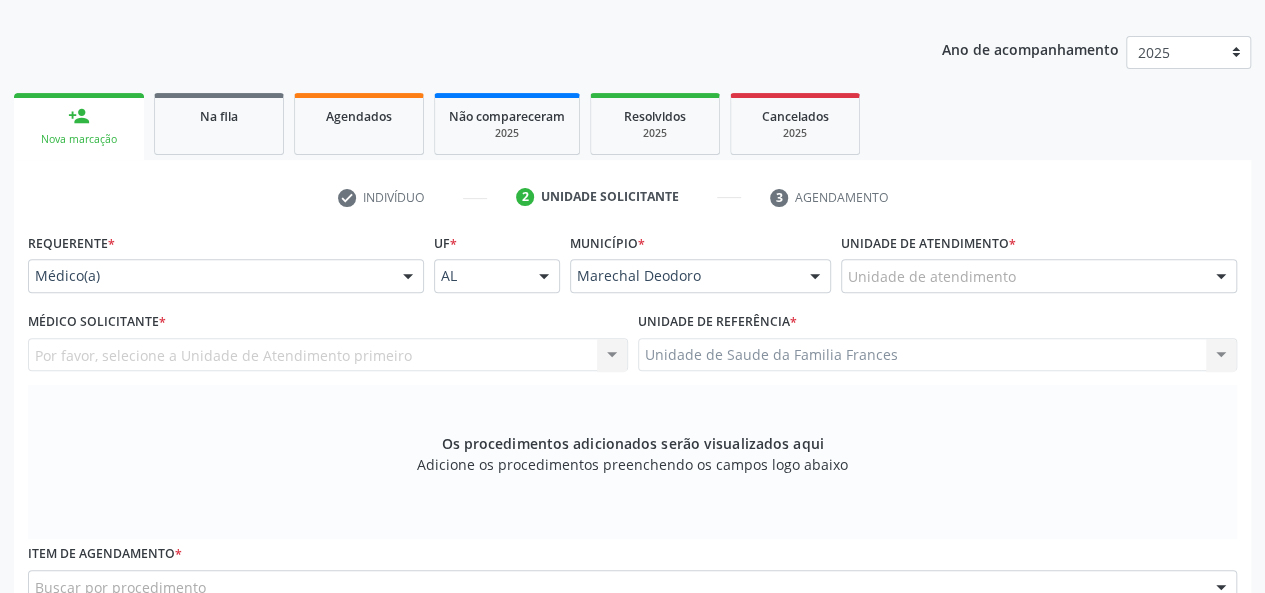 click on "Por favor, selecione a Unidade de Atendimento primeiro
Nenhum resultado encontrado para: "   "
Não há nenhuma opção para ser exibida." at bounding box center [328, 355] 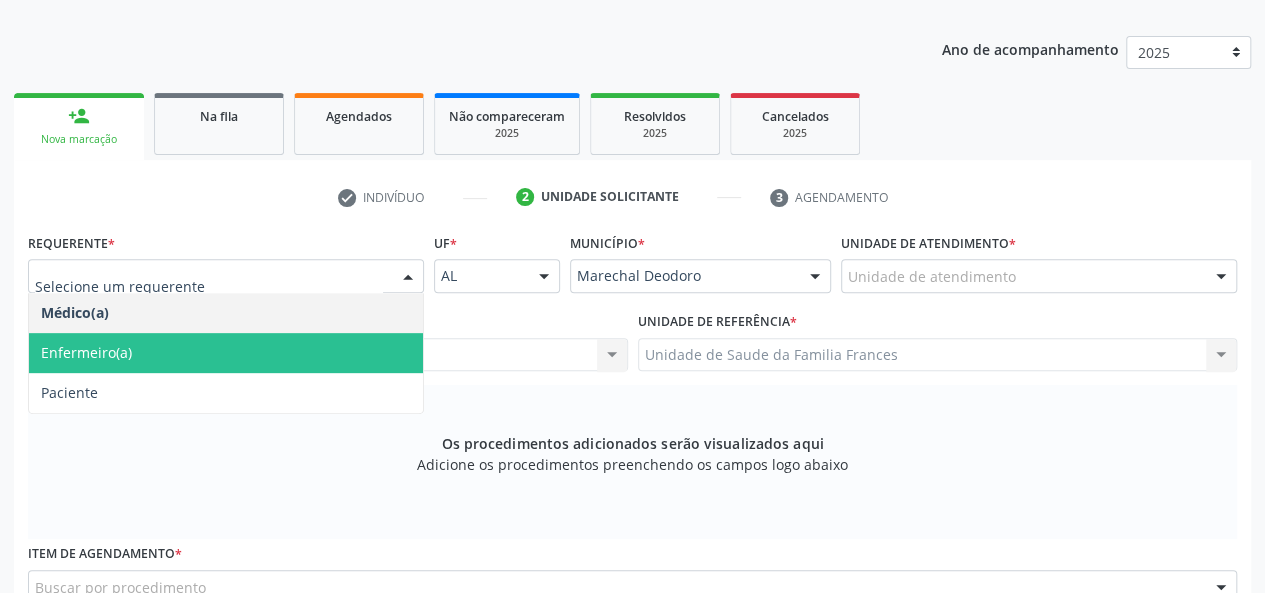 click on "Enfermeiro(a)" at bounding box center [226, 353] 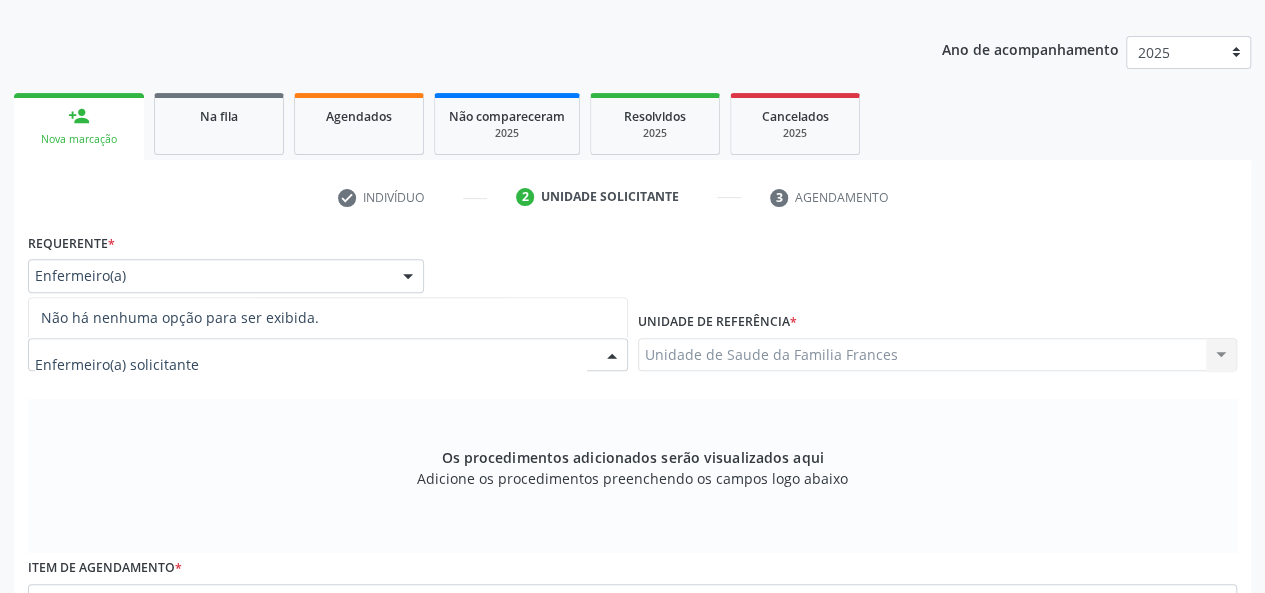 click at bounding box center [311, 365] 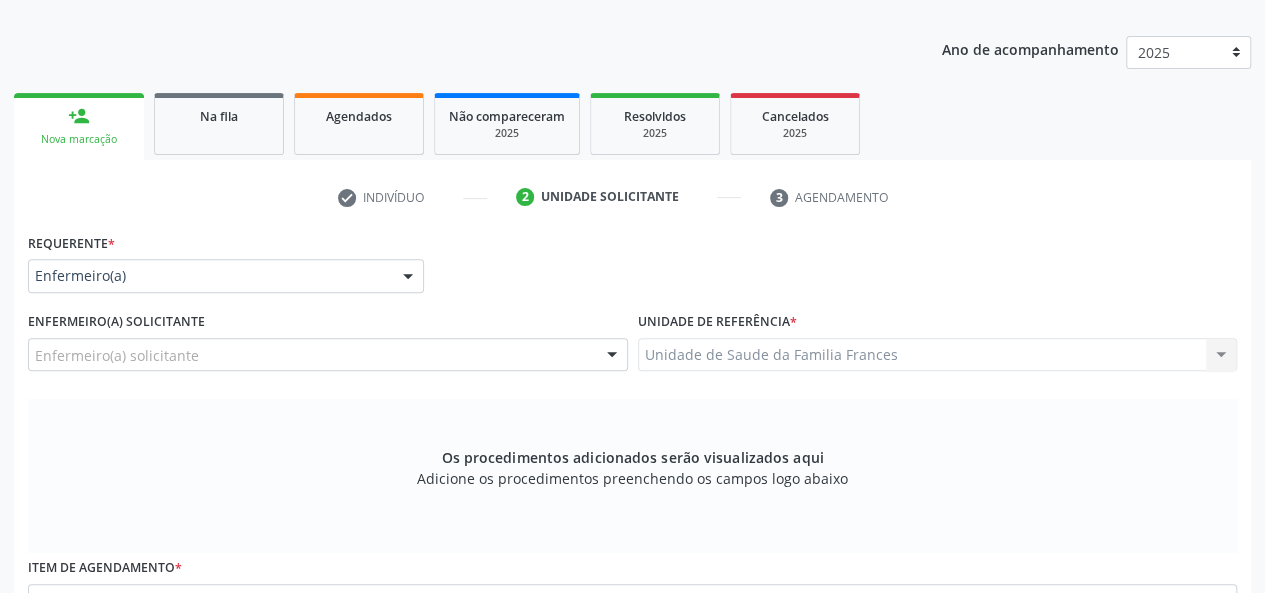 click on "Os procedimentos adicionados serão visualizados aqui
Adicione os procedimentos preenchendo os campos logo abaixo" at bounding box center (632, 476) 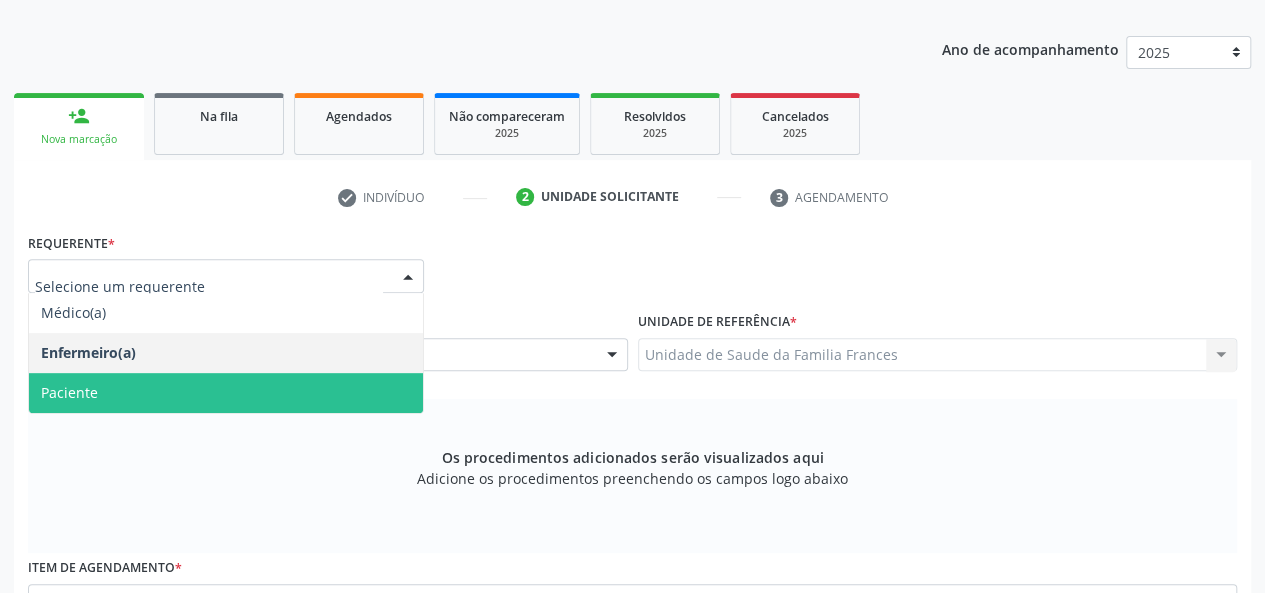 click on "Paciente" at bounding box center (69, 392) 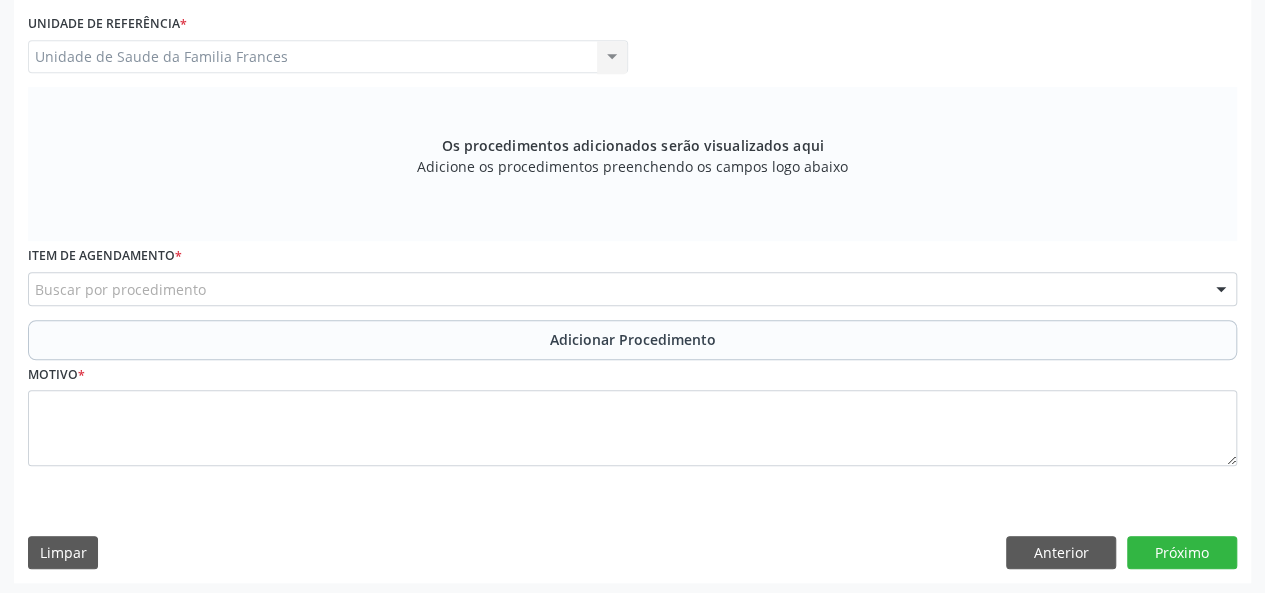 scroll, scrollTop: 534, scrollLeft: 0, axis: vertical 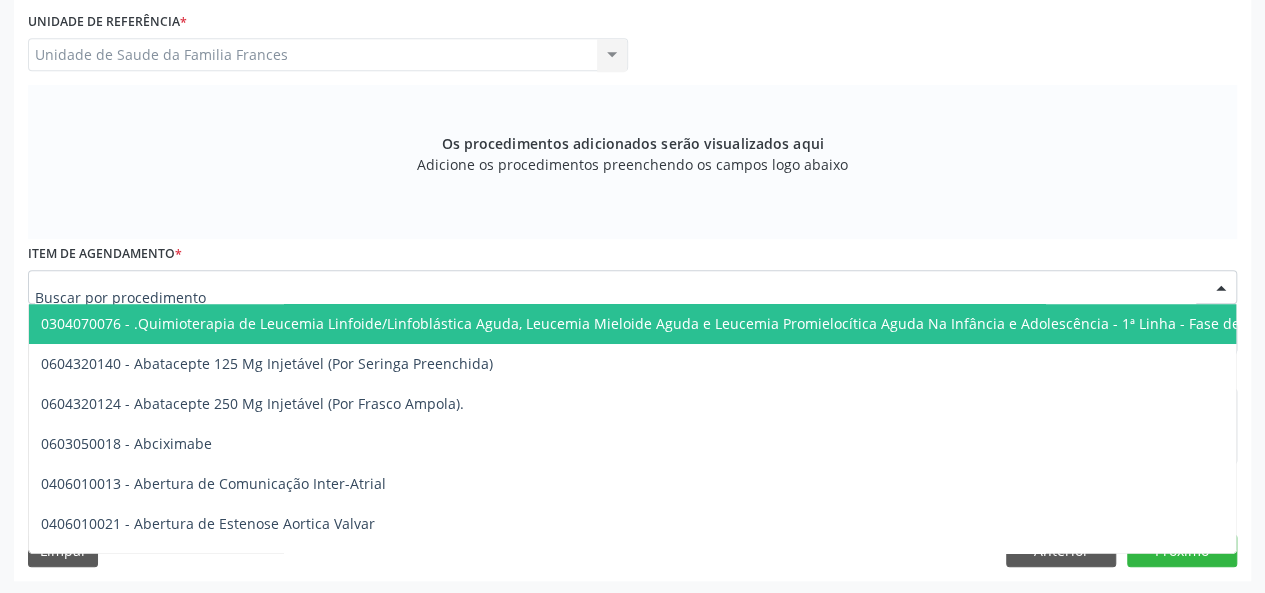 click at bounding box center (632, 287) 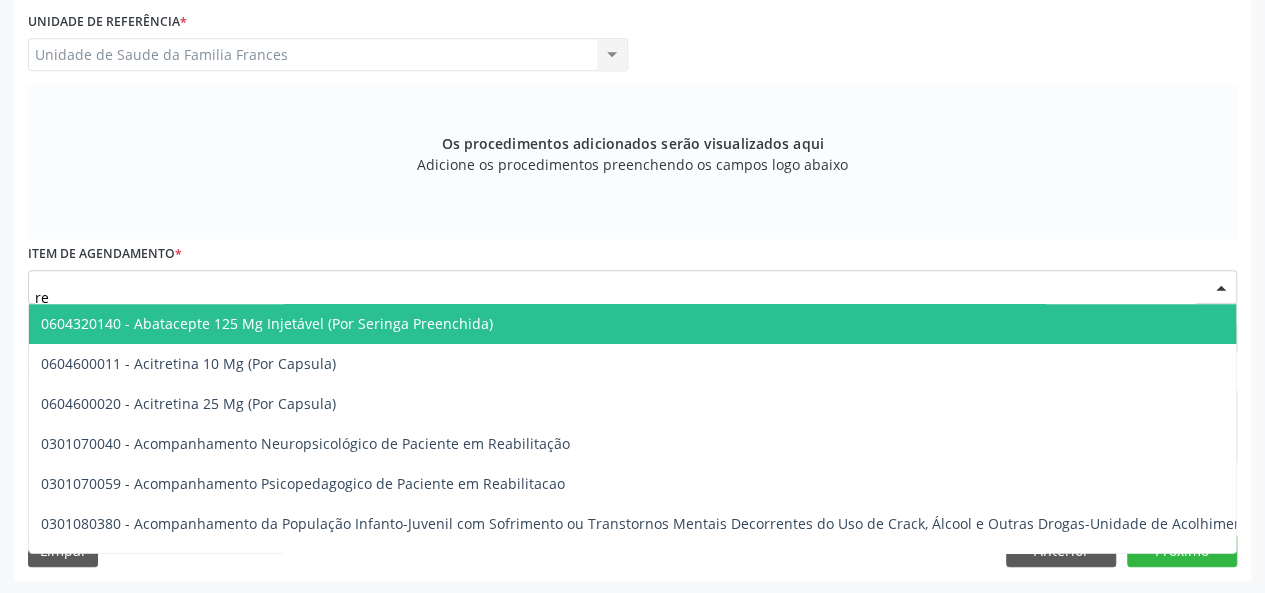 type on "reu" 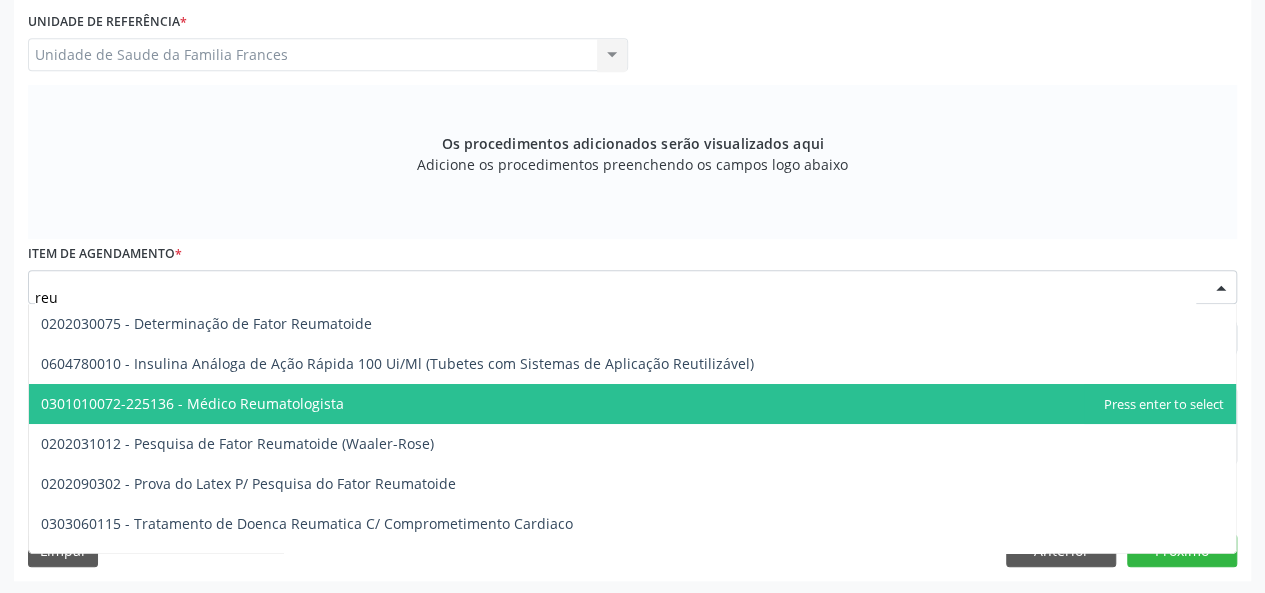 click on "0301010072-225136 - Médico Reumatologista" at bounding box center [192, 403] 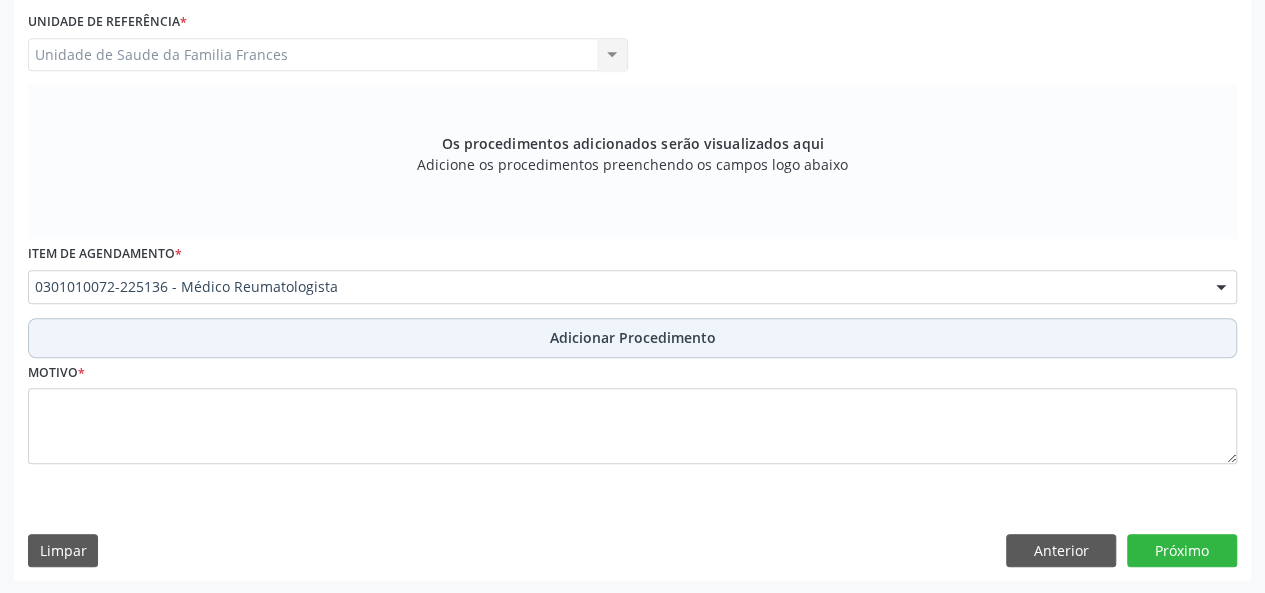 click on "Adicionar Procedimento" at bounding box center [633, 337] 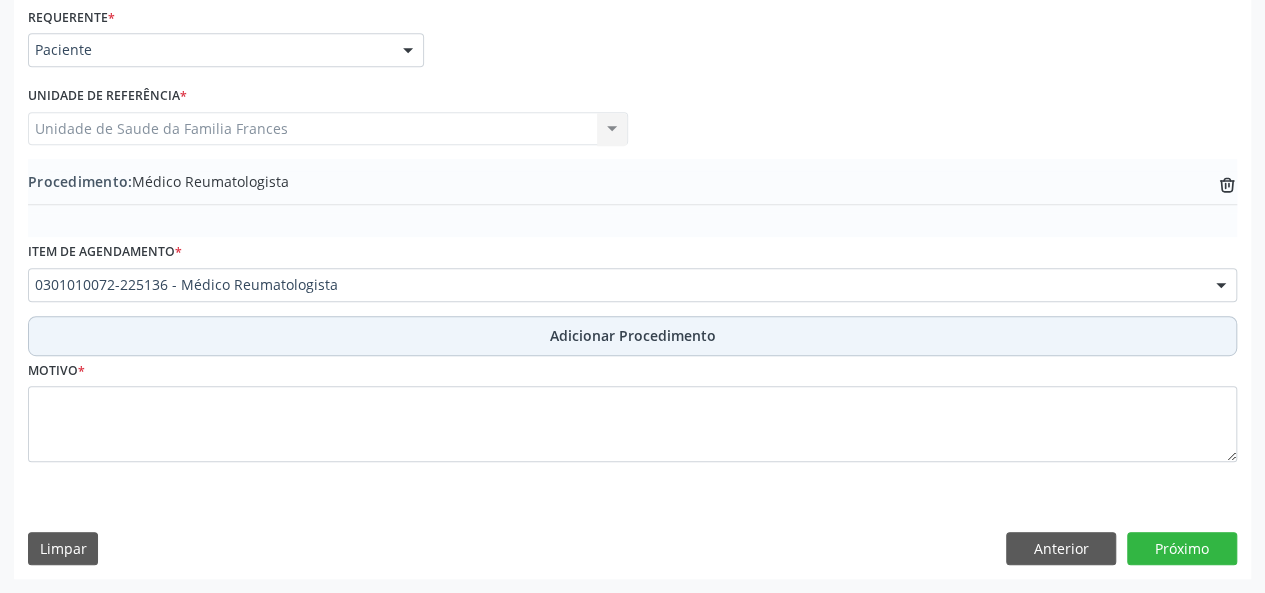 scroll, scrollTop: 458, scrollLeft: 0, axis: vertical 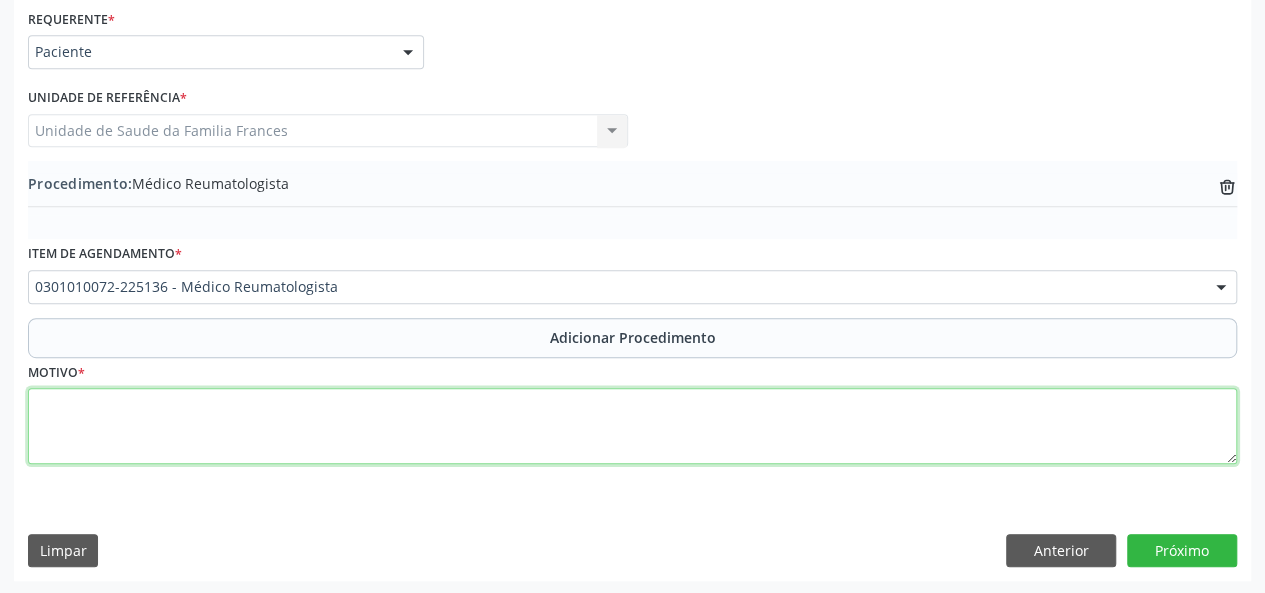 click at bounding box center (632, 426) 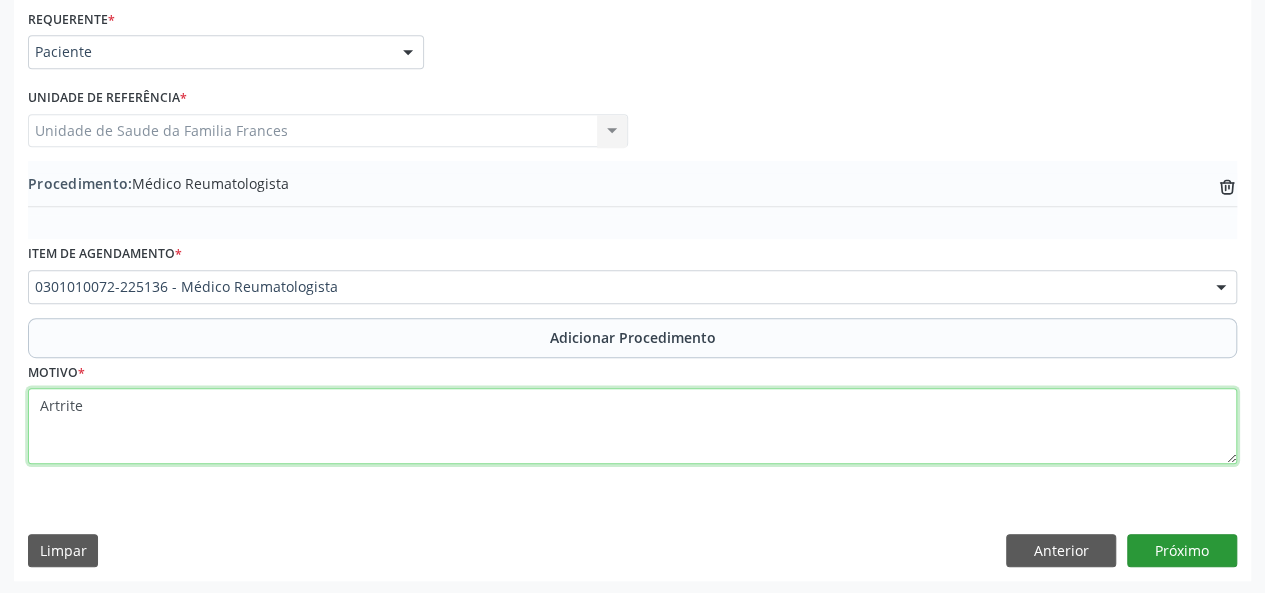 type on "Artrite" 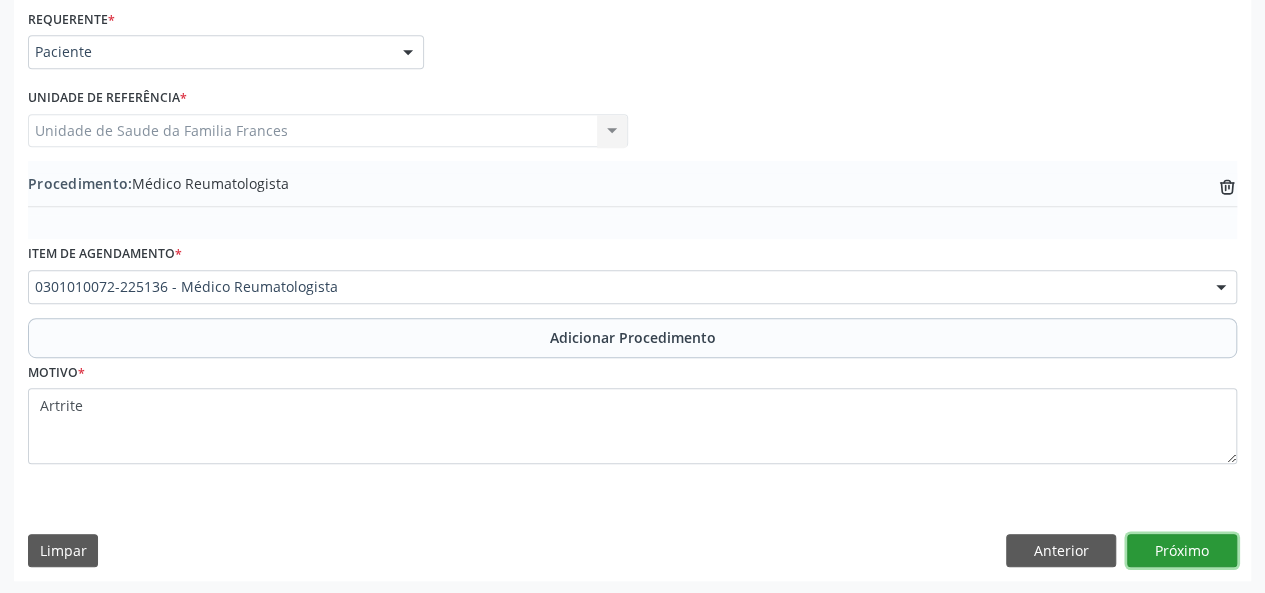 click on "Próximo" at bounding box center [1182, 551] 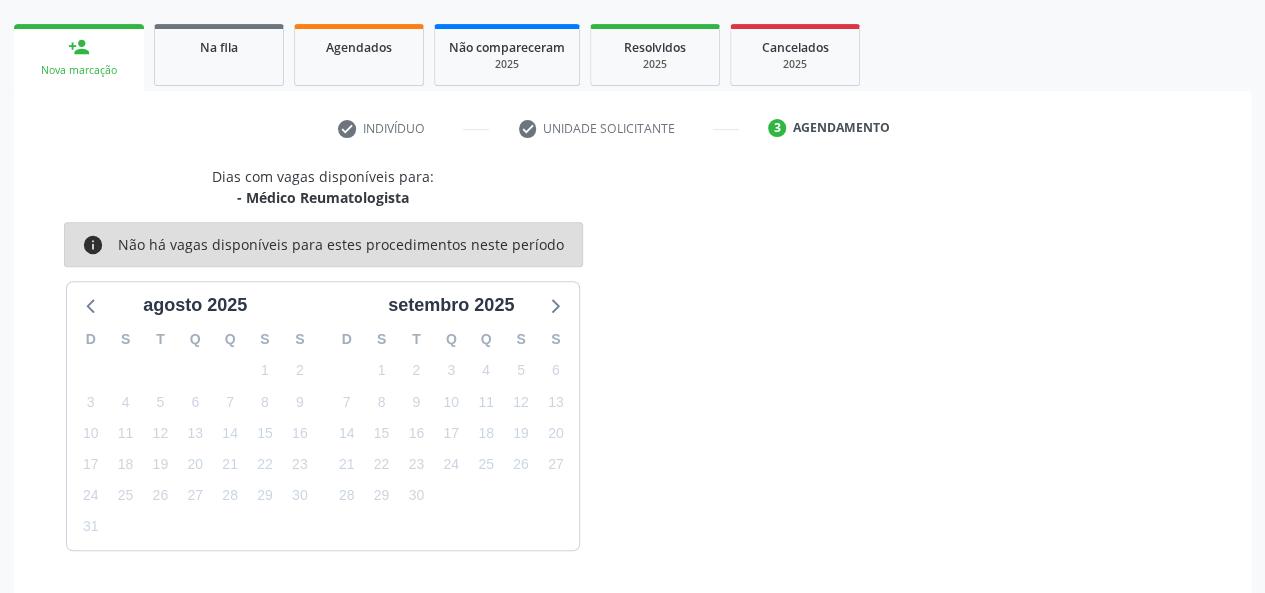 scroll, scrollTop: 362, scrollLeft: 0, axis: vertical 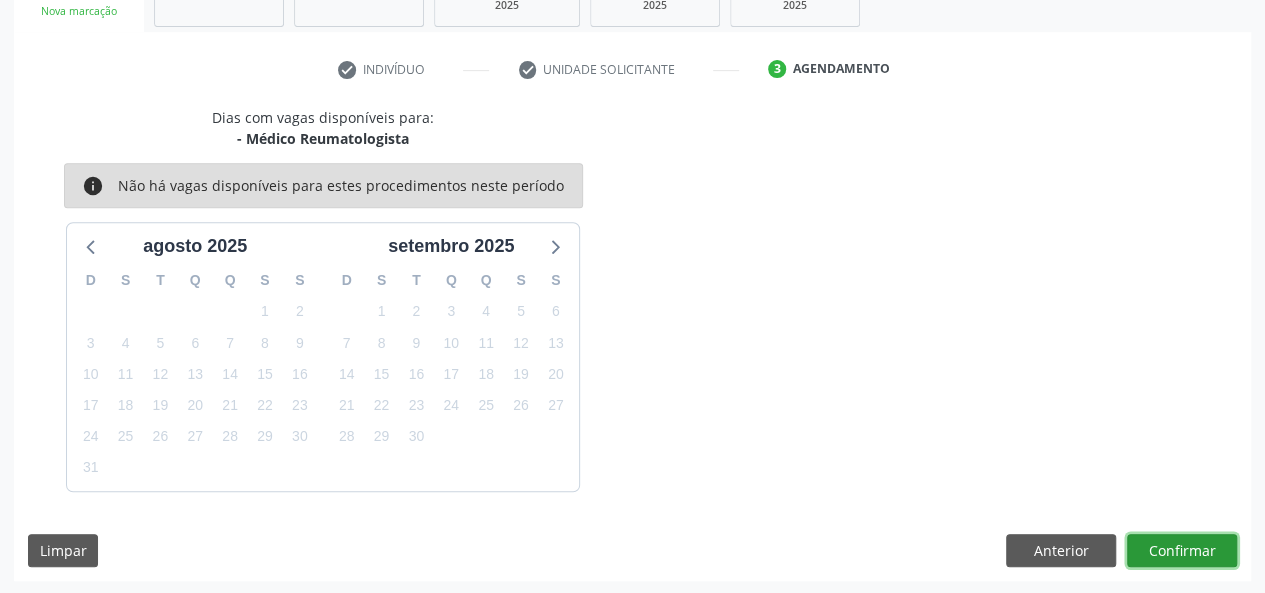 click on "Confirmar" at bounding box center [1182, 551] 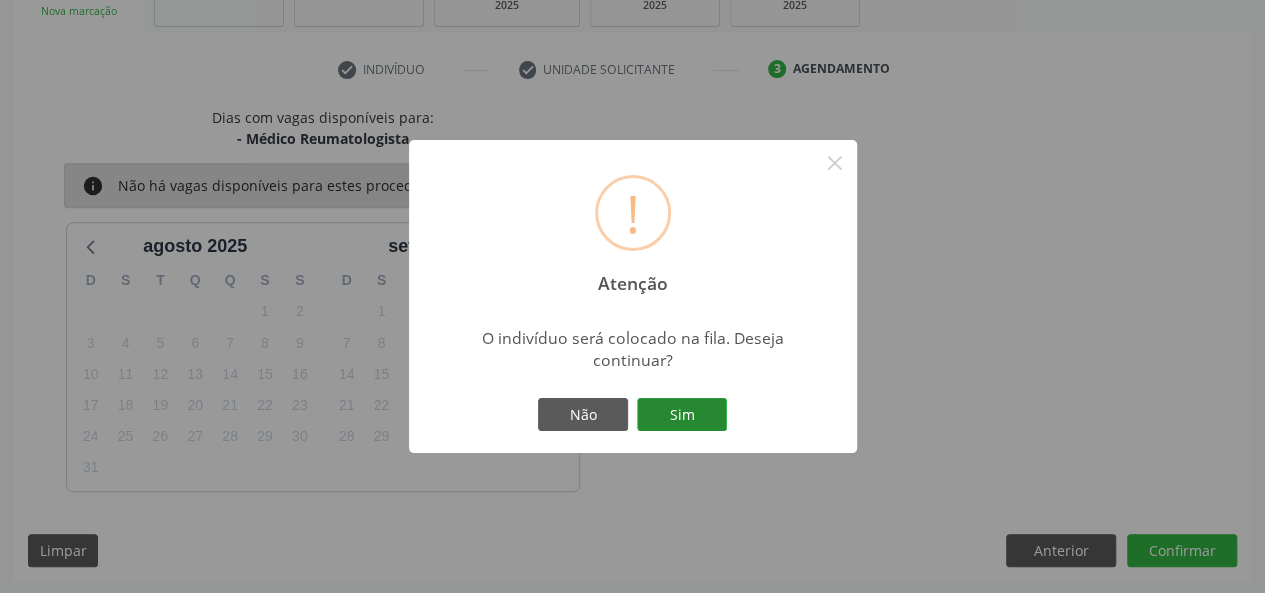 click on "Sim" at bounding box center [682, 415] 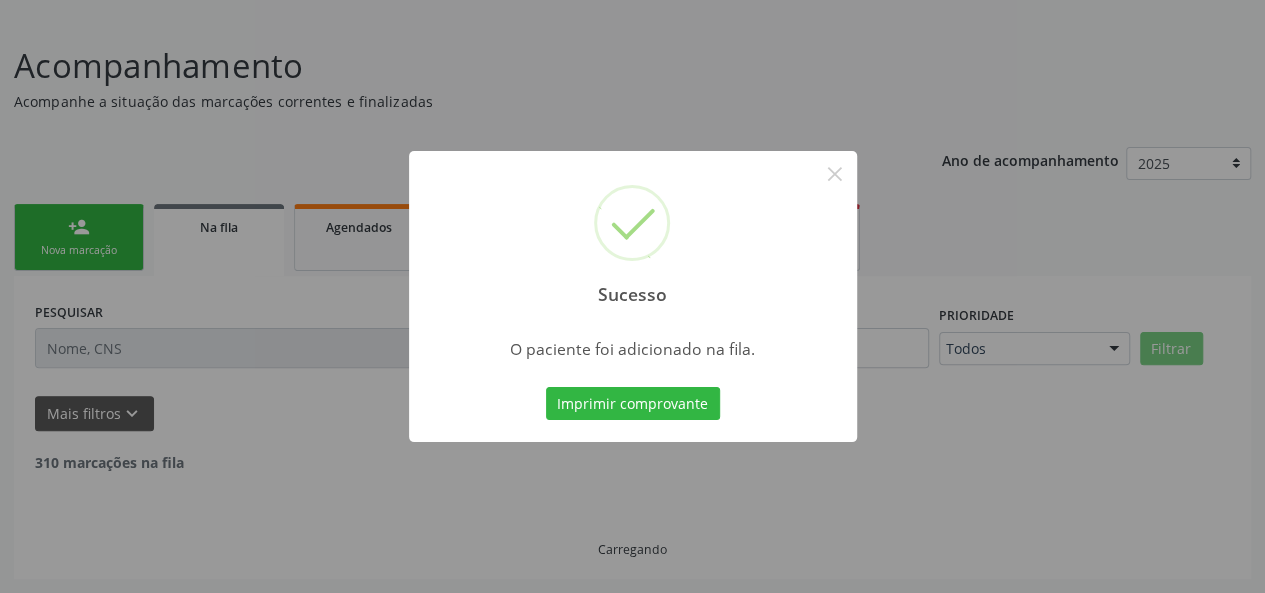 scroll, scrollTop: 100, scrollLeft: 0, axis: vertical 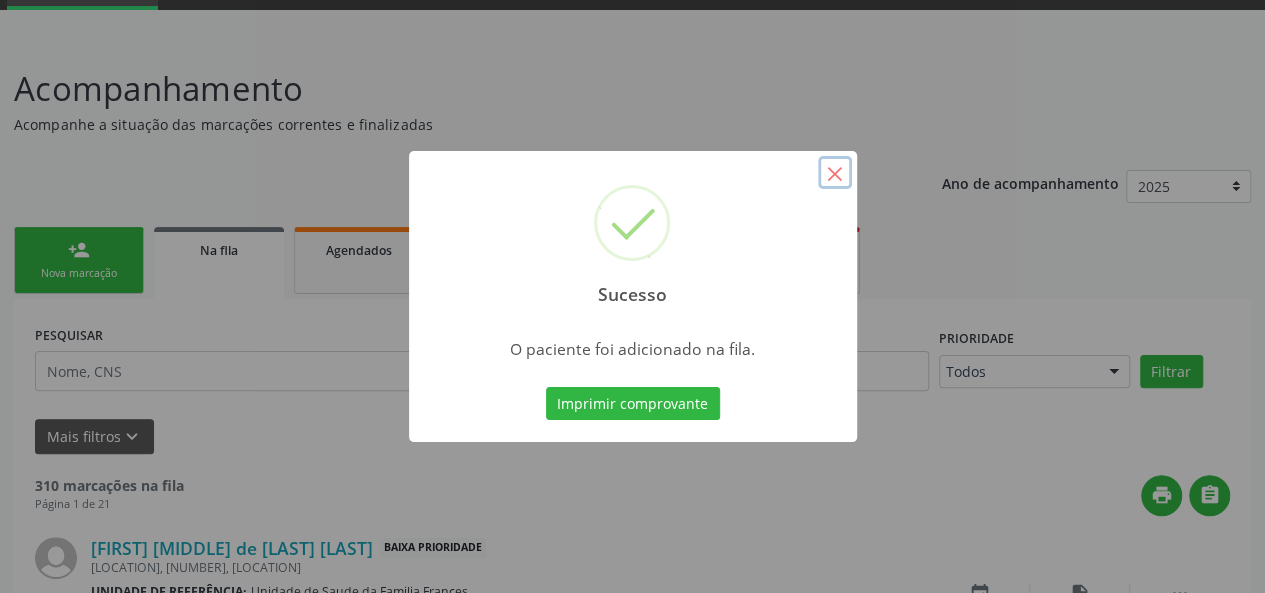 click on "×" at bounding box center (835, 173) 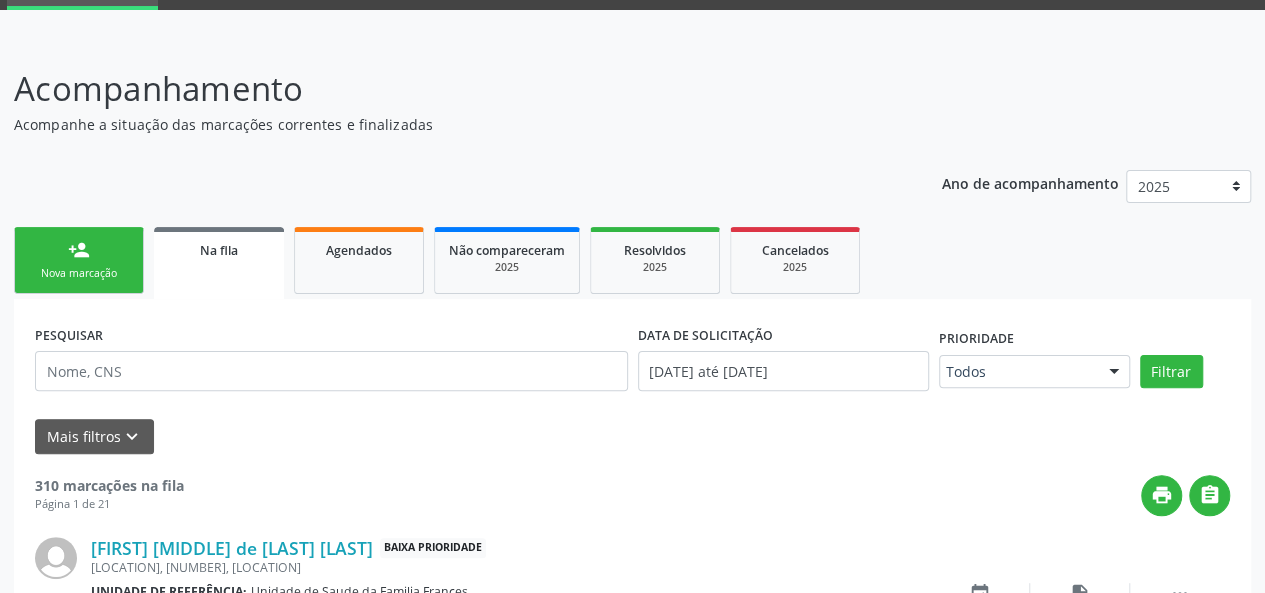 click on "person_add
Nova marcação" at bounding box center [79, 260] 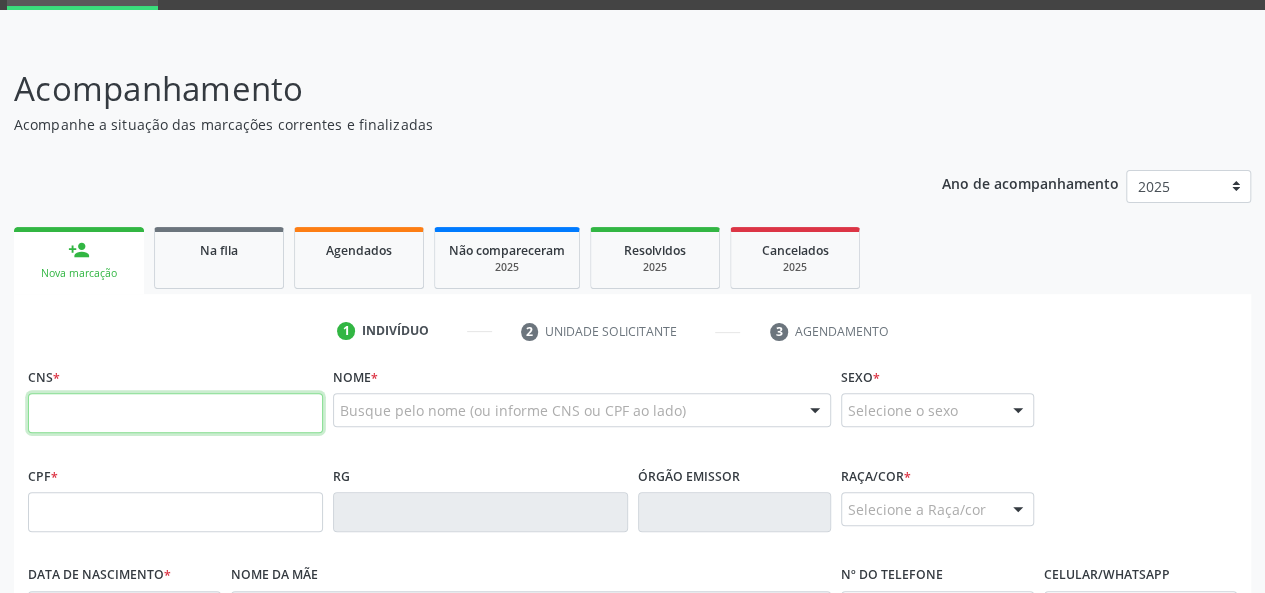 click at bounding box center (175, 413) 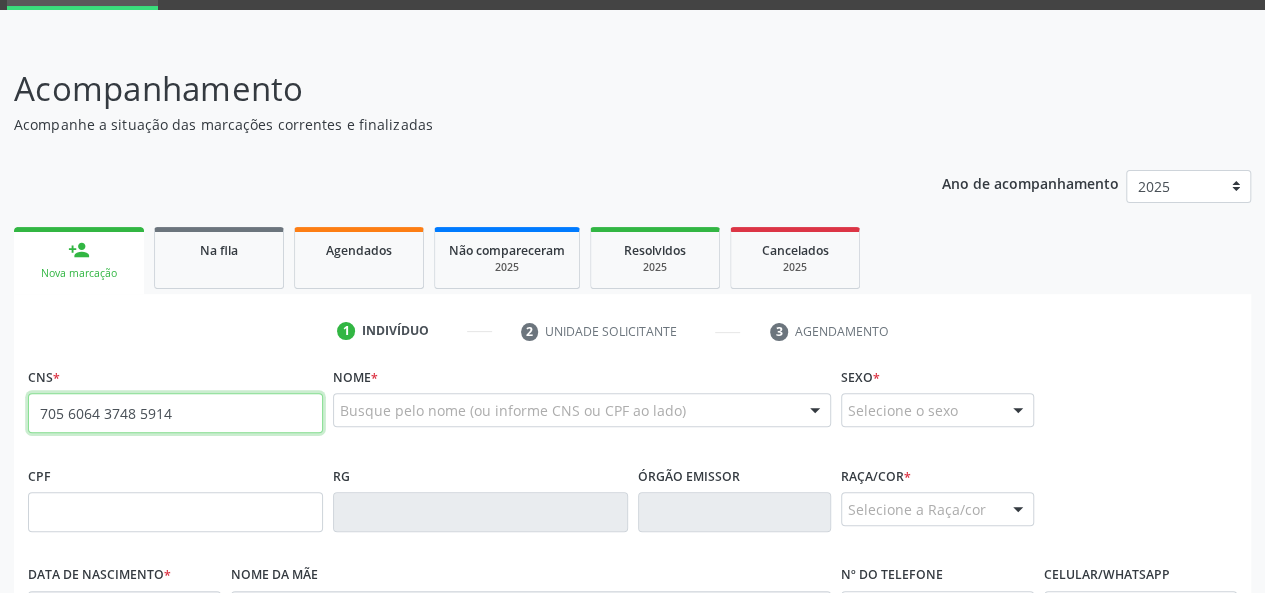 type on "705 6064 3748 5914" 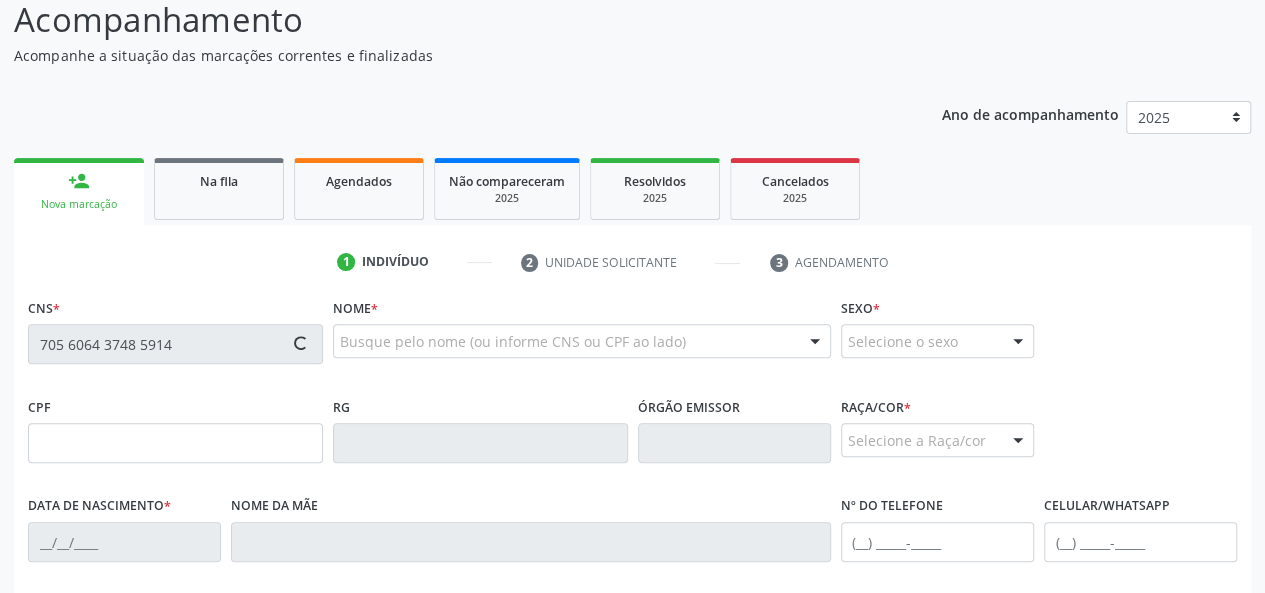scroll, scrollTop: 200, scrollLeft: 0, axis: vertical 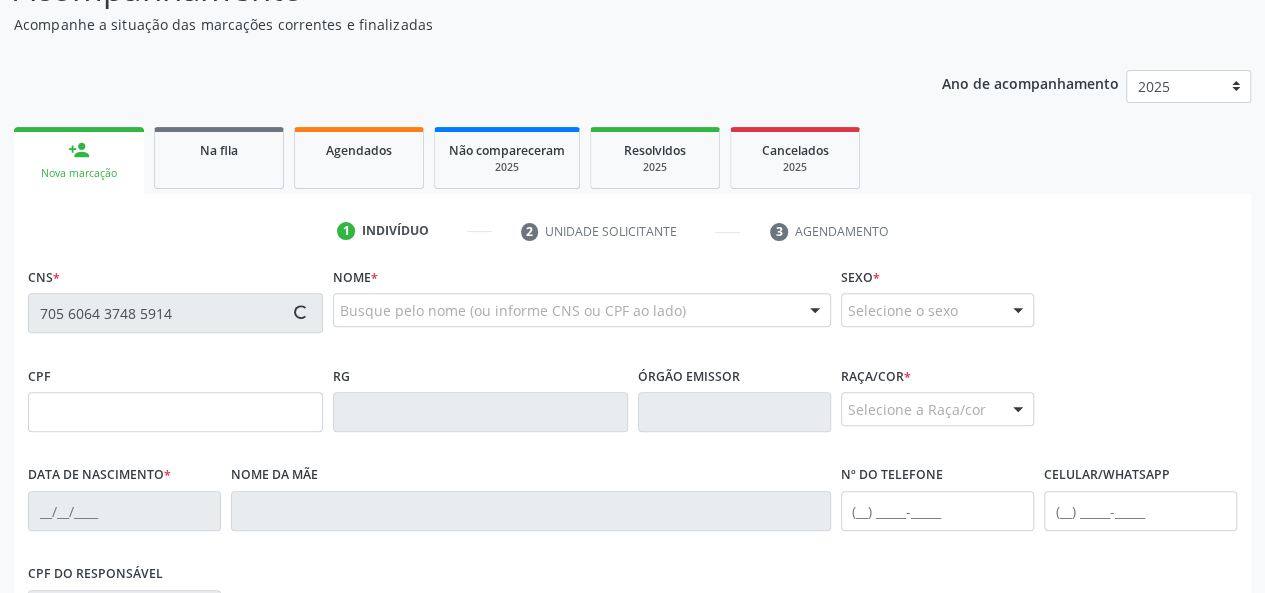 type on "[SSN]" 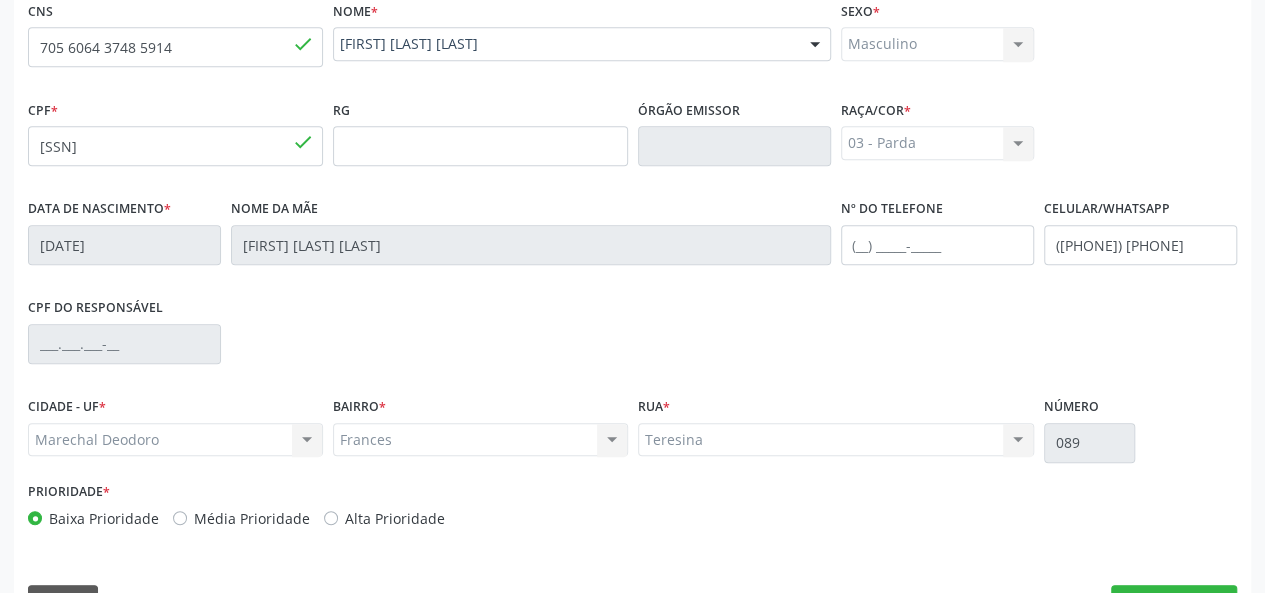 scroll, scrollTop: 500, scrollLeft: 0, axis: vertical 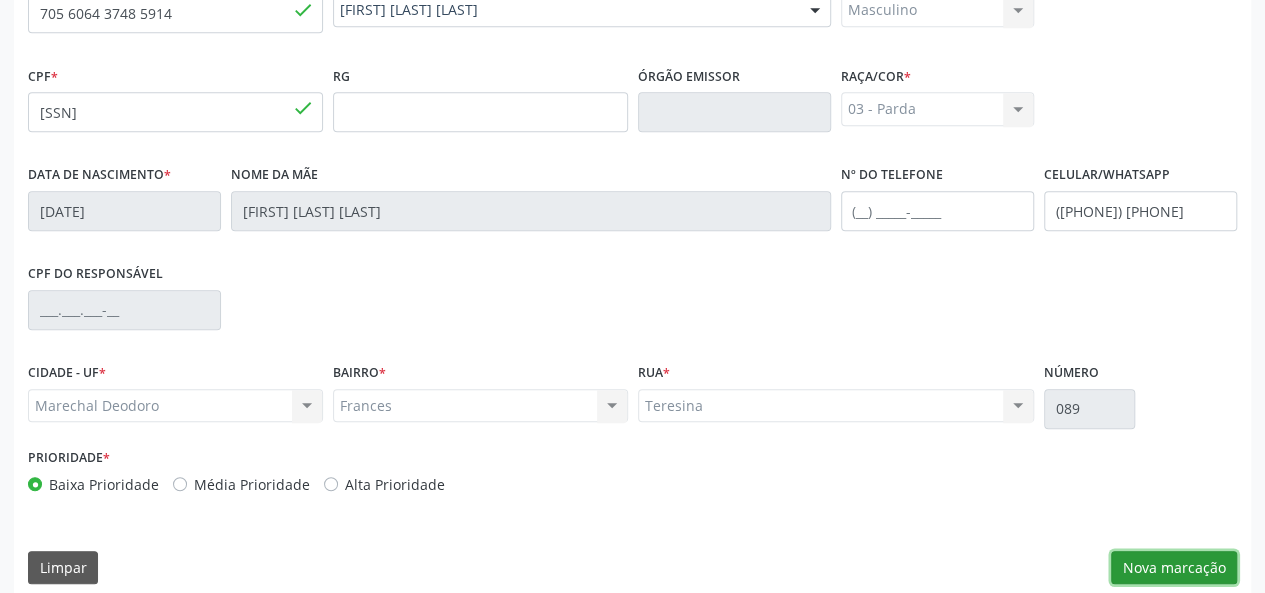 click on "Nova marcação" at bounding box center [1174, 568] 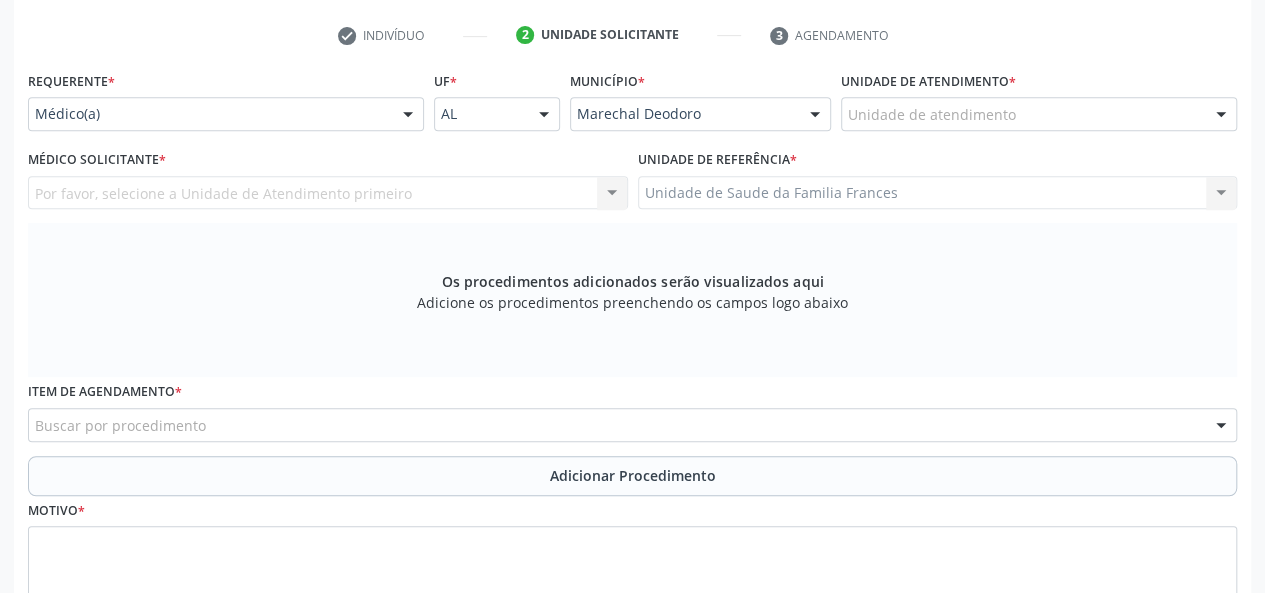 scroll, scrollTop: 300, scrollLeft: 0, axis: vertical 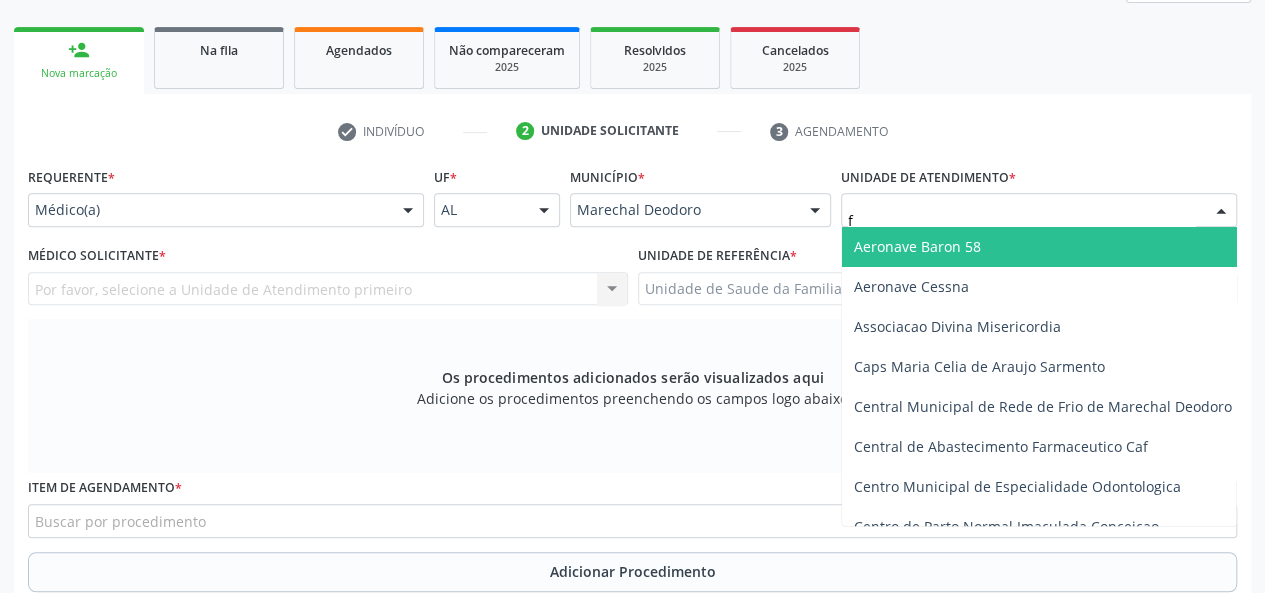 type on "fr" 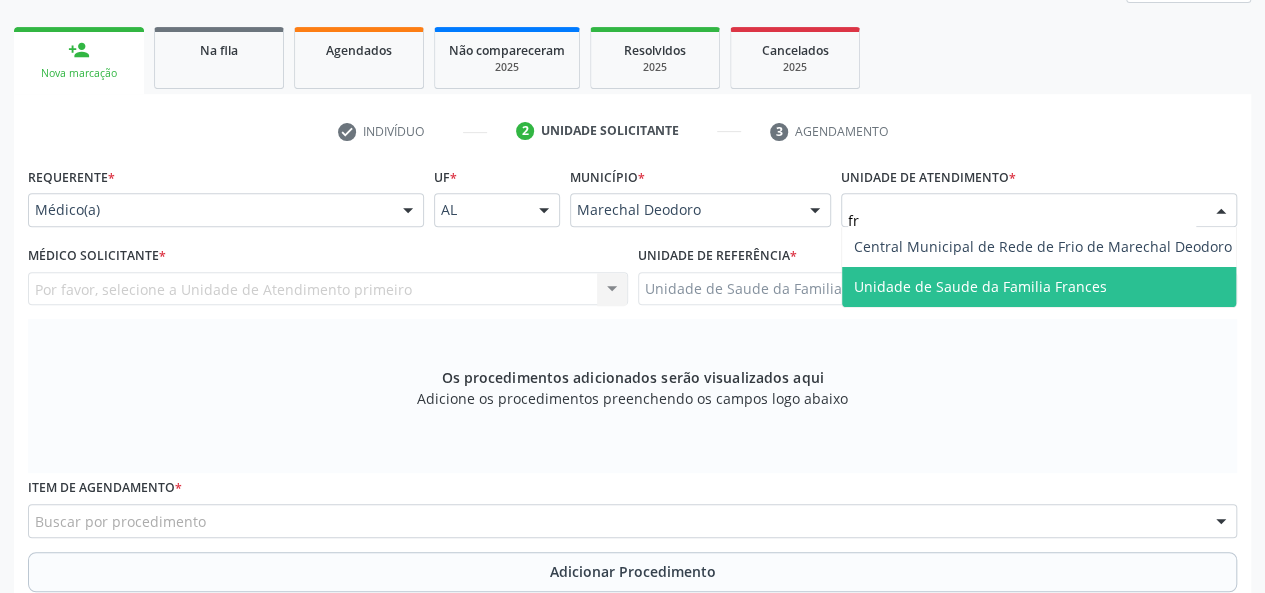 click on "Unidade de Saude da Familia Frances" at bounding box center [980, 286] 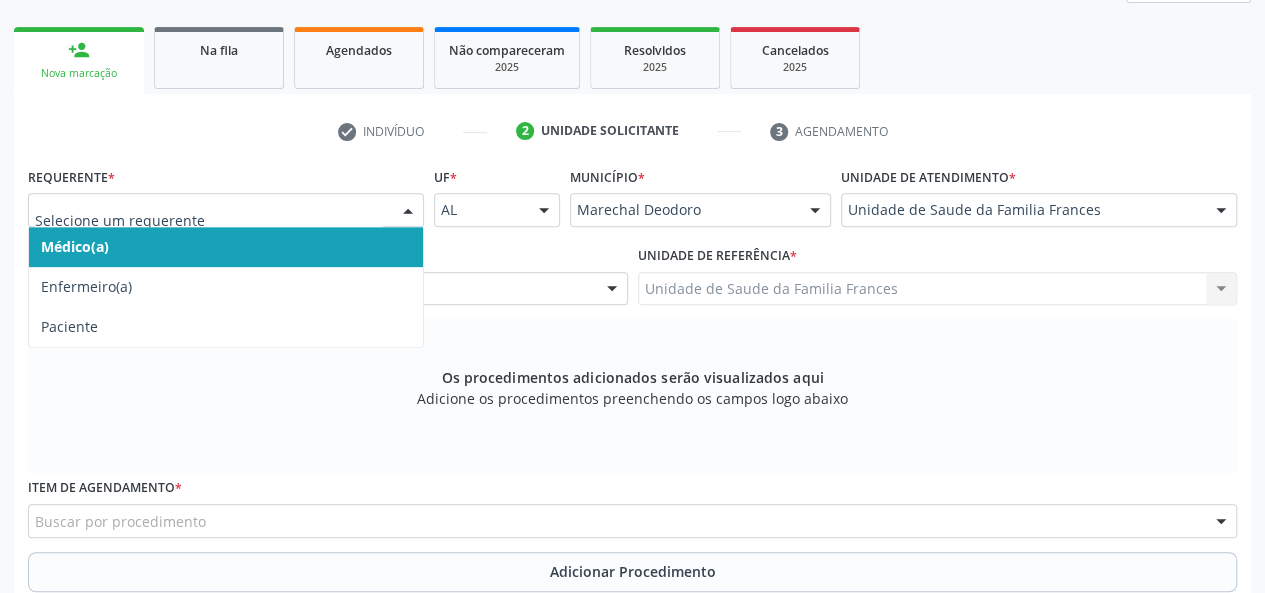 click on "Médico(a)" at bounding box center [226, 247] 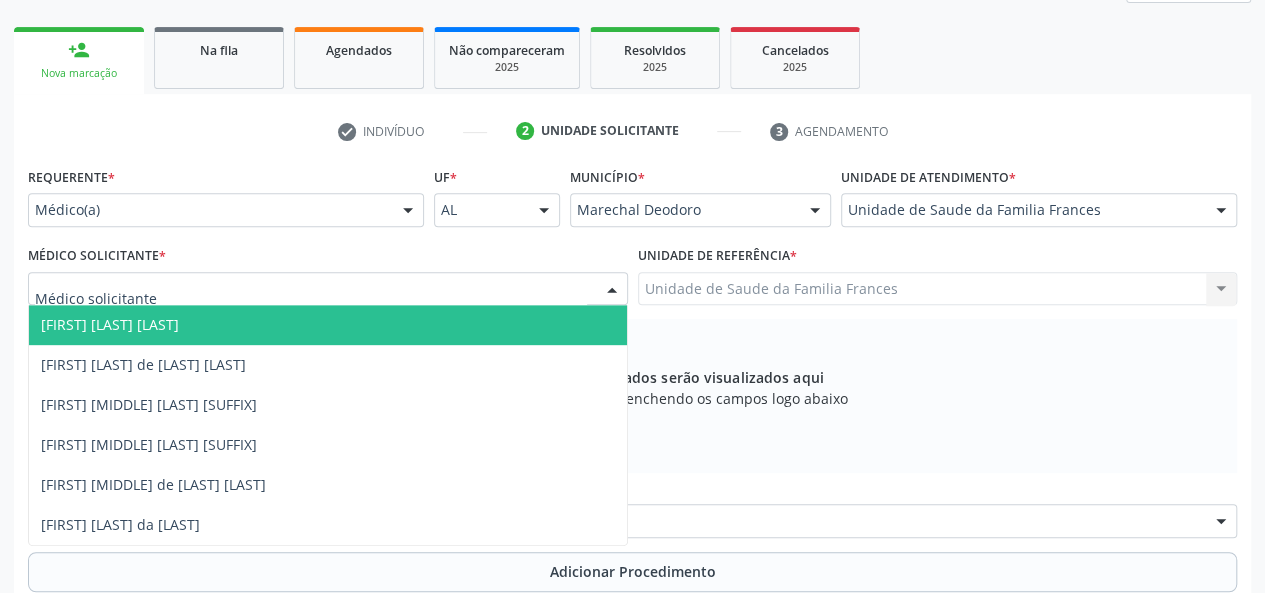 click on "[FIRST] [LAST] [LAST]" at bounding box center (110, 324) 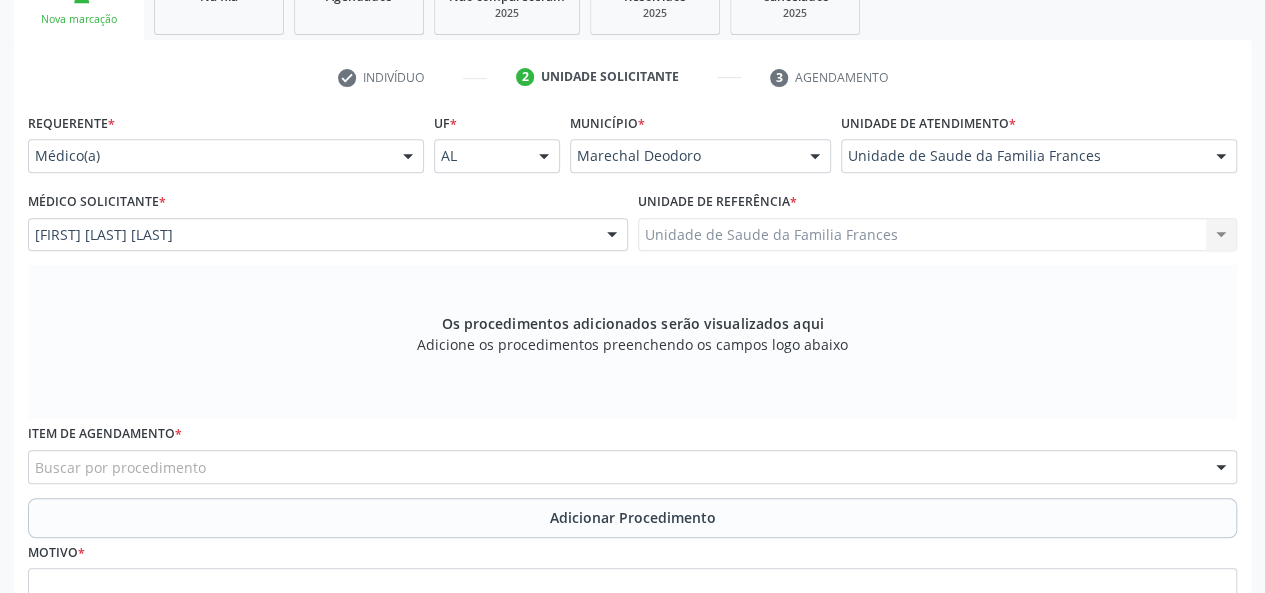 scroll, scrollTop: 400, scrollLeft: 0, axis: vertical 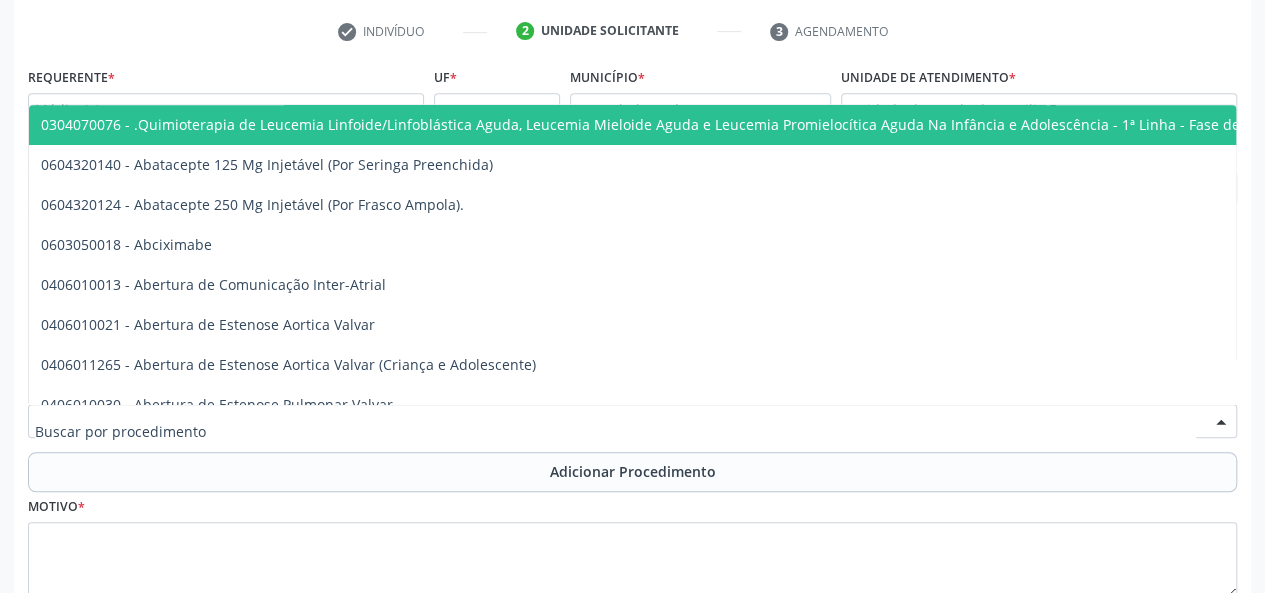 click at bounding box center (632, 421) 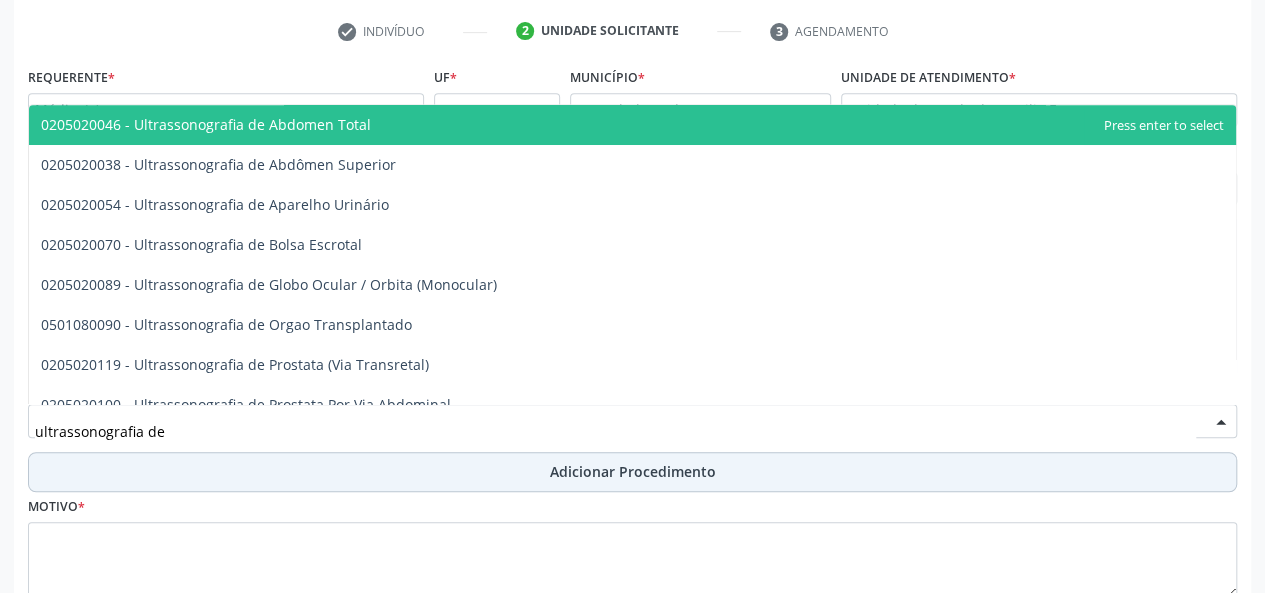 type on "ultrassonografia de a" 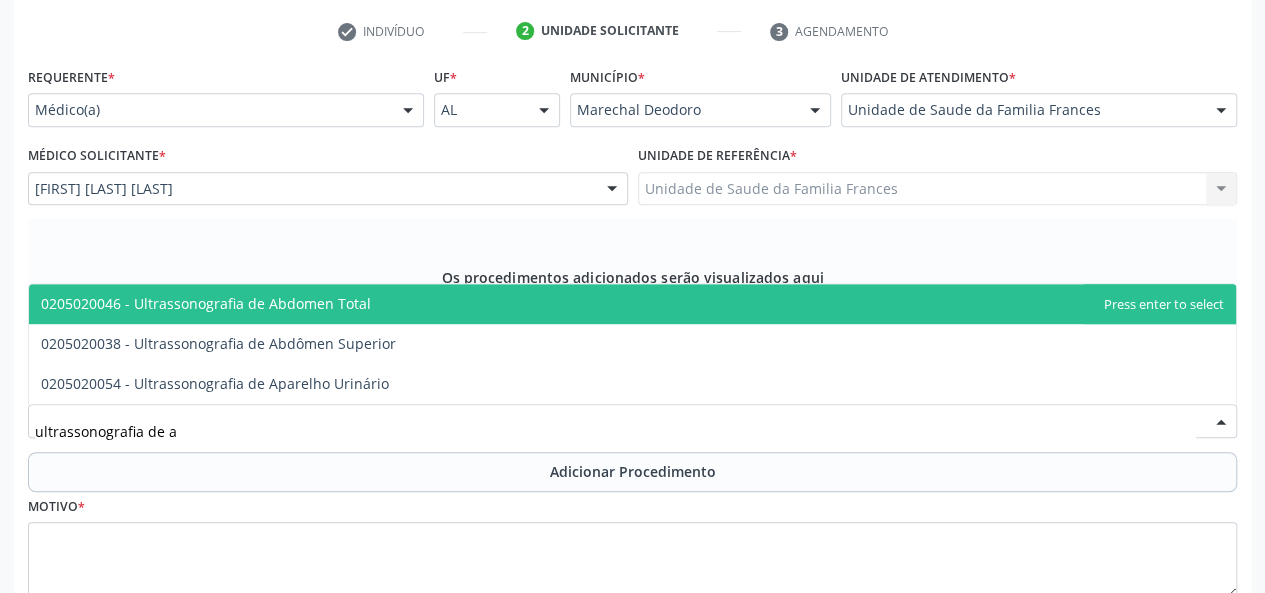 click on "0205020046 - Ultrassonografia de Abdomen Total" at bounding box center (206, 303) 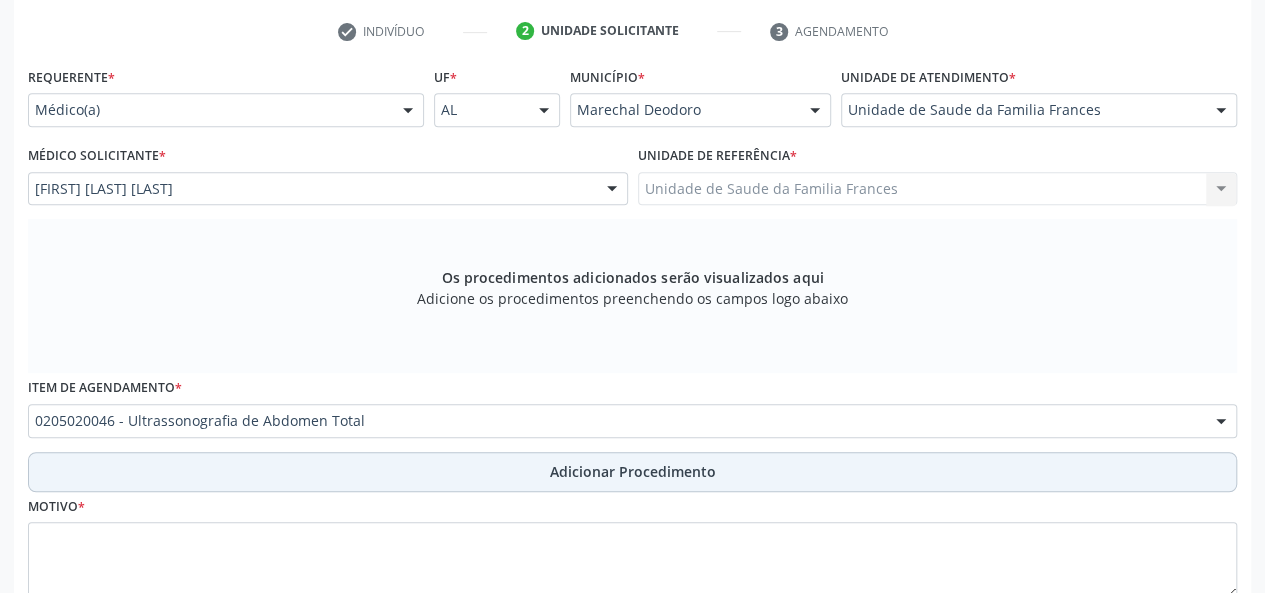 click on "Adicionar Procedimento" at bounding box center [633, 471] 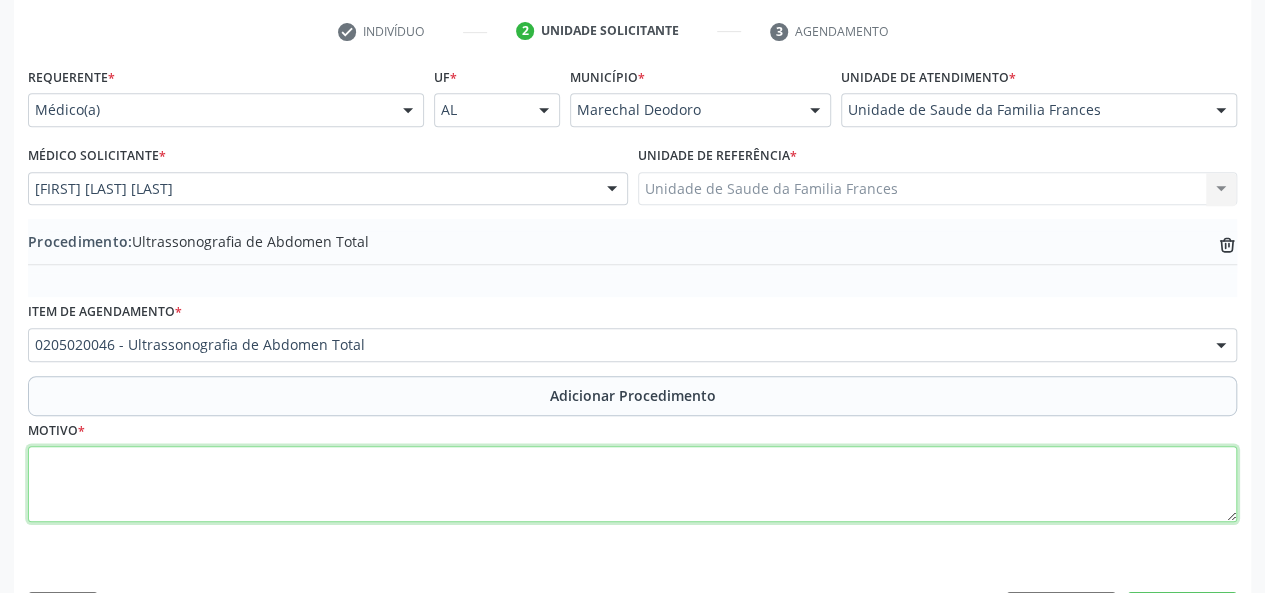 click at bounding box center [632, 484] 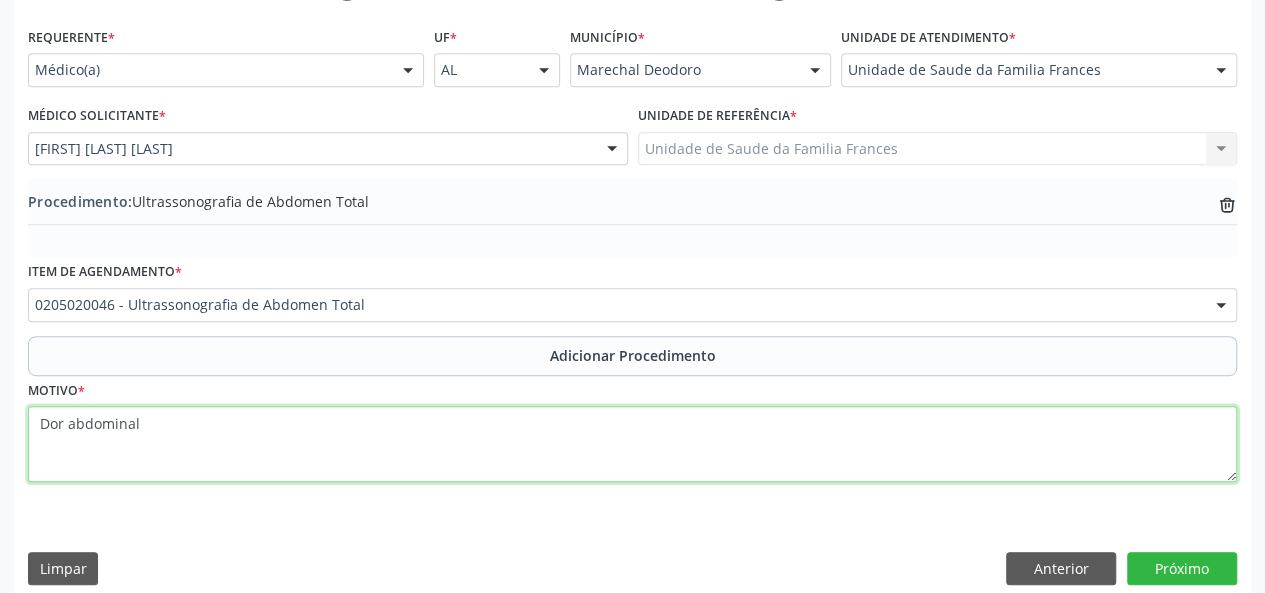 scroll, scrollTop: 458, scrollLeft: 0, axis: vertical 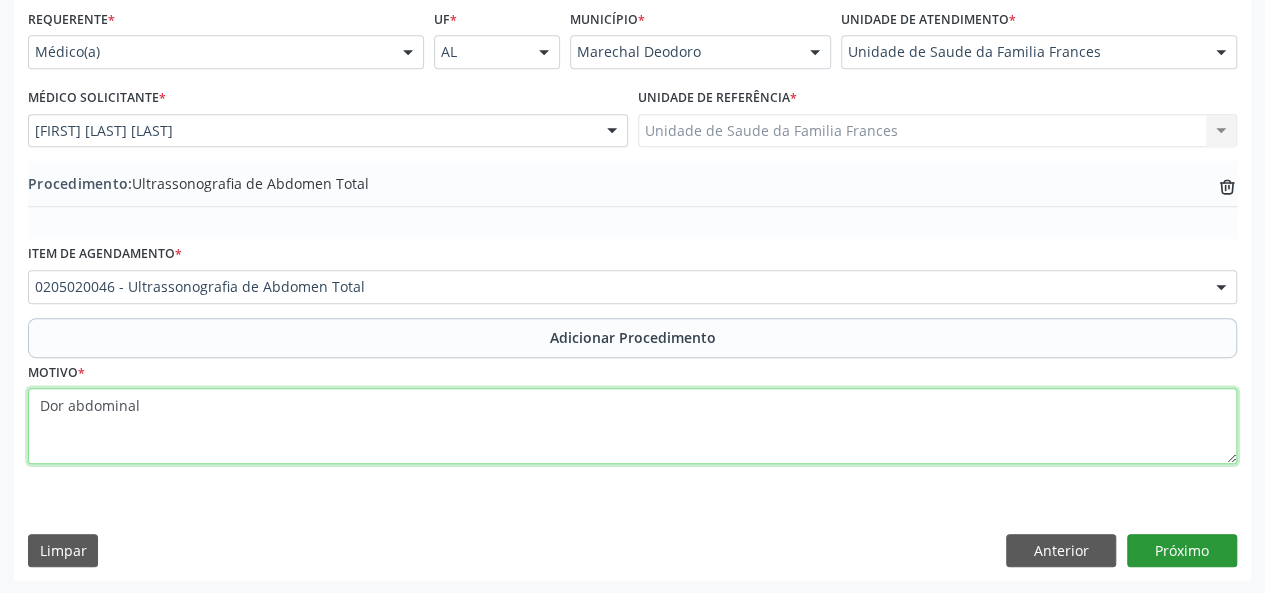type on "Dor abdominal" 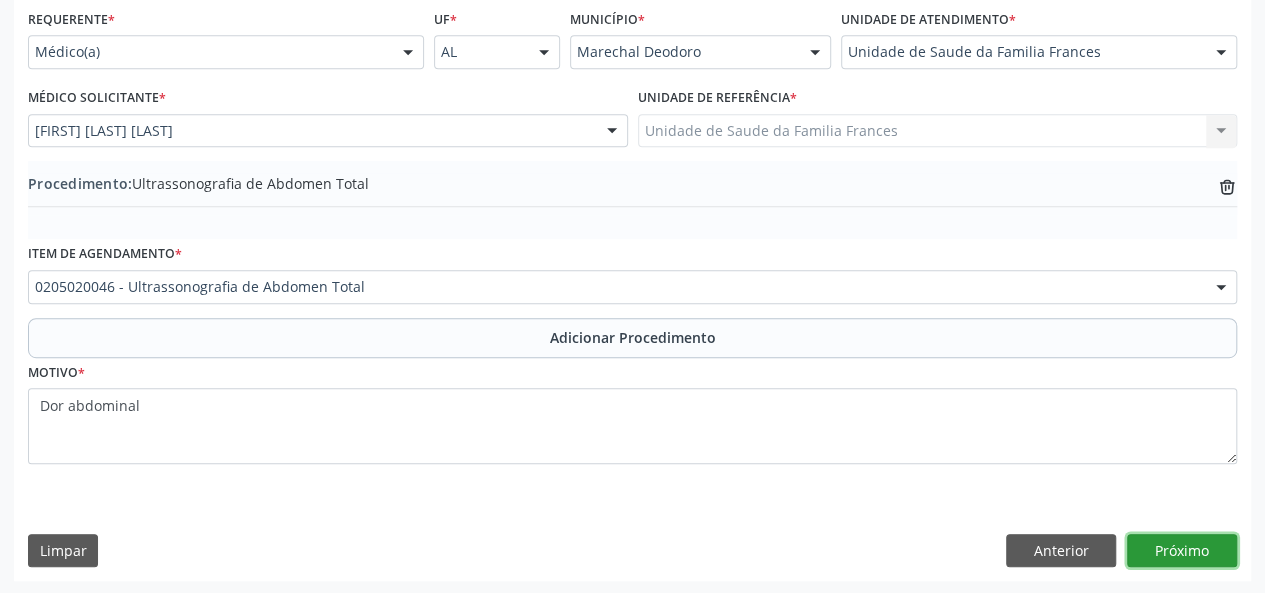 click on "Próximo" at bounding box center [1182, 551] 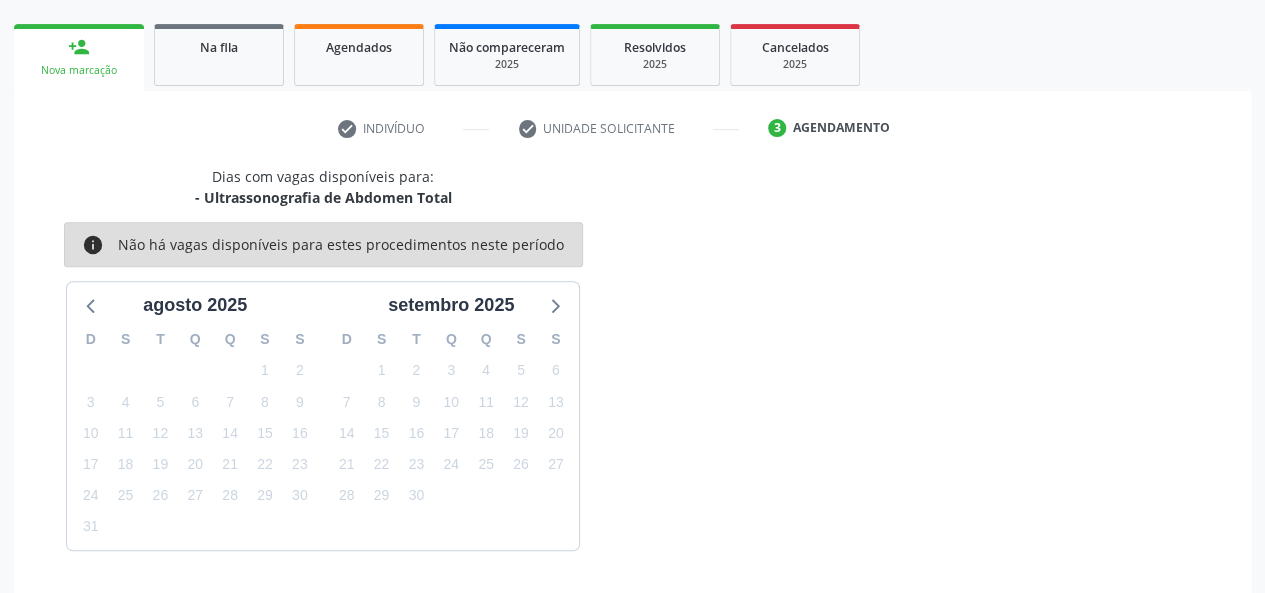 scroll, scrollTop: 362, scrollLeft: 0, axis: vertical 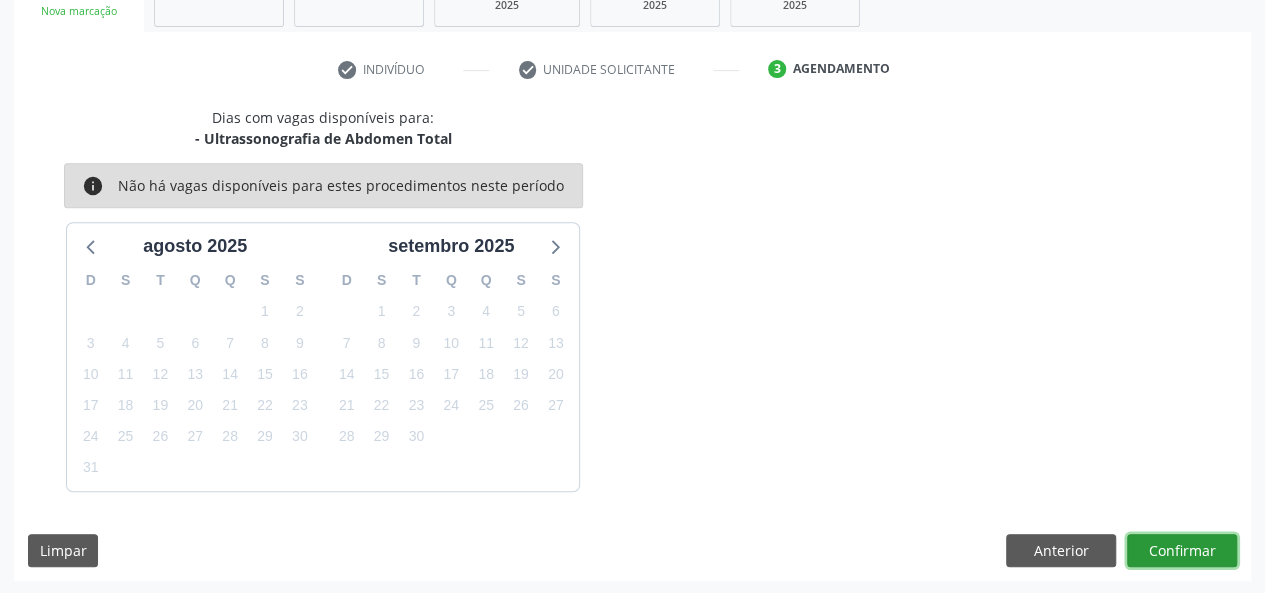 click on "Confirmar" at bounding box center [1182, 551] 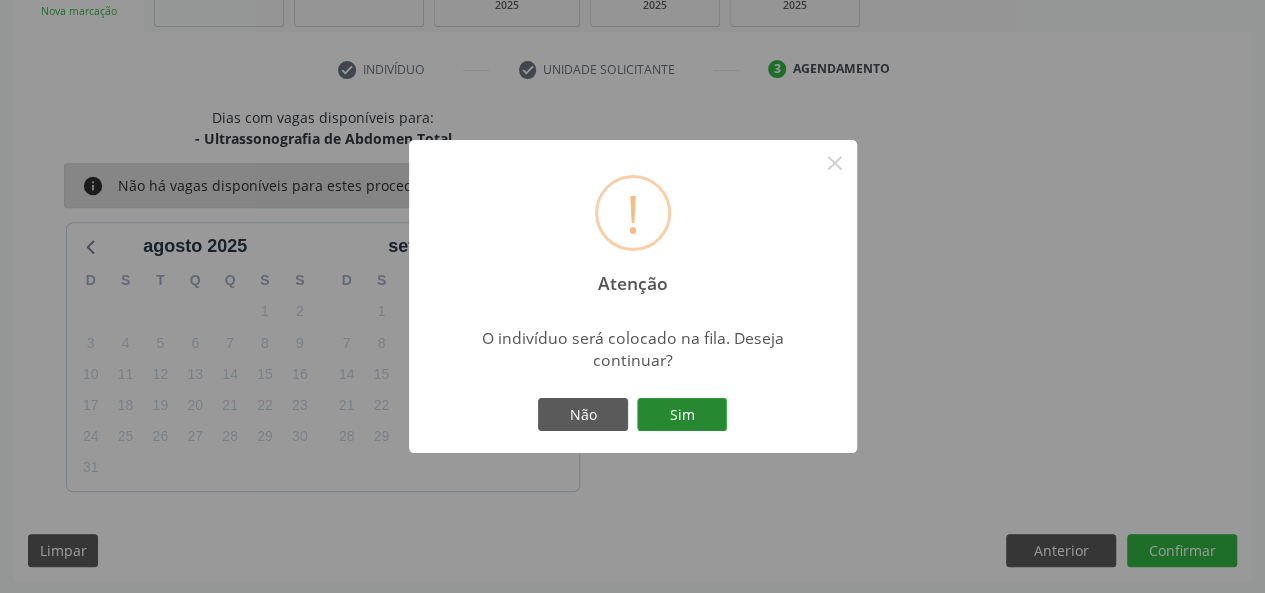 click on "Sim" at bounding box center [682, 415] 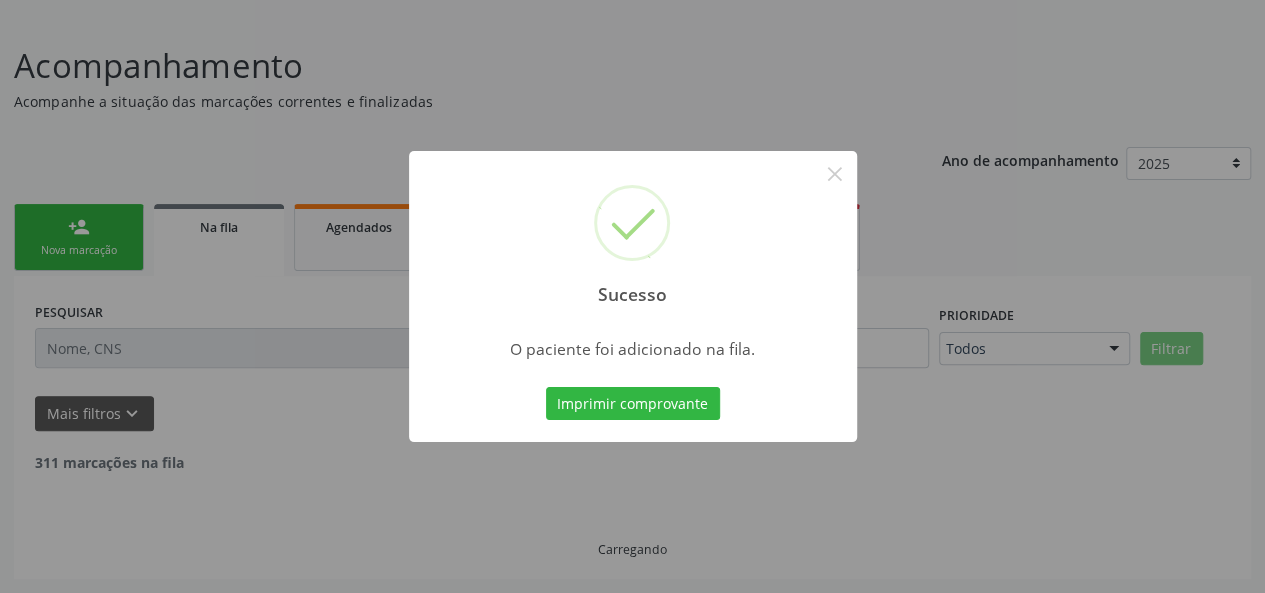 scroll, scrollTop: 100, scrollLeft: 0, axis: vertical 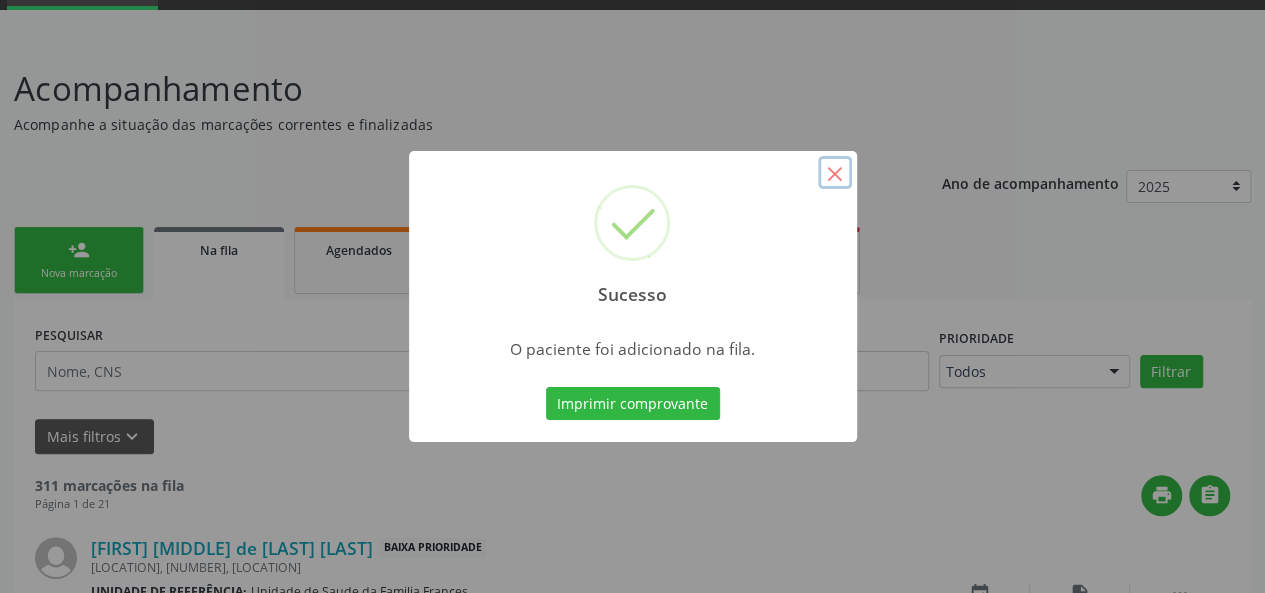 click on "×" at bounding box center (835, 173) 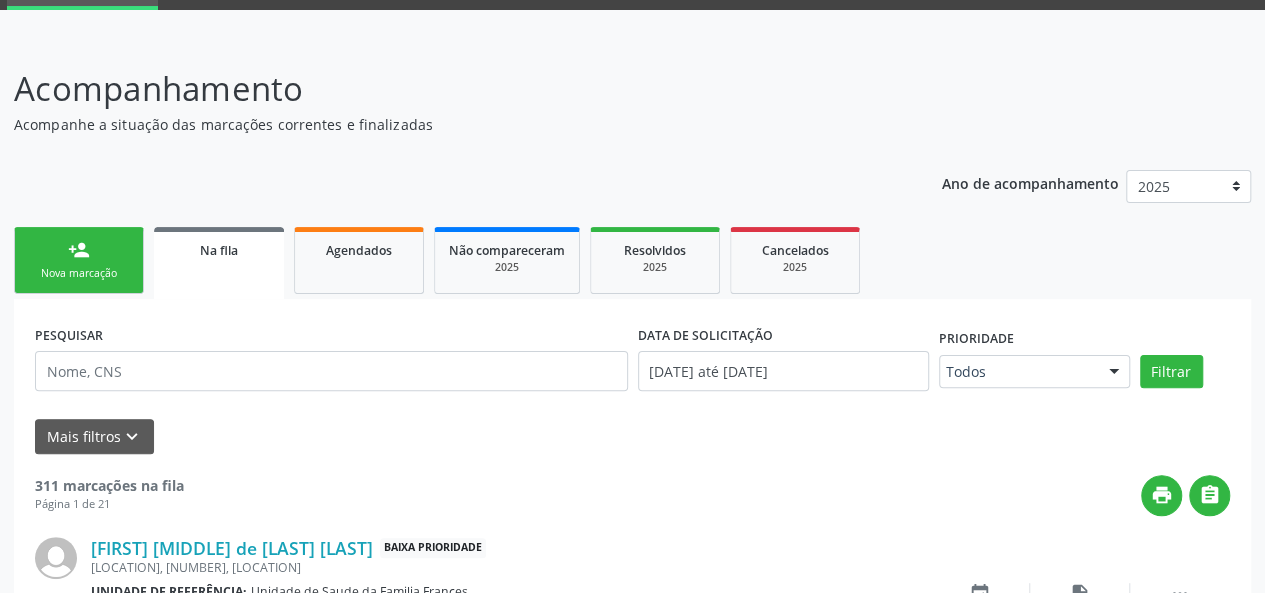 click on "person_add
Nova marcação" at bounding box center [79, 260] 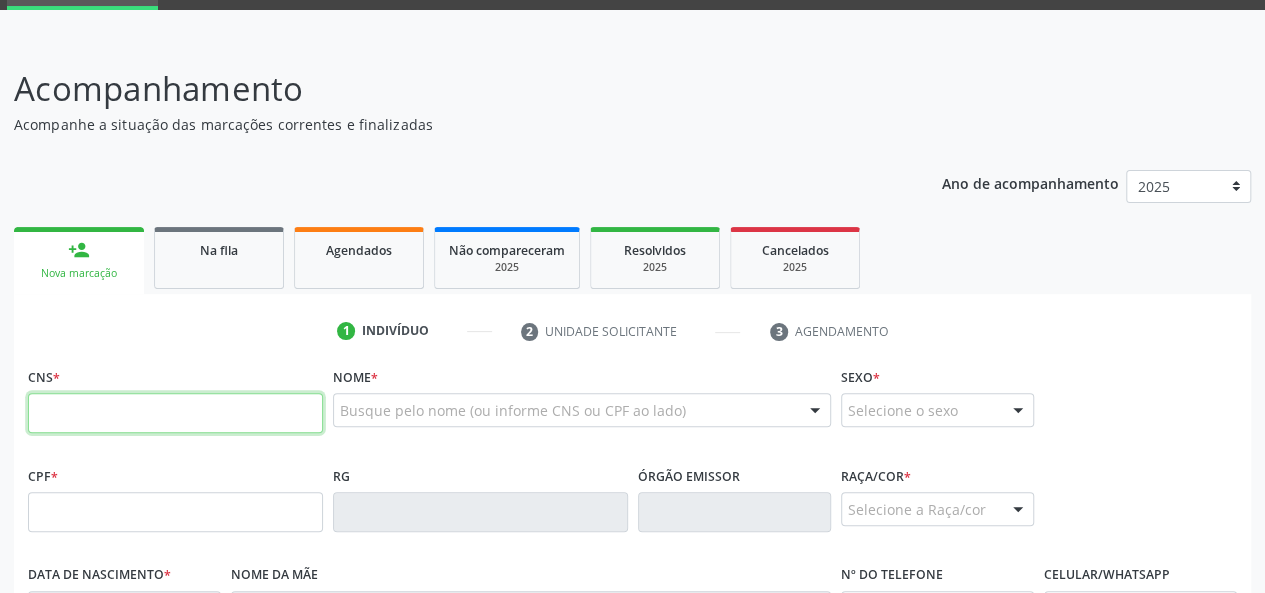paste on "705 6064 3748 5914" 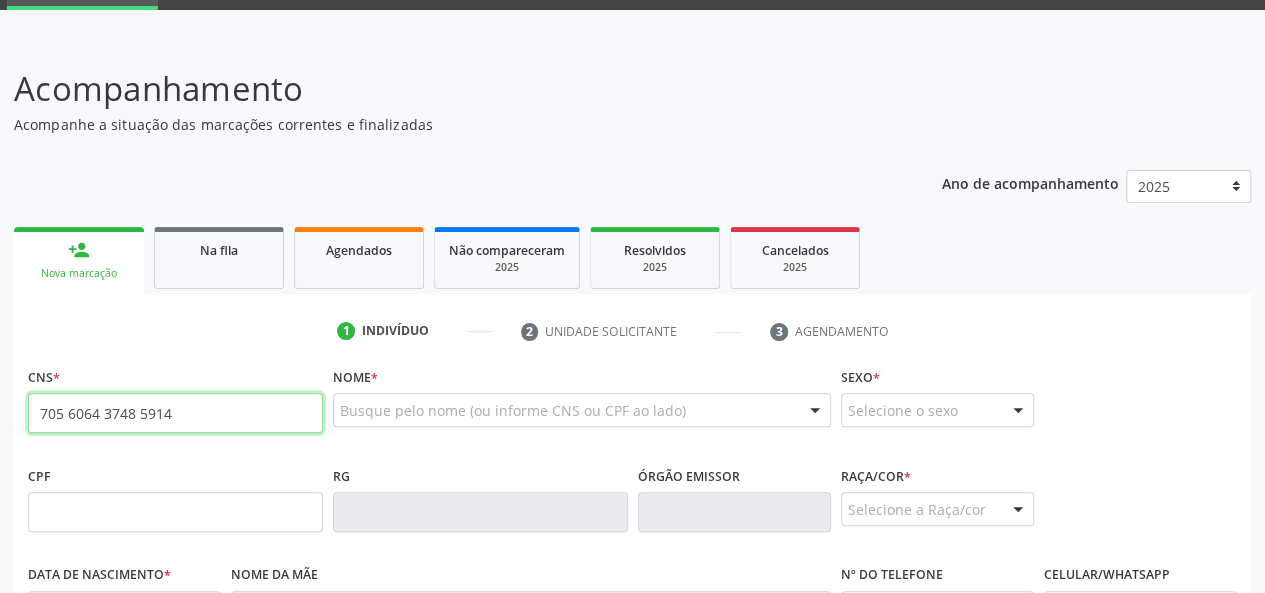 type on "705 6064 3748 5914" 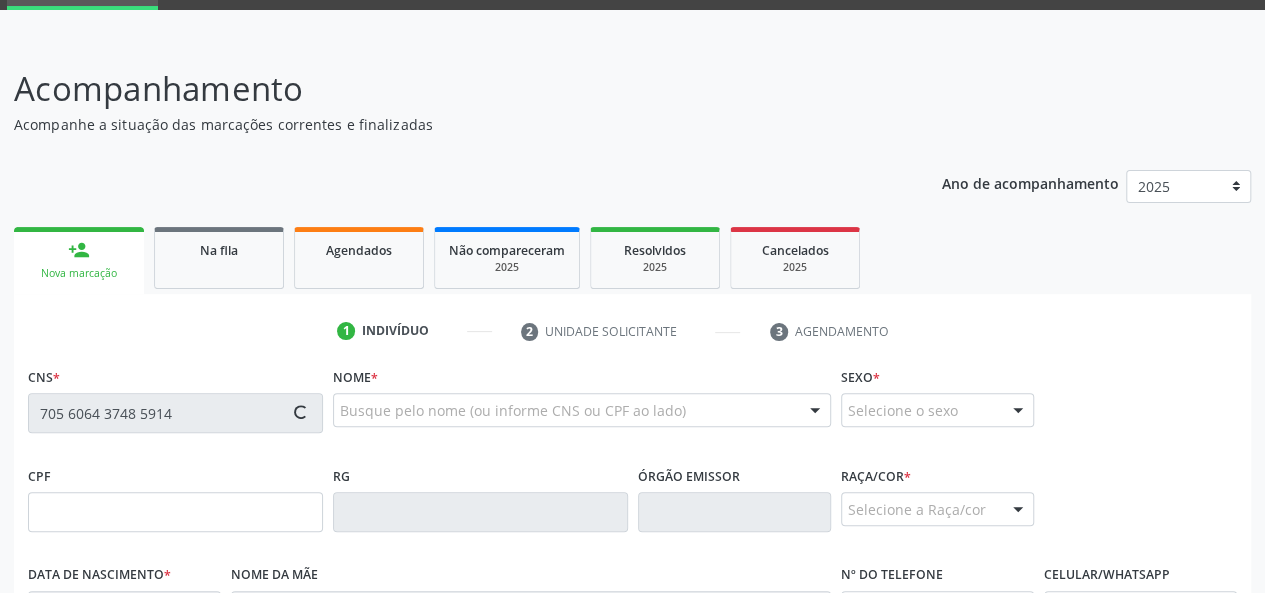 type on "[SSN]" 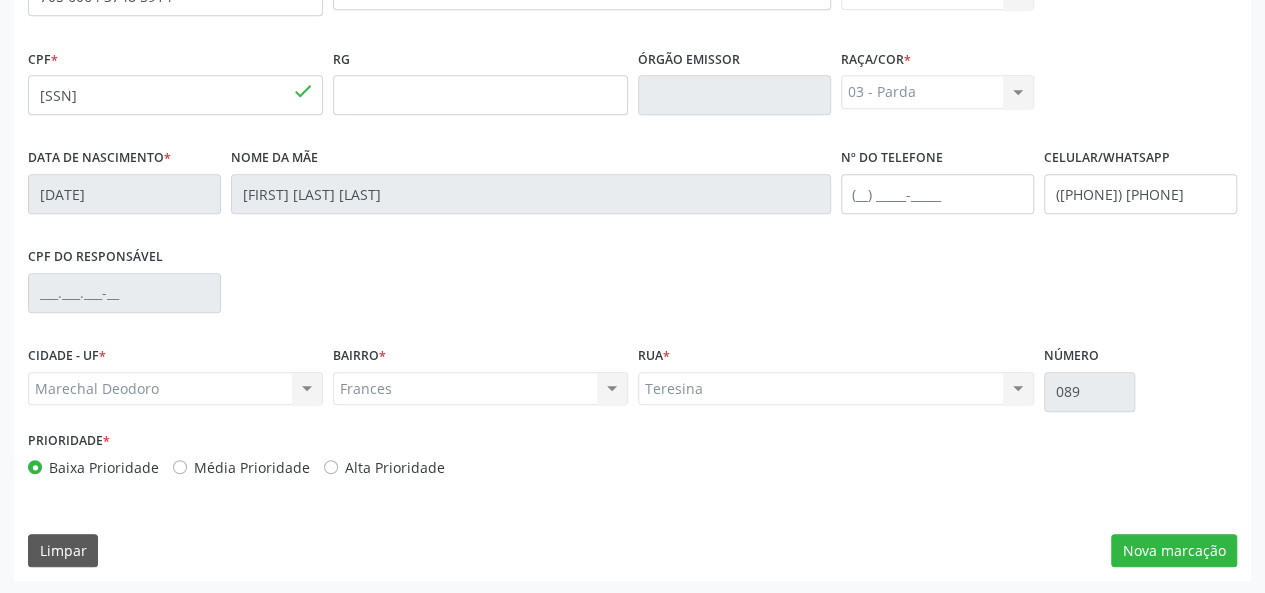 scroll, scrollTop: 518, scrollLeft: 0, axis: vertical 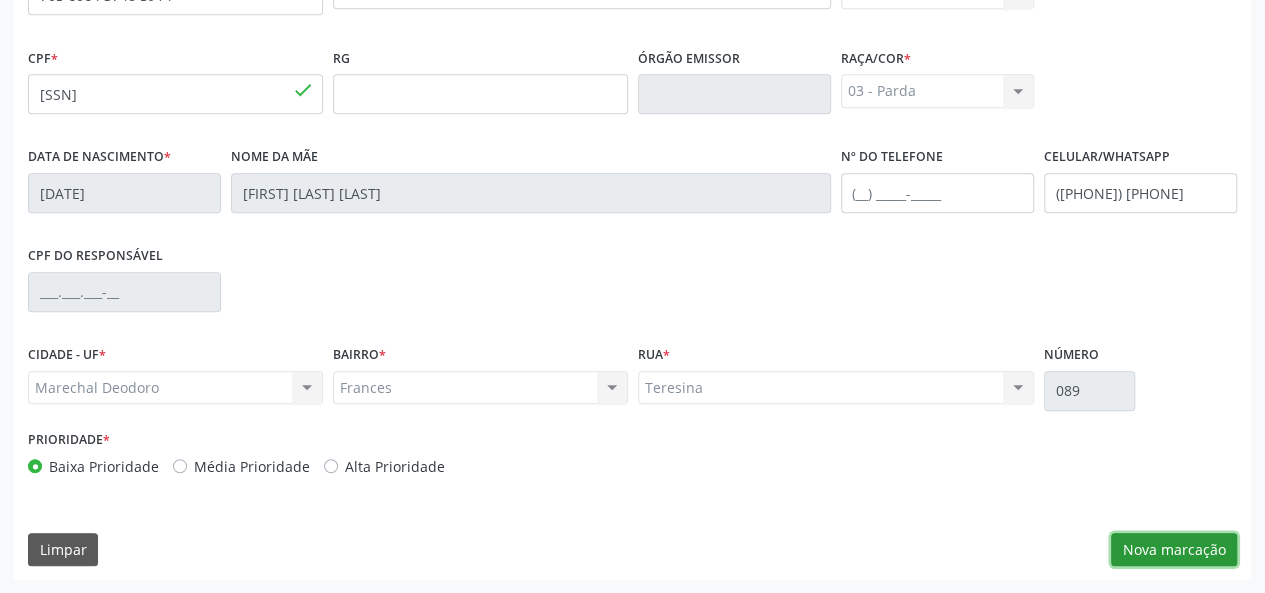 click on "Nova marcação" at bounding box center (1174, 550) 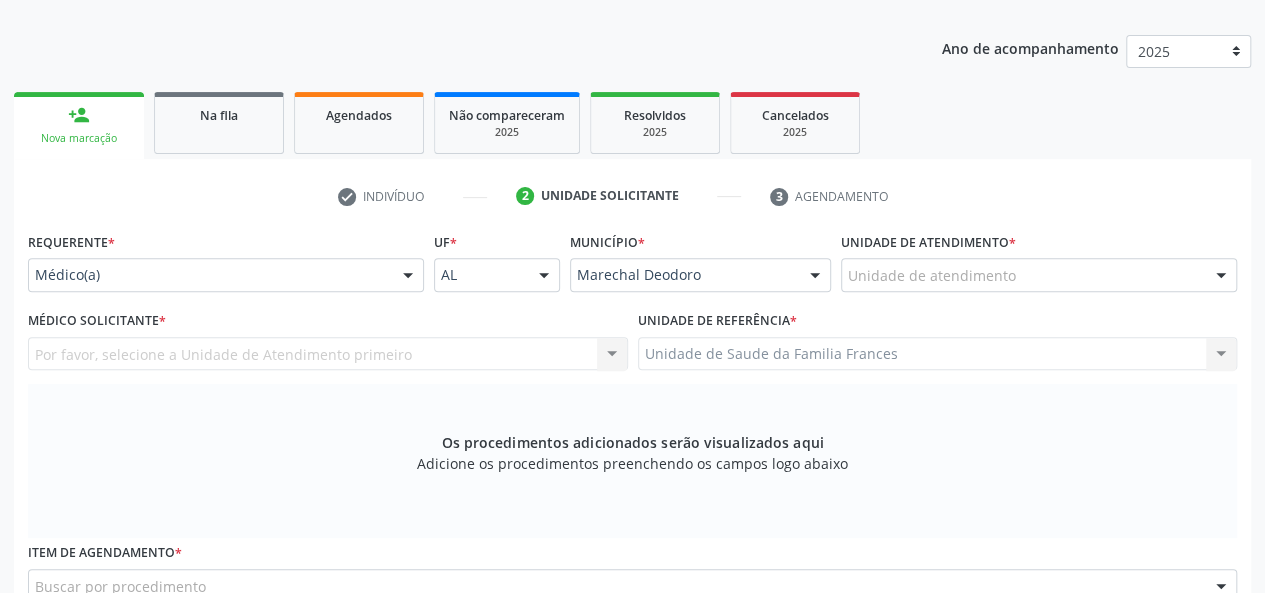 scroll, scrollTop: 218, scrollLeft: 0, axis: vertical 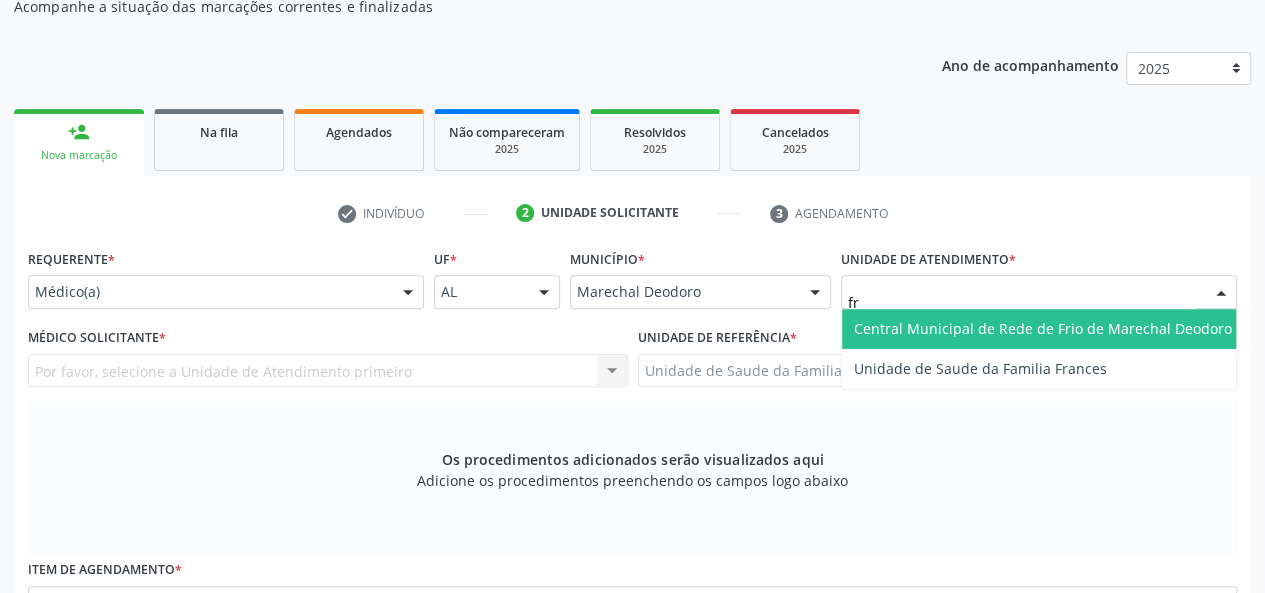 type on "fra" 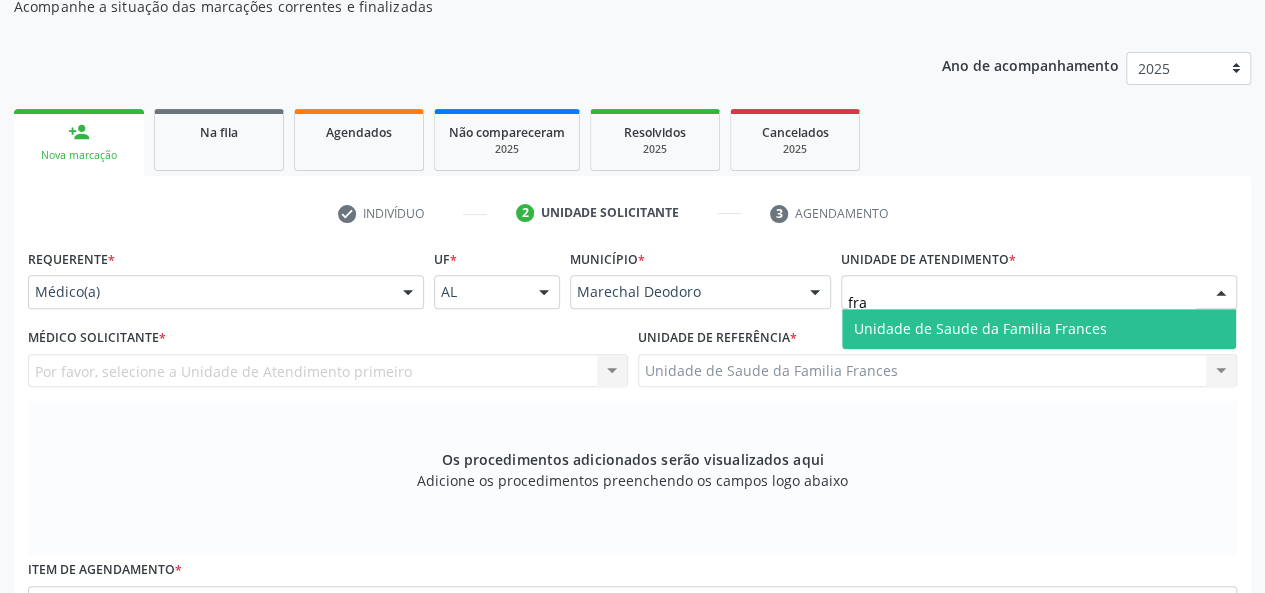 click on "Unidade de Saude da Familia Frances" at bounding box center (1039, 329) 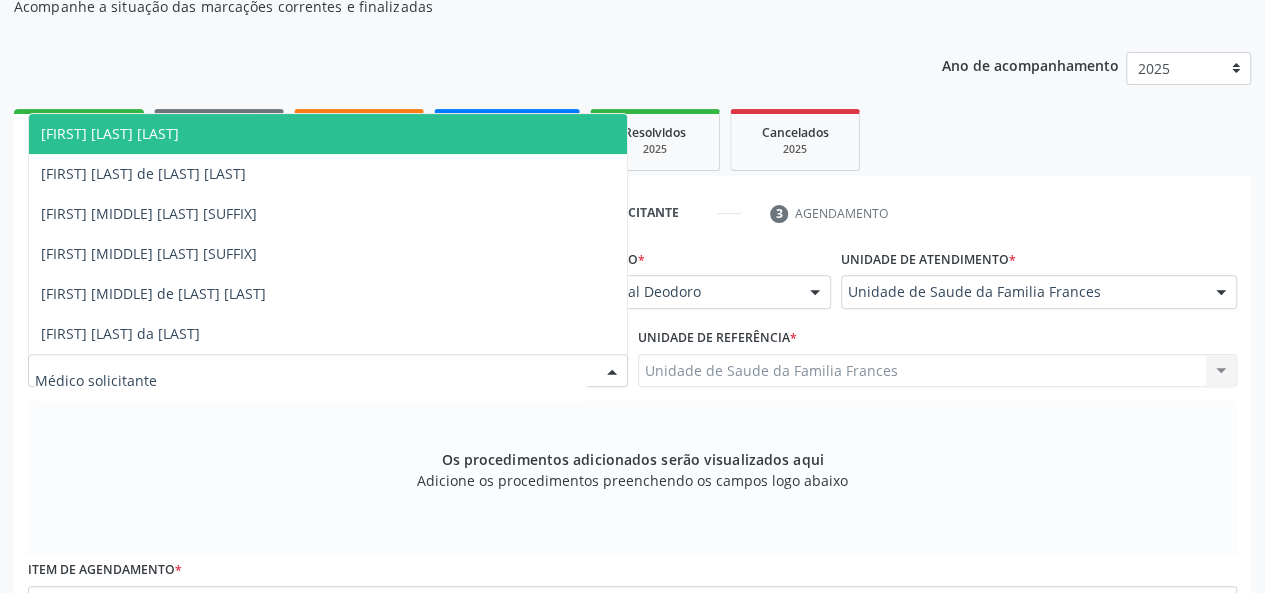 click on "[FIRST] [LAST] [LAST]" at bounding box center [328, 134] 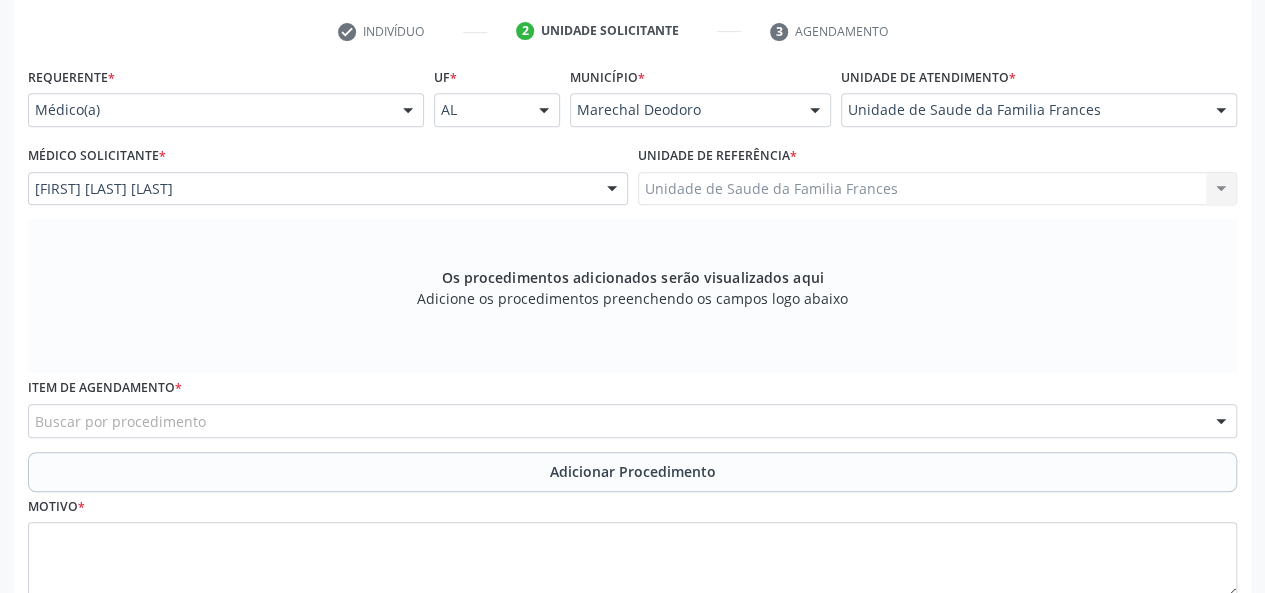 scroll, scrollTop: 418, scrollLeft: 0, axis: vertical 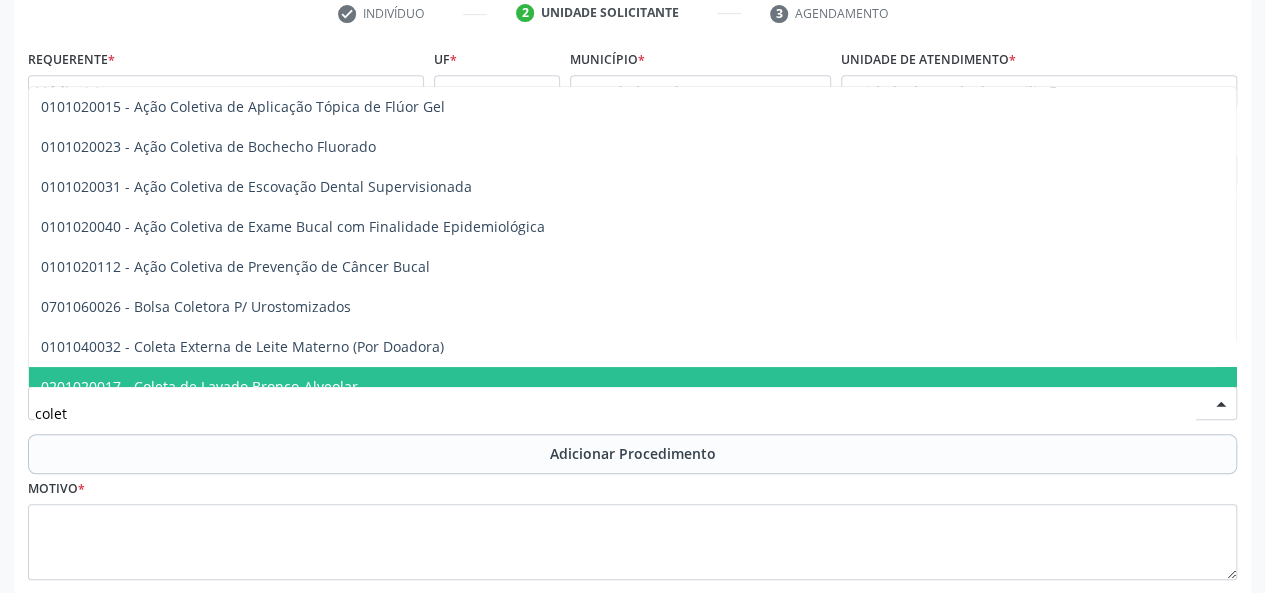 type on "coleta" 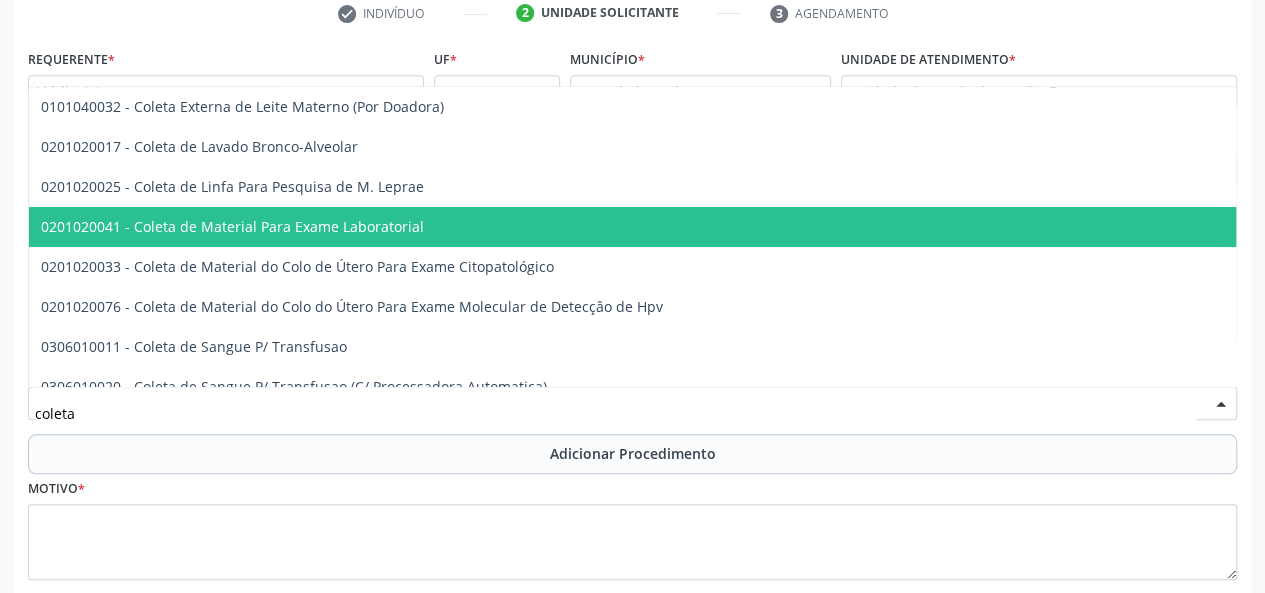 click on "0201020041 - Coleta de Material Para Exame Laboratorial" at bounding box center (232, 226) 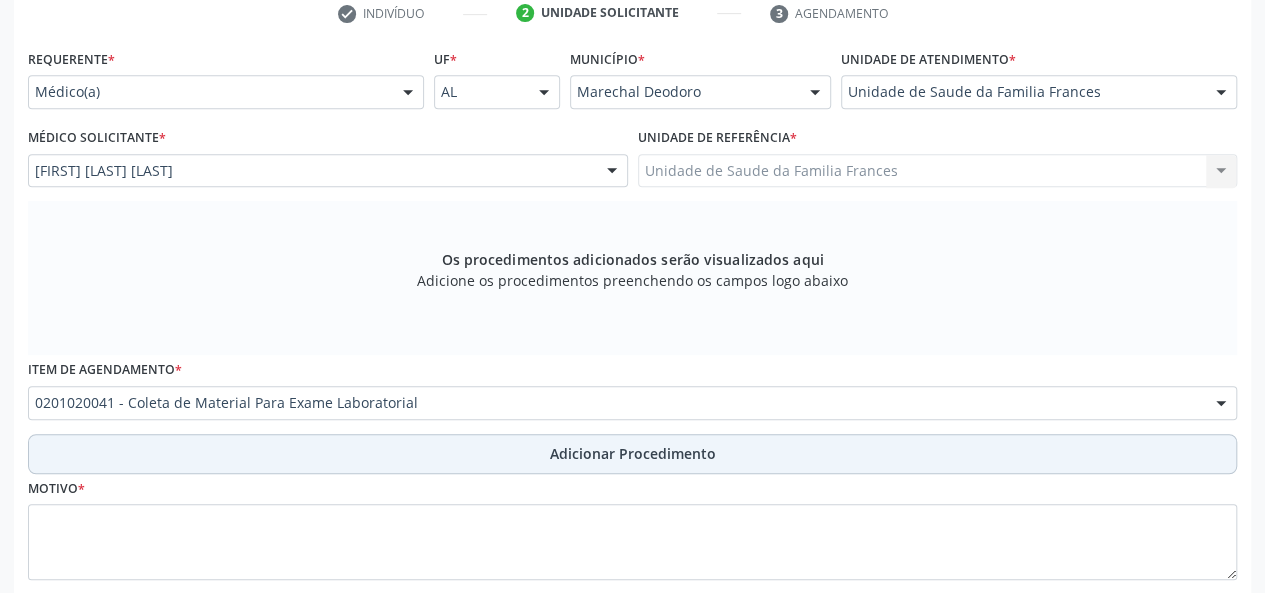 click on "Adicionar Procedimento" at bounding box center (632, 454) 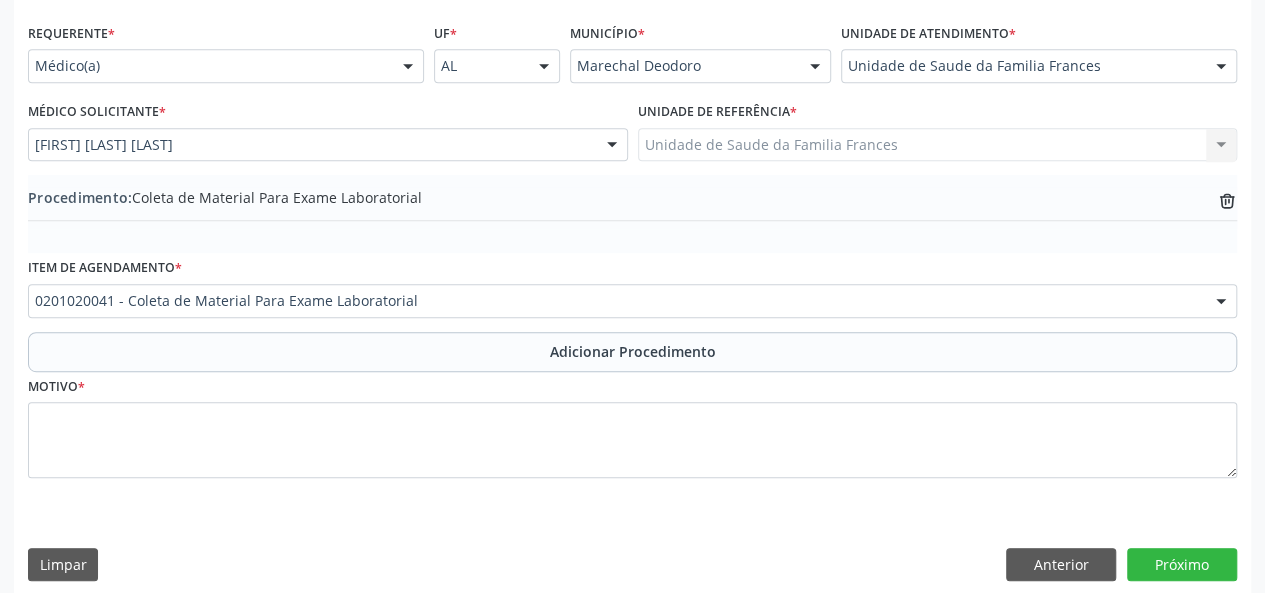 scroll, scrollTop: 458, scrollLeft: 0, axis: vertical 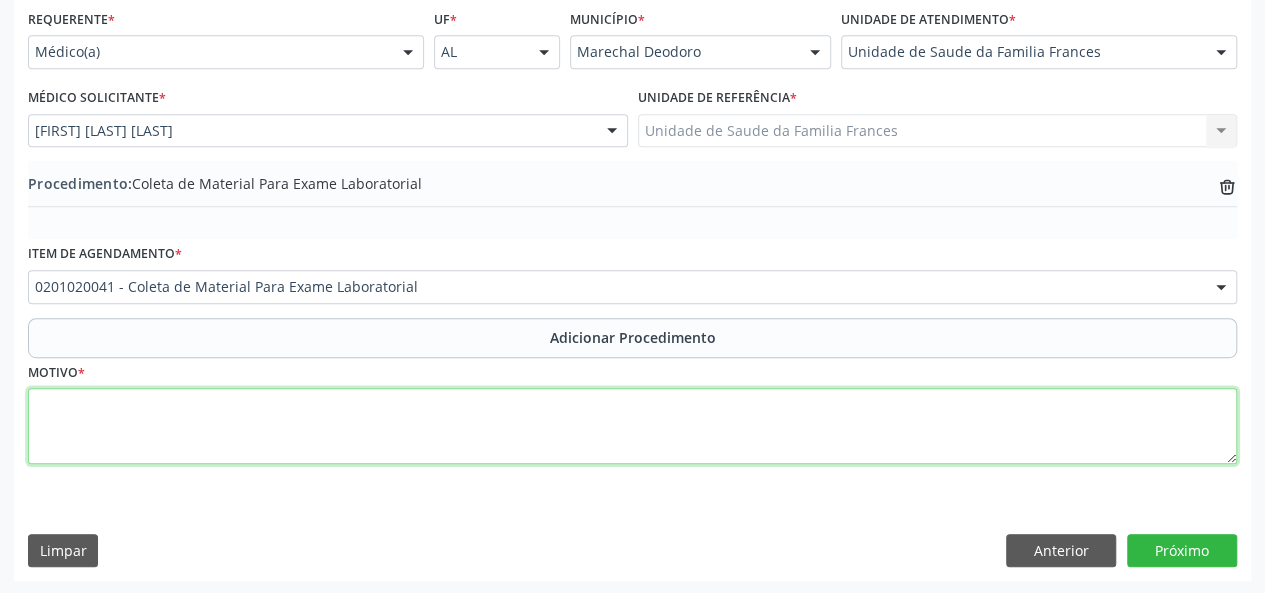 click at bounding box center (632, 426) 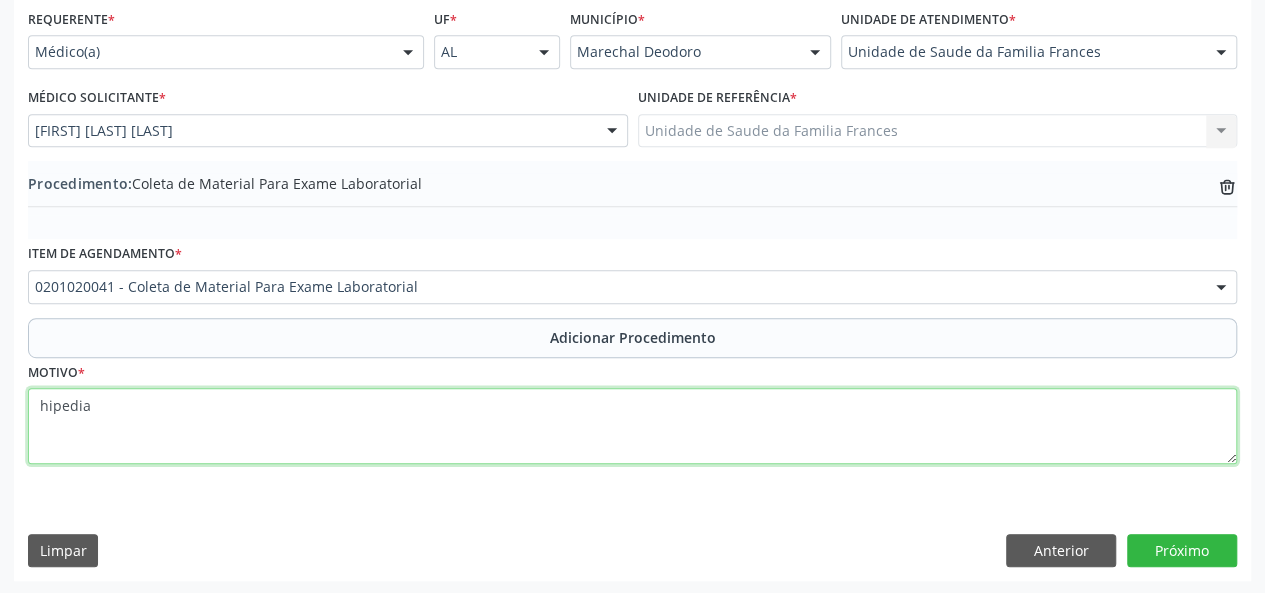 click on "hipedia" at bounding box center (632, 426) 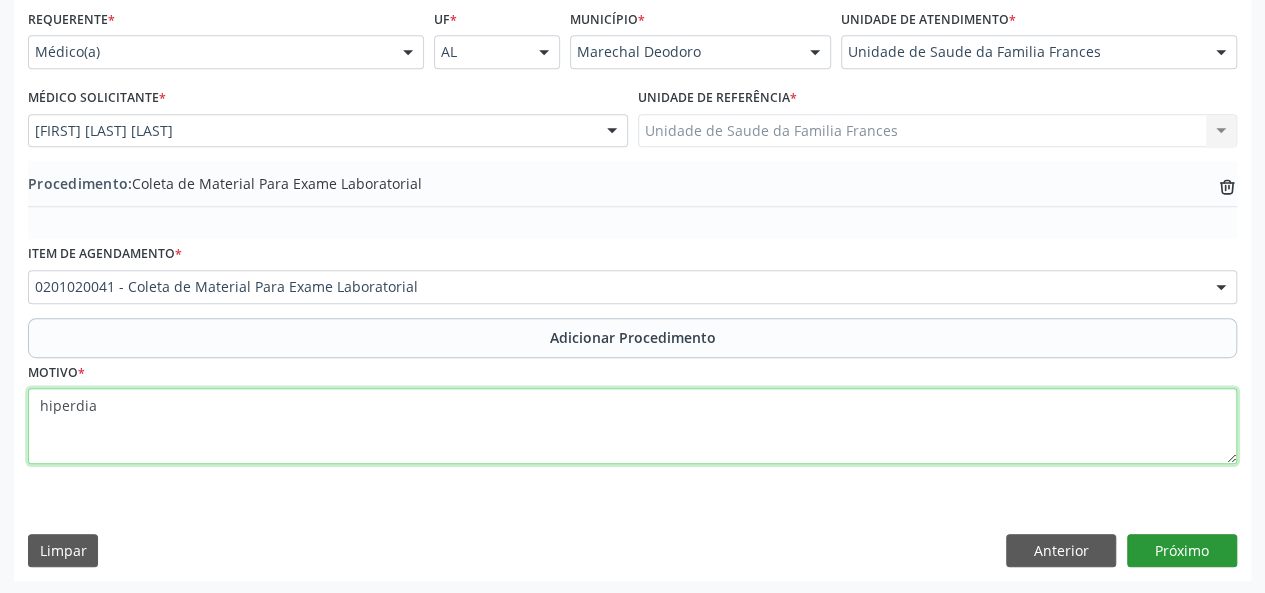 type on "hiperdia" 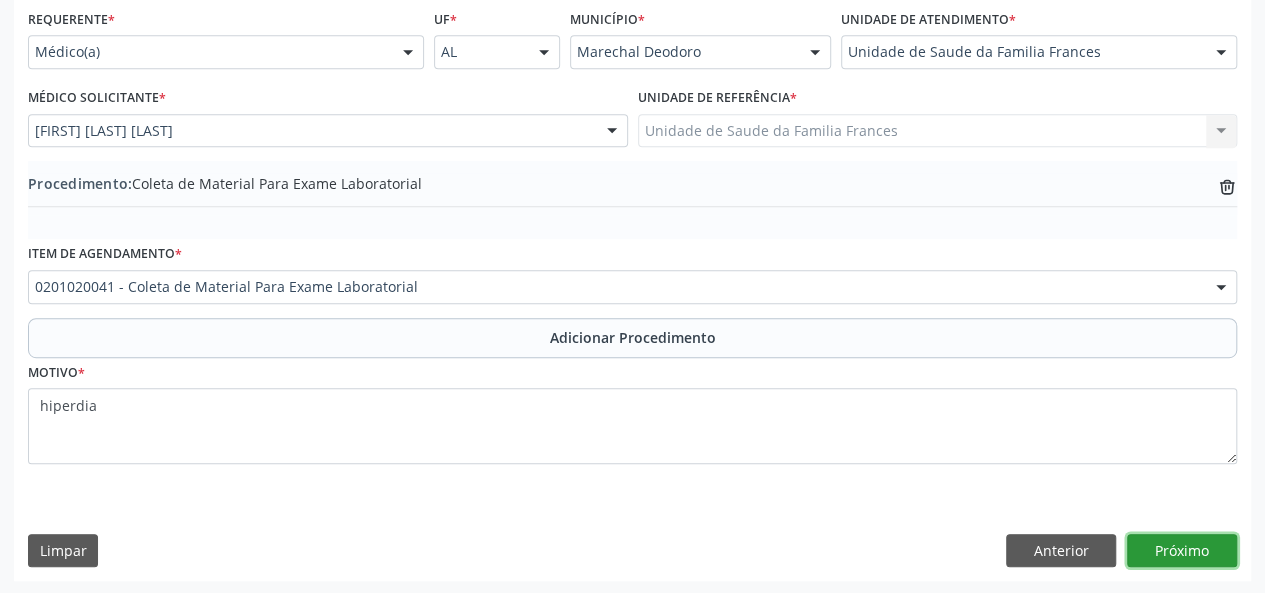 click on "Próximo" at bounding box center [1182, 551] 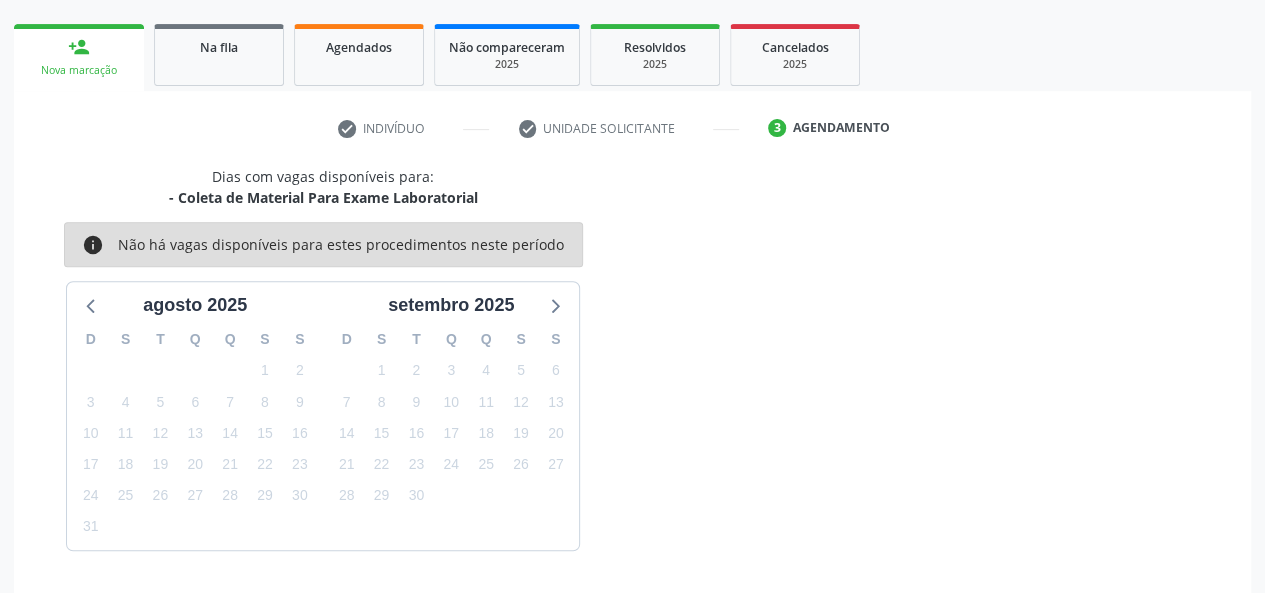 scroll, scrollTop: 362, scrollLeft: 0, axis: vertical 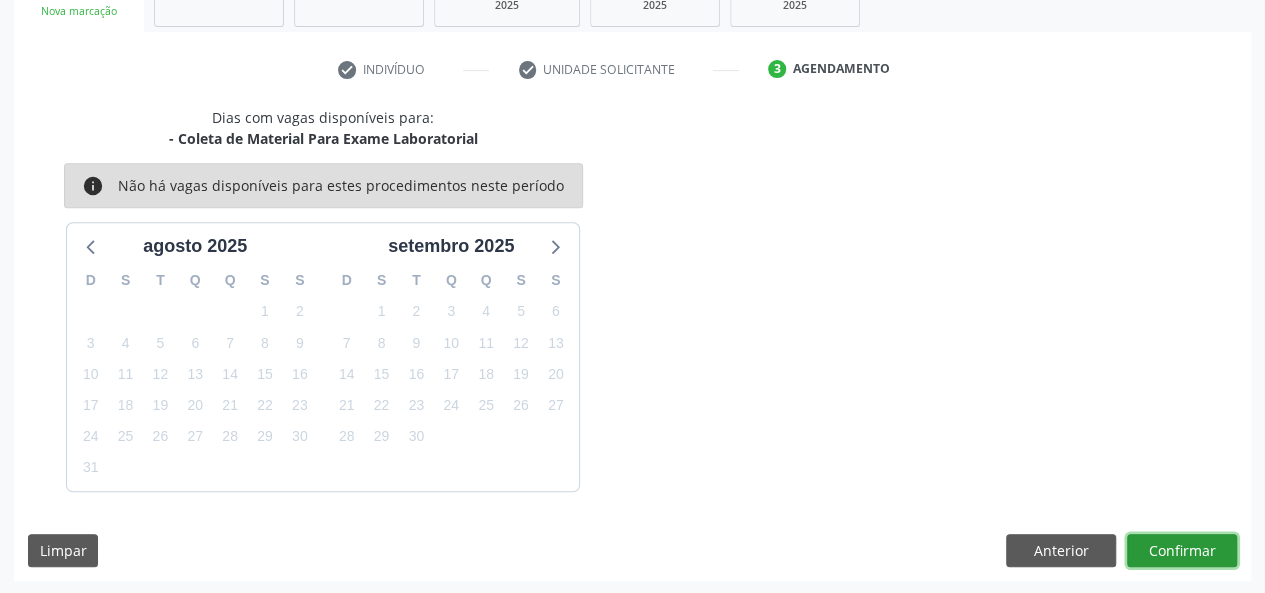 click on "Confirmar" at bounding box center (1182, 551) 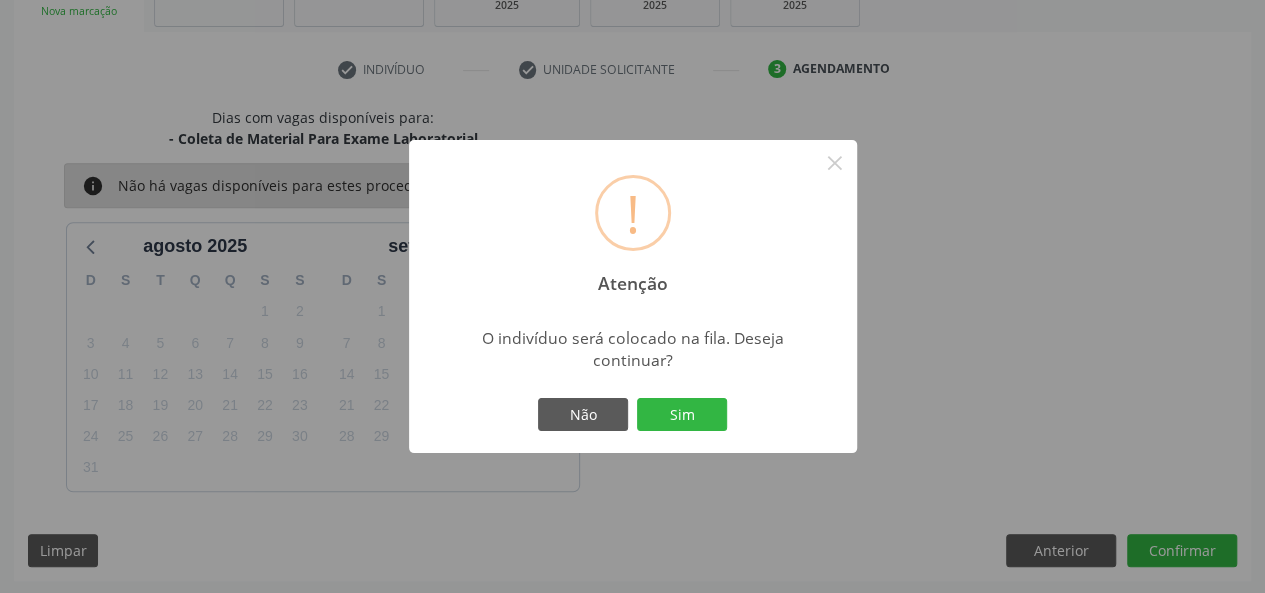 click on "! Atenção × O indivíduo será colocado na fila. Deseja continuar? Não Sim" at bounding box center [633, 297] 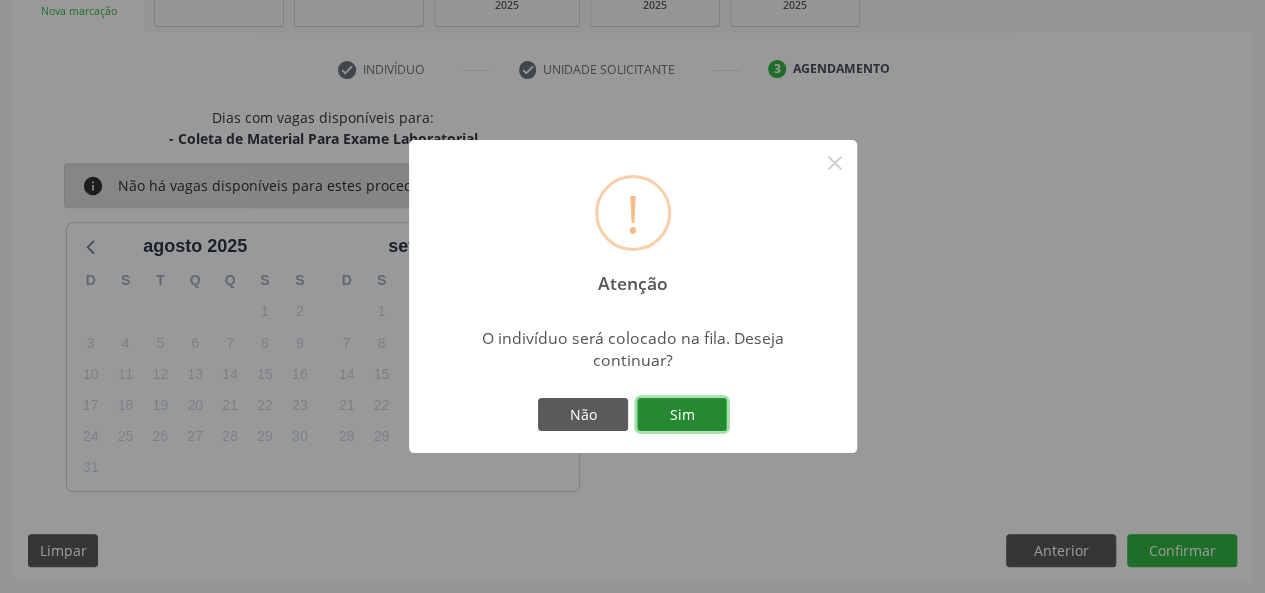 click on "Sim" at bounding box center (682, 415) 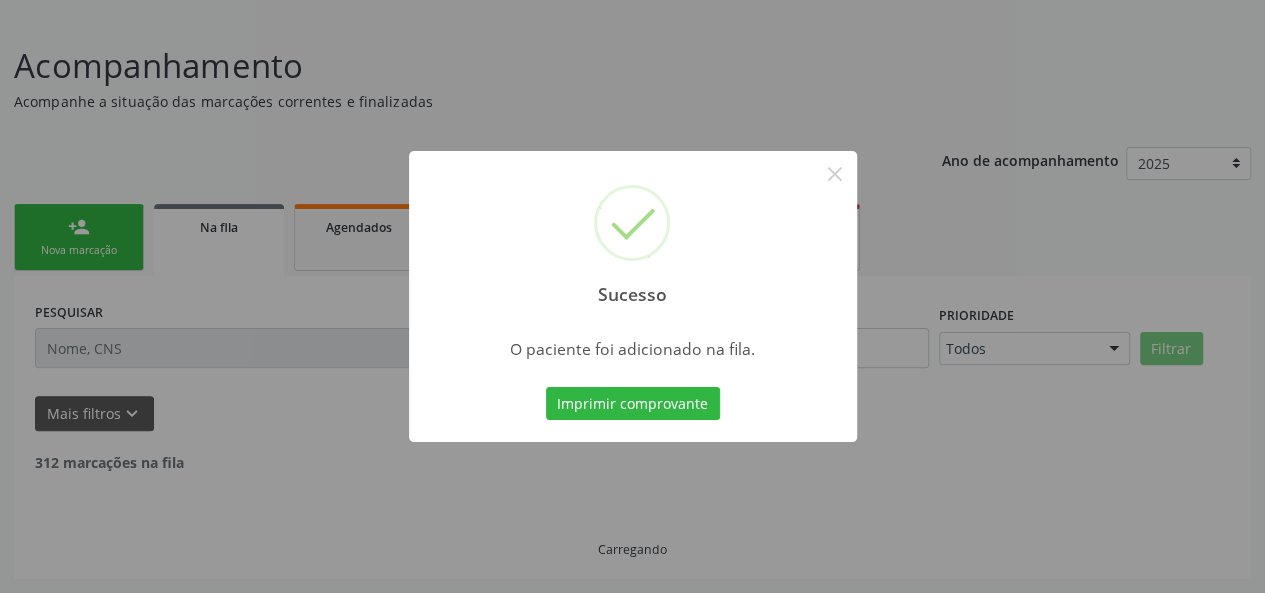scroll, scrollTop: 100, scrollLeft: 0, axis: vertical 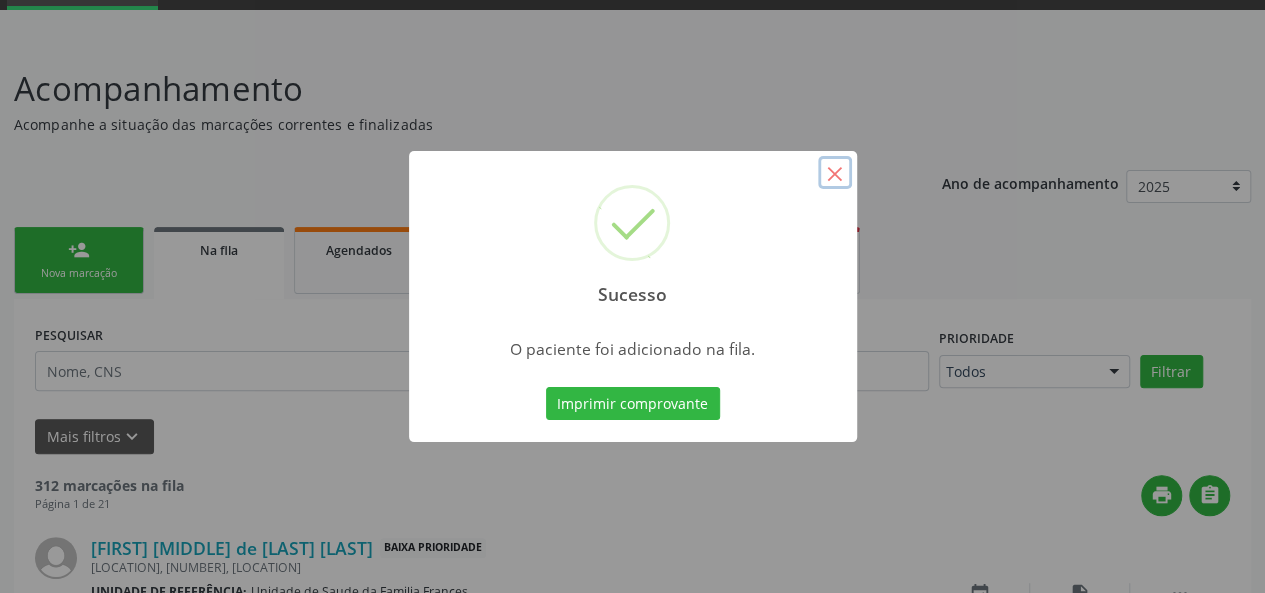 click on "×" at bounding box center (835, 173) 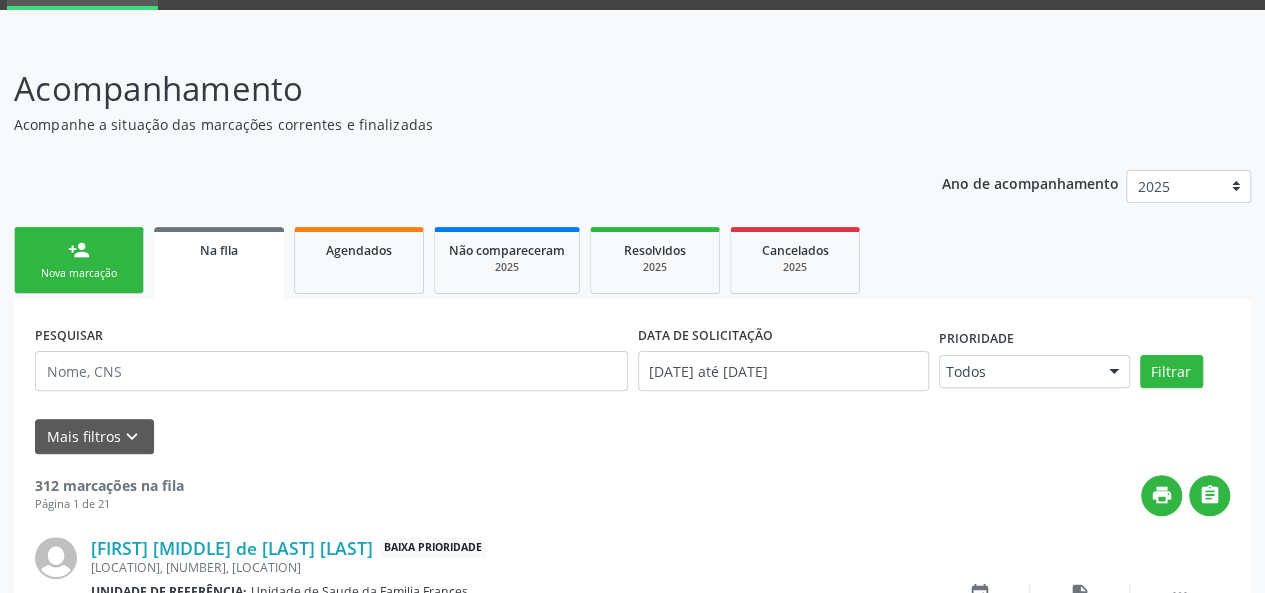 click on "person_add
Nova marcação" at bounding box center [79, 260] 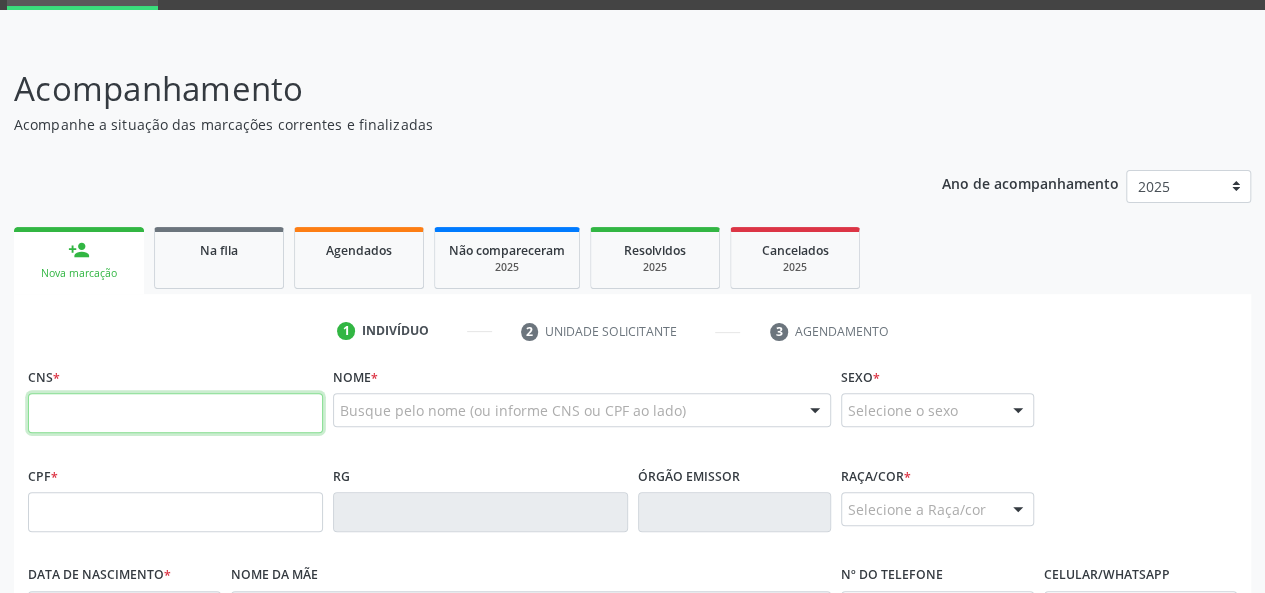 click at bounding box center [175, 413] 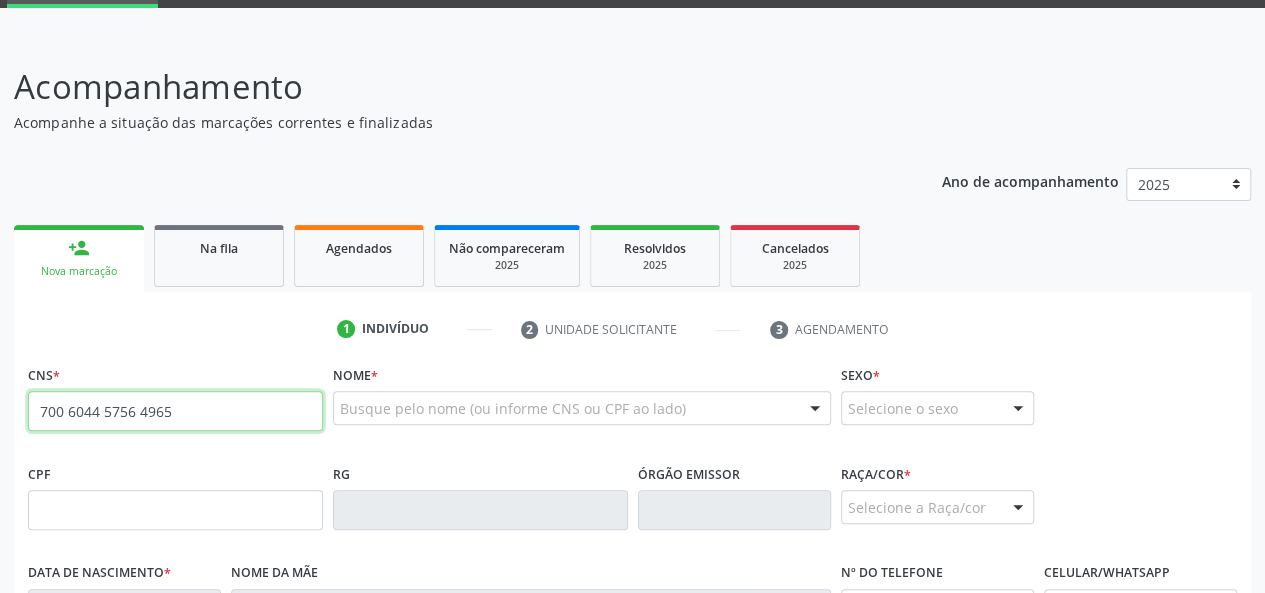 type on "700 6044 5756 4965" 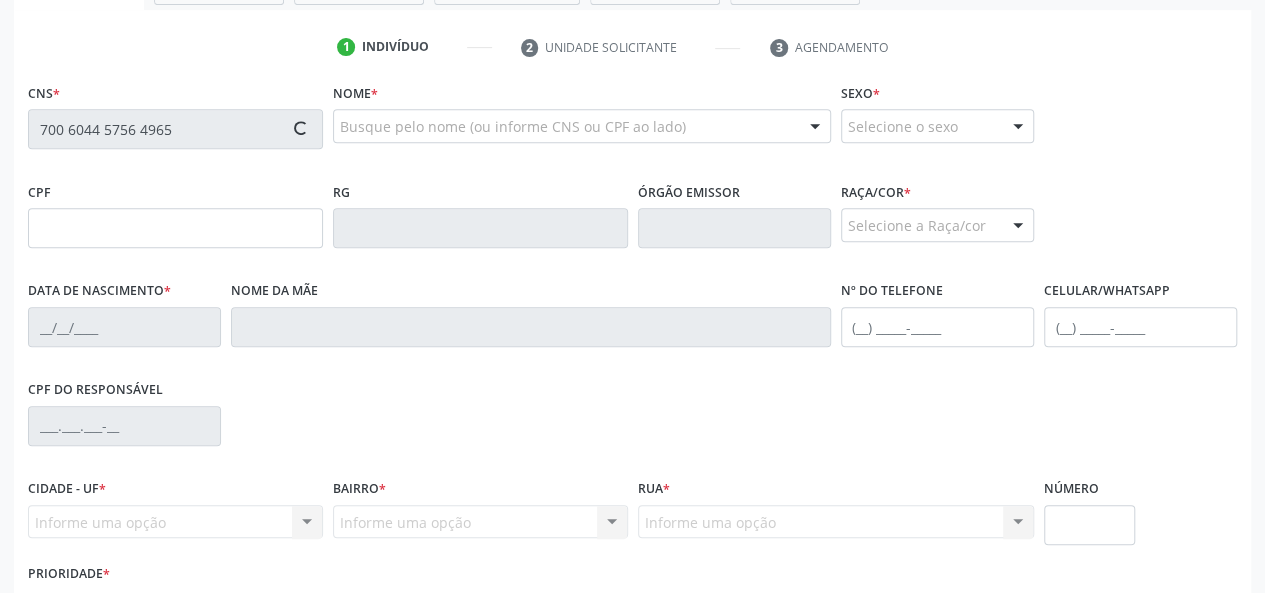 scroll, scrollTop: 400, scrollLeft: 0, axis: vertical 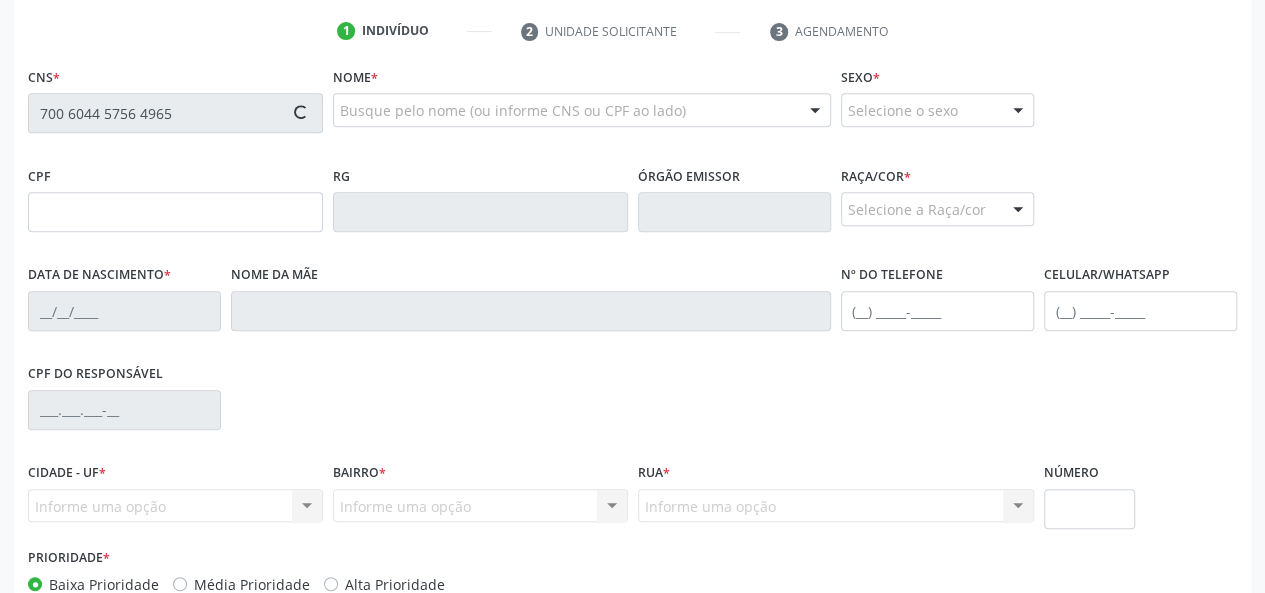 type on "[DATE]" 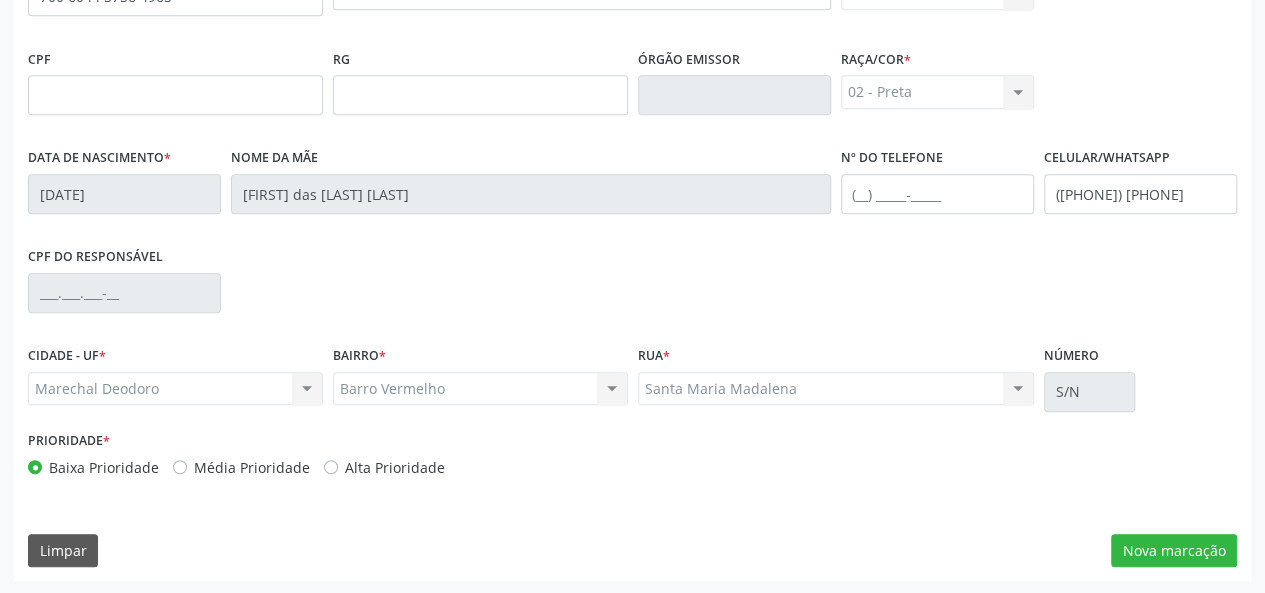scroll, scrollTop: 518, scrollLeft: 0, axis: vertical 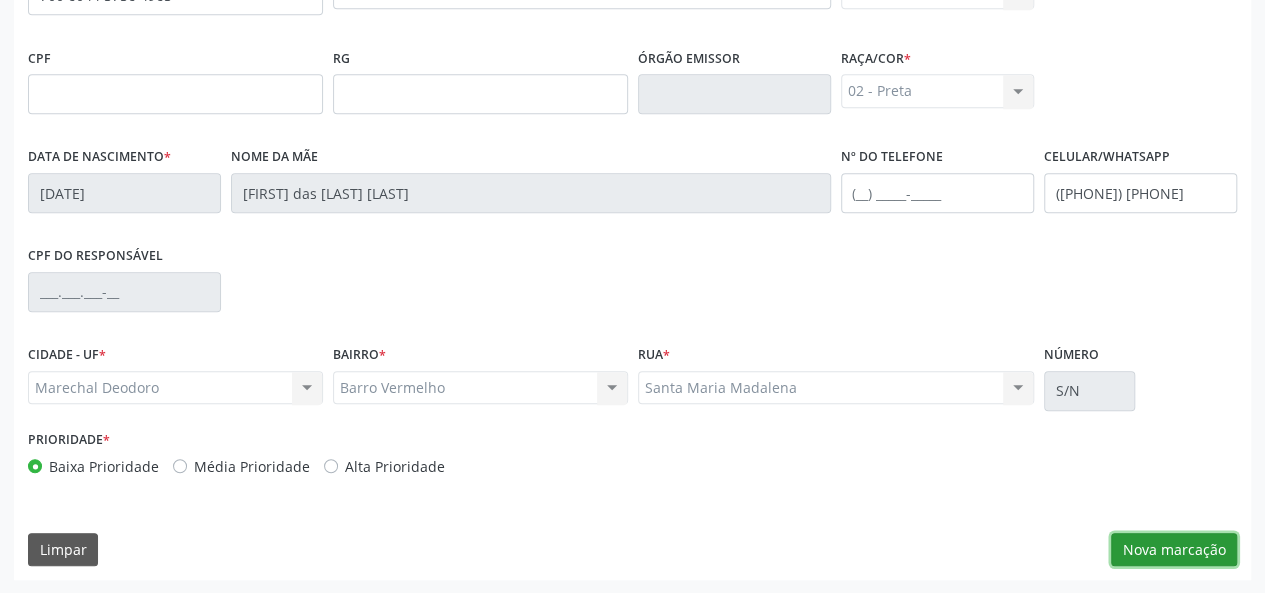 click on "Nova marcação" at bounding box center (1174, 550) 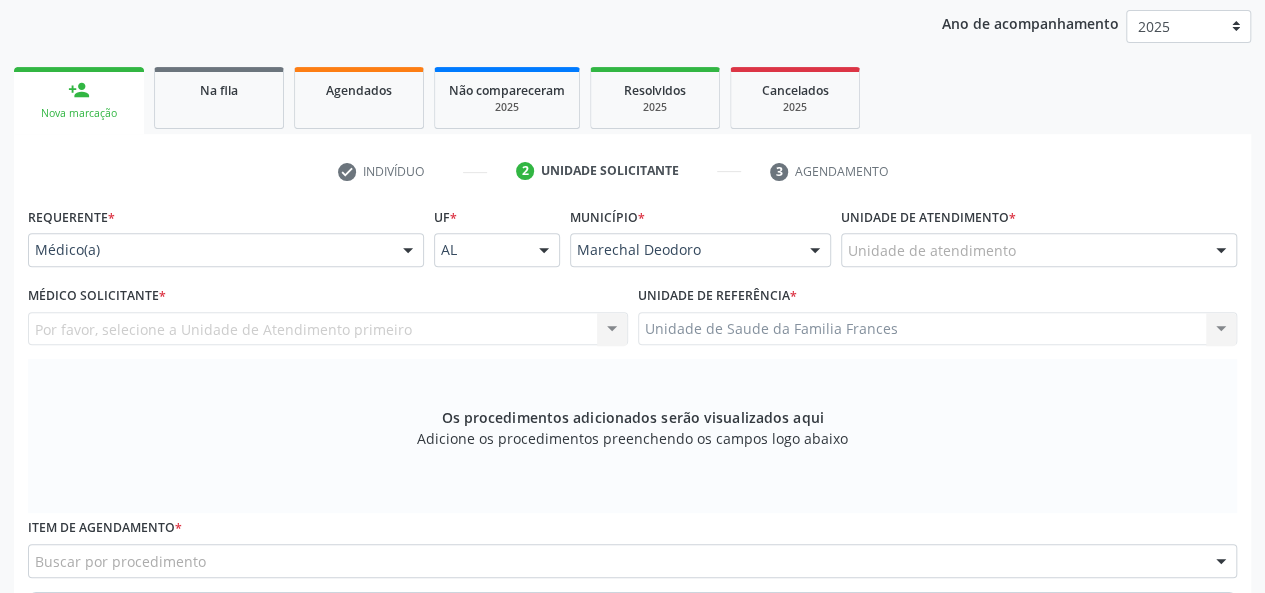 scroll, scrollTop: 218, scrollLeft: 0, axis: vertical 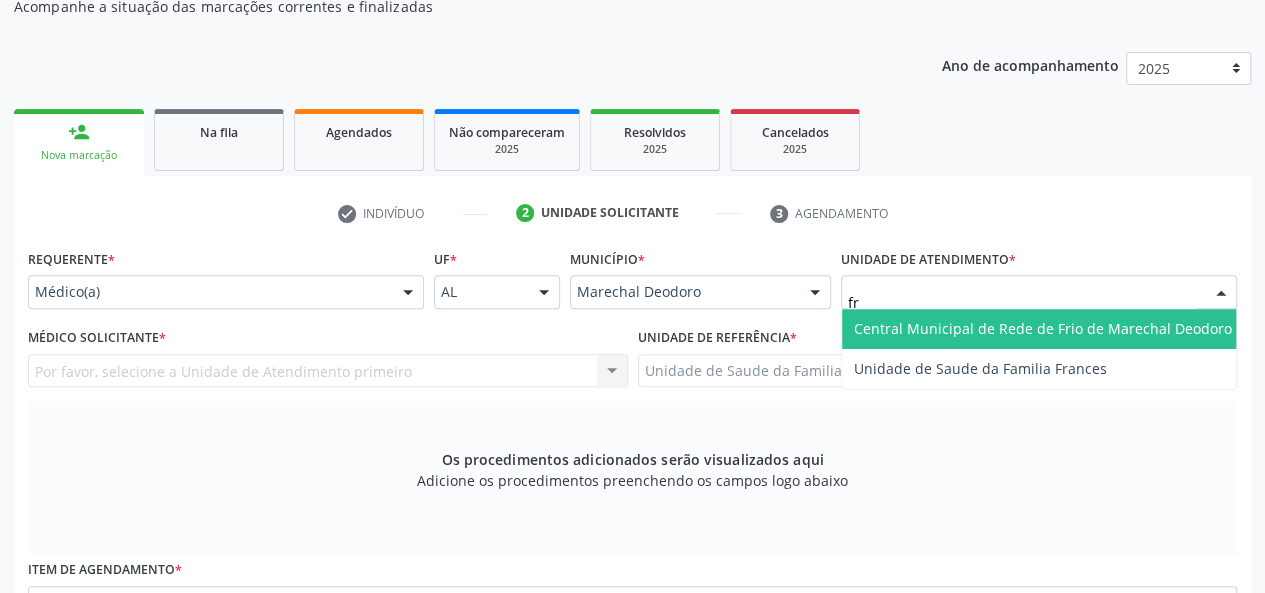 type on "fra" 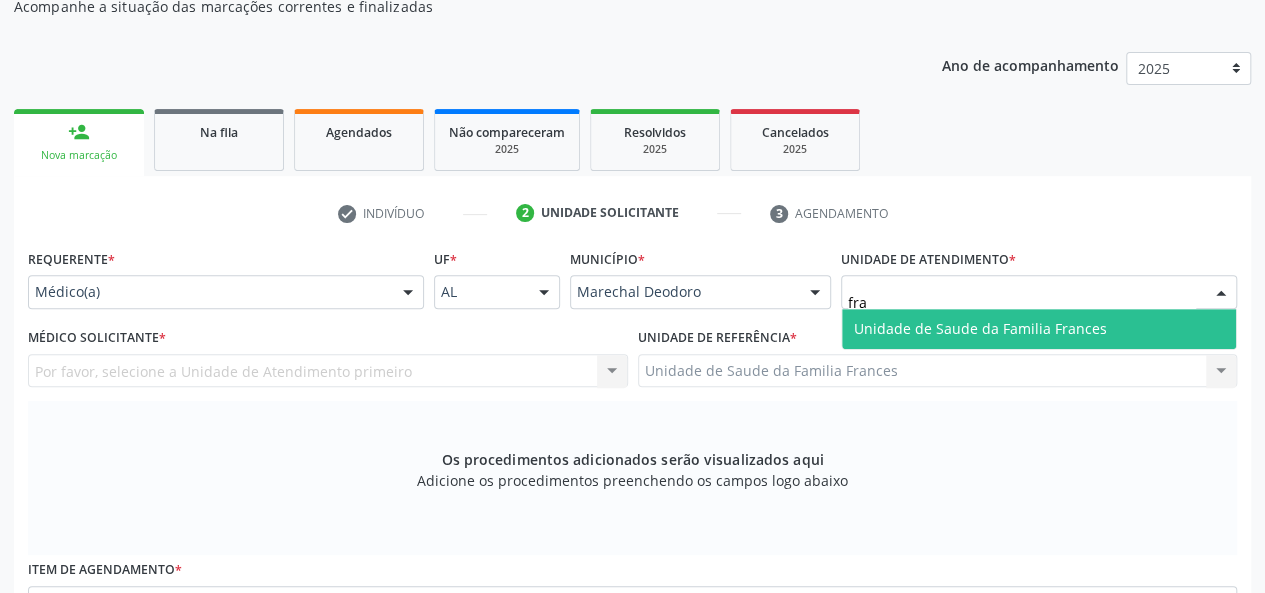 click on "Unidade de Saude da Familia Frances" at bounding box center [980, 328] 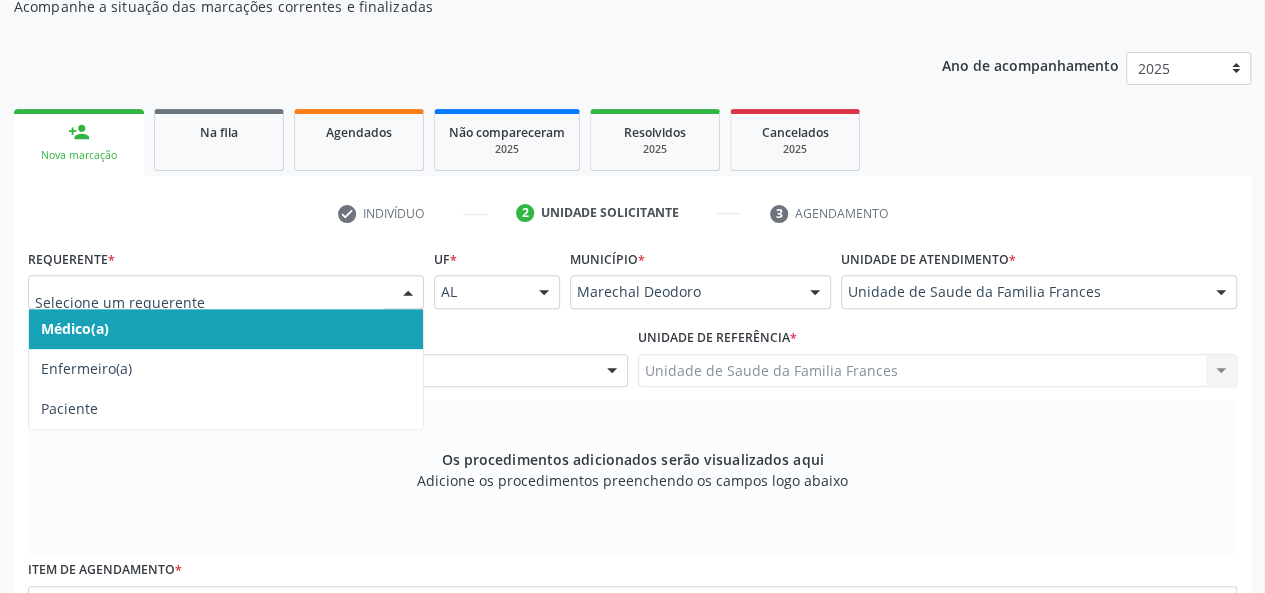 click on "Médico(a)   Enfermeiro(a)   Paciente
Nenhum resultado encontrado para: "   "
Não há nenhuma opção para ser exibida." at bounding box center [226, 292] 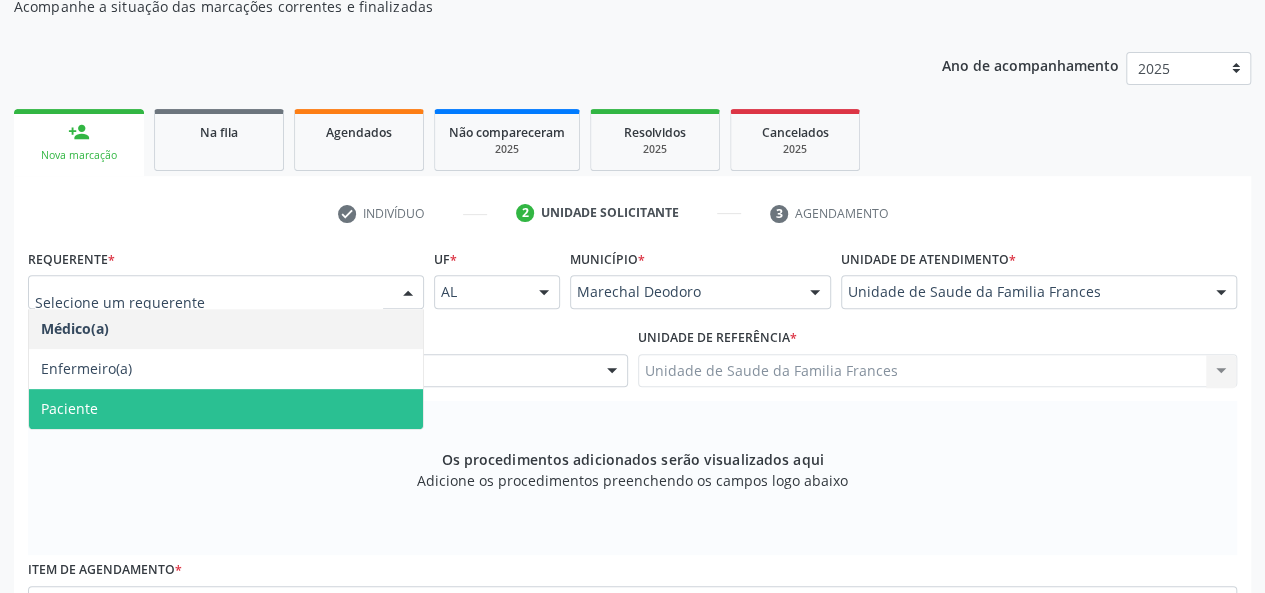 drag, startPoint x: 130, startPoint y: 406, endPoint x: 160, endPoint y: 413, distance: 30.805843 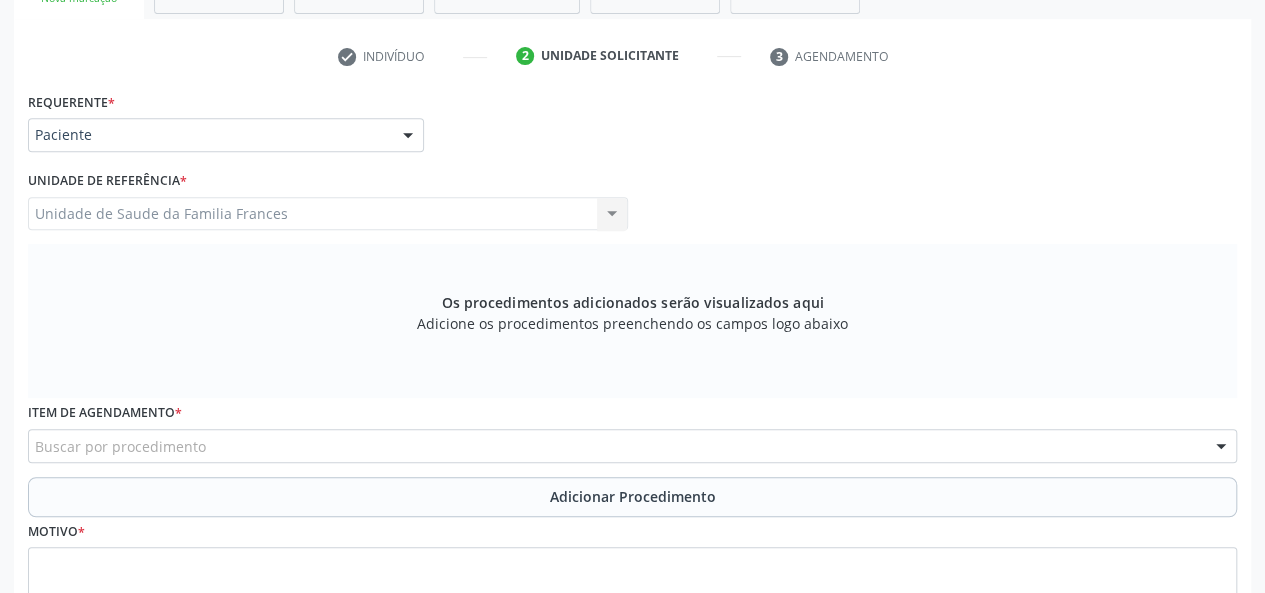 scroll, scrollTop: 418, scrollLeft: 0, axis: vertical 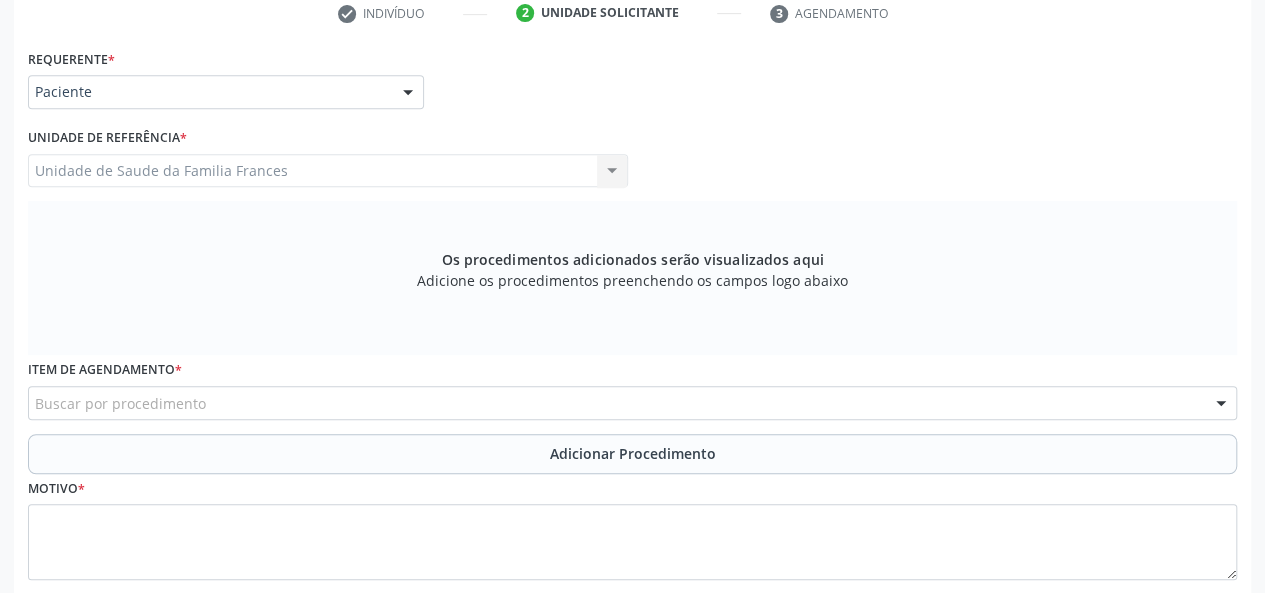 click on "Buscar por procedimento" at bounding box center (632, 403) 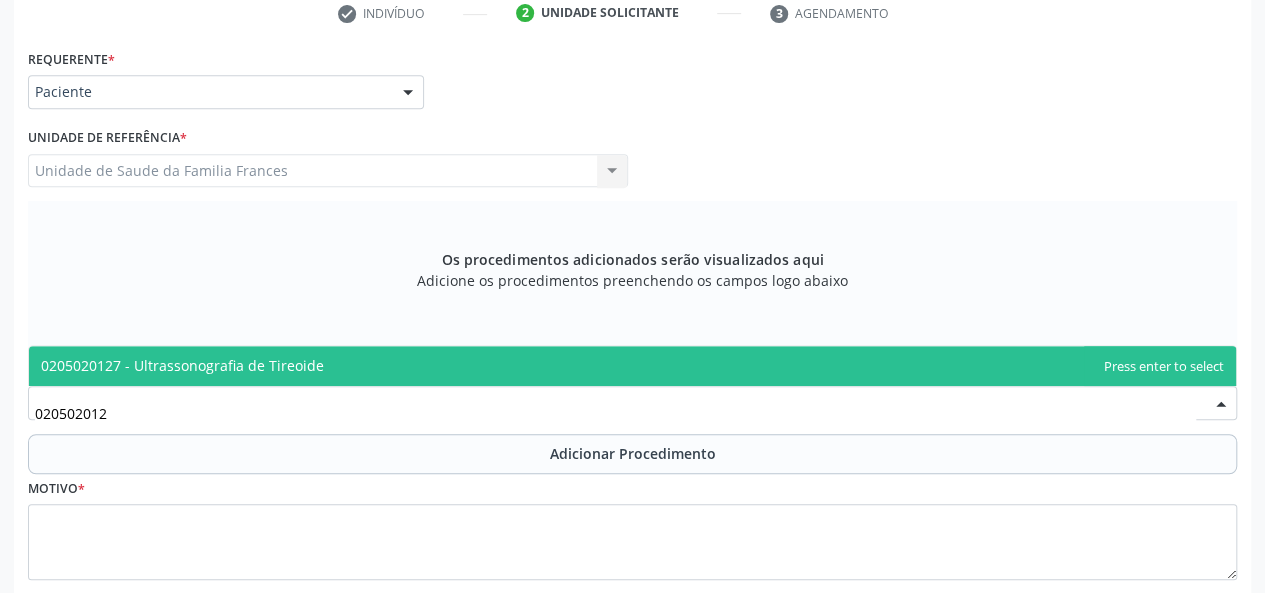 type on "0205020127" 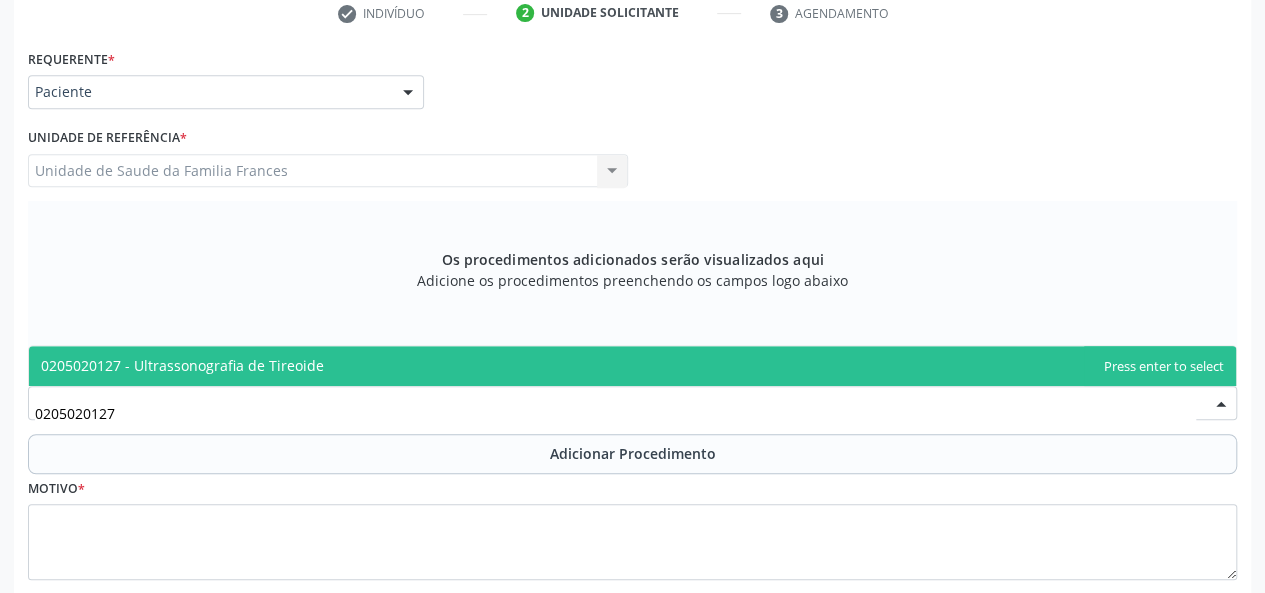 click on "0205020127 - Ultrassonografia de Tireoide" at bounding box center [182, 365] 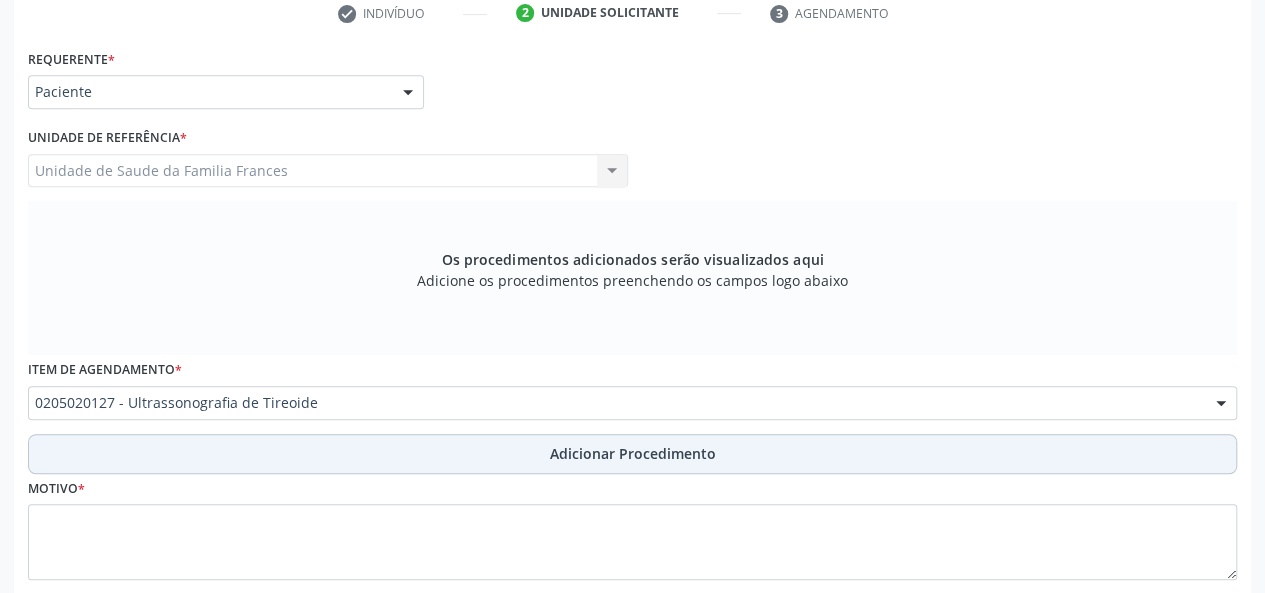 click on "Adicionar Procedimento" at bounding box center (633, 453) 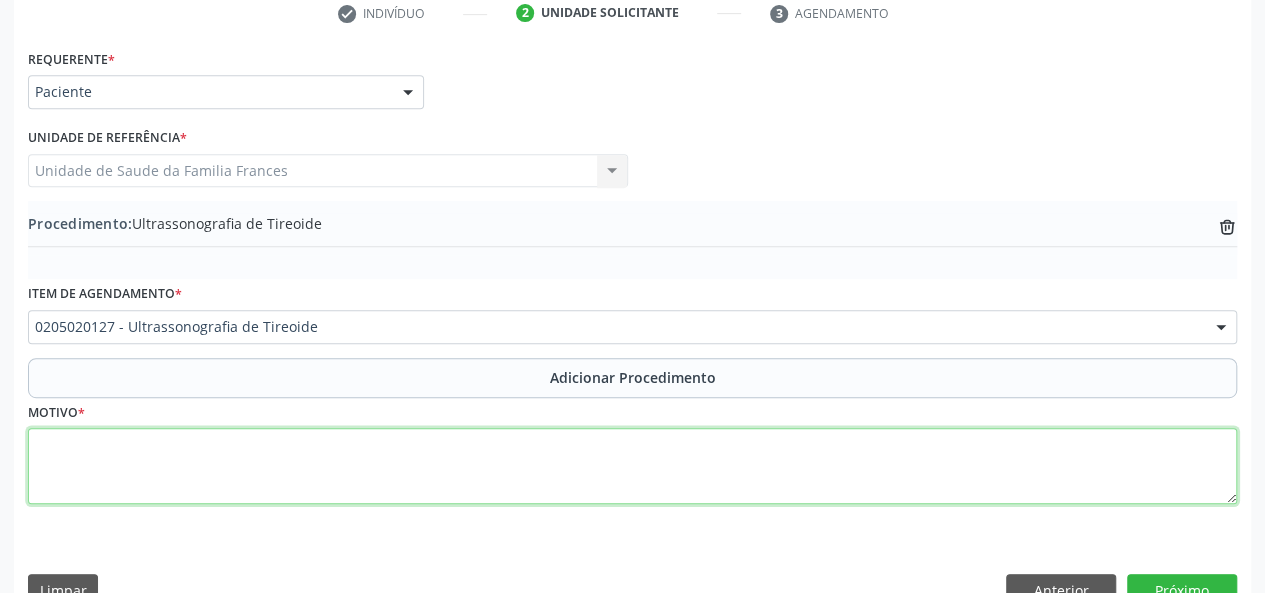 click at bounding box center (632, 466) 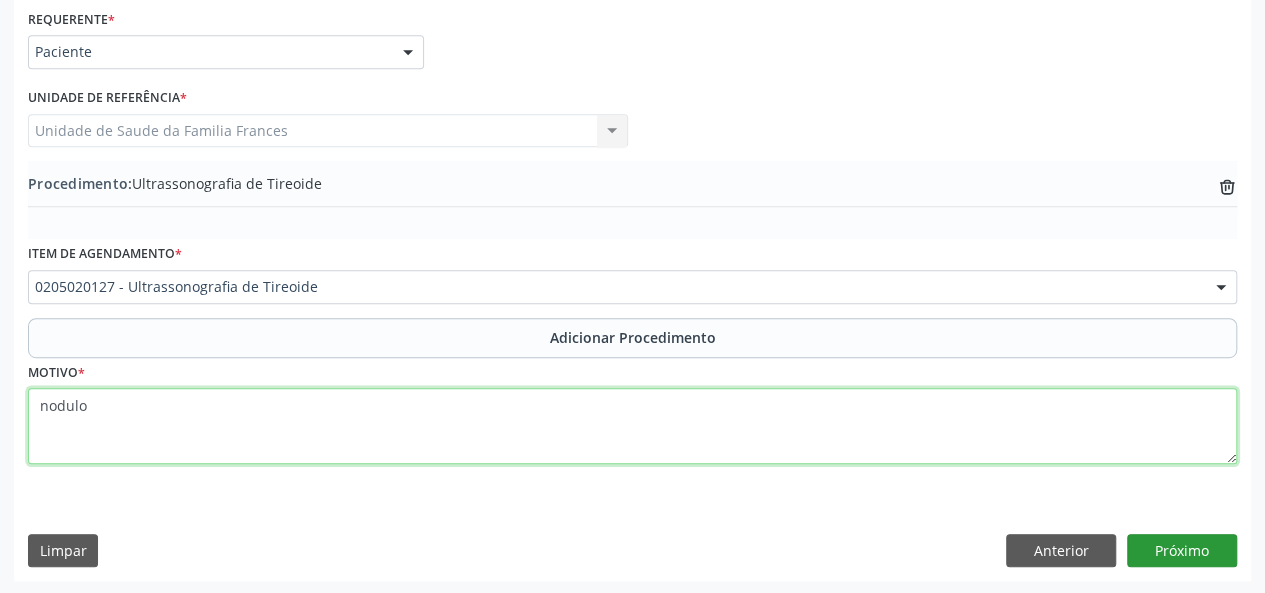 type on "nodulo" 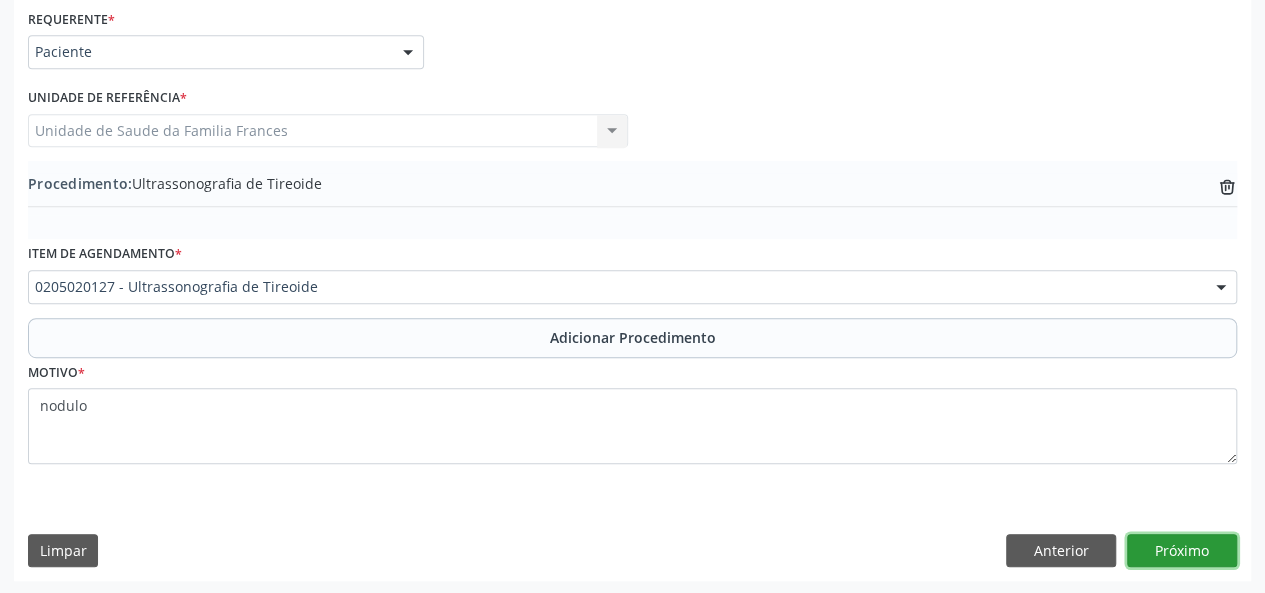 click on "Próximo" at bounding box center [1182, 551] 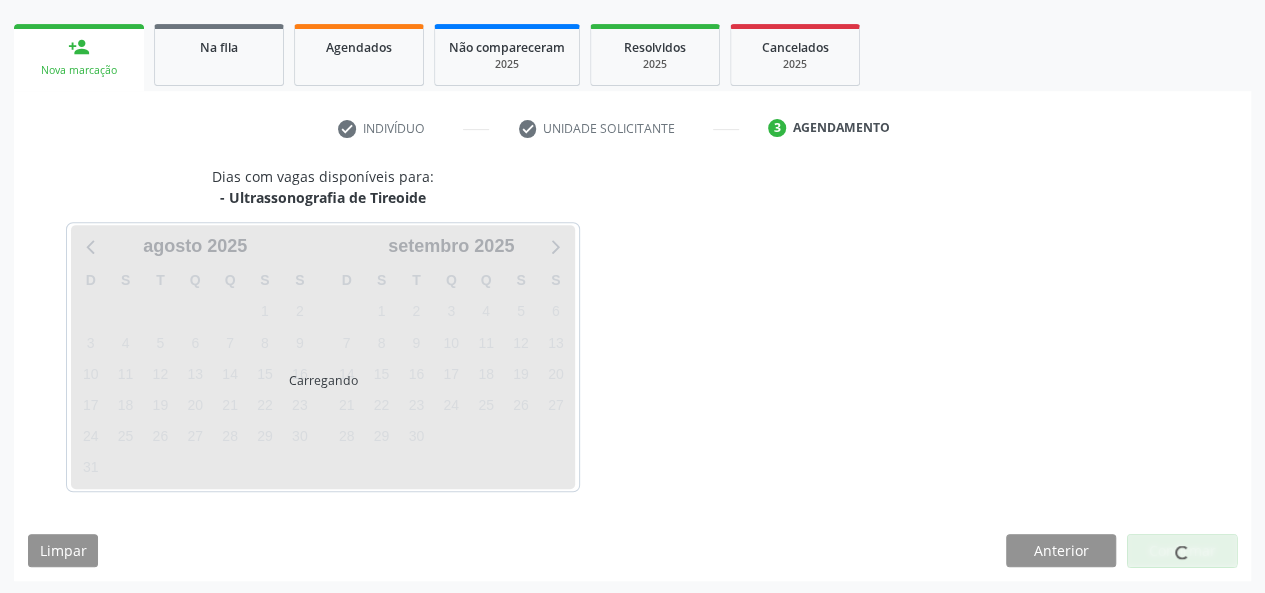 scroll, scrollTop: 362, scrollLeft: 0, axis: vertical 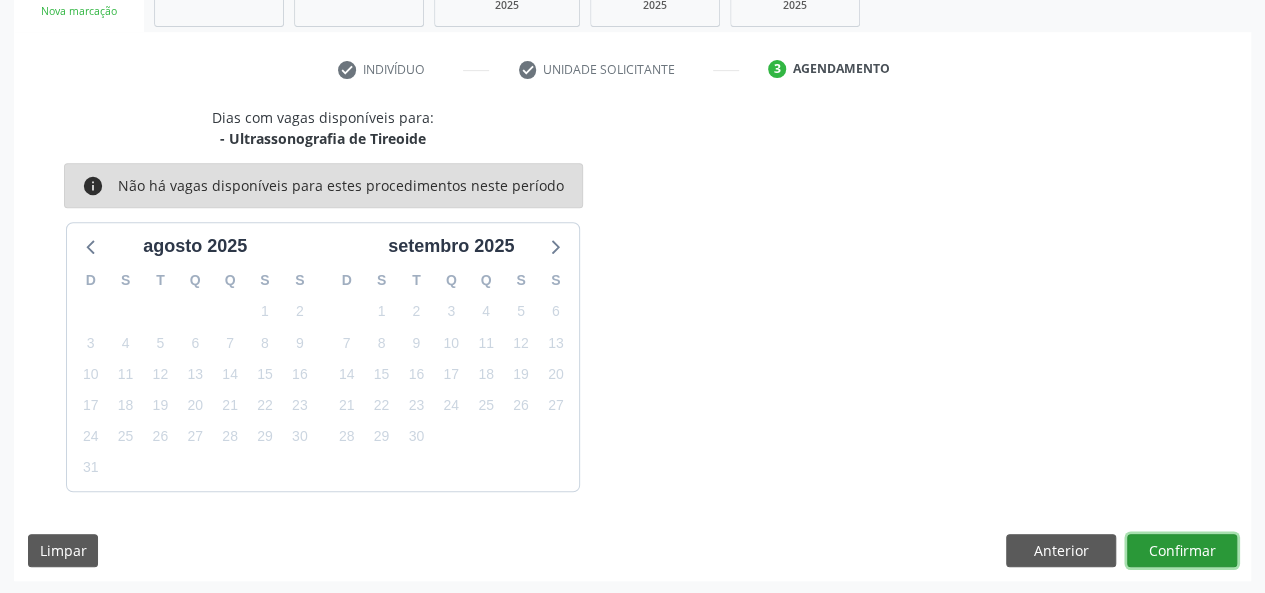 click on "Confirmar" at bounding box center [1182, 551] 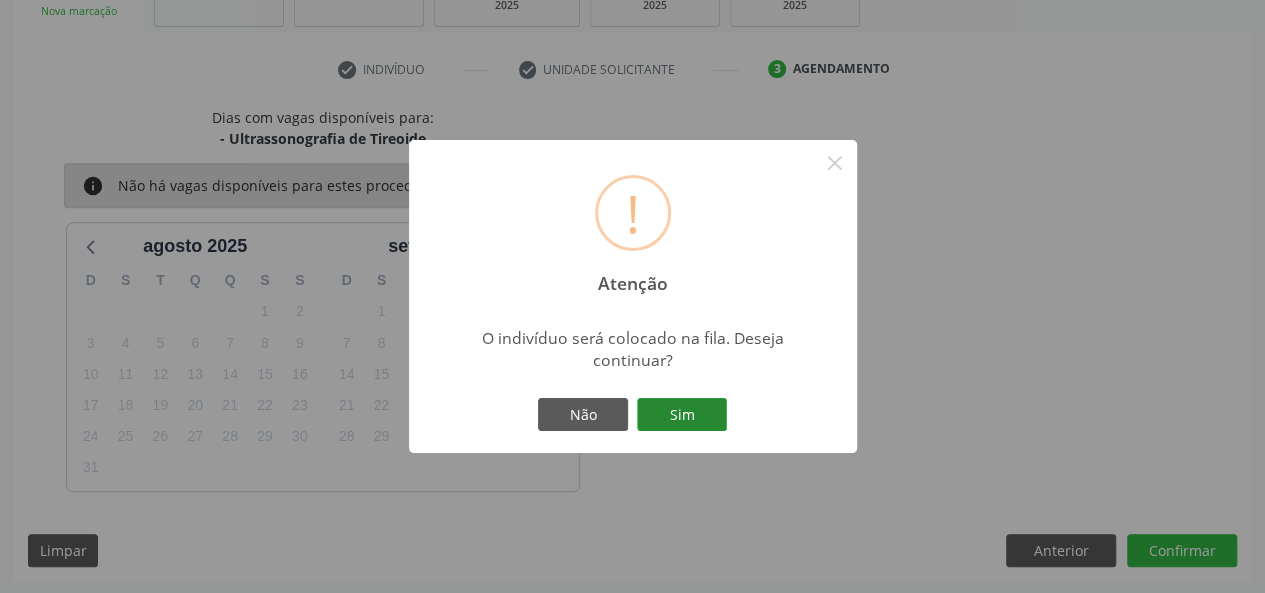 click on "Sim" at bounding box center (682, 415) 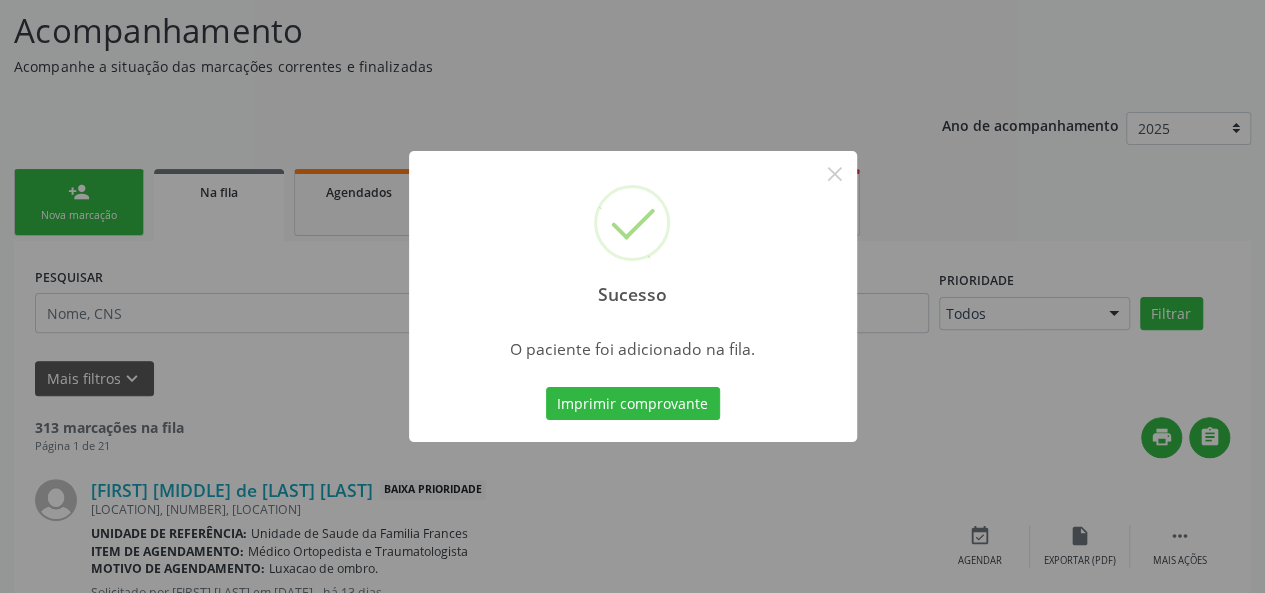 scroll, scrollTop: 200, scrollLeft: 0, axis: vertical 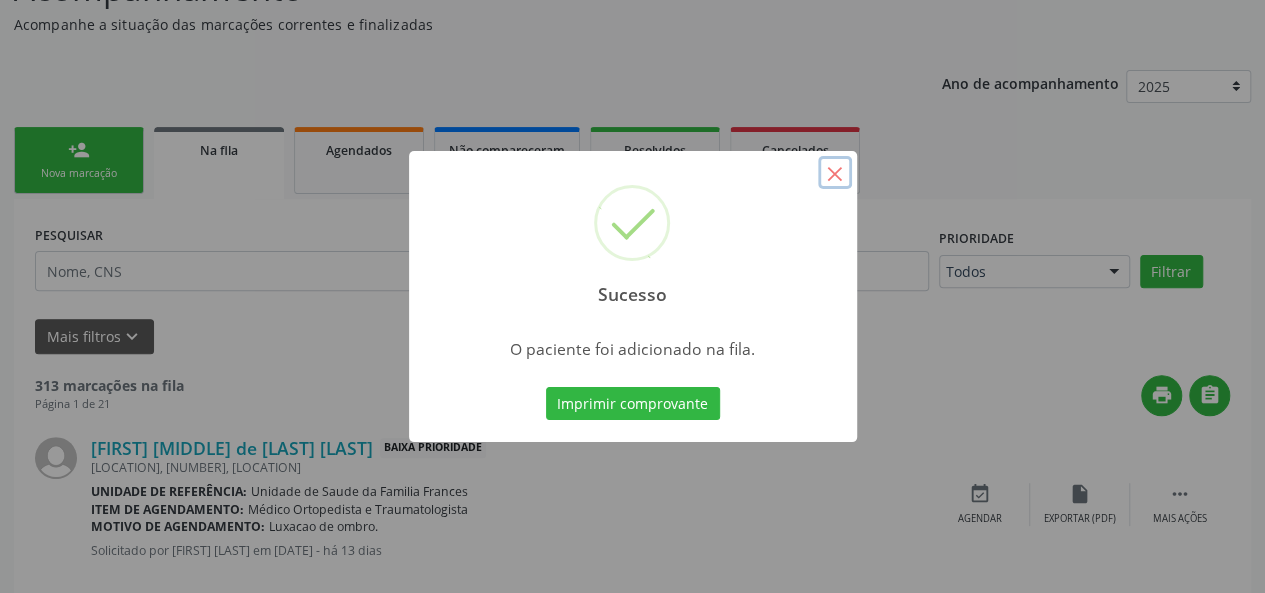 click on "×" at bounding box center [835, 173] 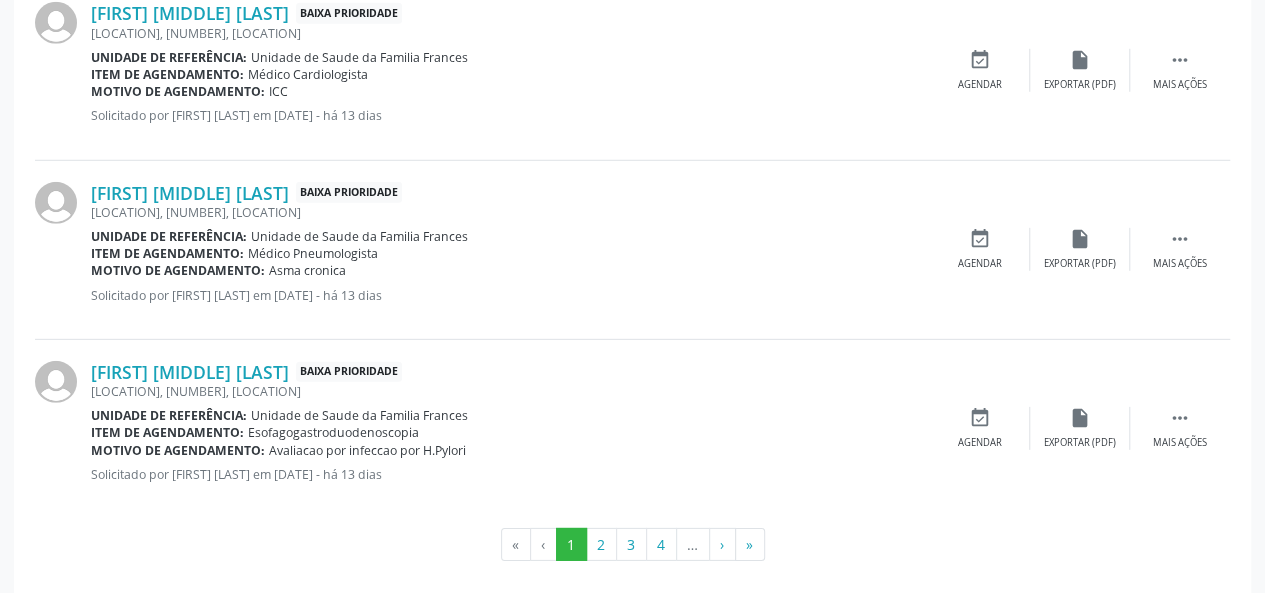 scroll, scrollTop: 2829, scrollLeft: 0, axis: vertical 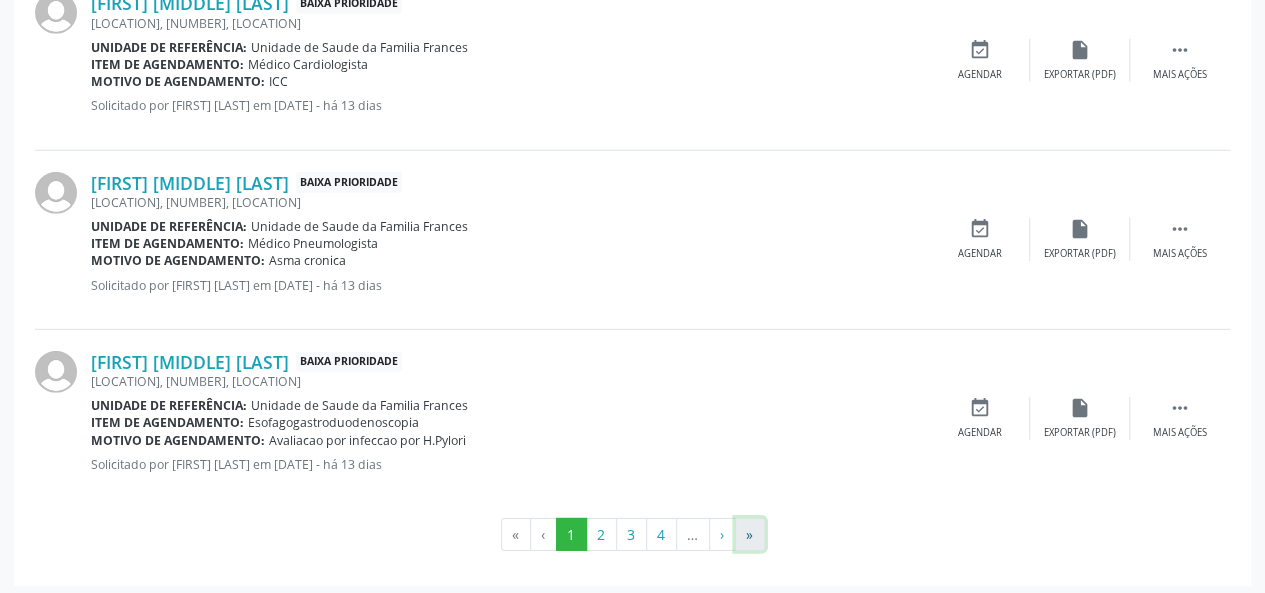 click on "»" at bounding box center (750, 535) 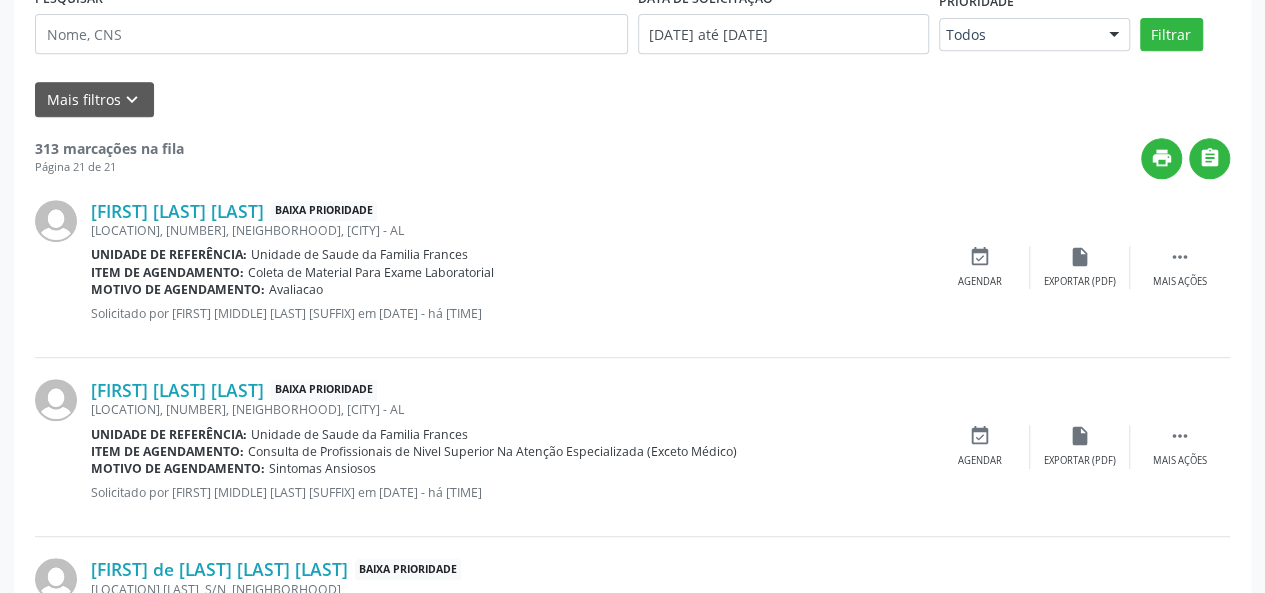 scroll, scrollTop: 0, scrollLeft: 0, axis: both 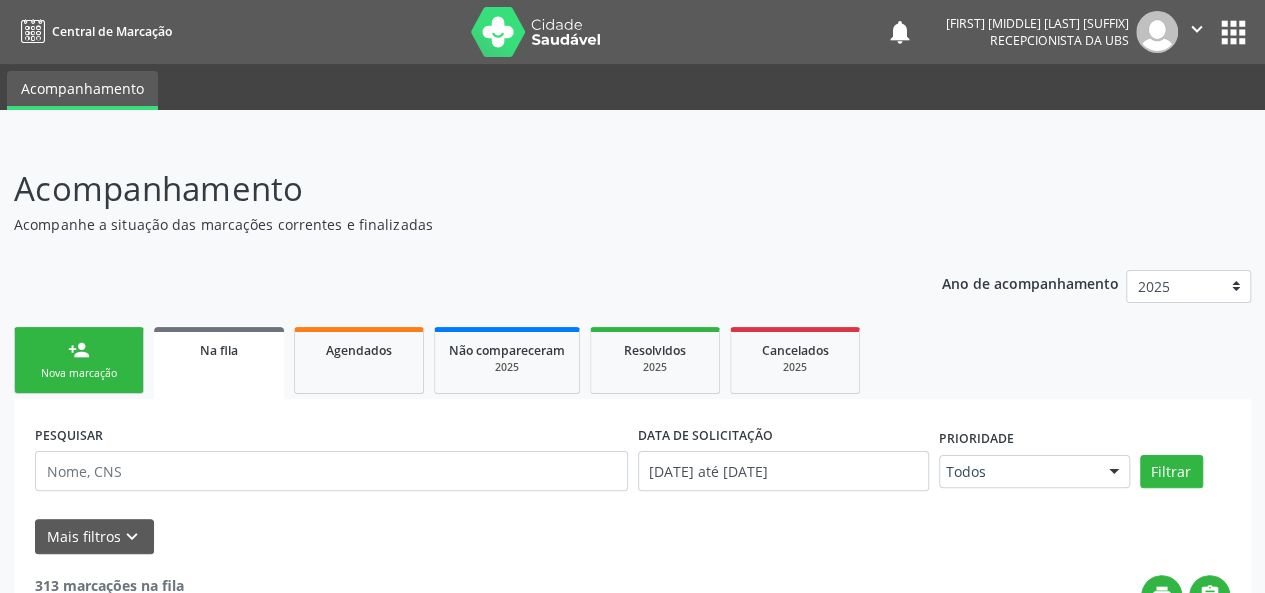 drag, startPoint x: 70, startPoint y: 369, endPoint x: 270, endPoint y: 363, distance: 200.08998 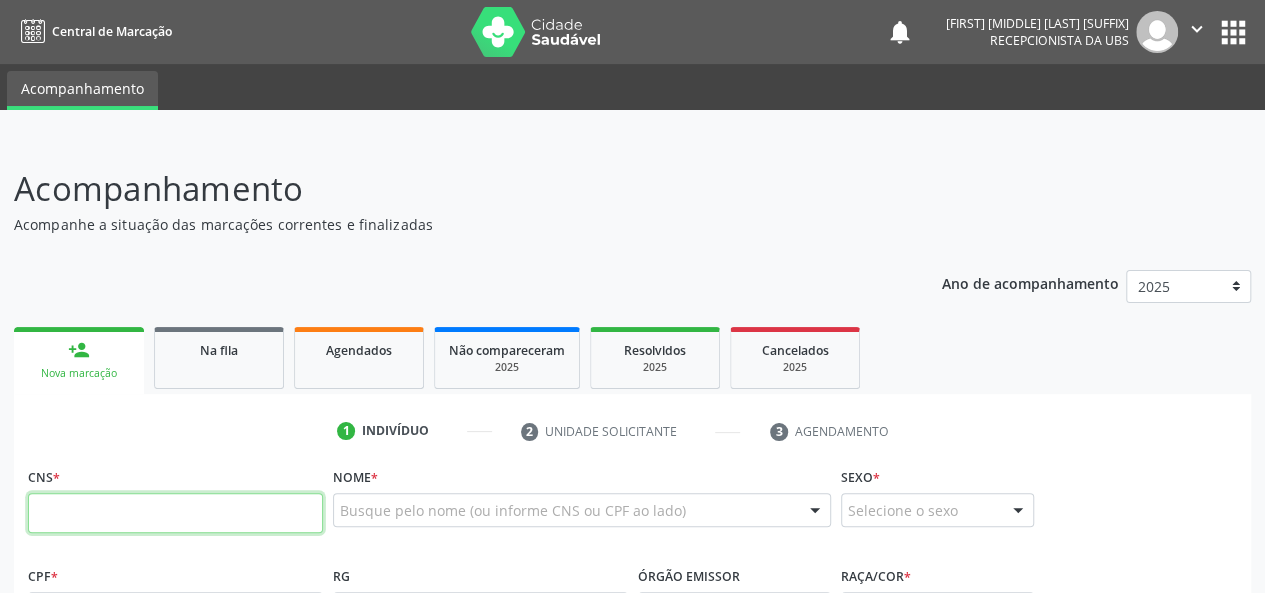 paste on "700 6044 5756 4965" 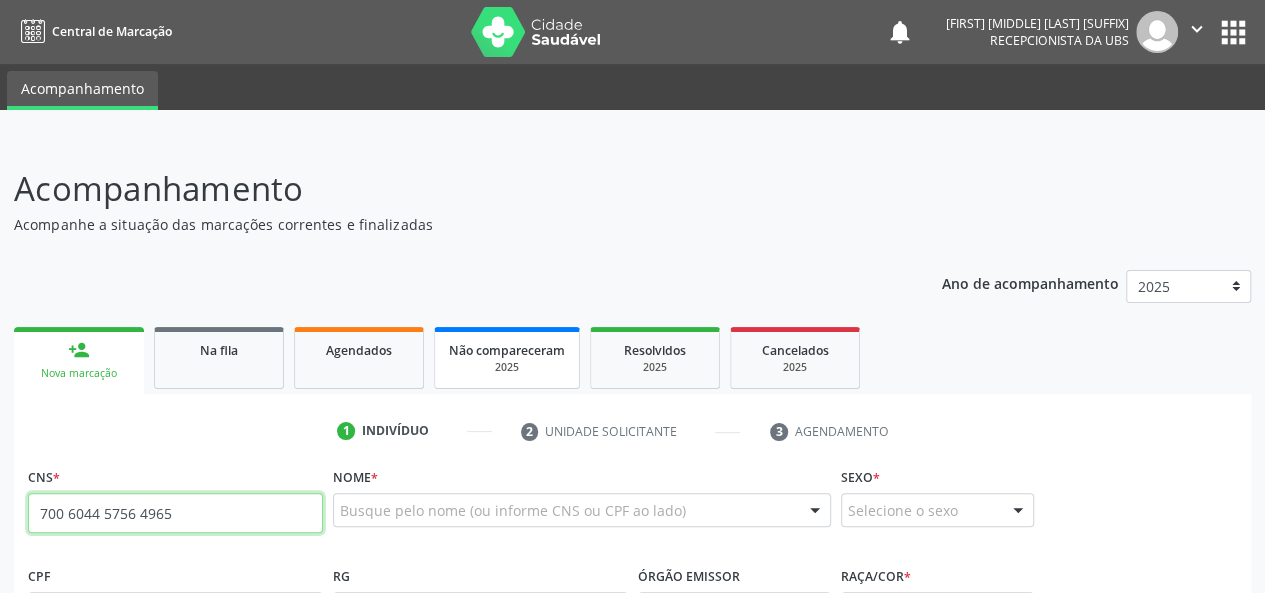 type on "700 6044 5756 4965" 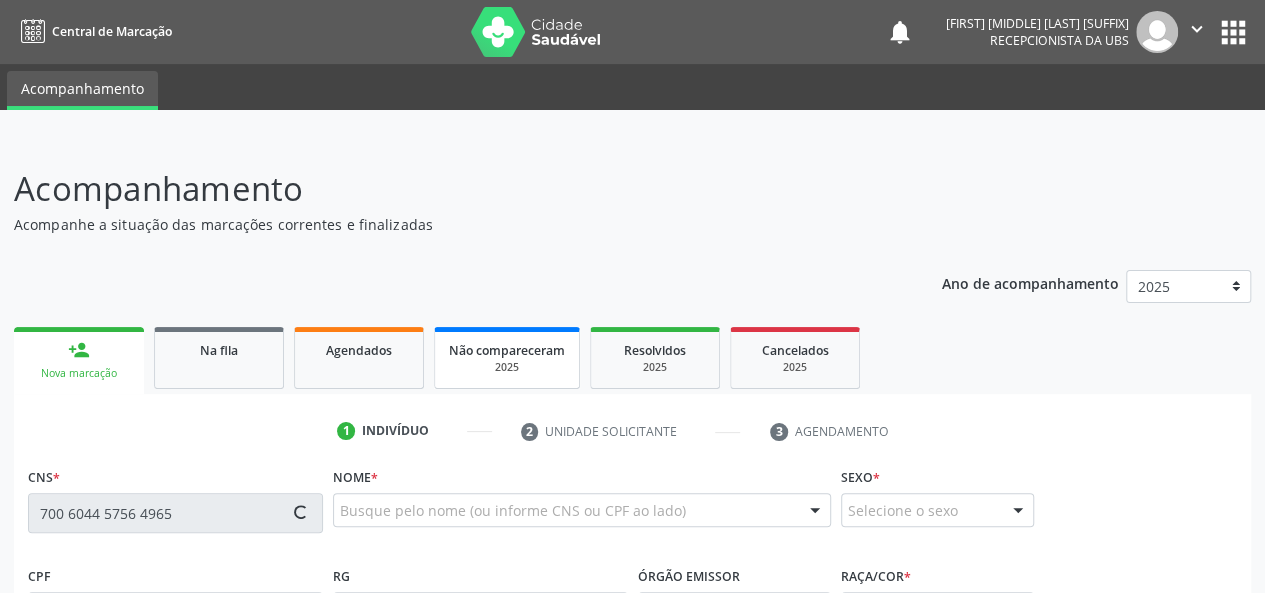 type on "[DATE]" 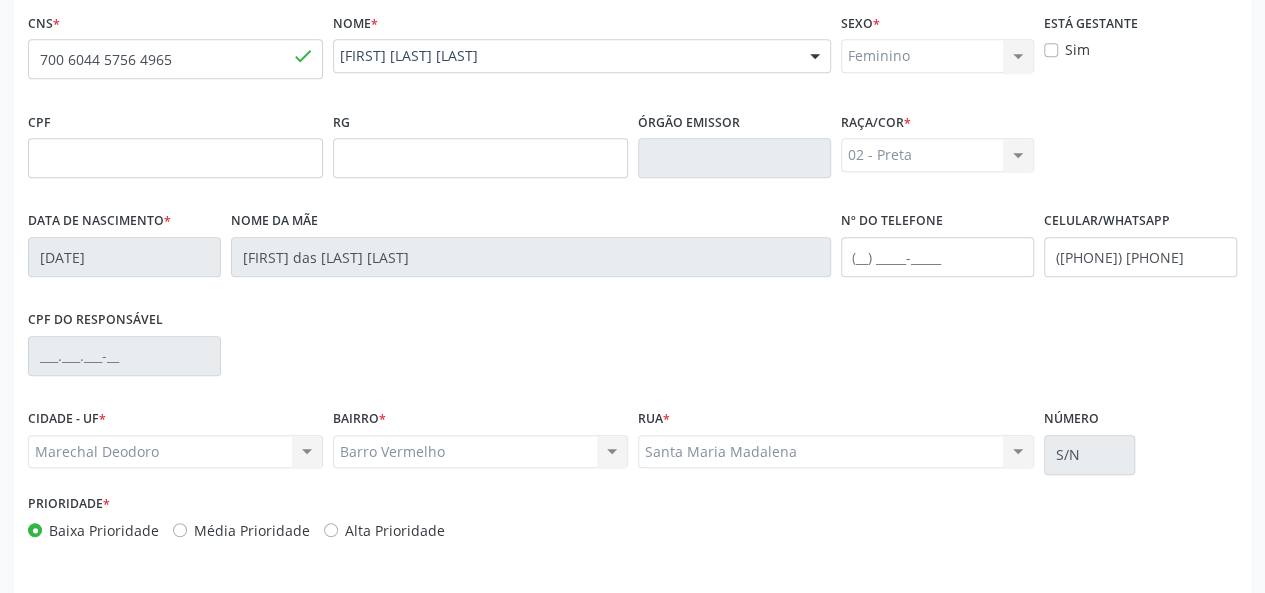 scroll, scrollTop: 518, scrollLeft: 0, axis: vertical 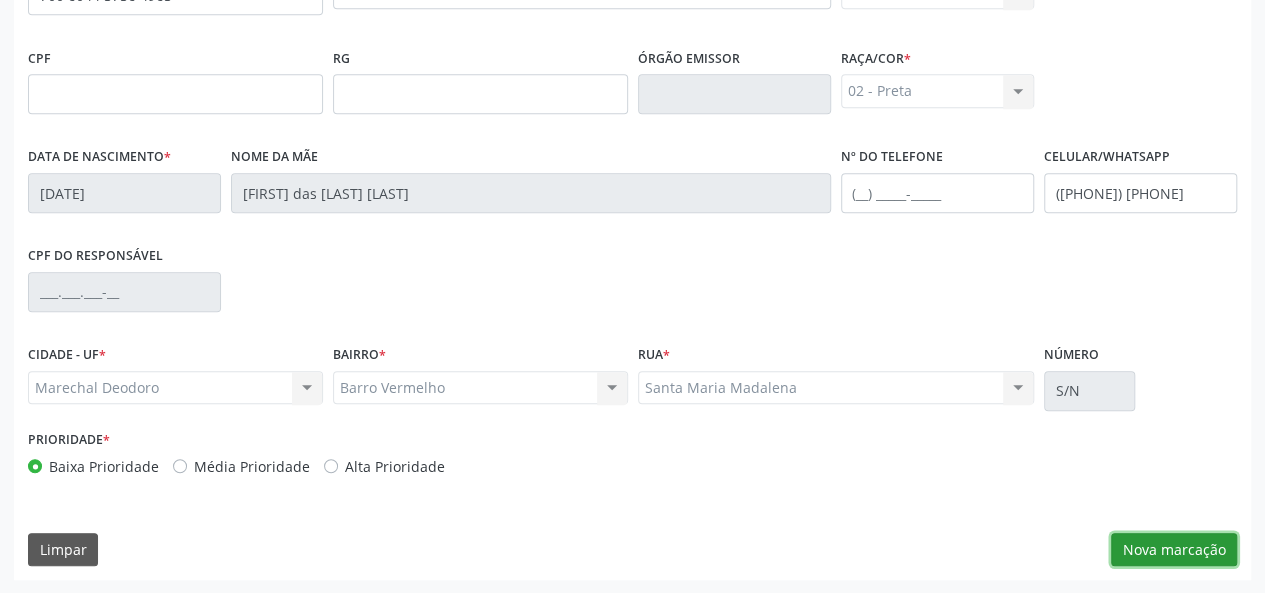 click on "Nova marcação" at bounding box center [1174, 550] 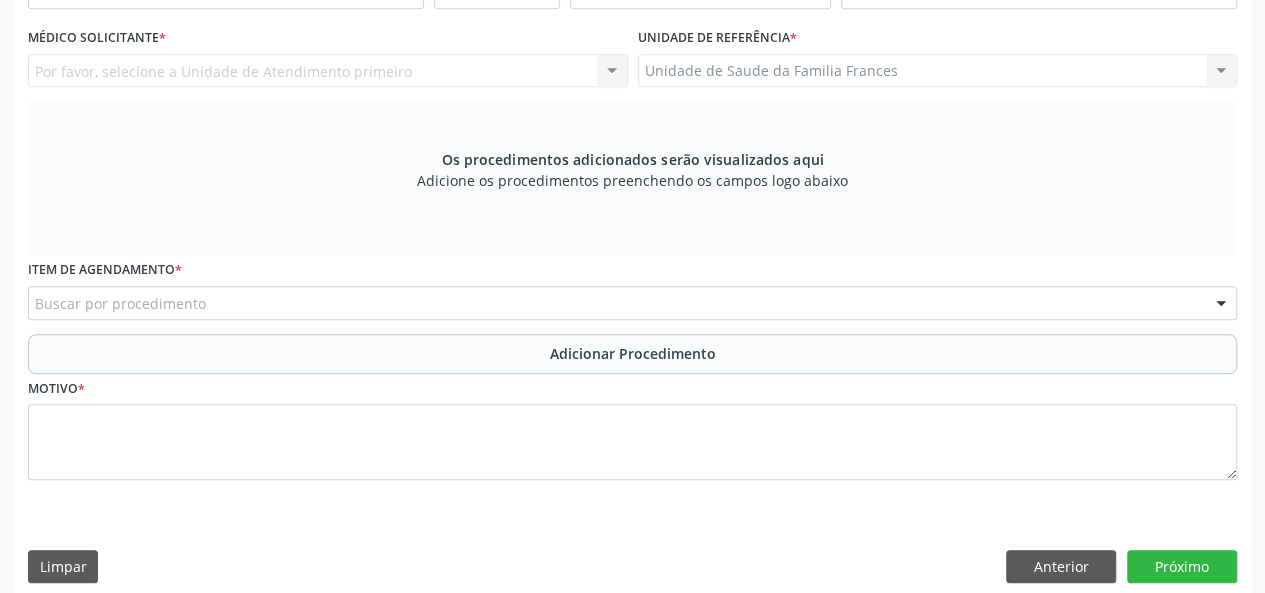 scroll, scrollTop: 418, scrollLeft: 0, axis: vertical 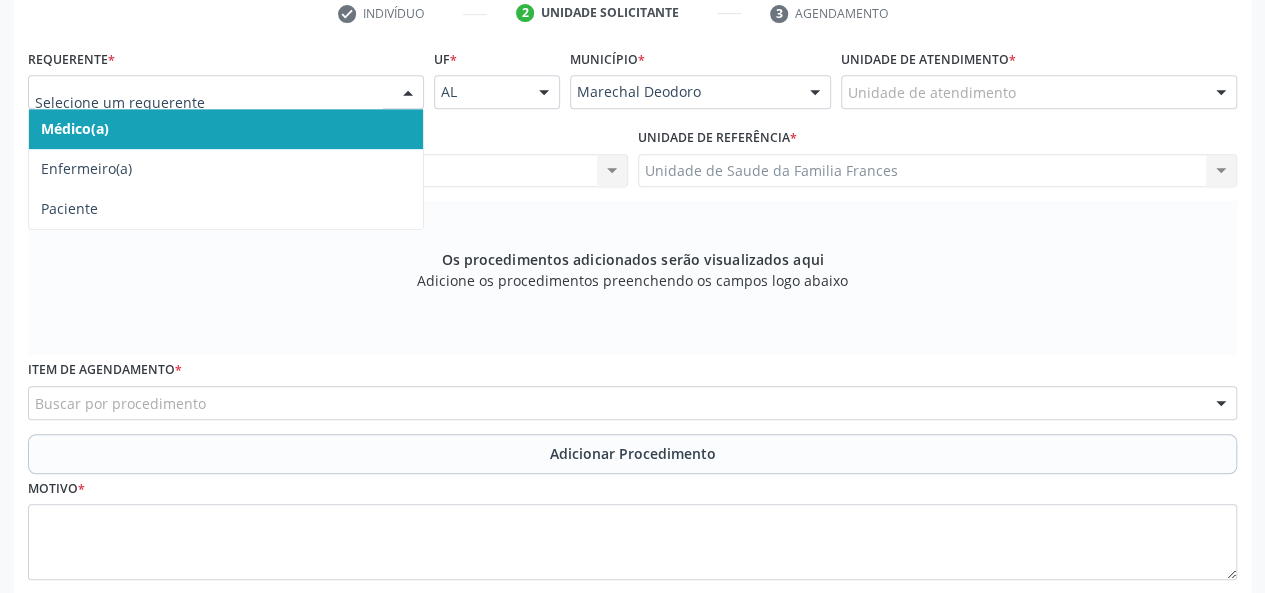 click at bounding box center [226, 92] 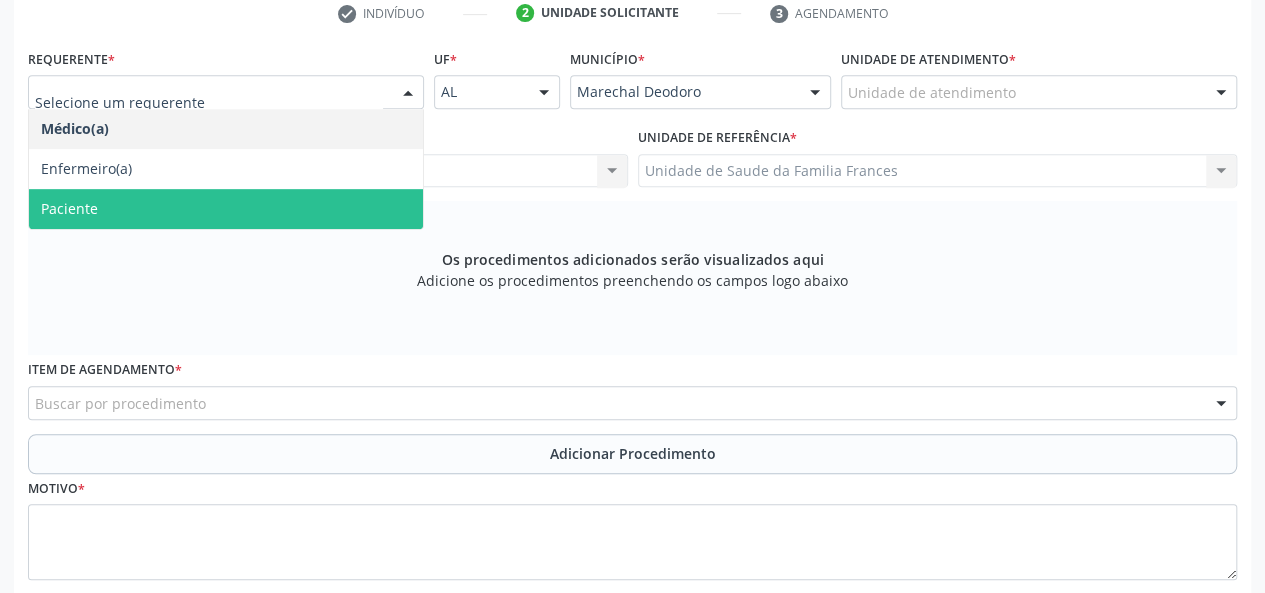 drag, startPoint x: 85, startPoint y: 202, endPoint x: 186, endPoint y: 207, distance: 101.12369 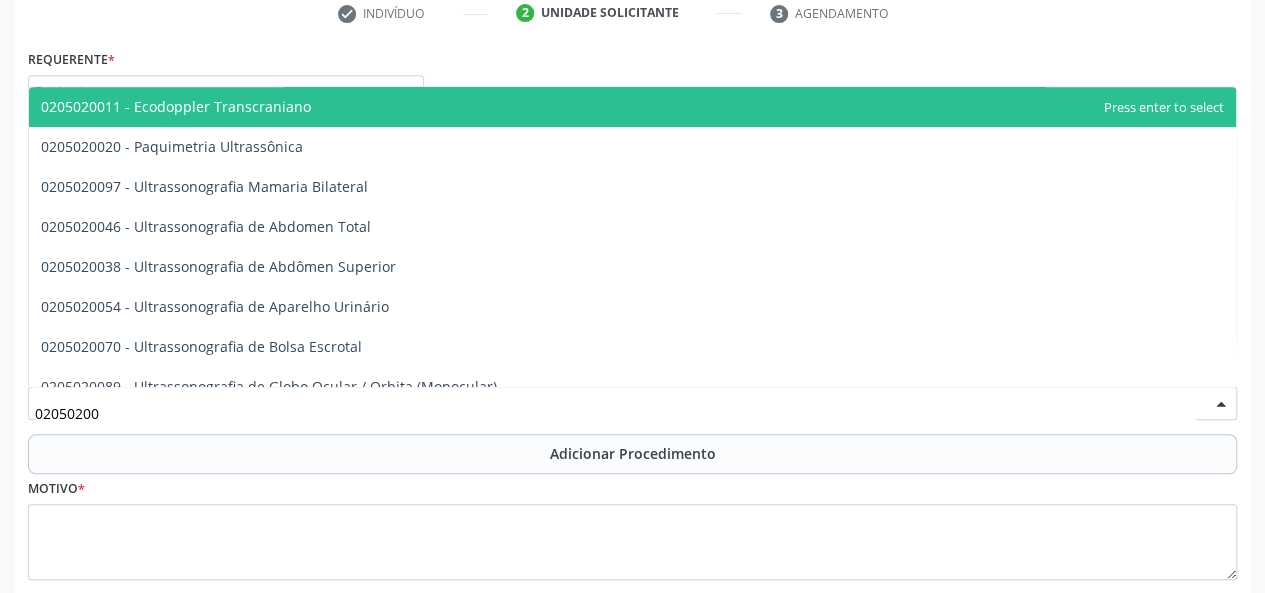 type on "020502009" 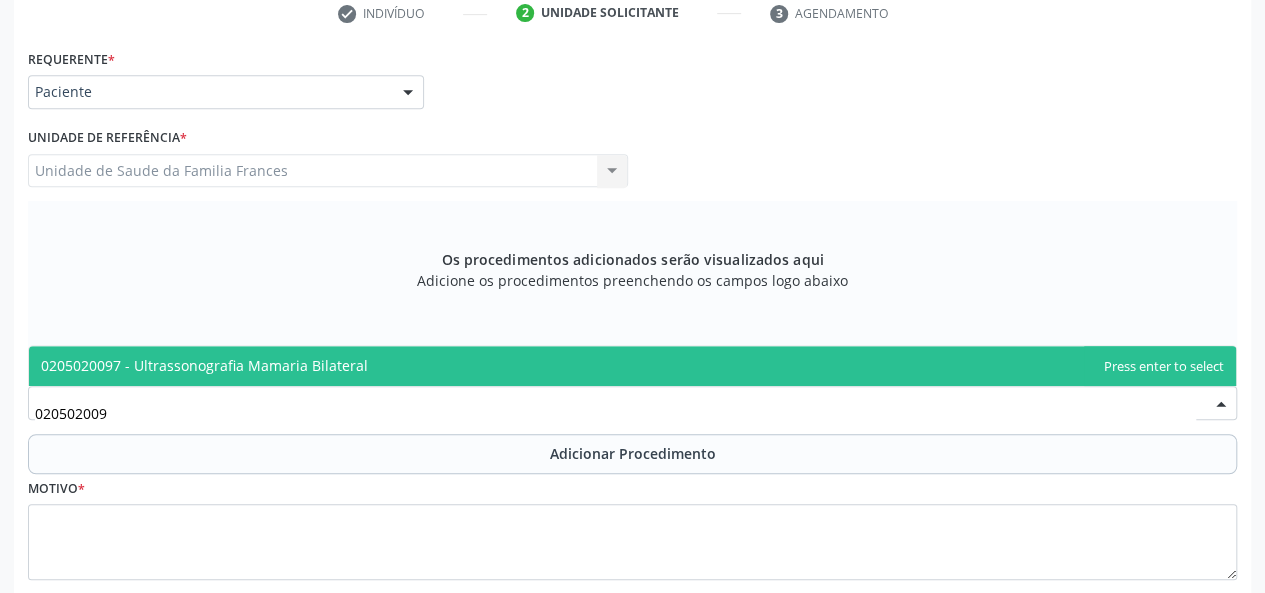 click on "0205020097 - Ultrassonografia Mamaria Bilateral" at bounding box center [632, 366] 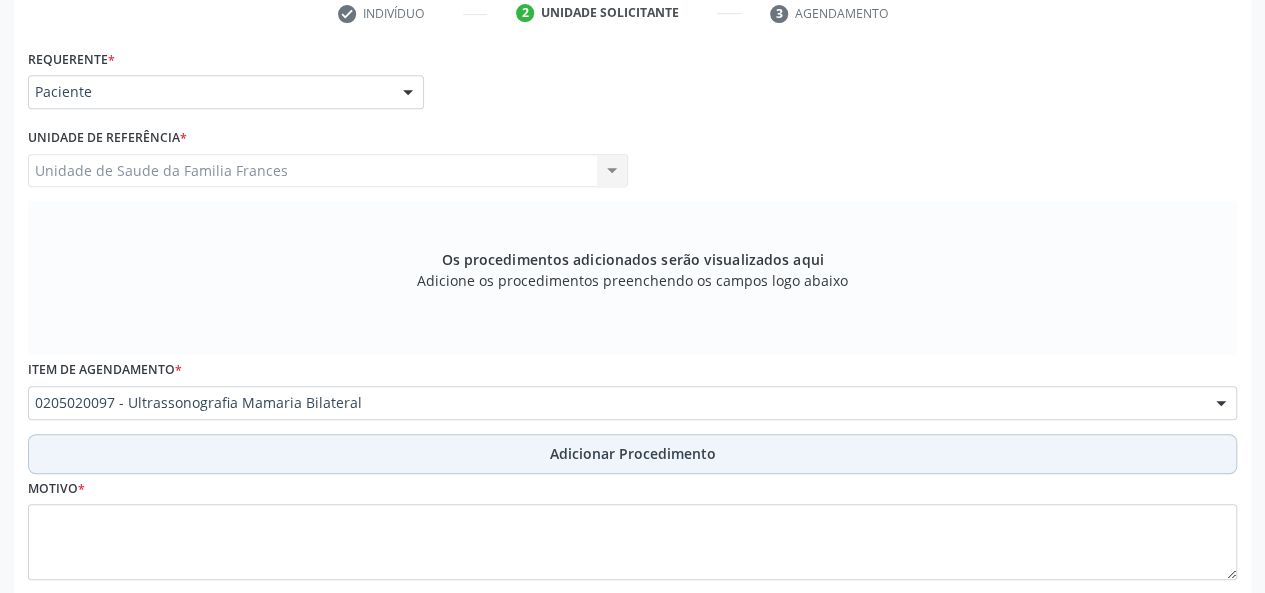 click on "Adicionar Procedimento" at bounding box center (633, 453) 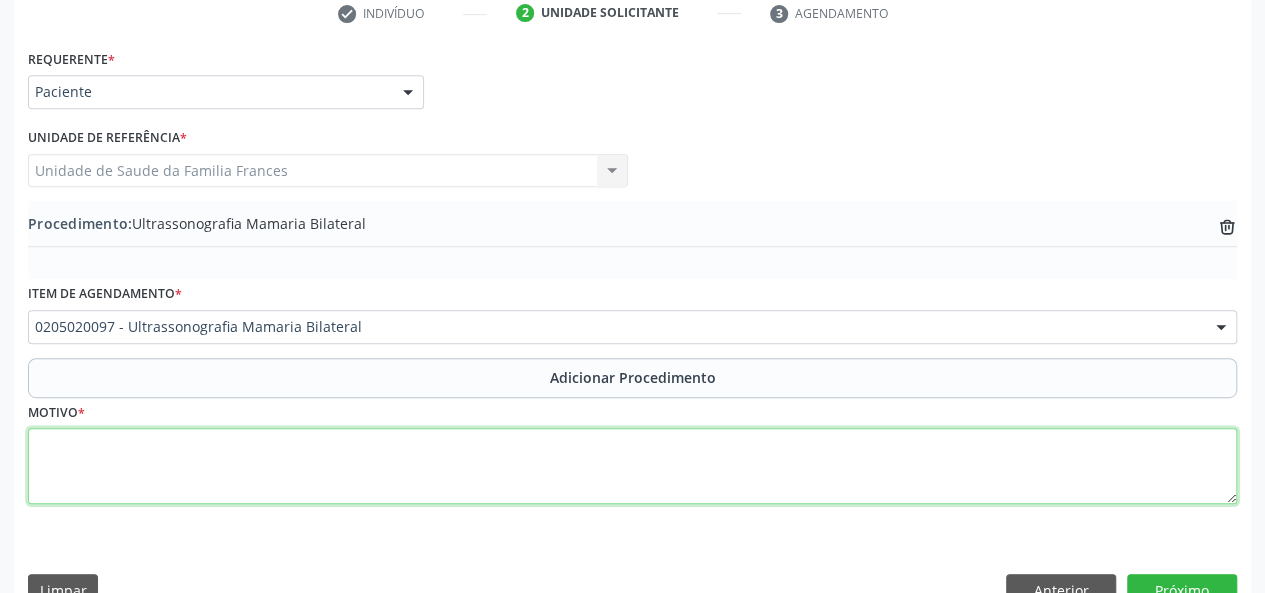 click at bounding box center [632, 466] 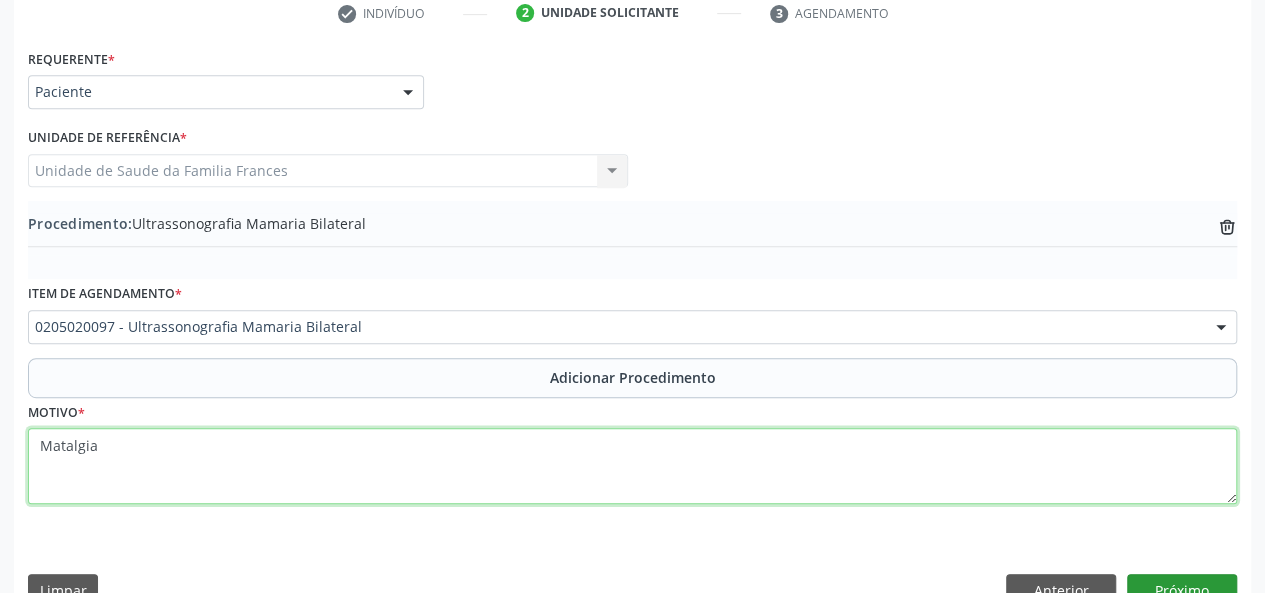 type on "Matalgia" 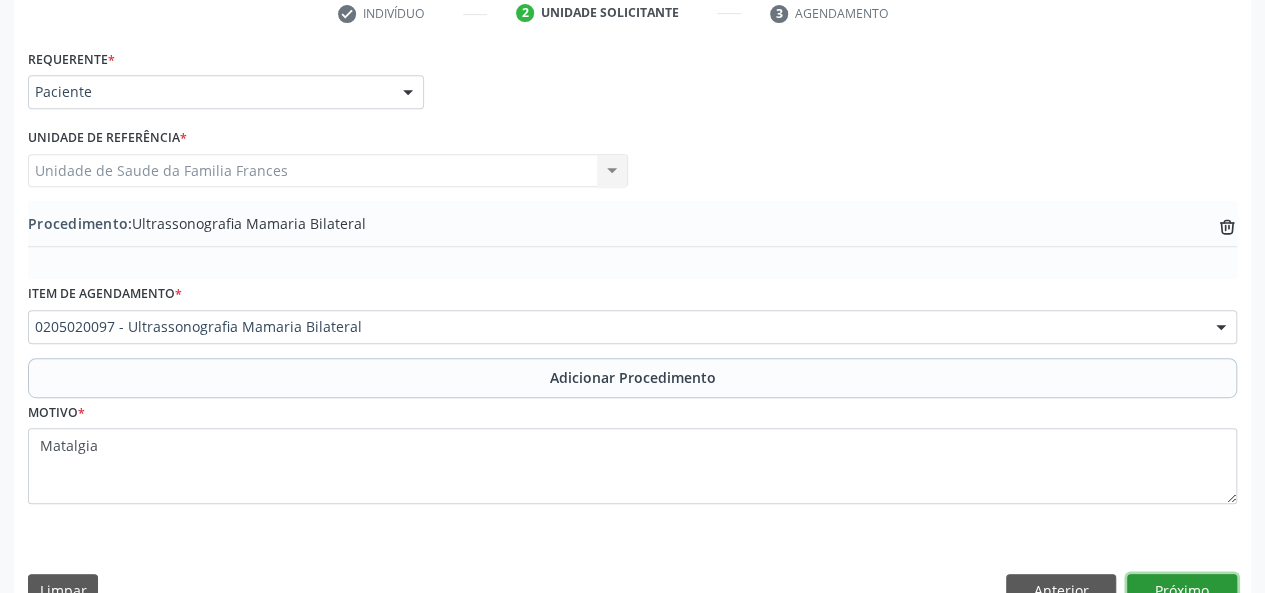 click on "Próximo" at bounding box center [1182, 591] 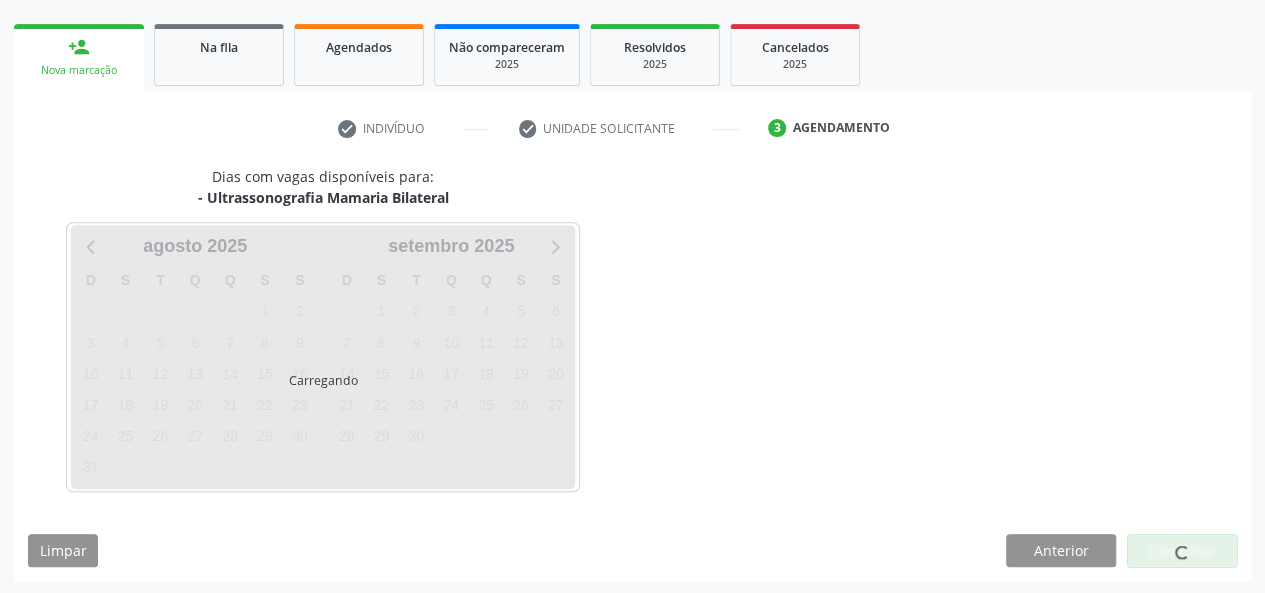 scroll, scrollTop: 362, scrollLeft: 0, axis: vertical 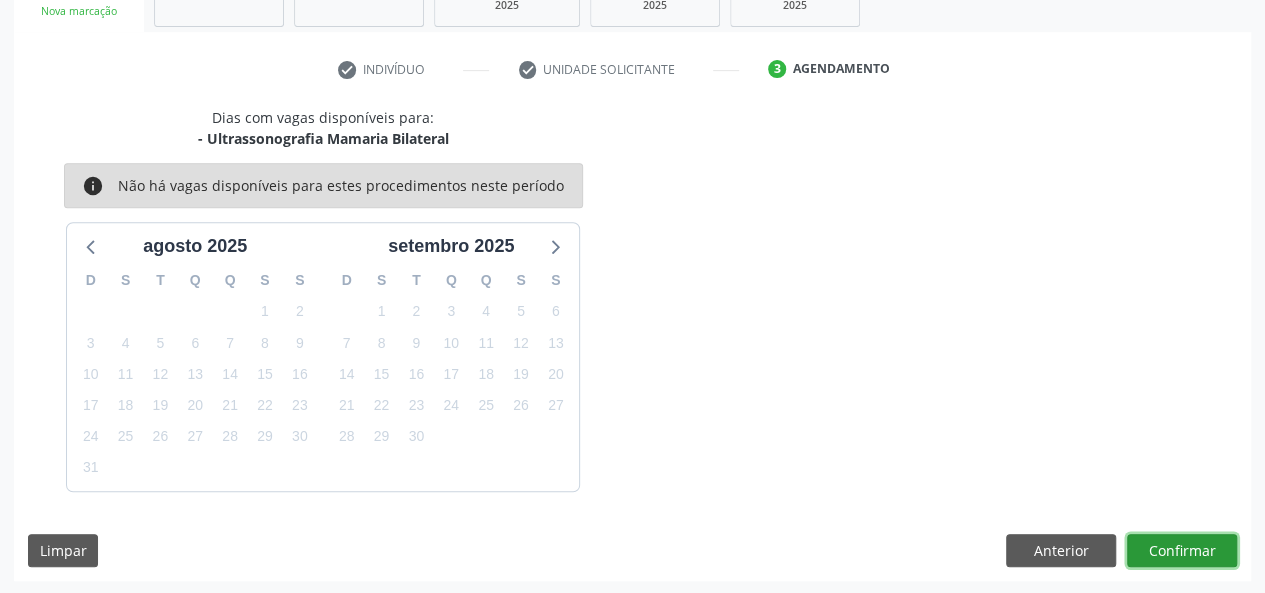 click on "Confirmar" at bounding box center [1182, 551] 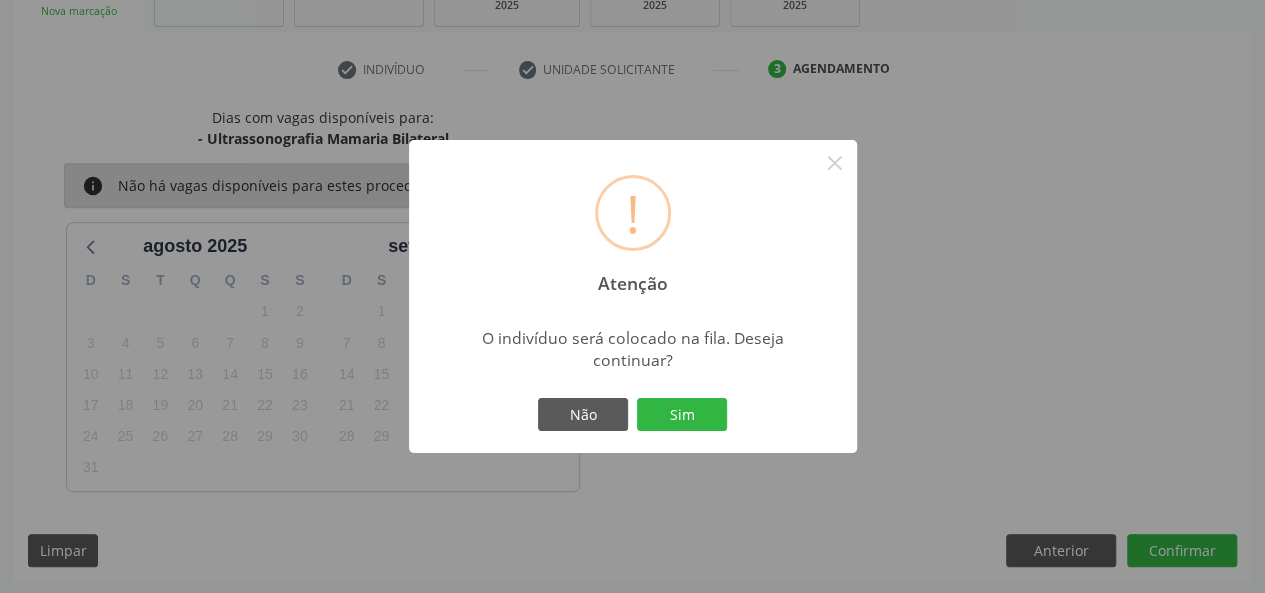 click on "! Atenção × O indivíduo será colocado na fila. Deseja continuar? Não Sim" at bounding box center (633, 297) 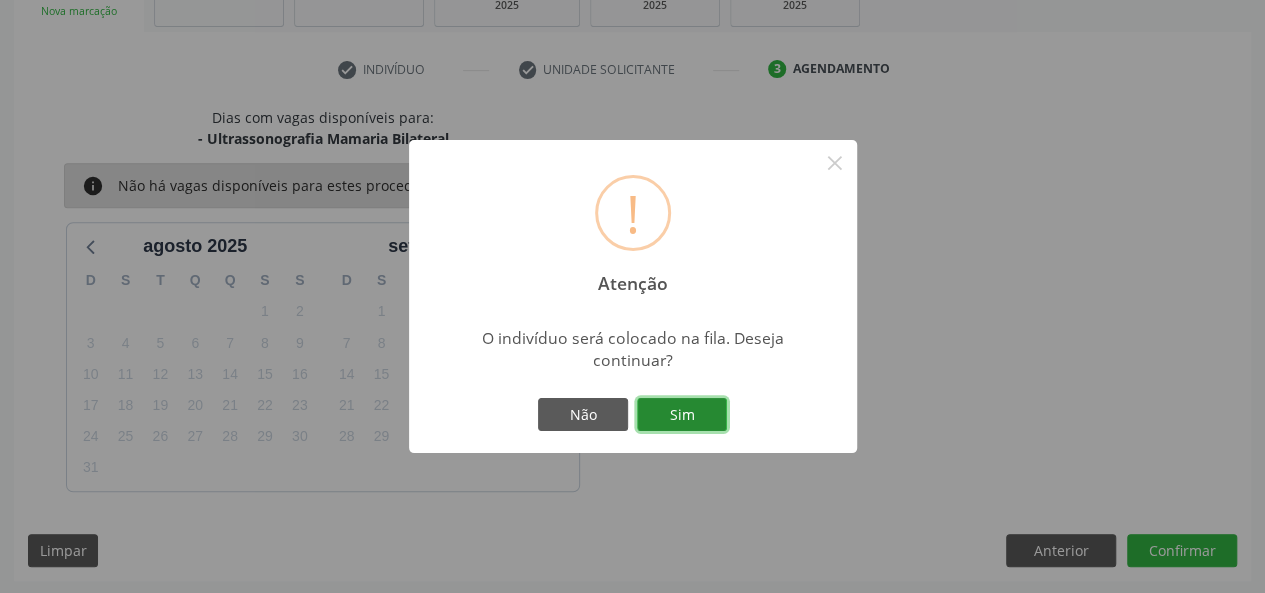 click on "Sim" at bounding box center (682, 415) 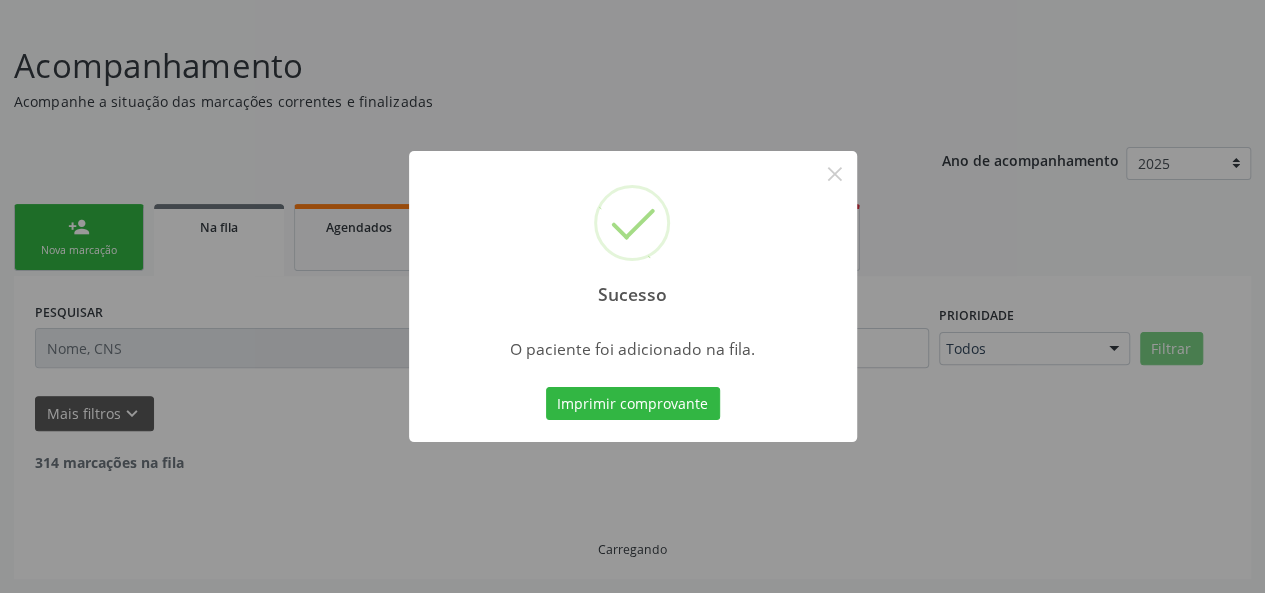 scroll, scrollTop: 100, scrollLeft: 0, axis: vertical 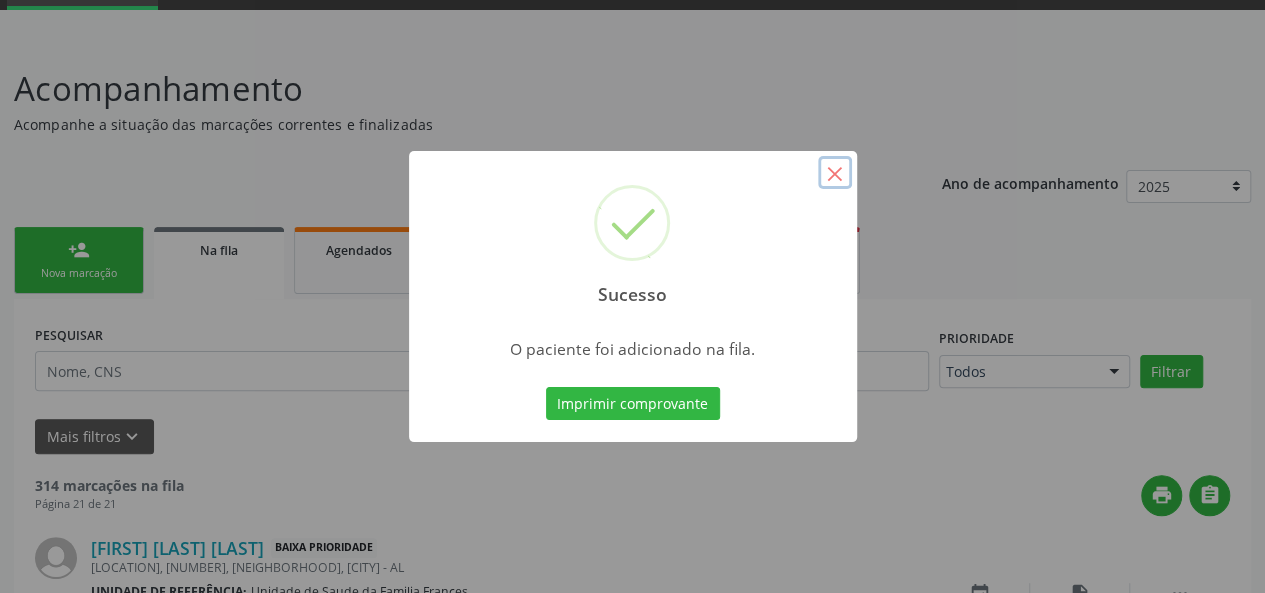 click on "×" at bounding box center (835, 173) 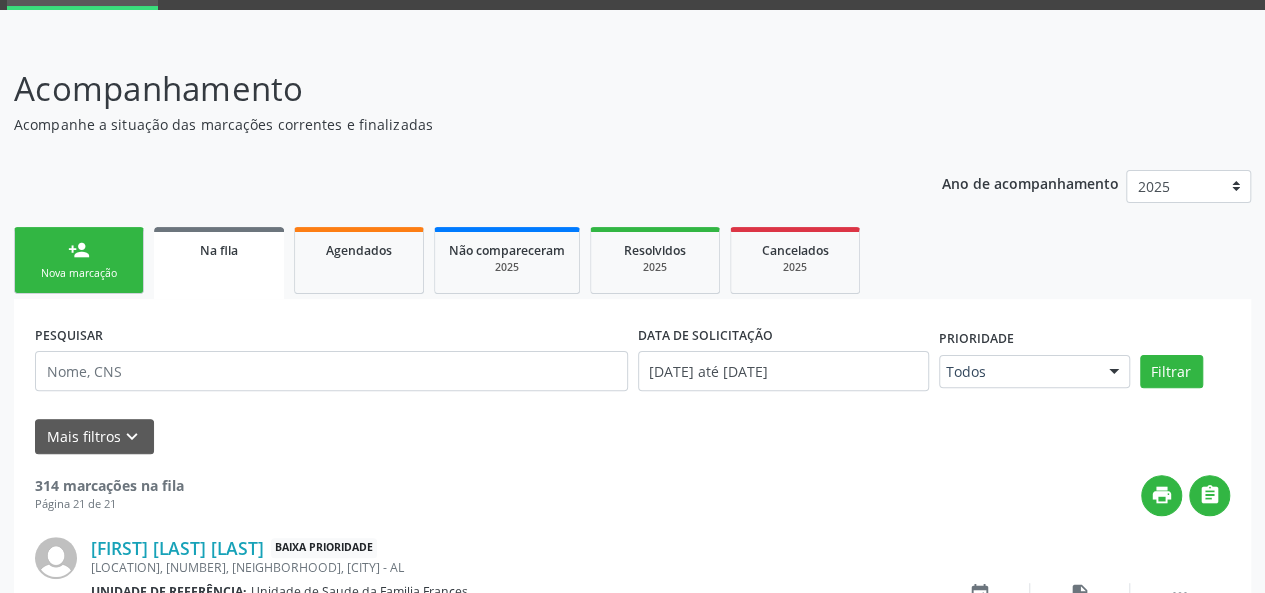 click on "person_add
Nova marcação" at bounding box center [79, 260] 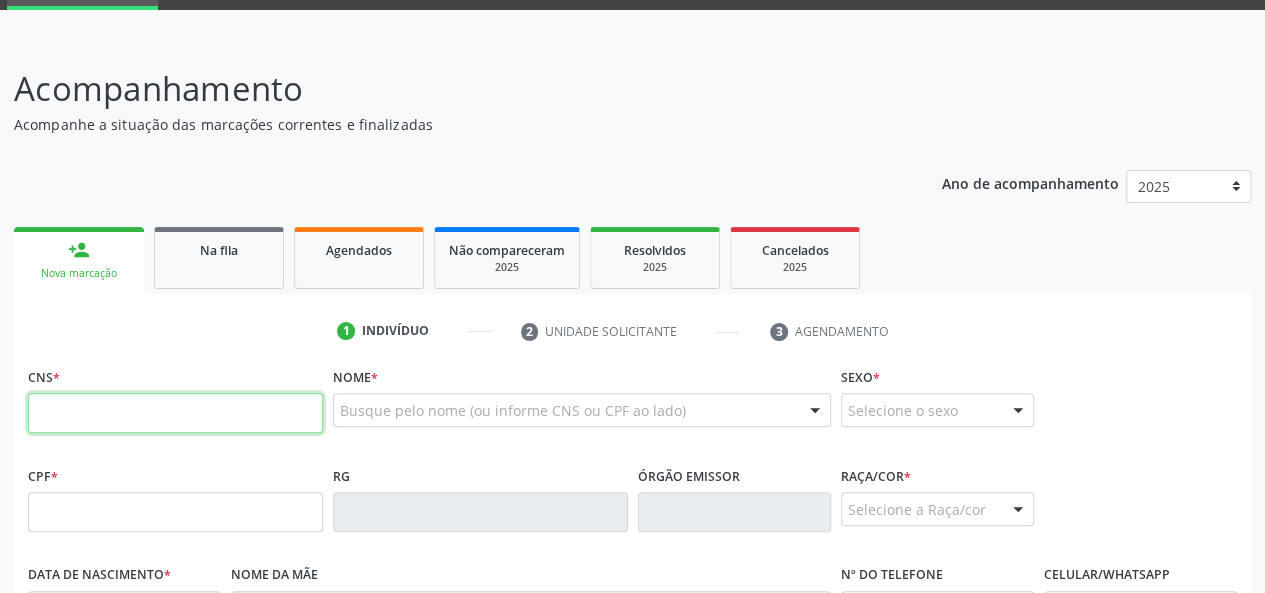 click at bounding box center (175, 413) 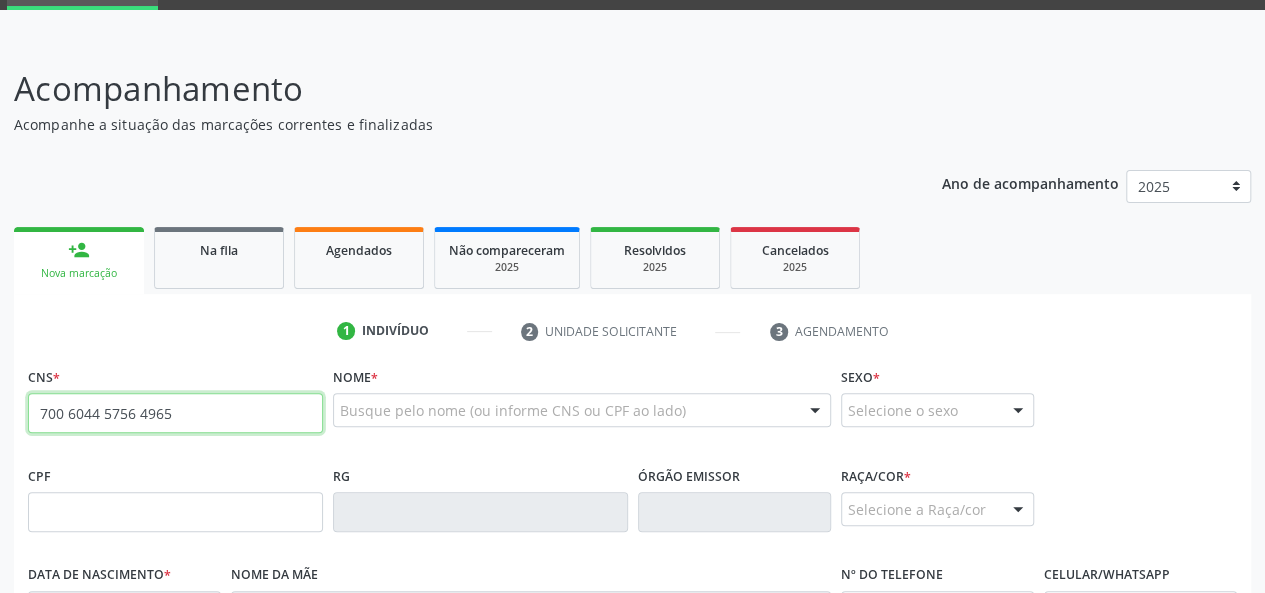 type on "700 6044 5756 4965" 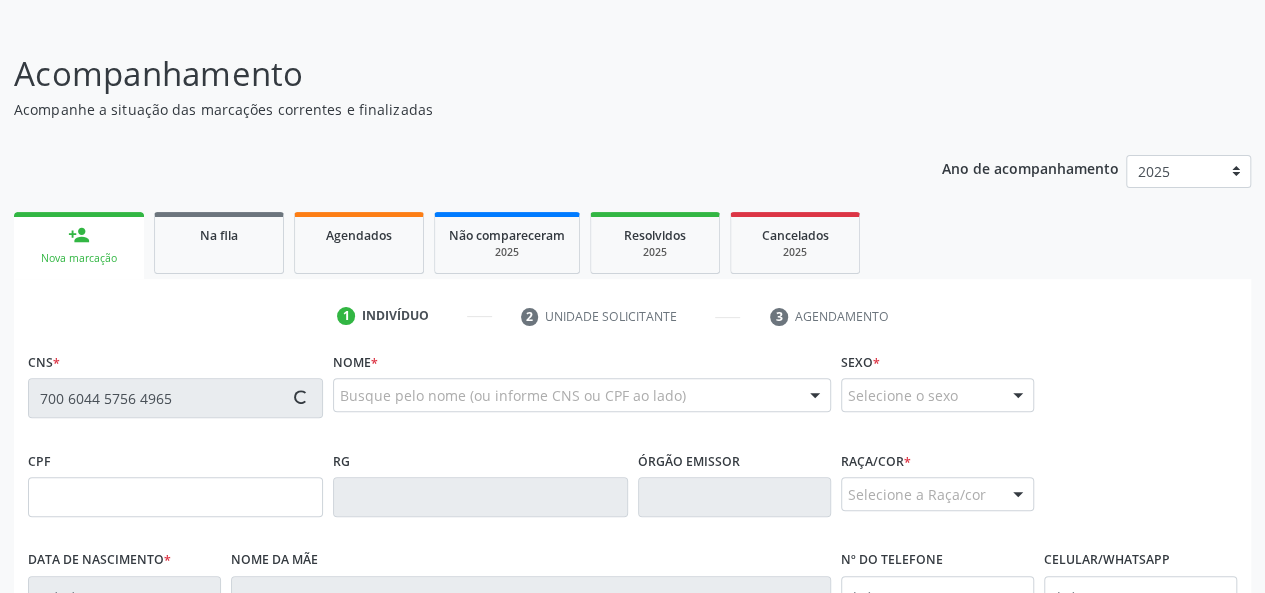 type on "[DATE]" 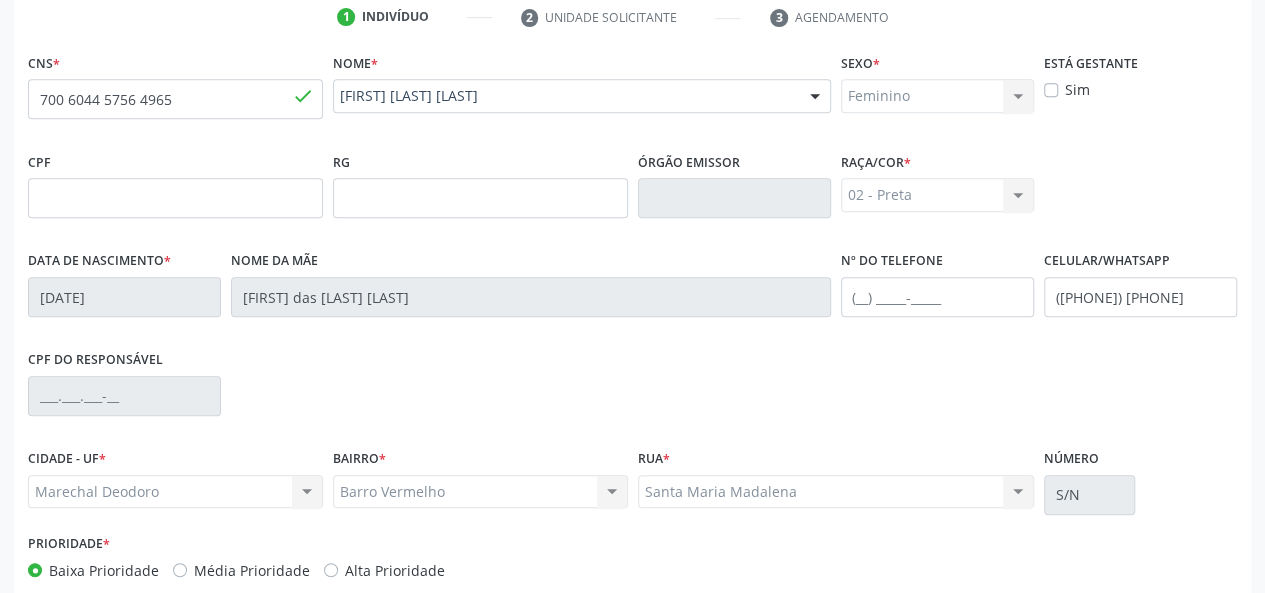 scroll, scrollTop: 518, scrollLeft: 0, axis: vertical 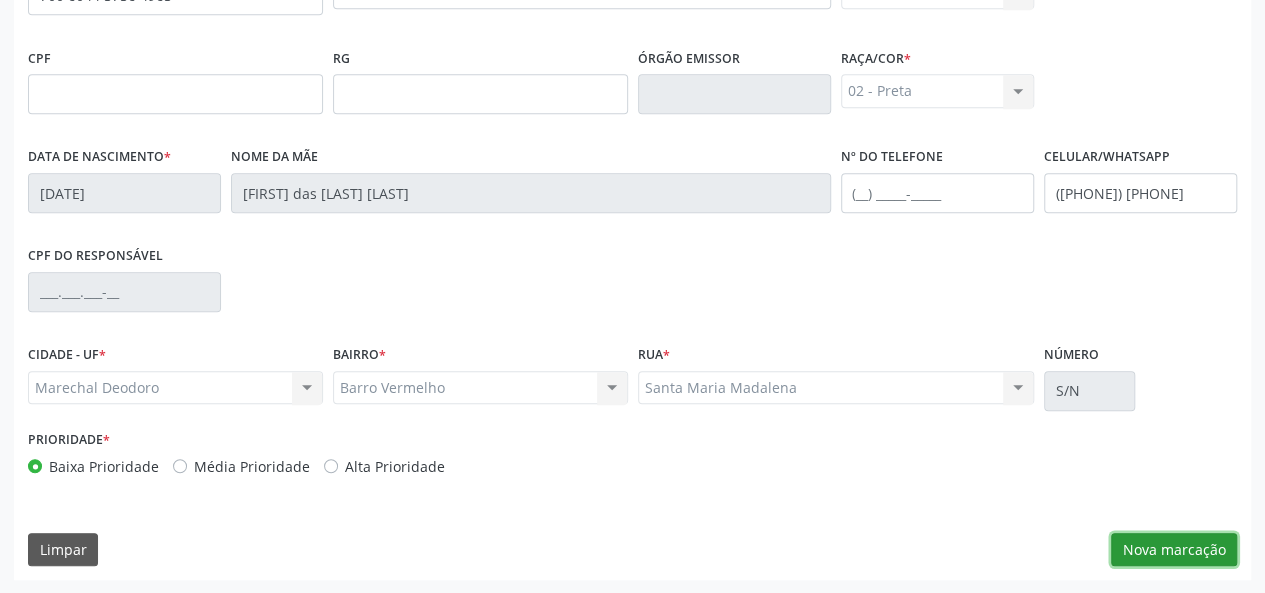click on "Nova marcação" at bounding box center (1174, 550) 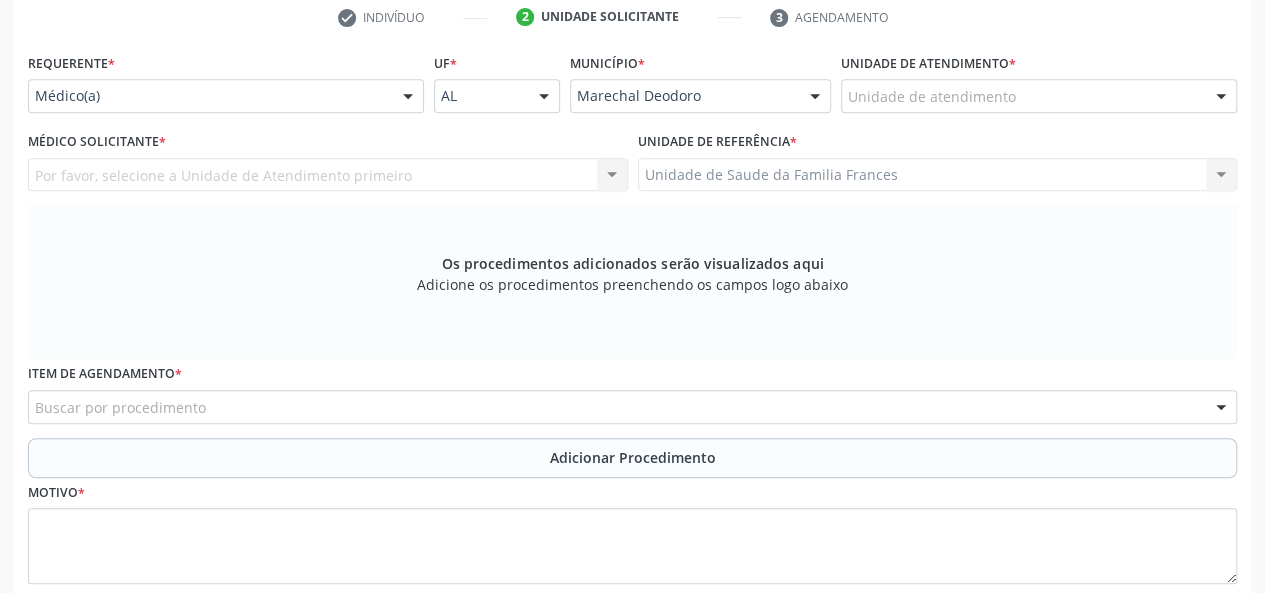 scroll, scrollTop: 318, scrollLeft: 0, axis: vertical 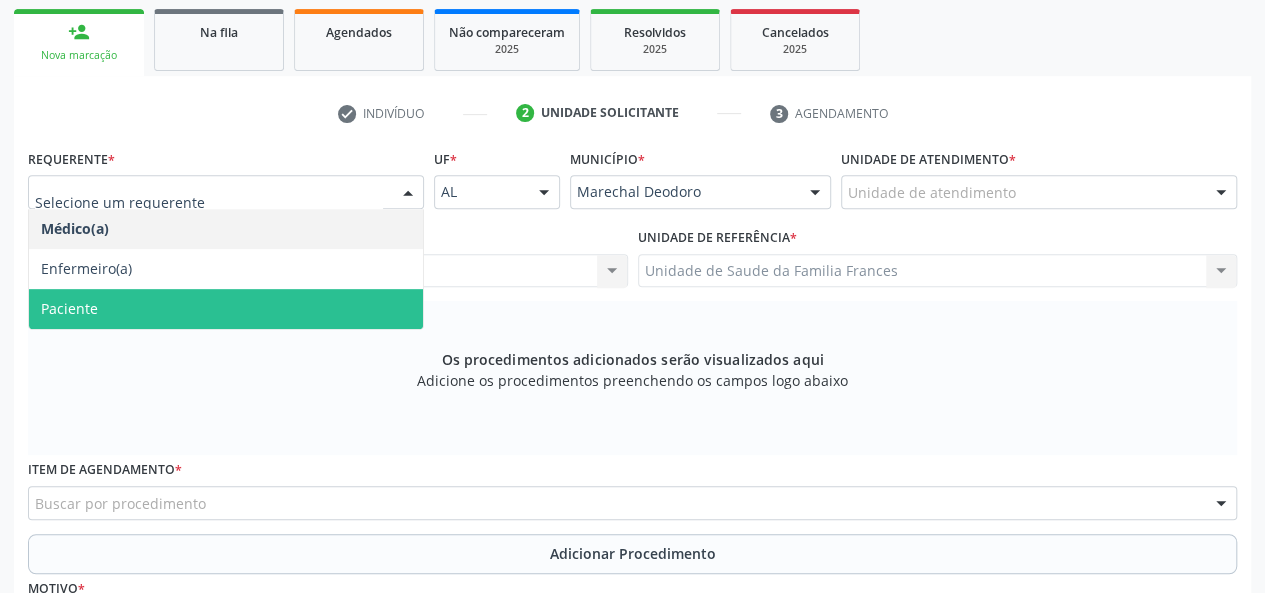 click on "Paciente" at bounding box center (69, 308) 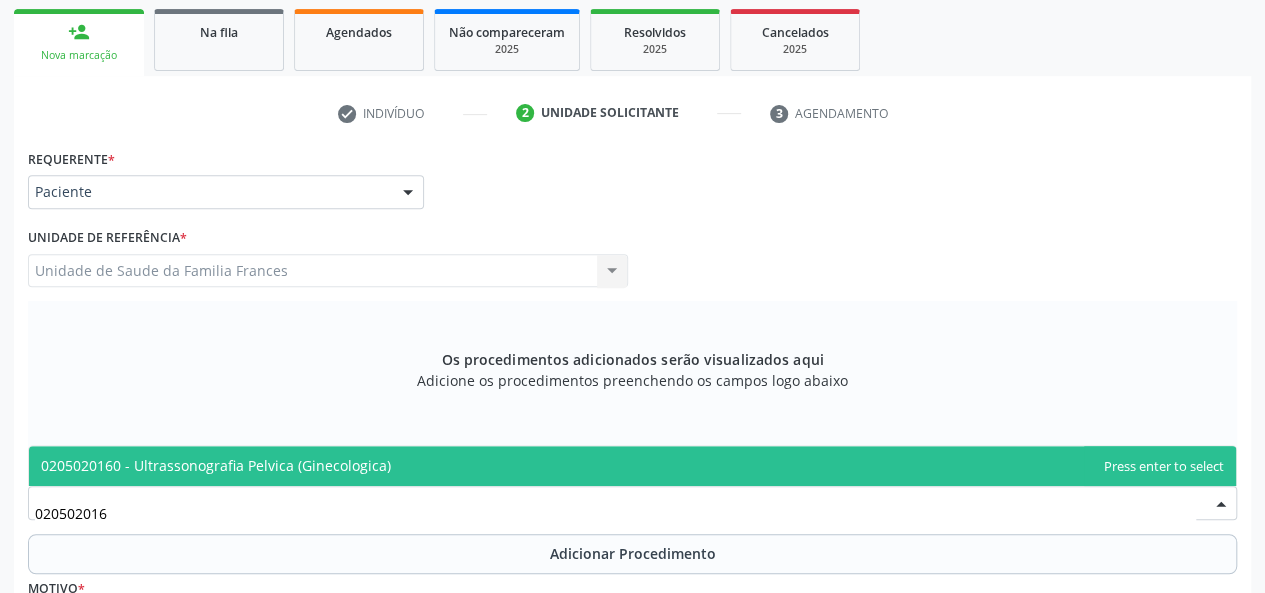 click on "0205020160 - Ultrassonografia Pelvica (Ginecologica)" at bounding box center [216, 465] 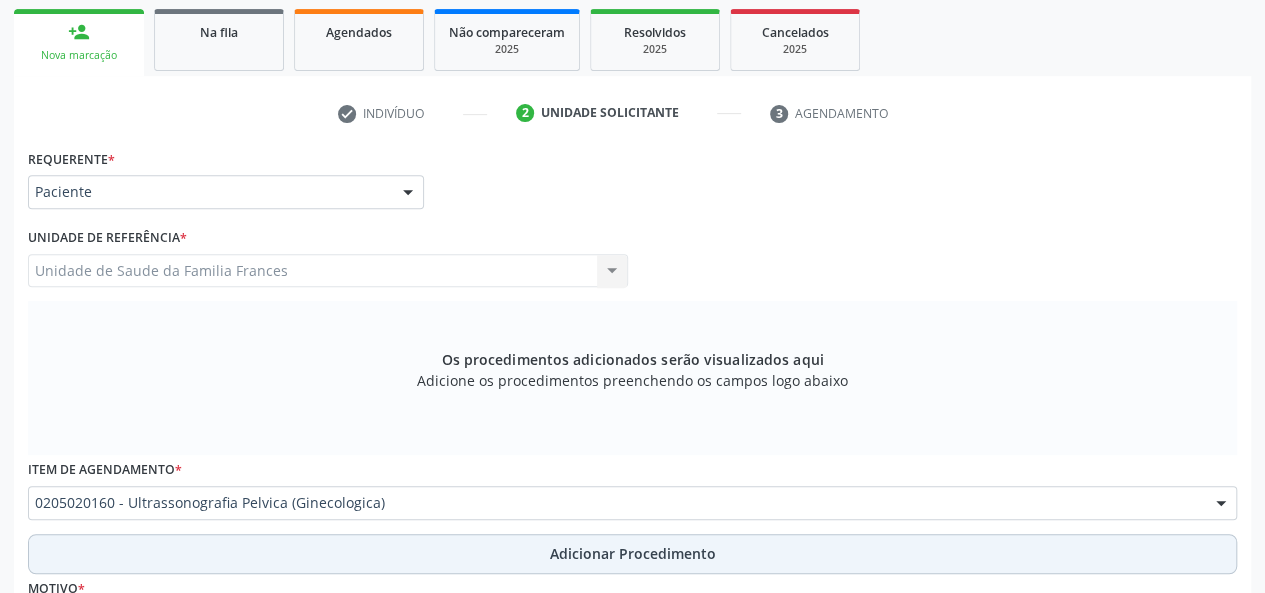 click on "Adicionar Procedimento" at bounding box center [632, 554] 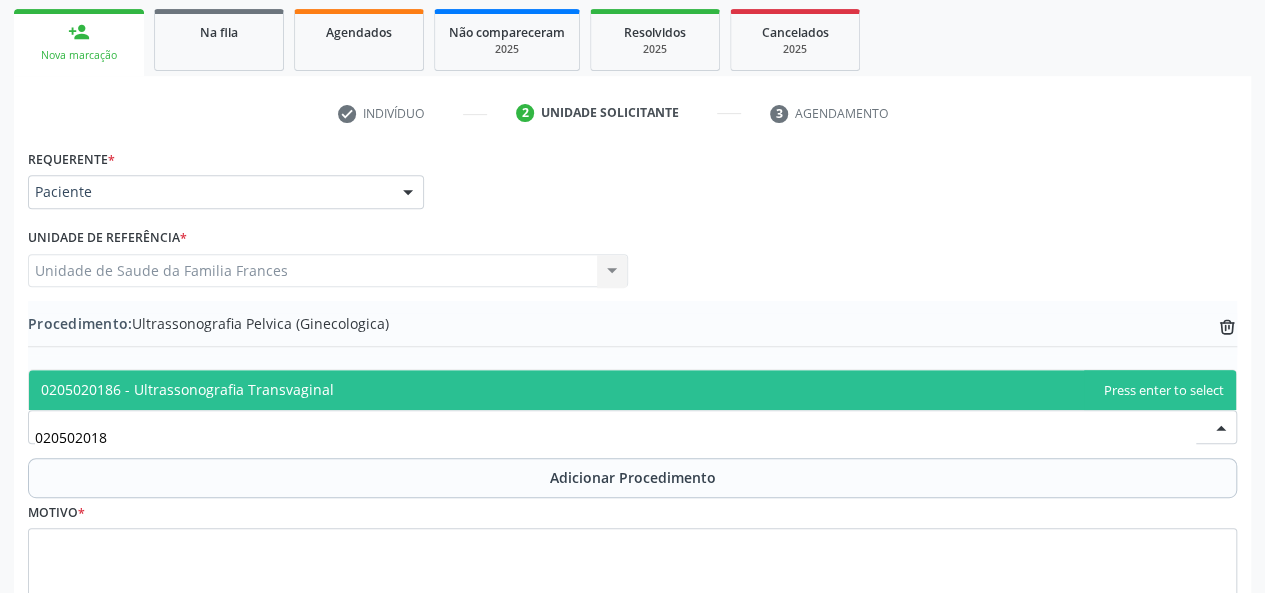 type on "0205020186" 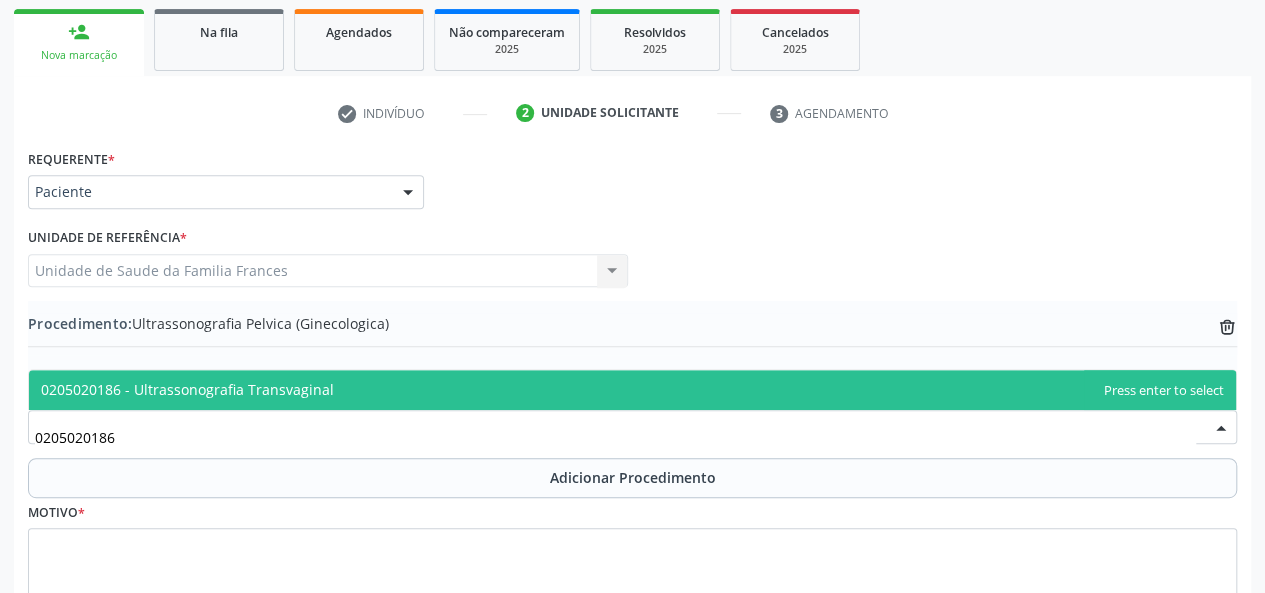click on "0205020186 - Ultrassonografia Transvaginal" at bounding box center (187, 389) 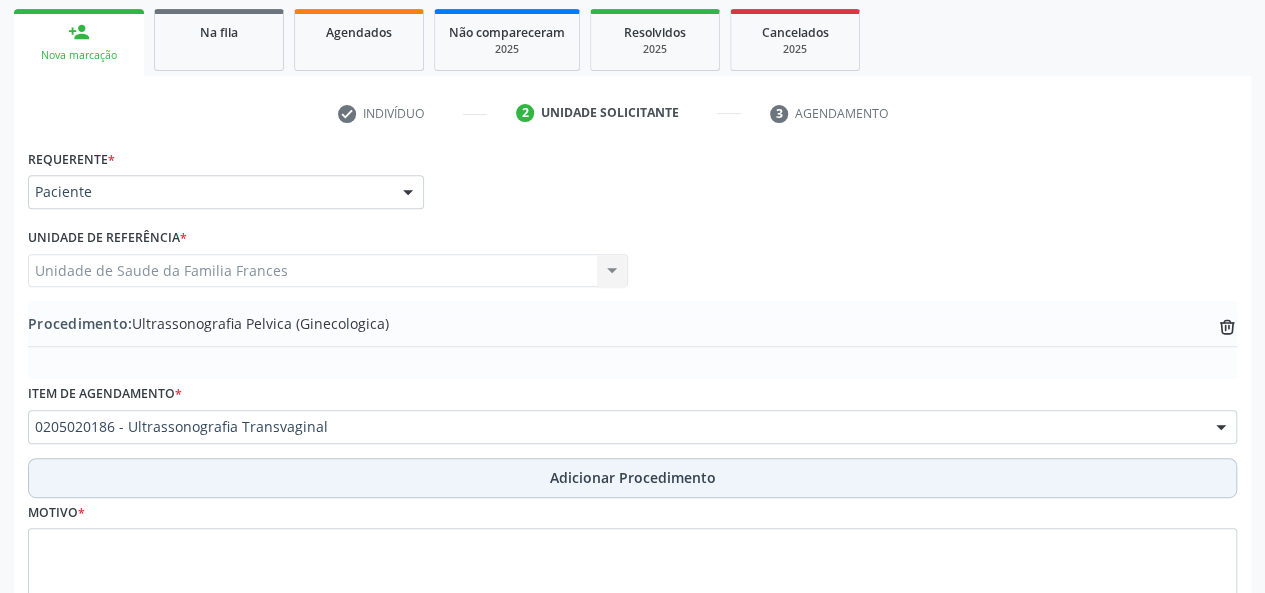 click on "Adicionar Procedimento" at bounding box center [633, 477] 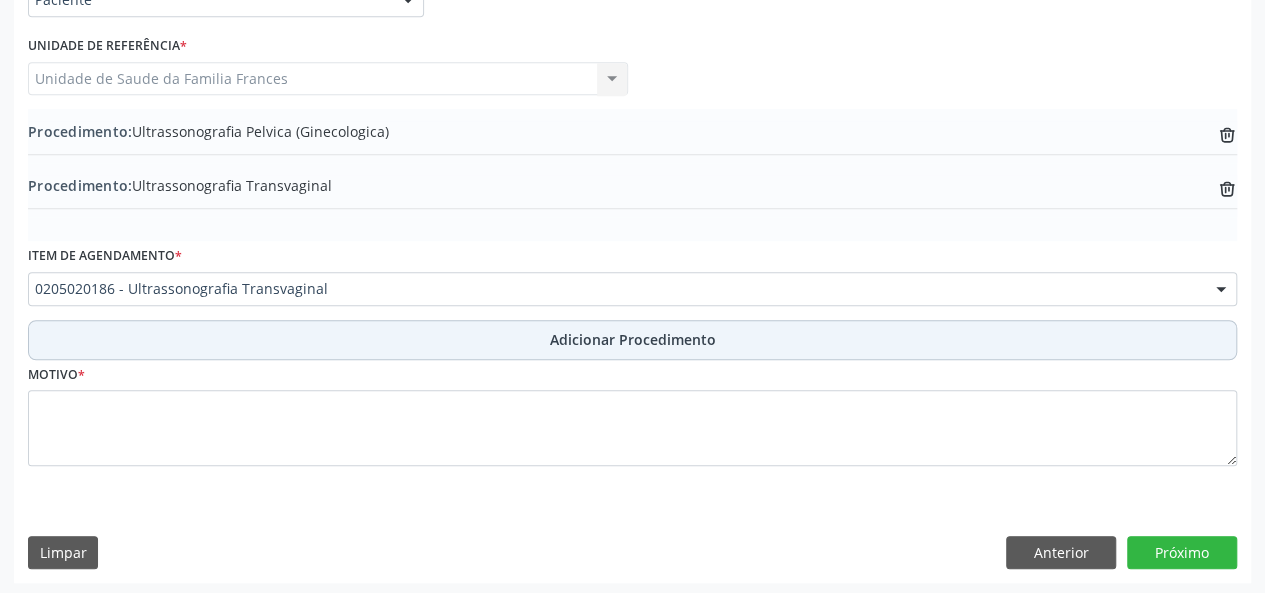 scroll, scrollTop: 512, scrollLeft: 0, axis: vertical 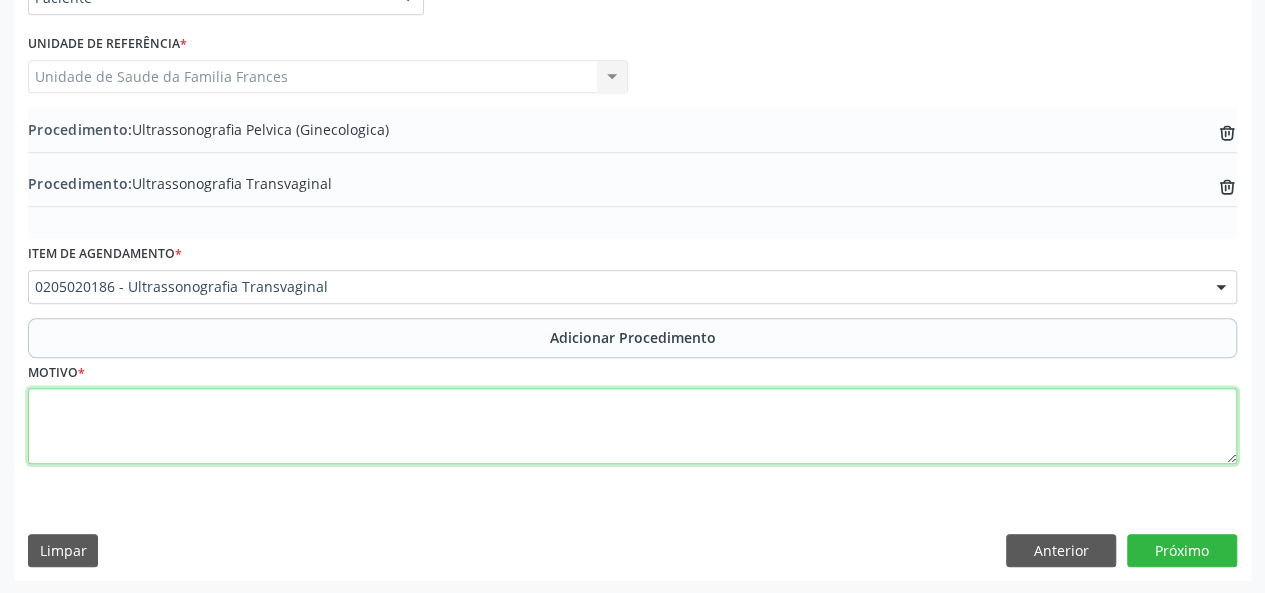 click at bounding box center (632, 426) 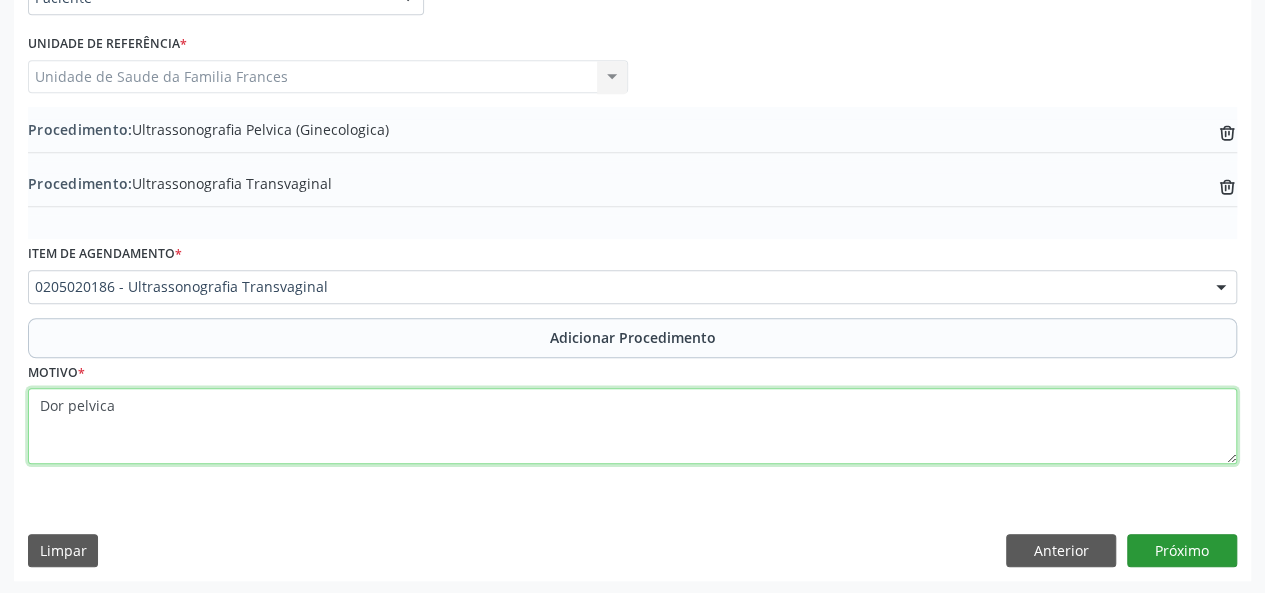 type on "Dor pelvica" 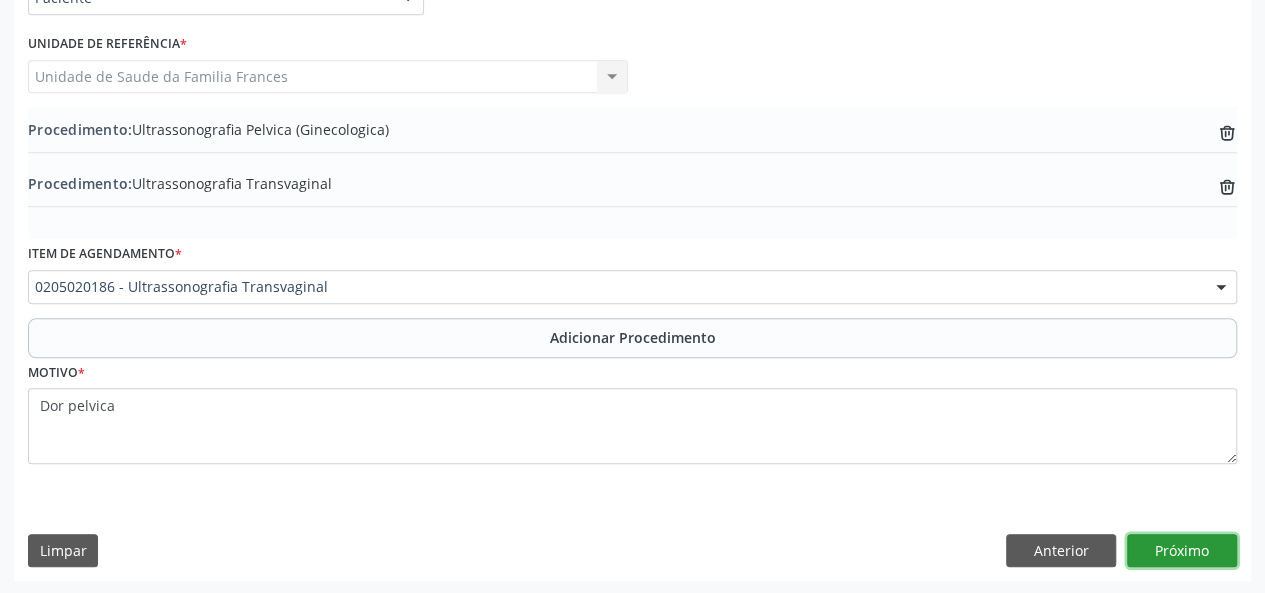 click on "Próximo" at bounding box center (1182, 551) 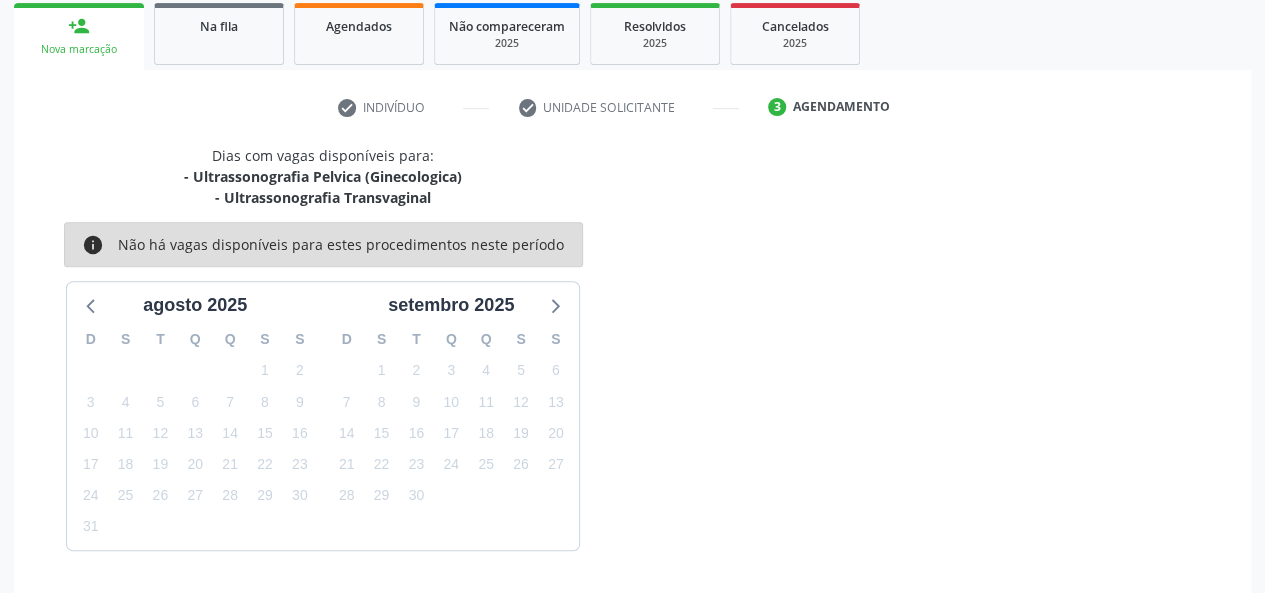 scroll, scrollTop: 382, scrollLeft: 0, axis: vertical 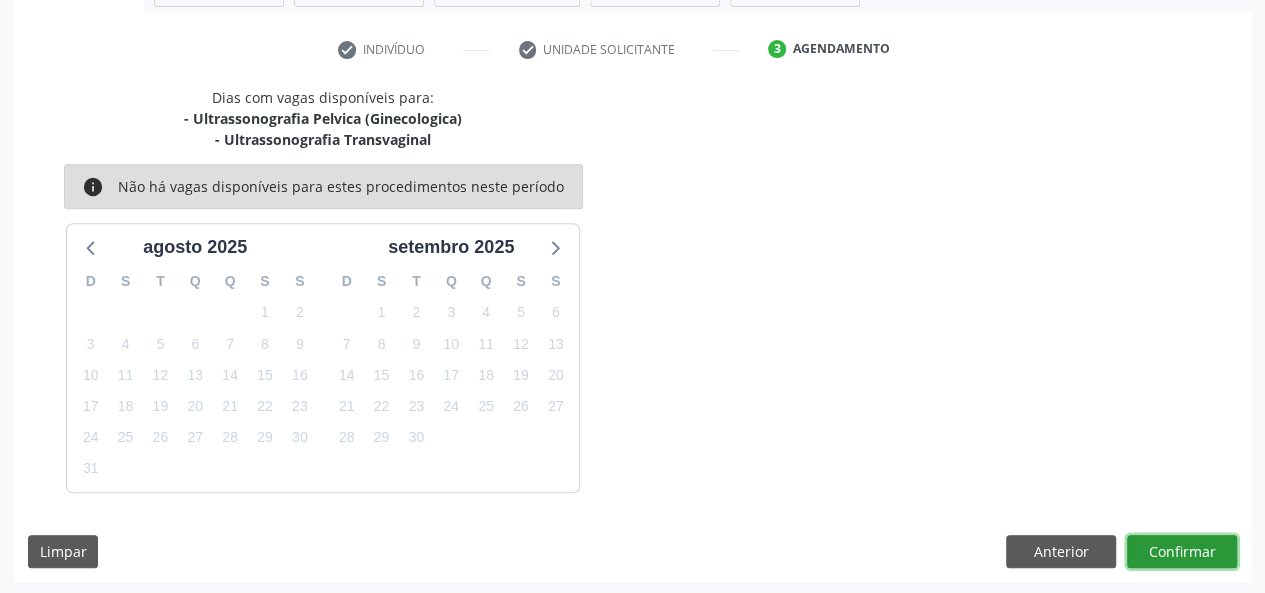 click on "Confirmar" at bounding box center [1182, 552] 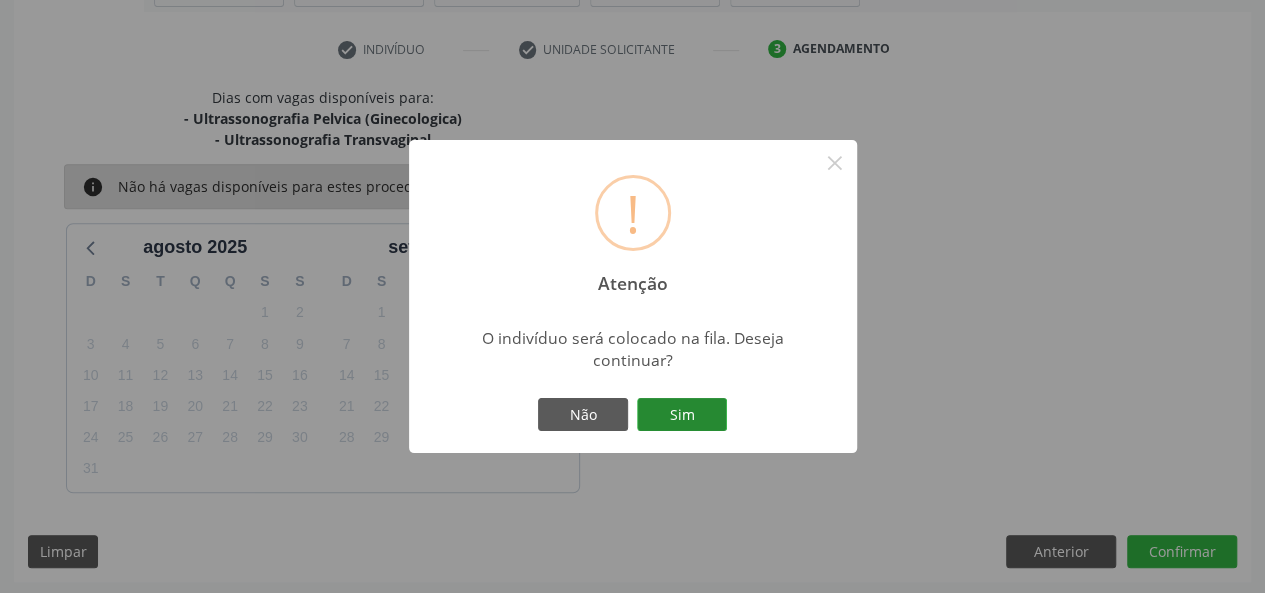 click on "Sim" at bounding box center [682, 415] 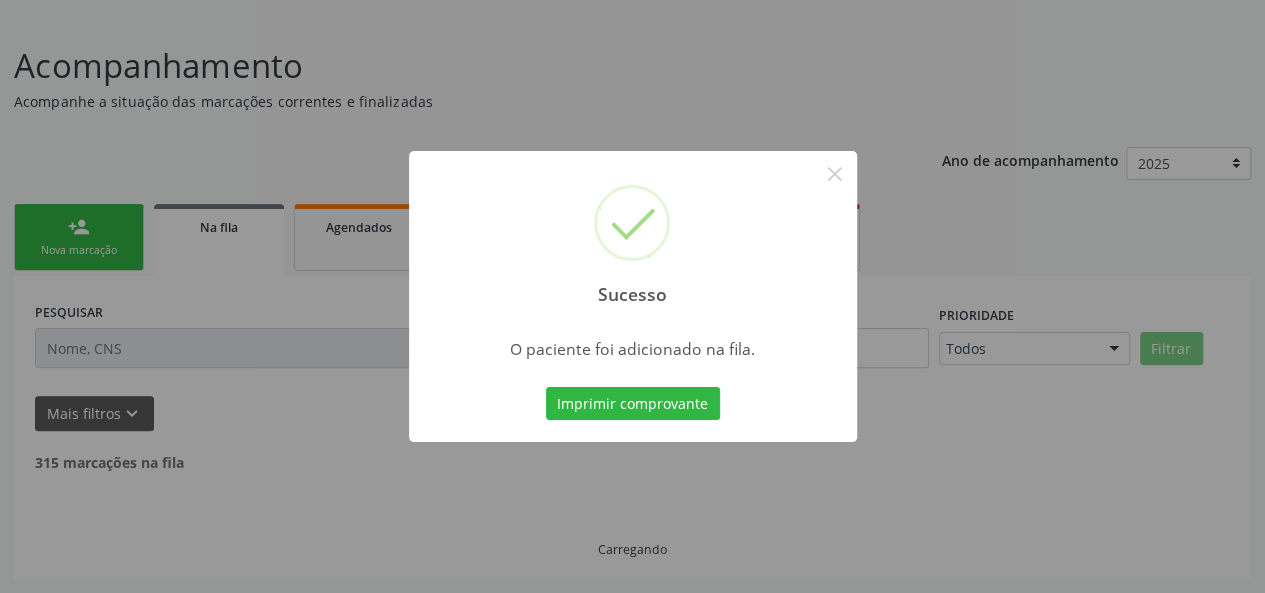 scroll, scrollTop: 100, scrollLeft: 0, axis: vertical 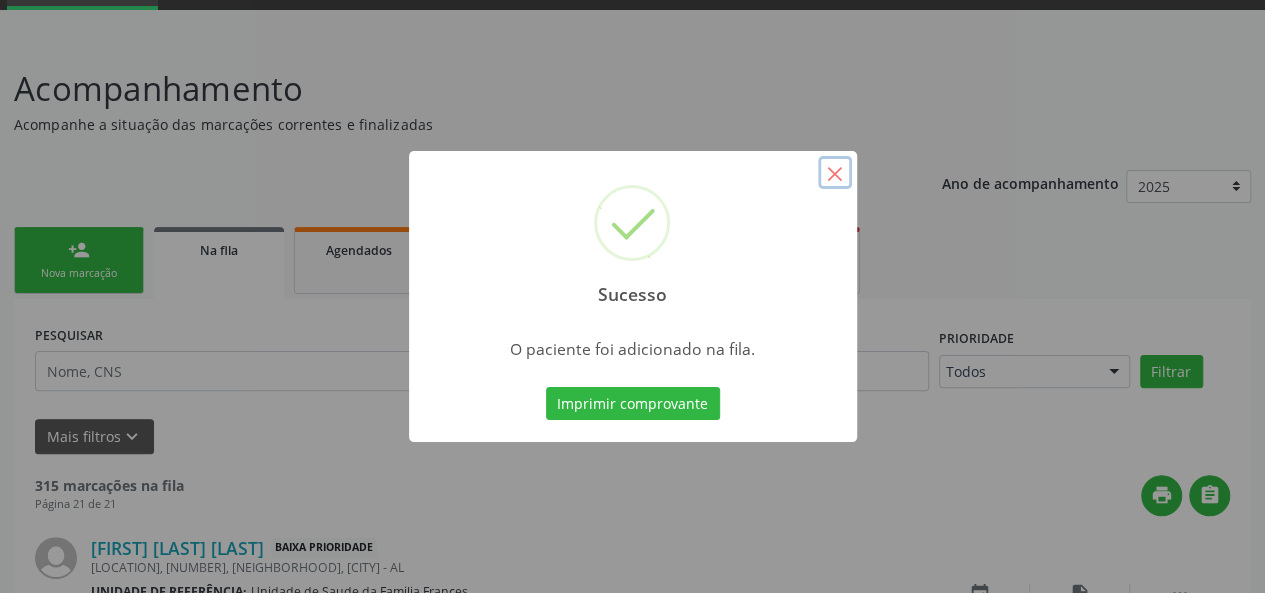 click on "×" at bounding box center (835, 173) 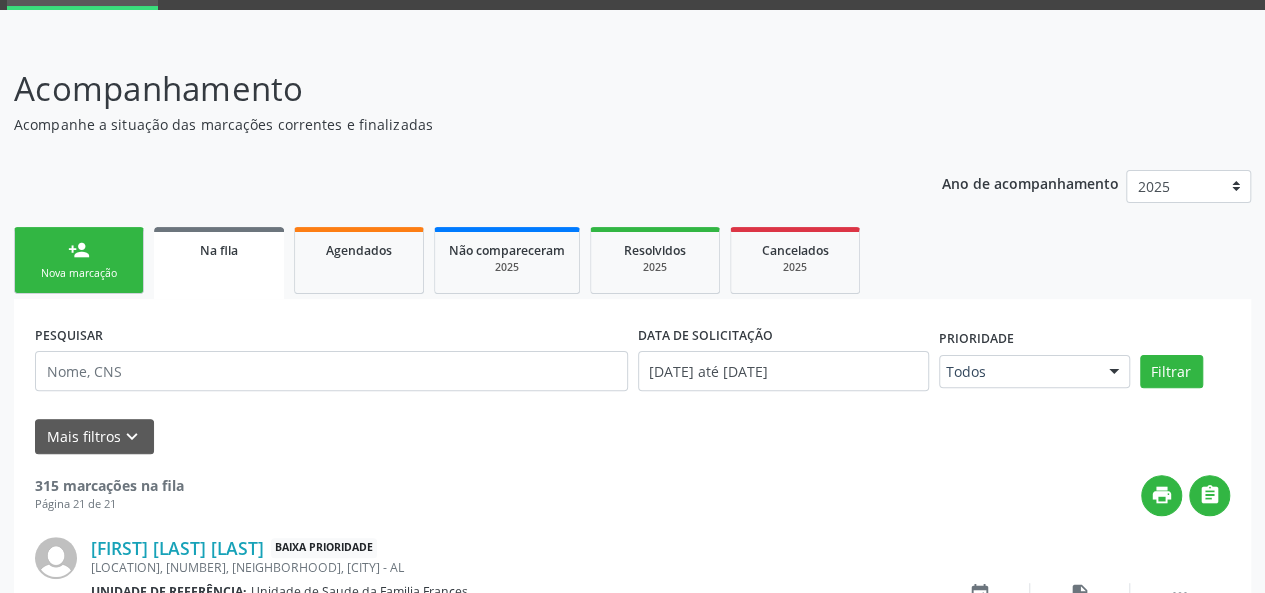 click on "person_add
Nova marcação" at bounding box center (79, 260) 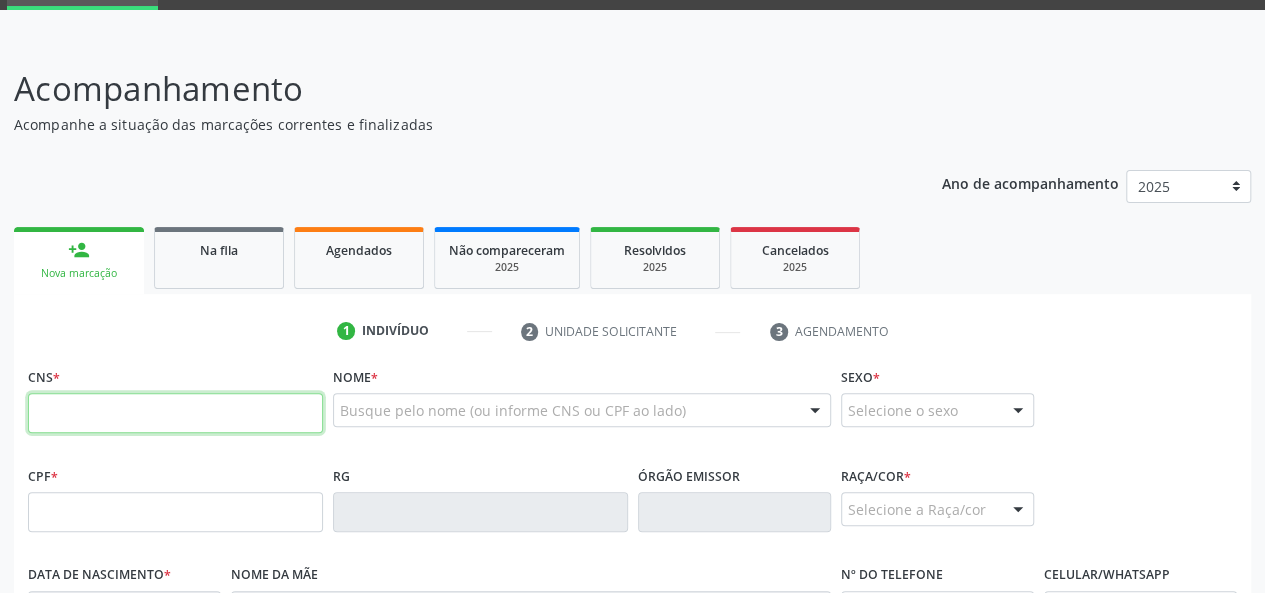 paste on "700 6044 5756 4965" 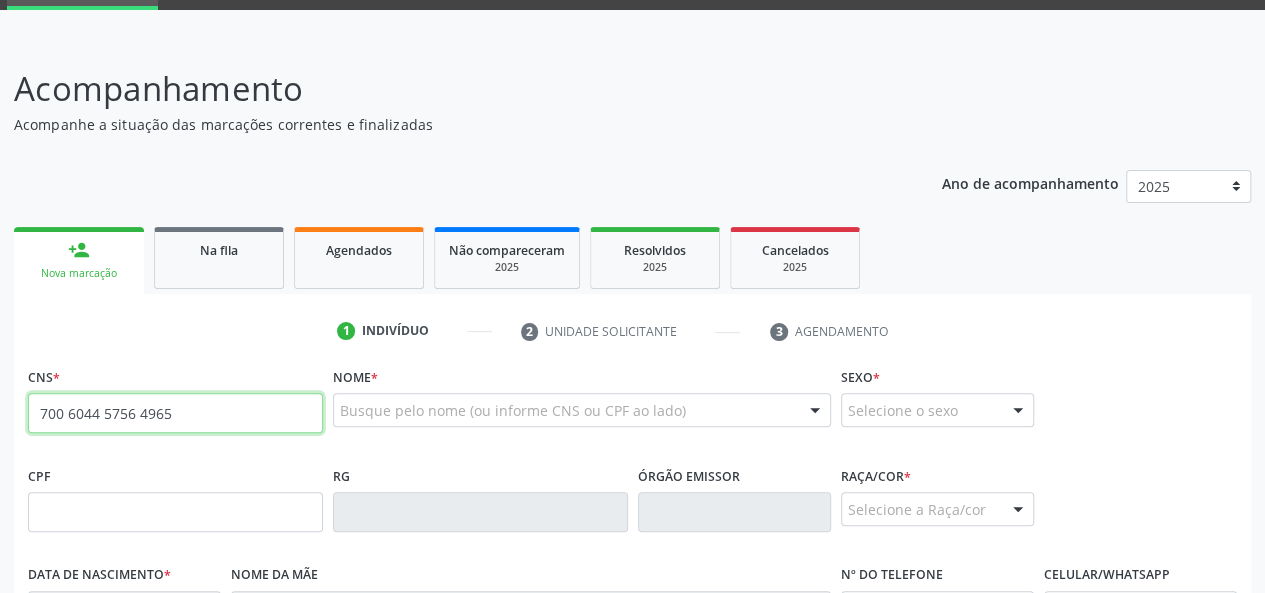type on "700 6044 5756 4965" 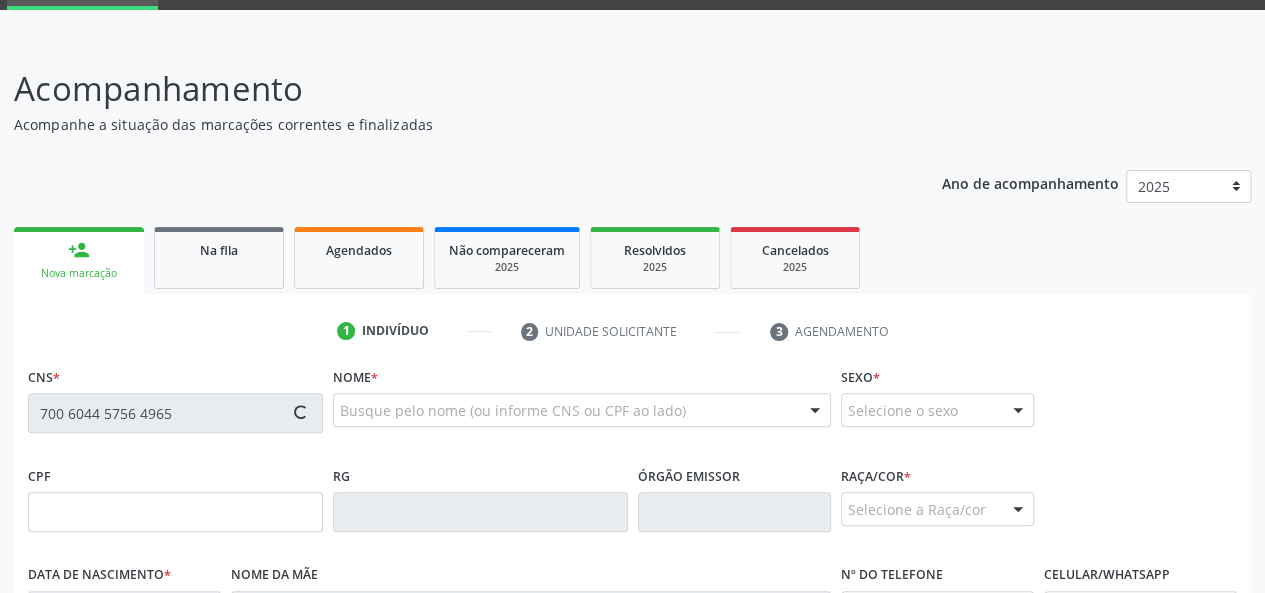 type on "[DATE]" 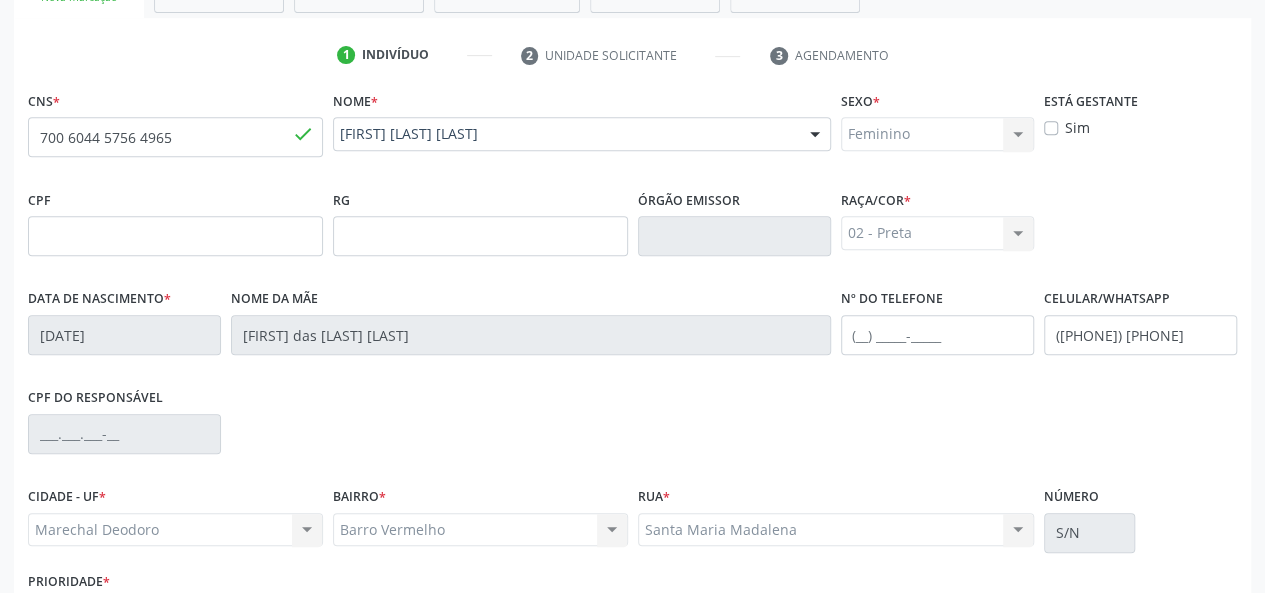 scroll, scrollTop: 500, scrollLeft: 0, axis: vertical 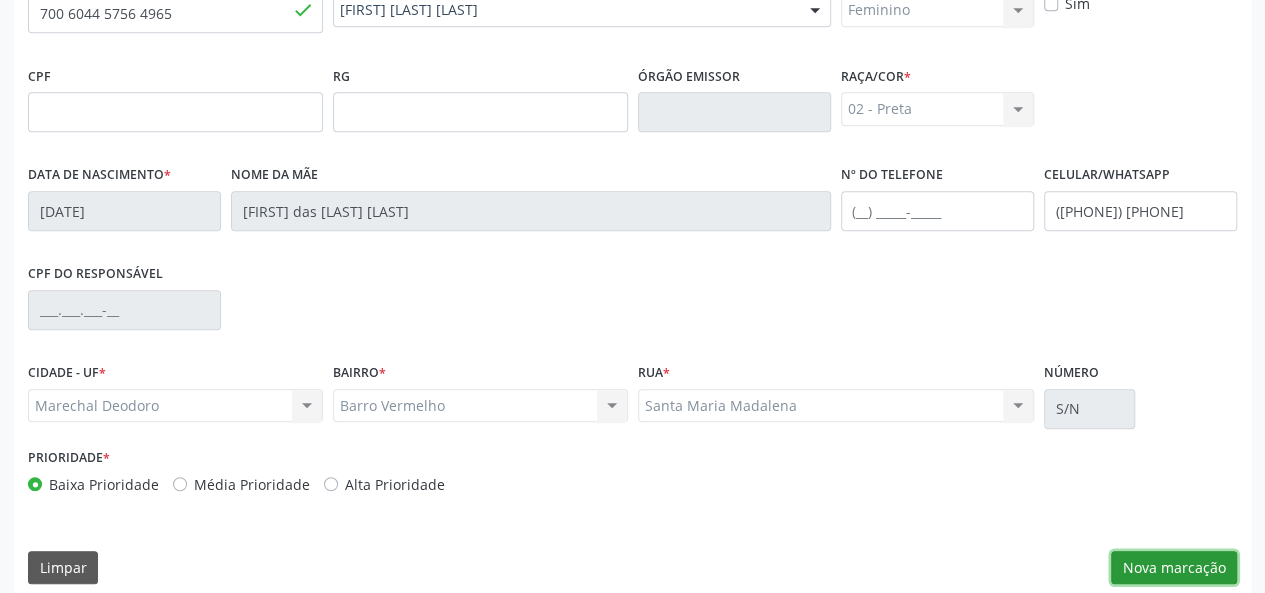 click on "Nova marcação" at bounding box center [1174, 568] 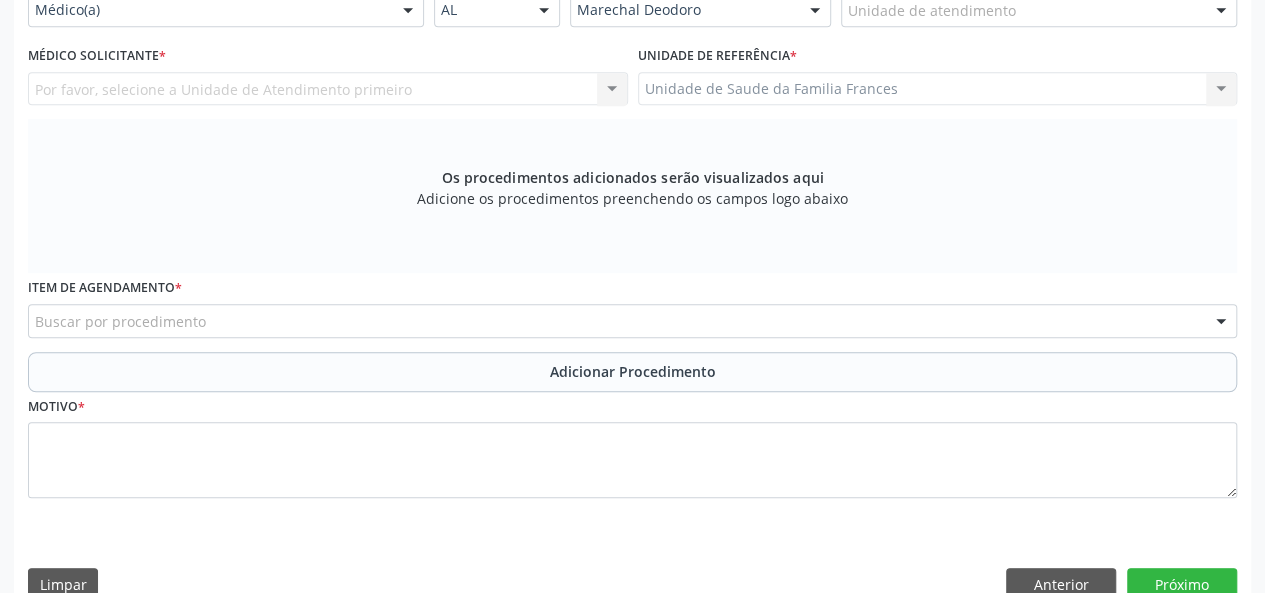 scroll, scrollTop: 300, scrollLeft: 0, axis: vertical 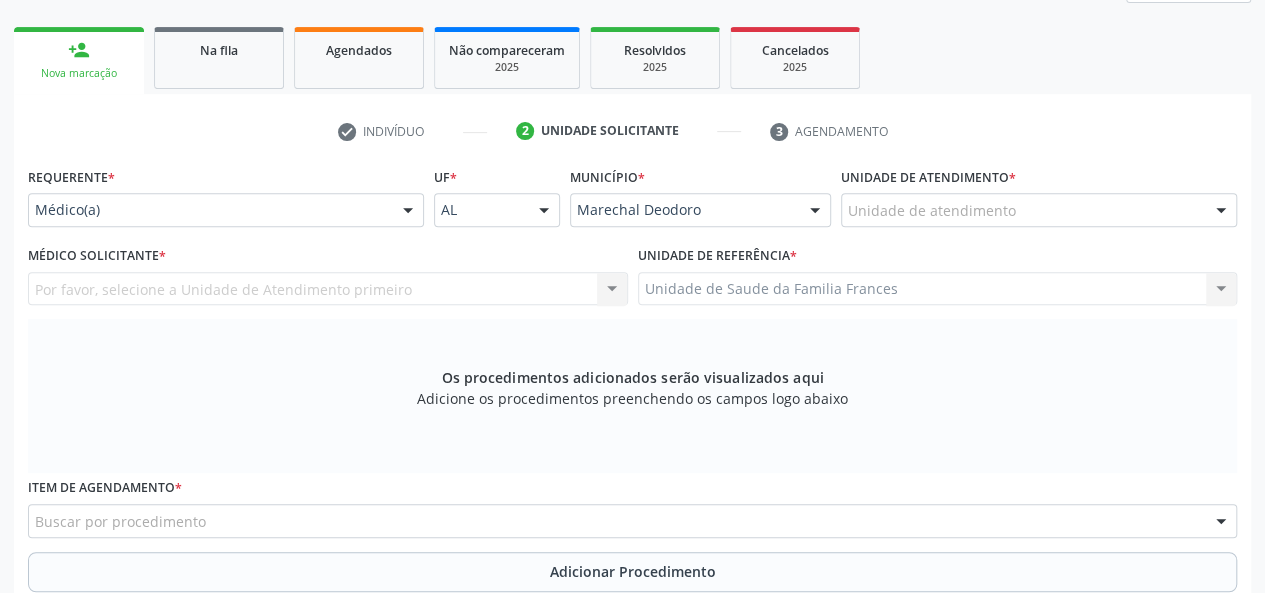 click on "Médico(a)" at bounding box center (226, 210) 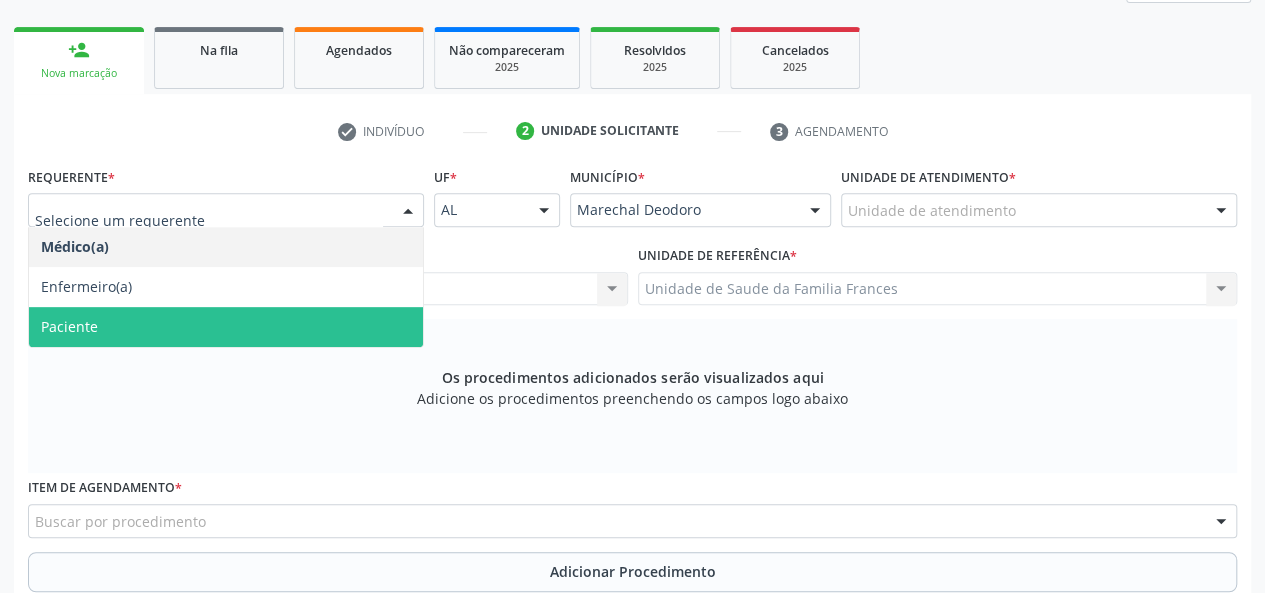 click on "Paciente" at bounding box center [226, 327] 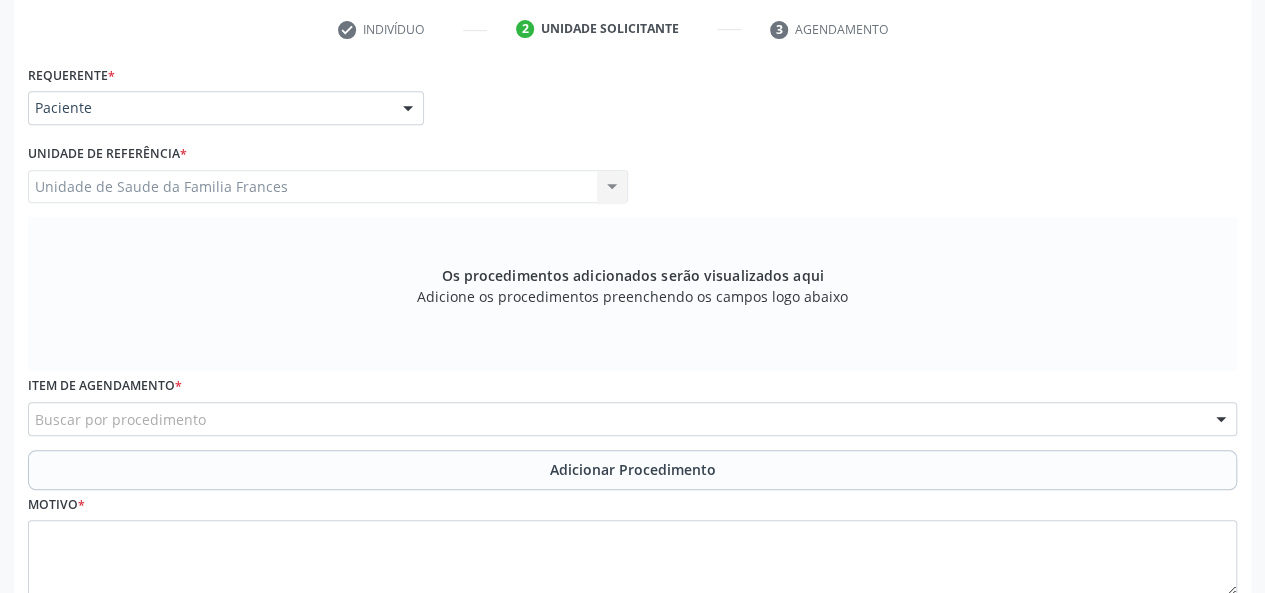 scroll, scrollTop: 534, scrollLeft: 0, axis: vertical 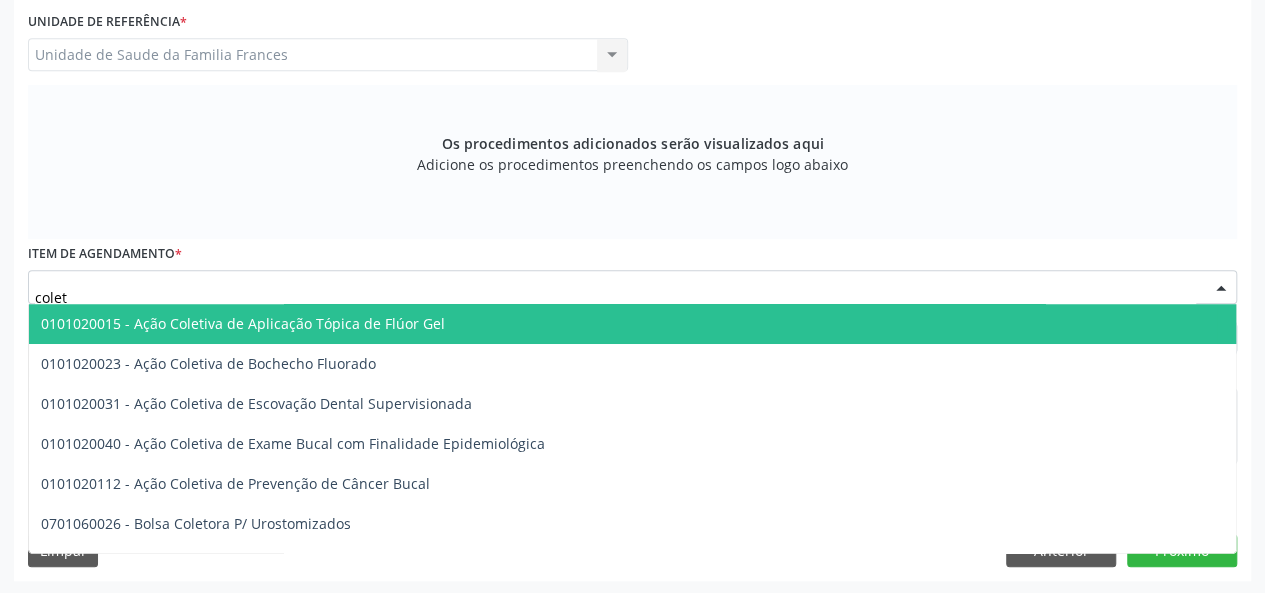 type on "coleta" 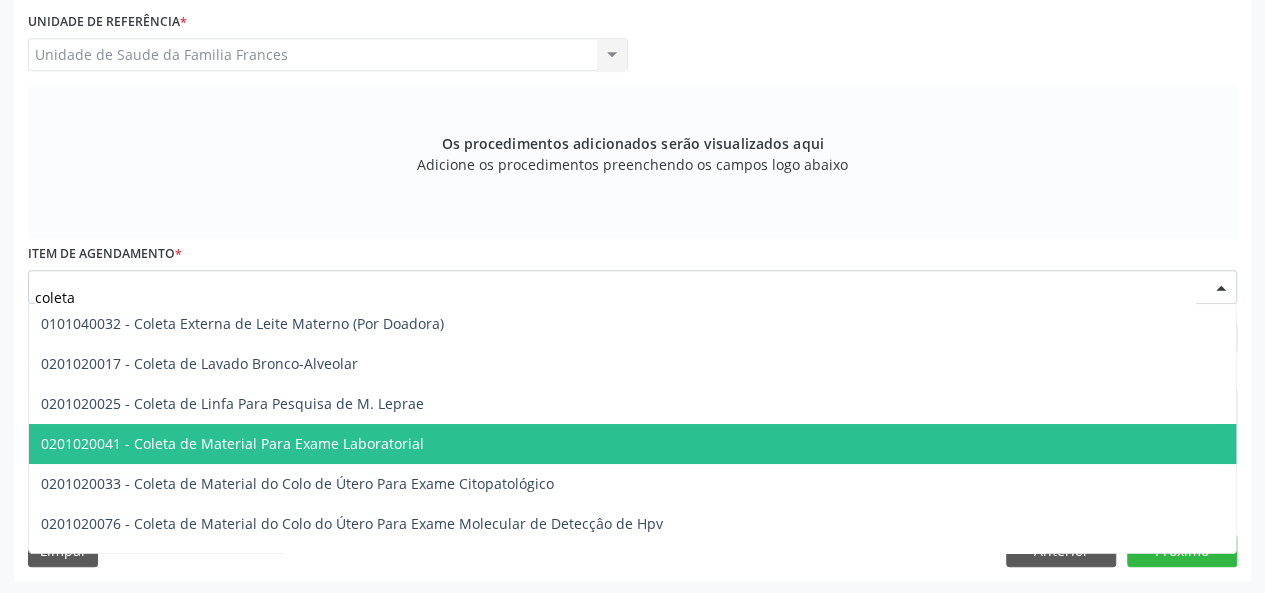 click on "0201020041 - Coleta de Material Para Exame Laboratorial" at bounding box center [232, 443] 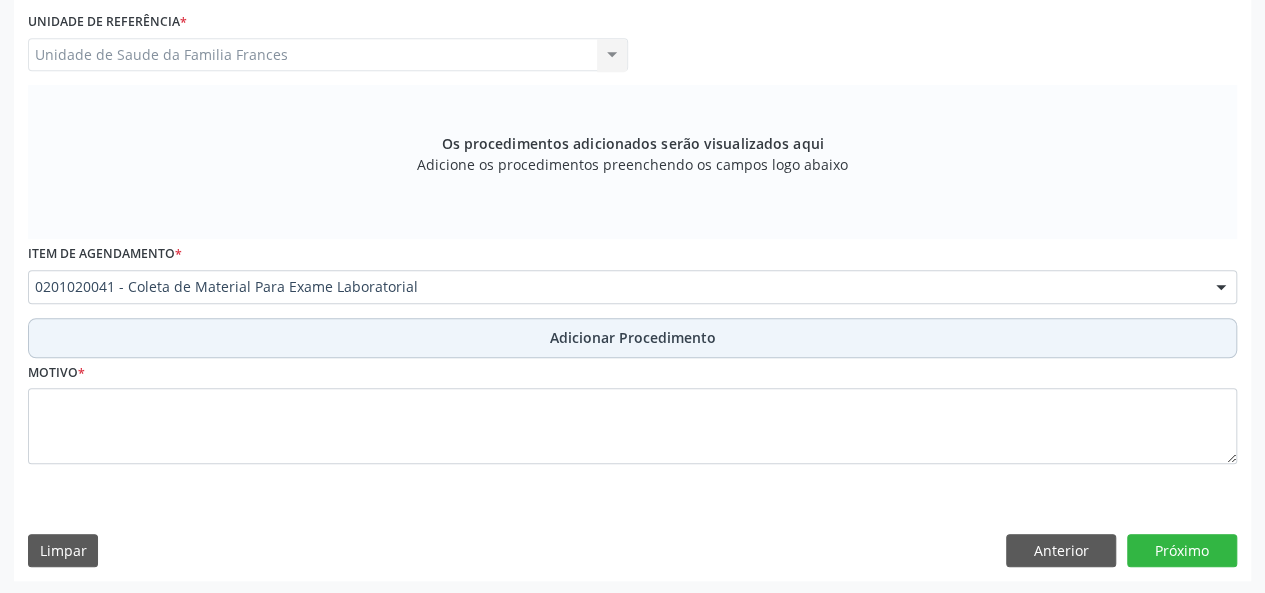 click on "Adicionar Procedimento" at bounding box center [632, 338] 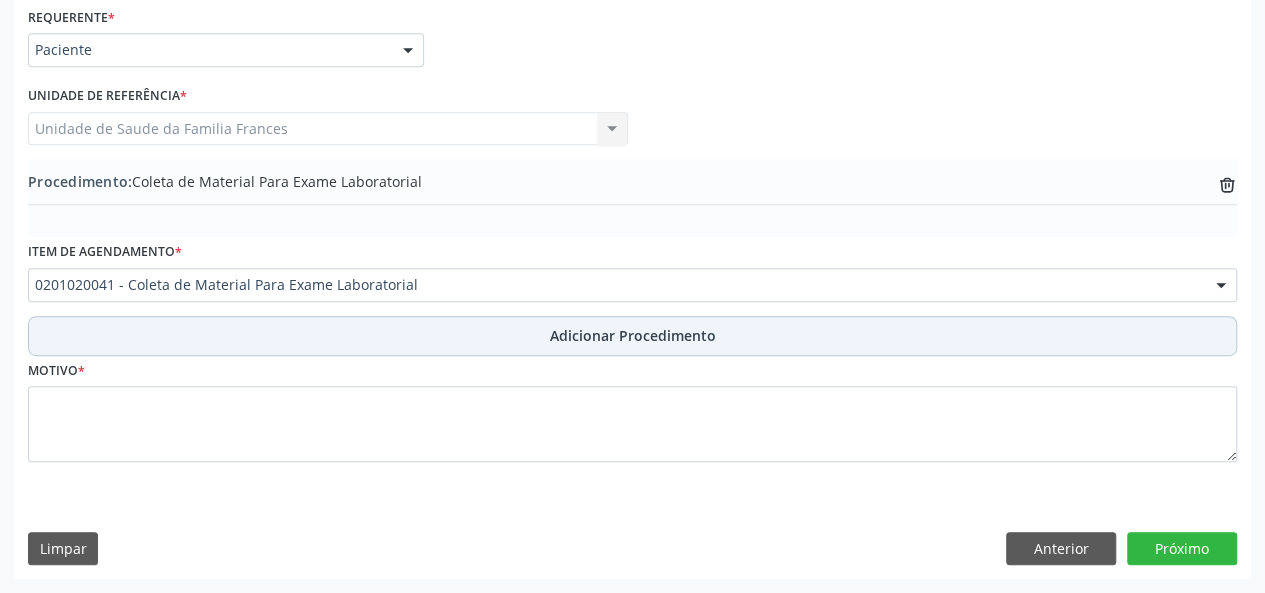 scroll, scrollTop: 458, scrollLeft: 0, axis: vertical 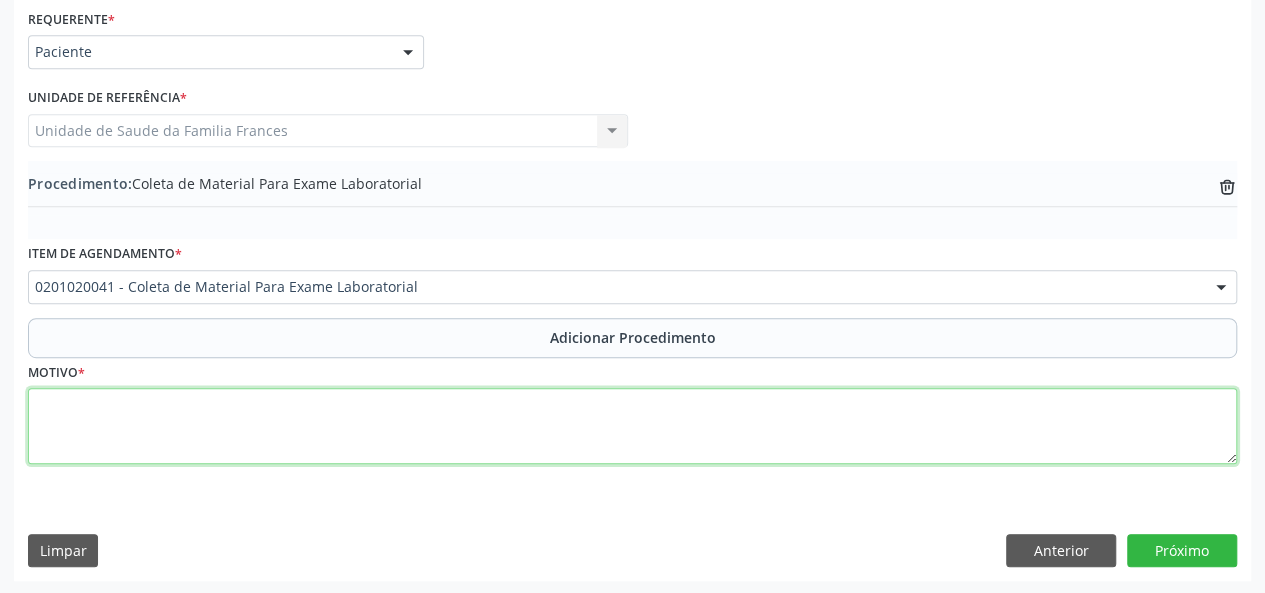 click at bounding box center [632, 426] 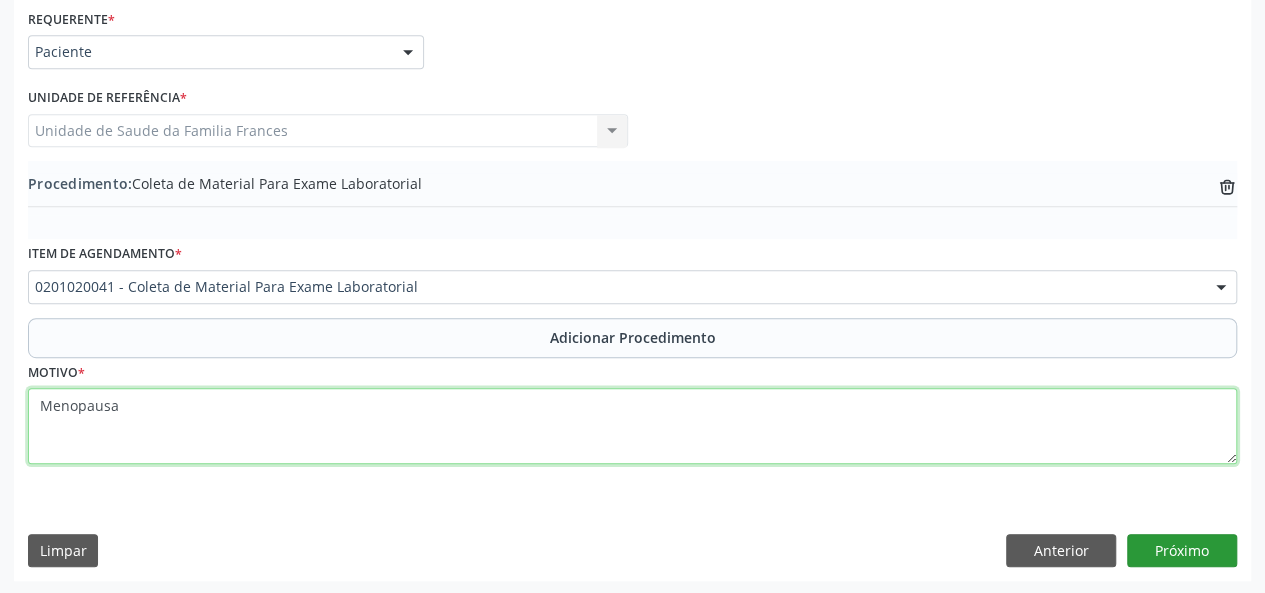 type on "Menopausa" 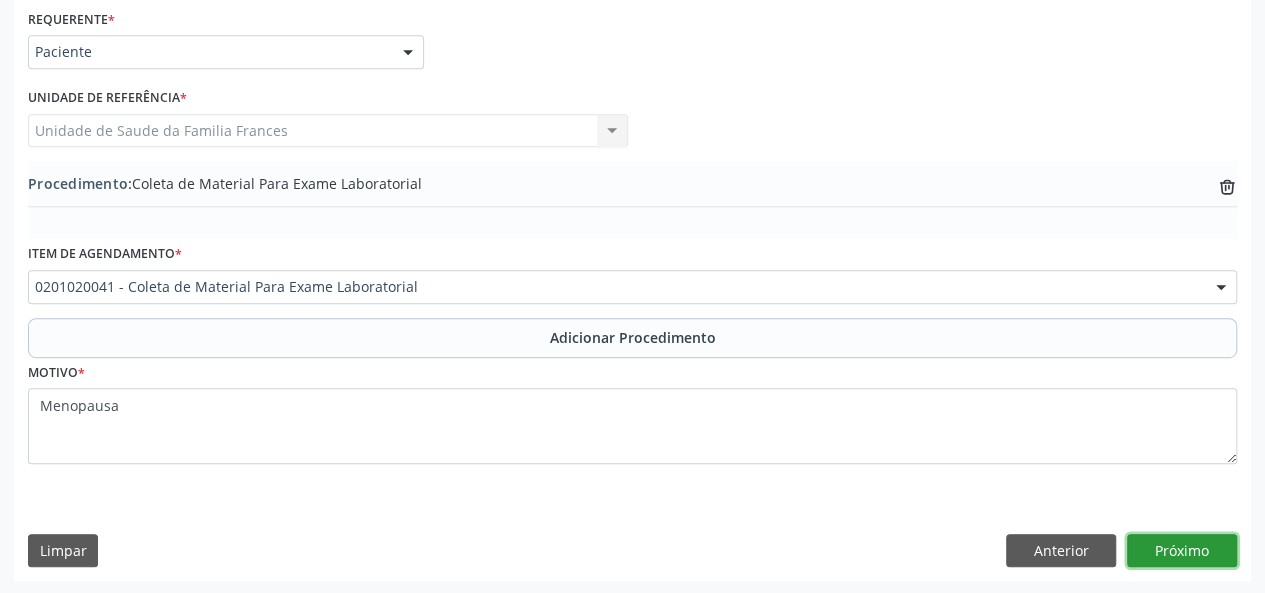 click on "Próximo" at bounding box center (1182, 551) 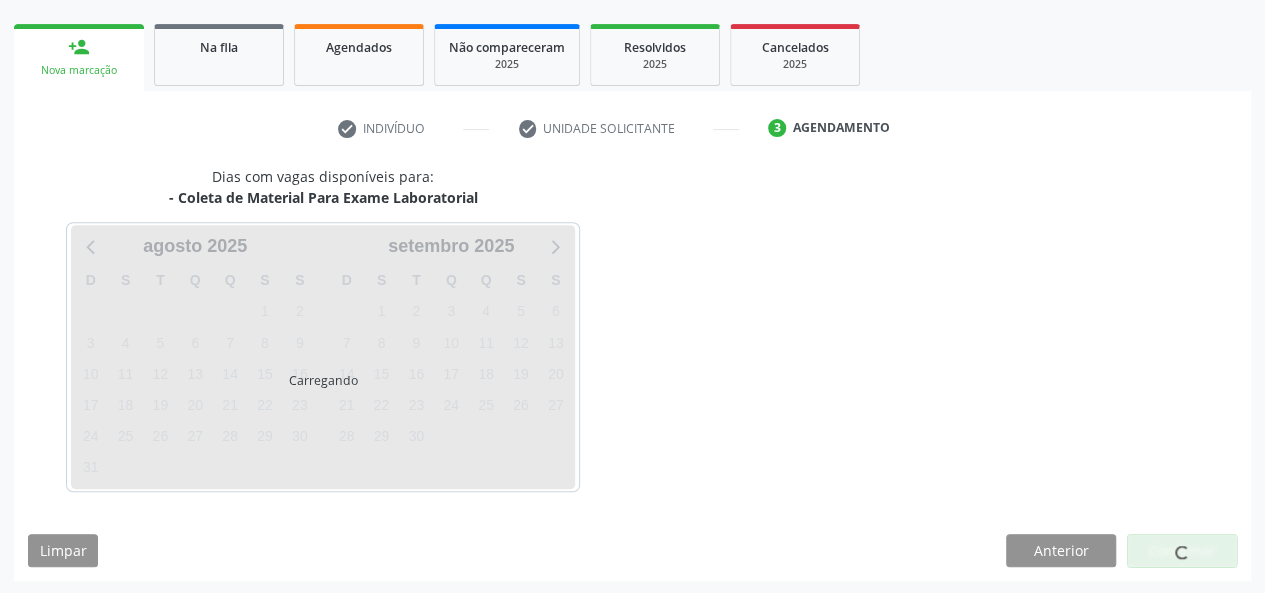 scroll, scrollTop: 362, scrollLeft: 0, axis: vertical 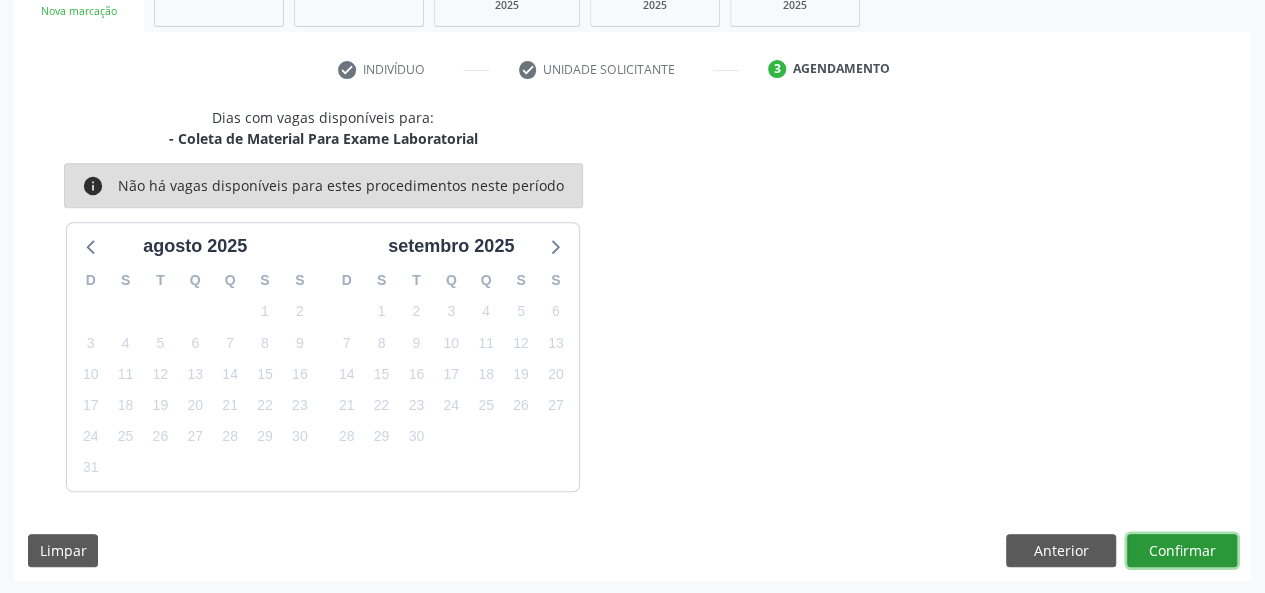 click on "Confirmar" at bounding box center (1182, 551) 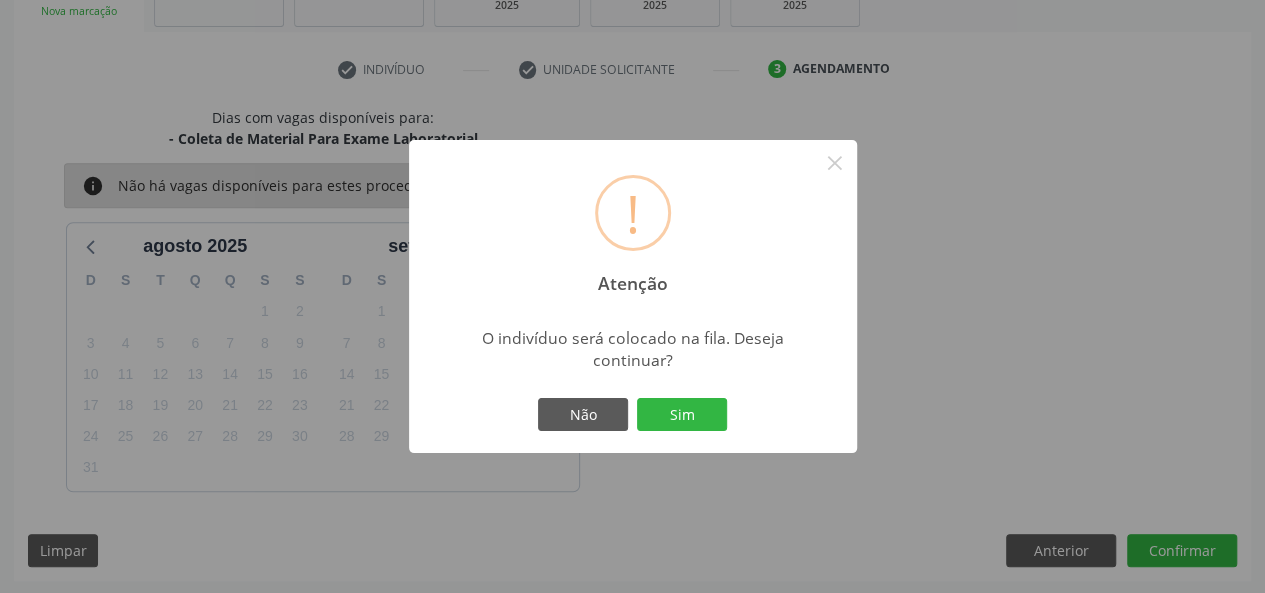 click on "Não Sim" at bounding box center [633, 415] 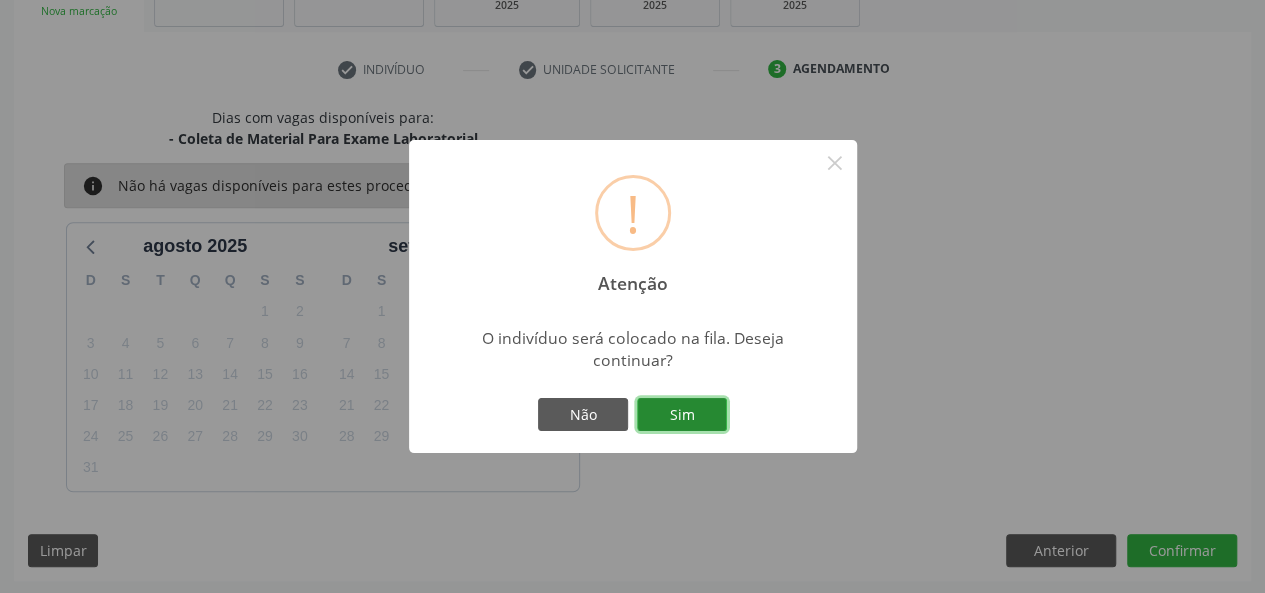 click on "Sim" at bounding box center (682, 415) 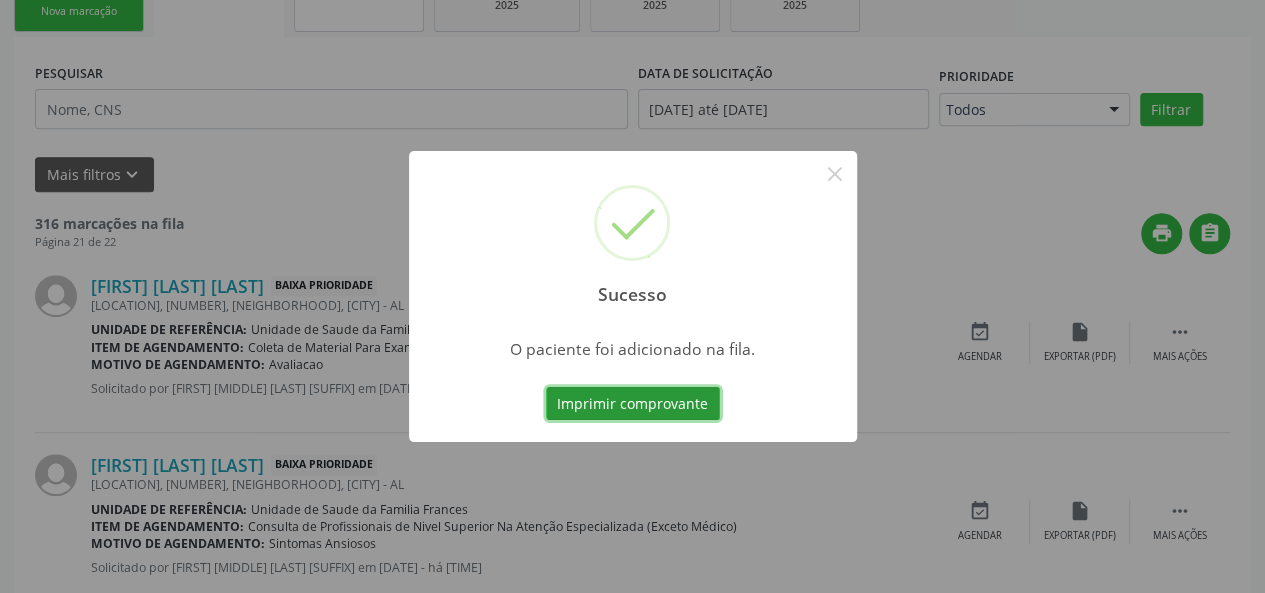 scroll, scrollTop: 100, scrollLeft: 0, axis: vertical 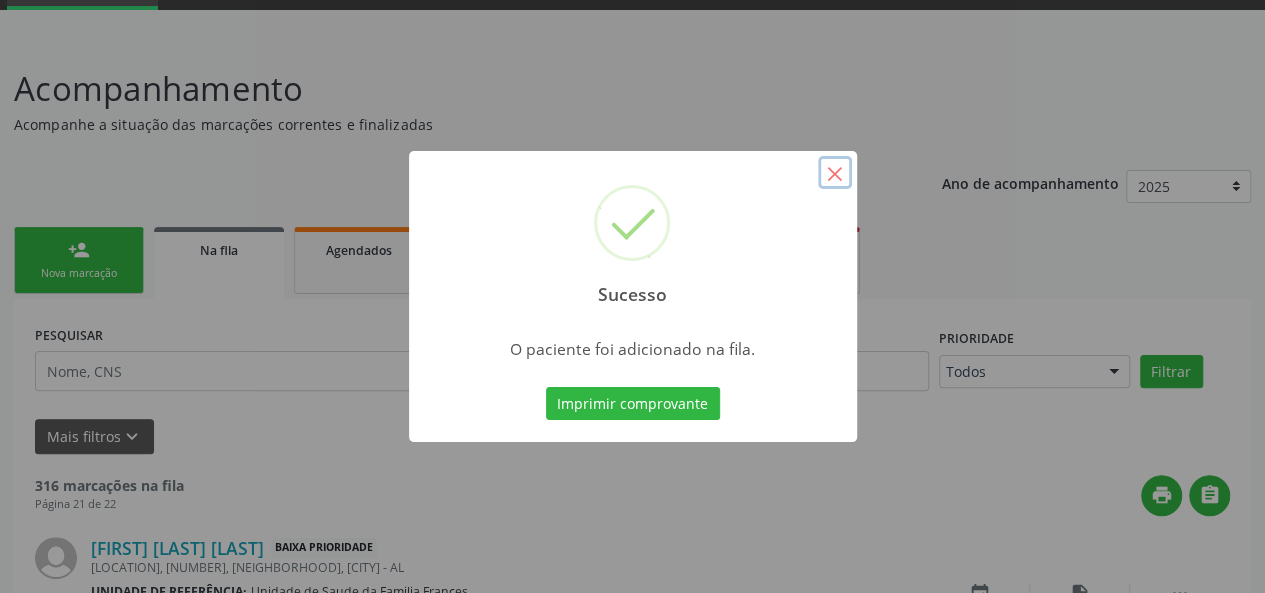 click on "×" at bounding box center [835, 173] 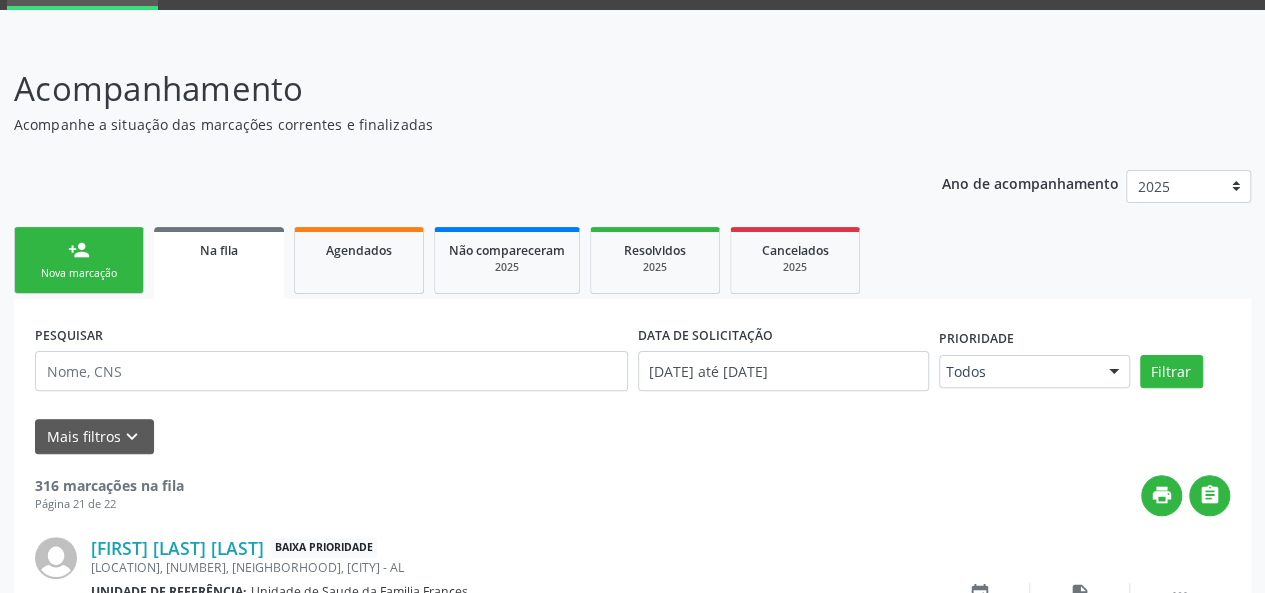 click on "Nova marcação" at bounding box center (79, 273) 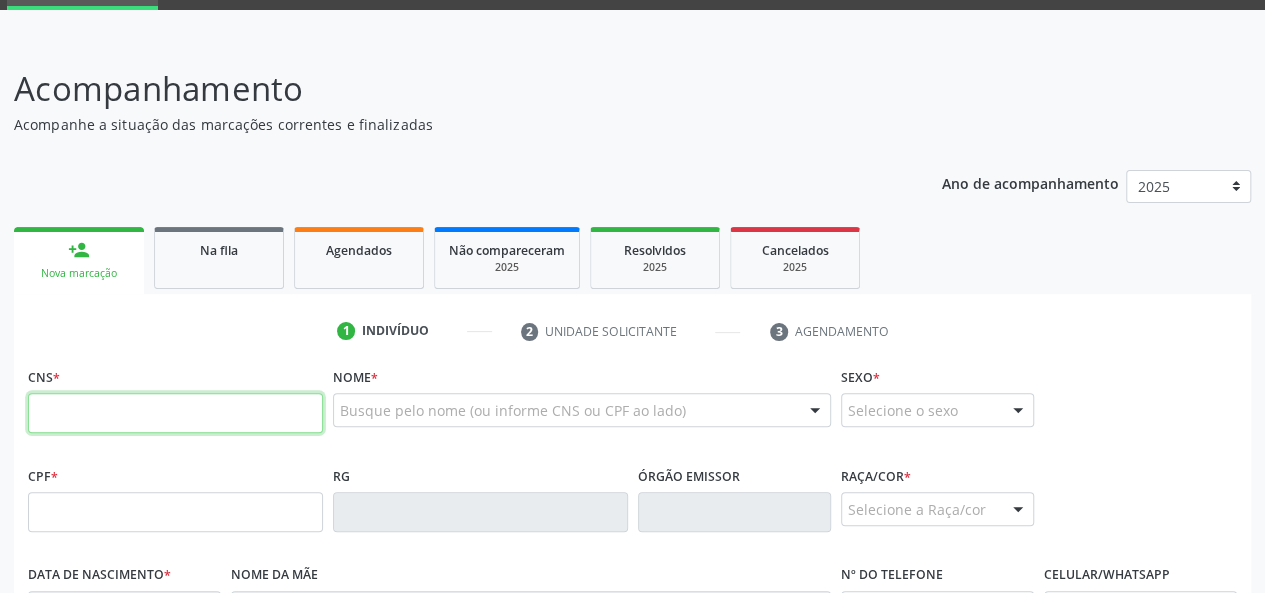click at bounding box center [175, 413] 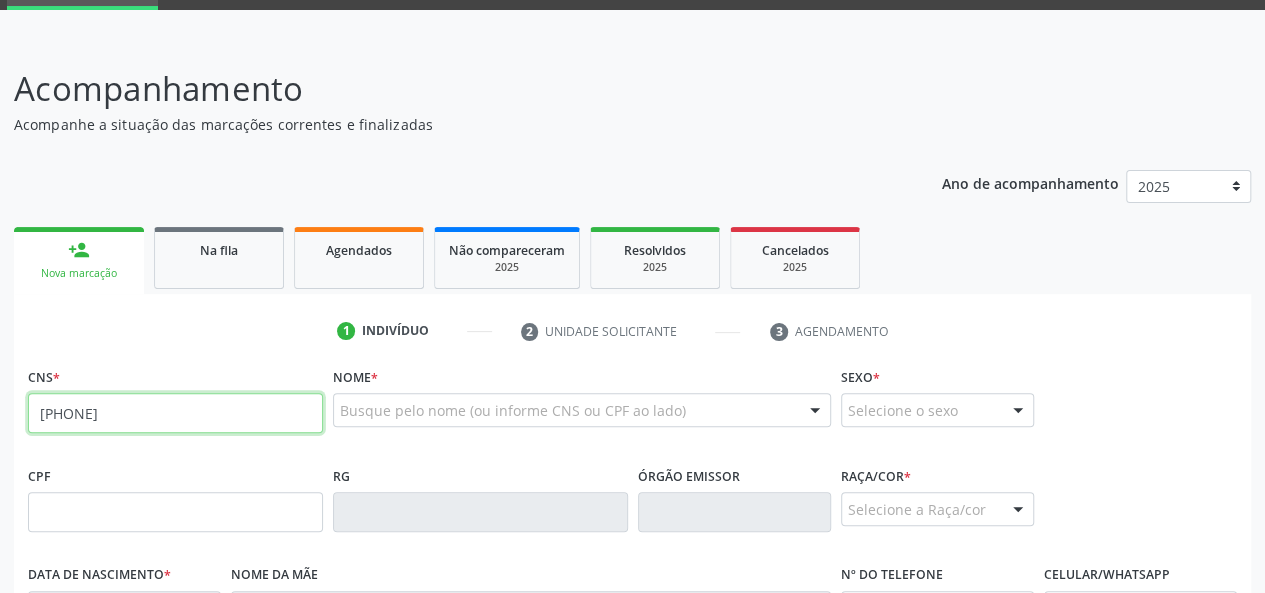 type on "[PHONE]" 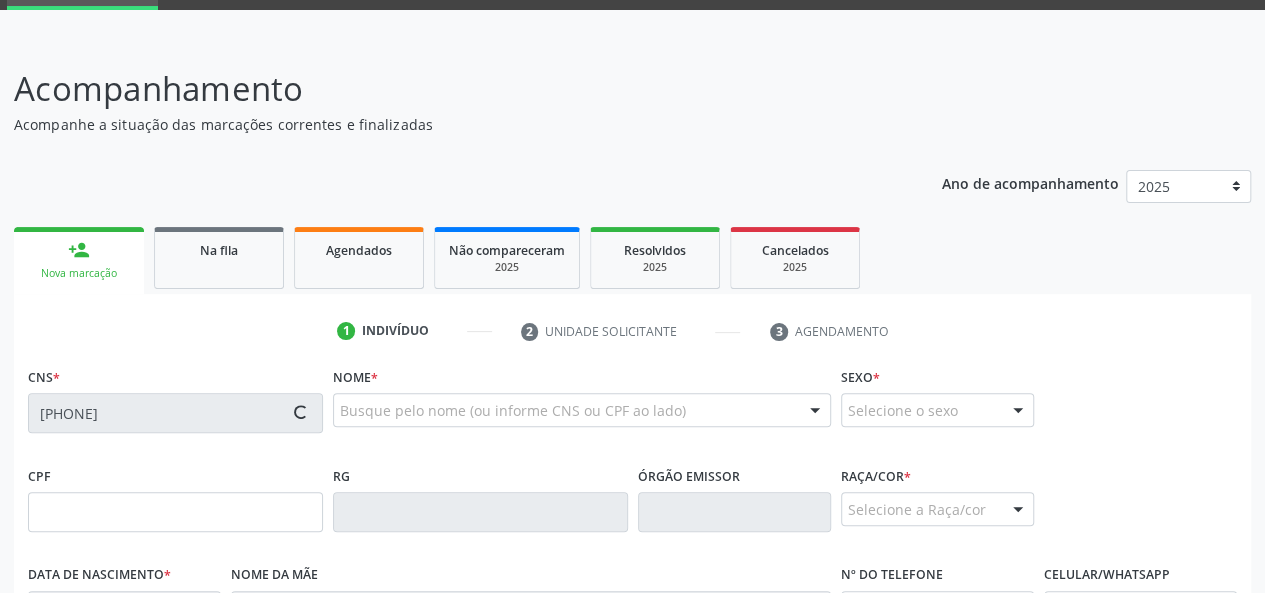 type on "[DATE]" 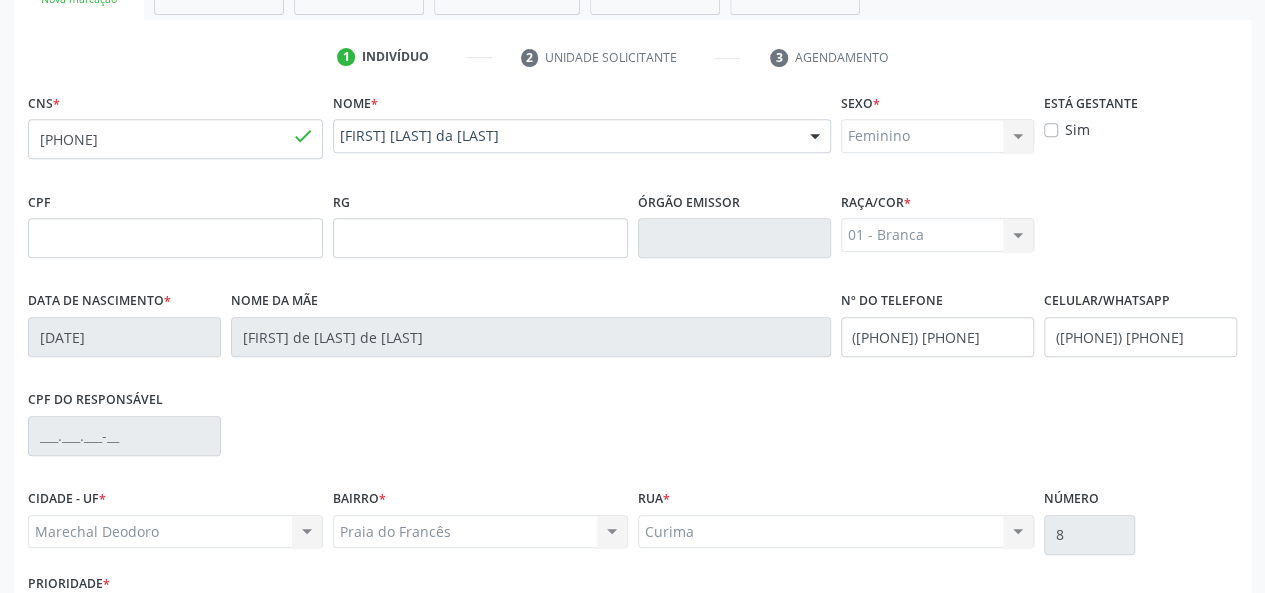 scroll, scrollTop: 500, scrollLeft: 0, axis: vertical 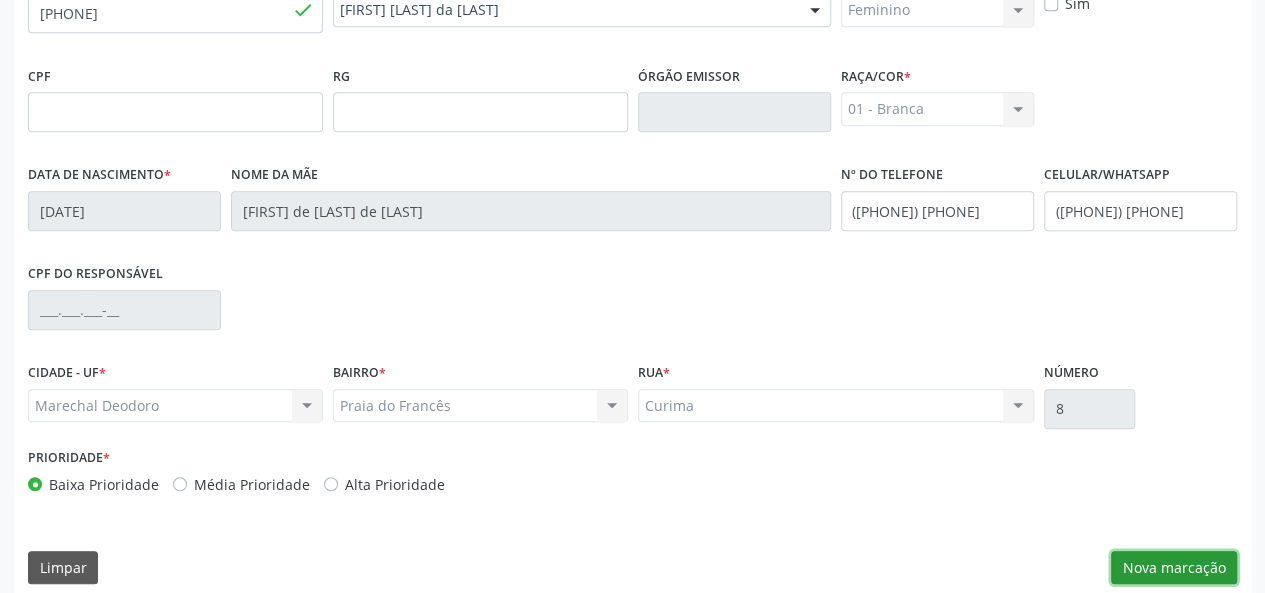 click on "Nova marcação" at bounding box center (1174, 568) 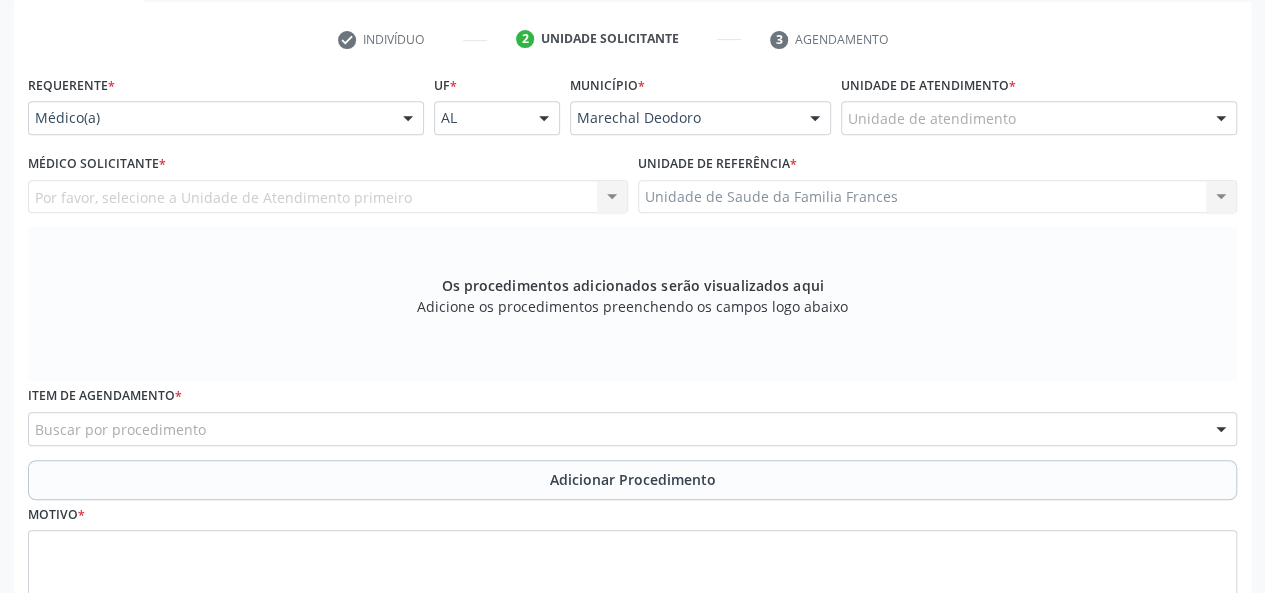 scroll, scrollTop: 300, scrollLeft: 0, axis: vertical 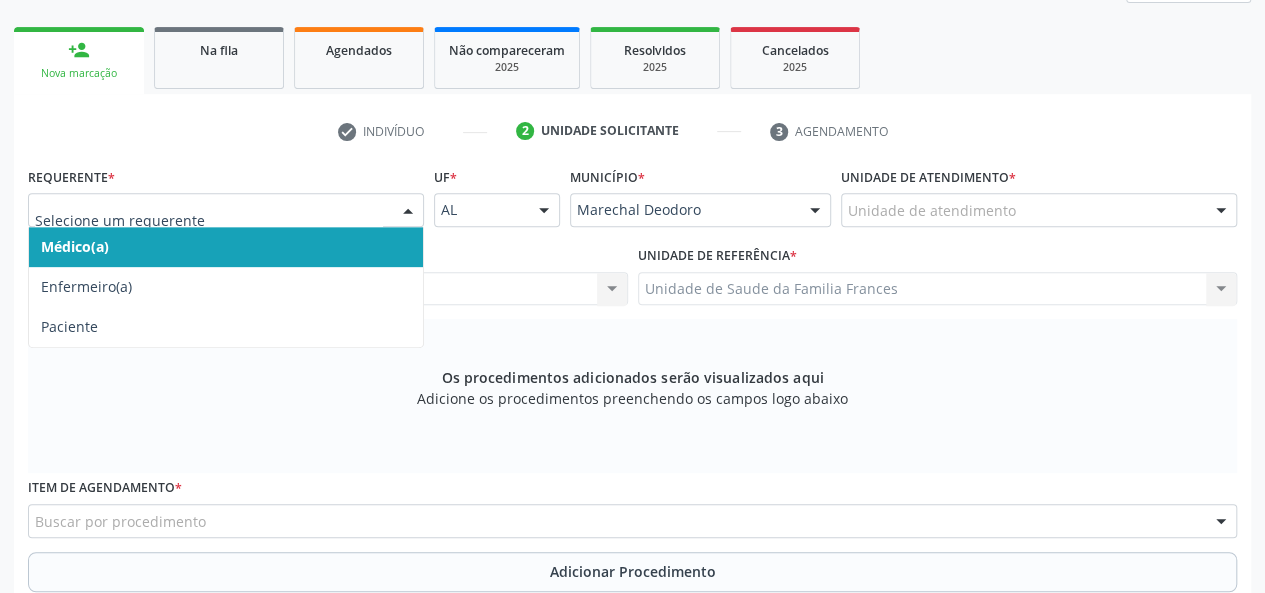 click at bounding box center [226, 210] 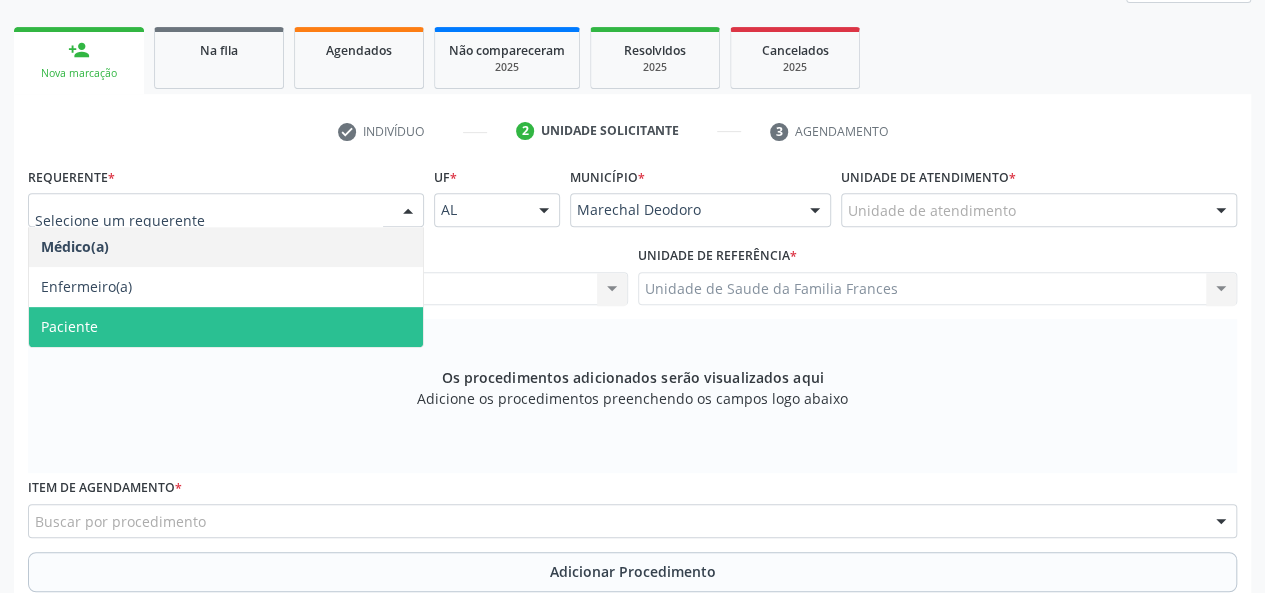 click on "Paciente" at bounding box center [69, 326] 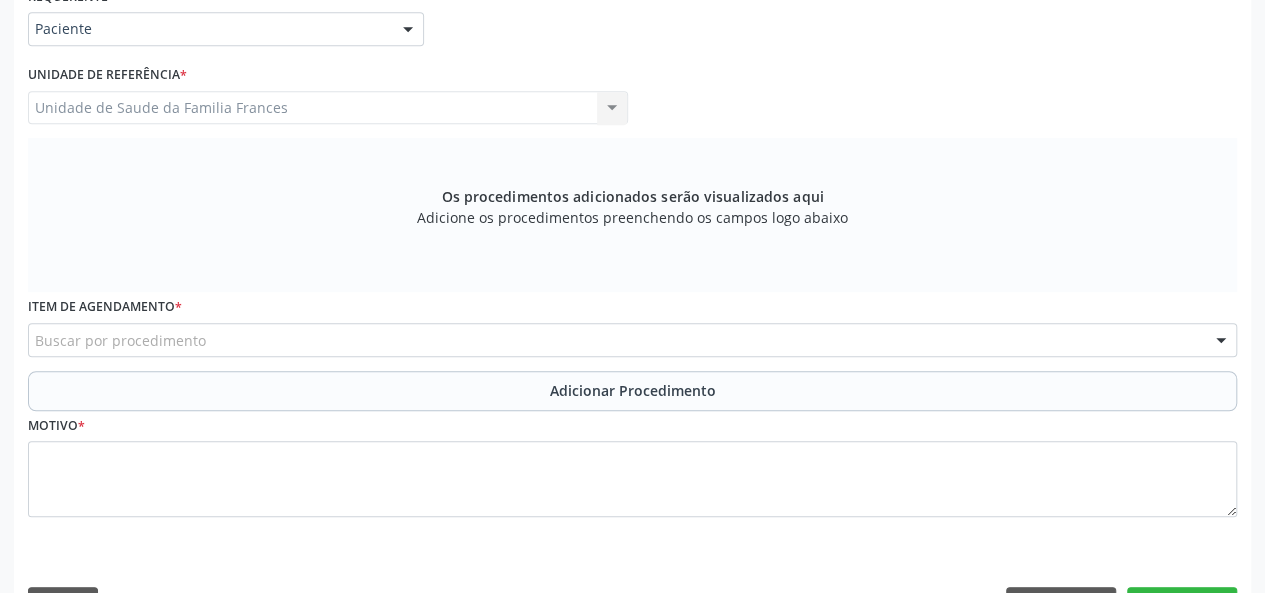 scroll, scrollTop: 500, scrollLeft: 0, axis: vertical 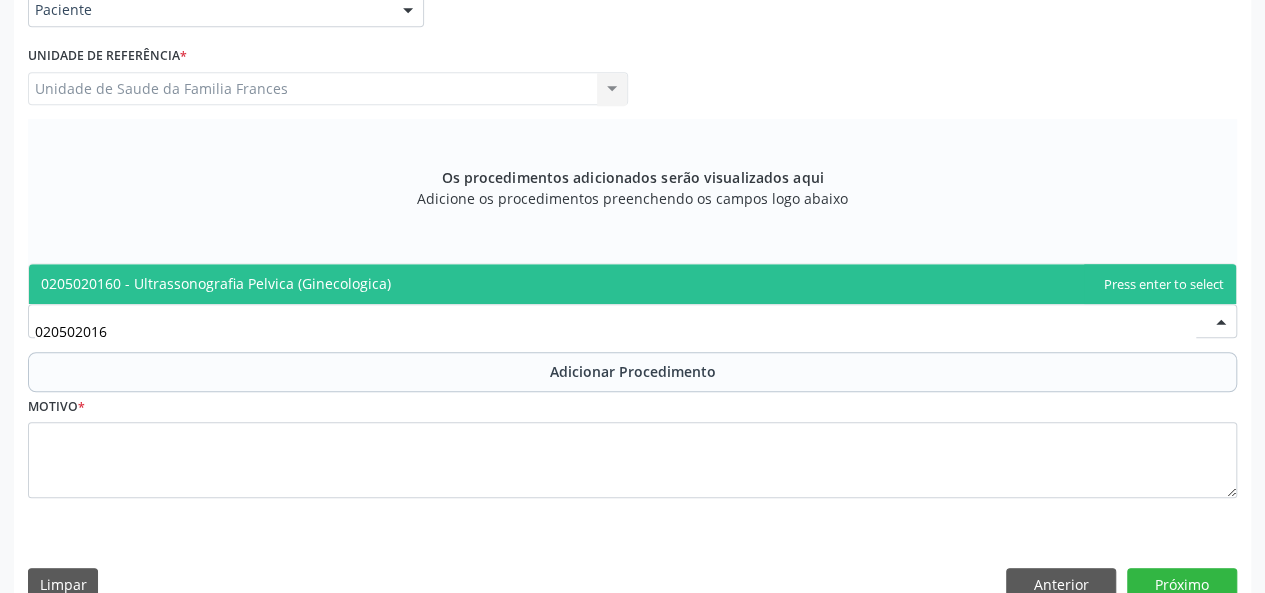 click on "0205020160 - Ultrassonografia Pelvica (Ginecologica)" at bounding box center (216, 283) 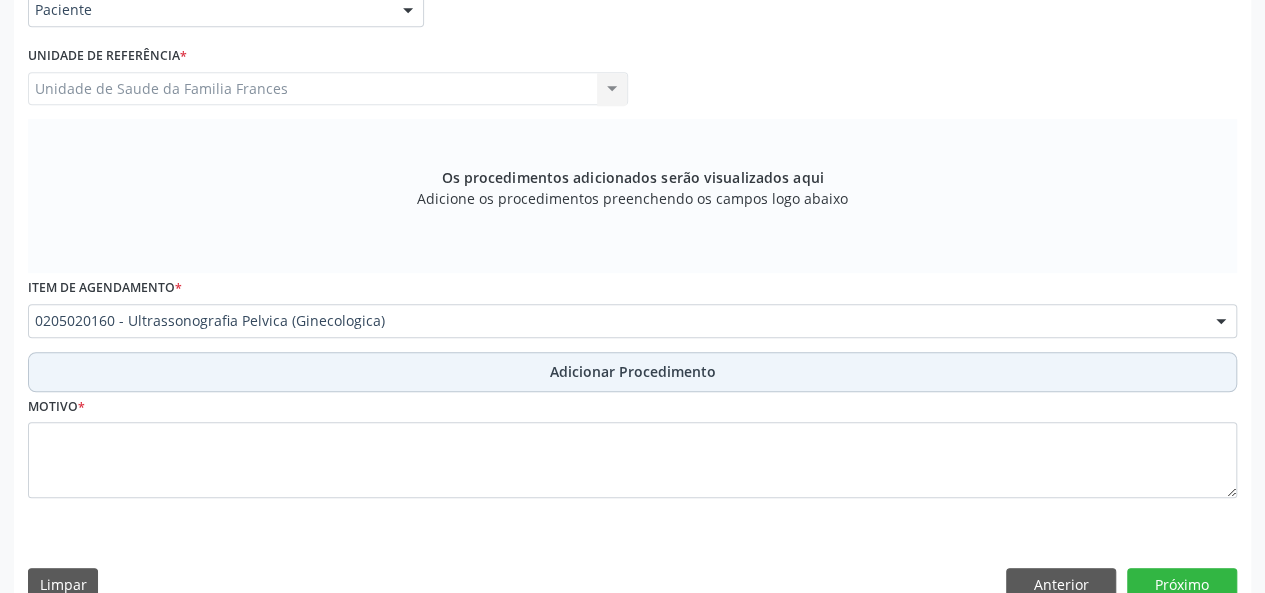 click on "Adicionar Procedimento" at bounding box center (633, 371) 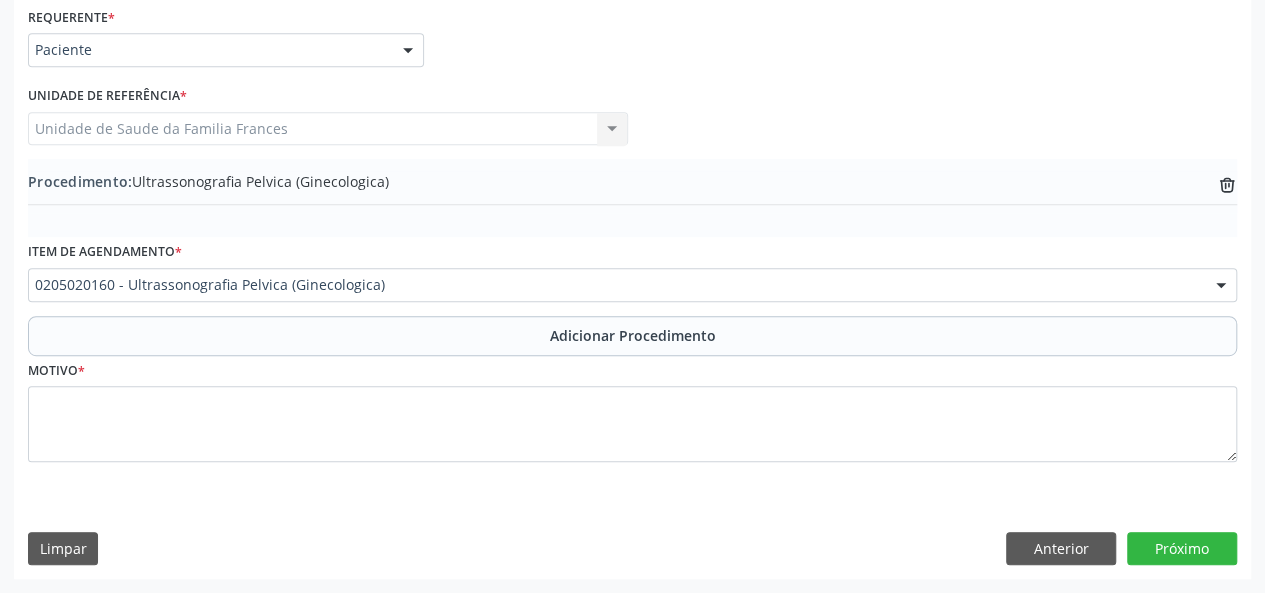scroll, scrollTop: 458, scrollLeft: 0, axis: vertical 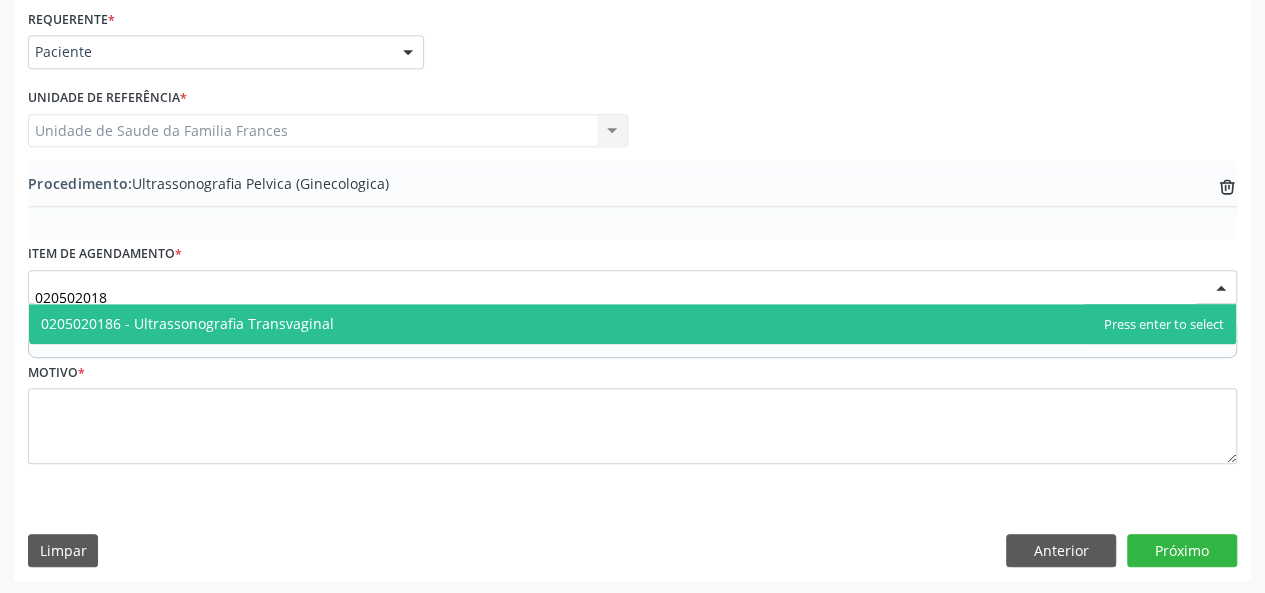 type on "0205020186" 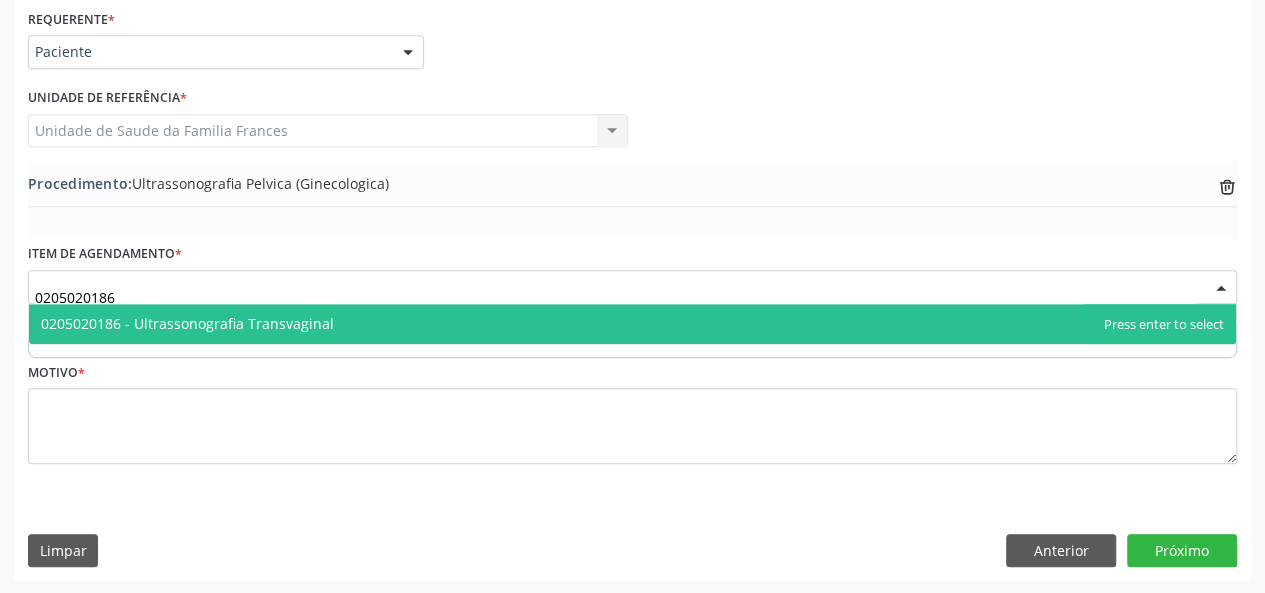 click on "0205020186 - Ultrassonografia Transvaginal" at bounding box center (632, 324) 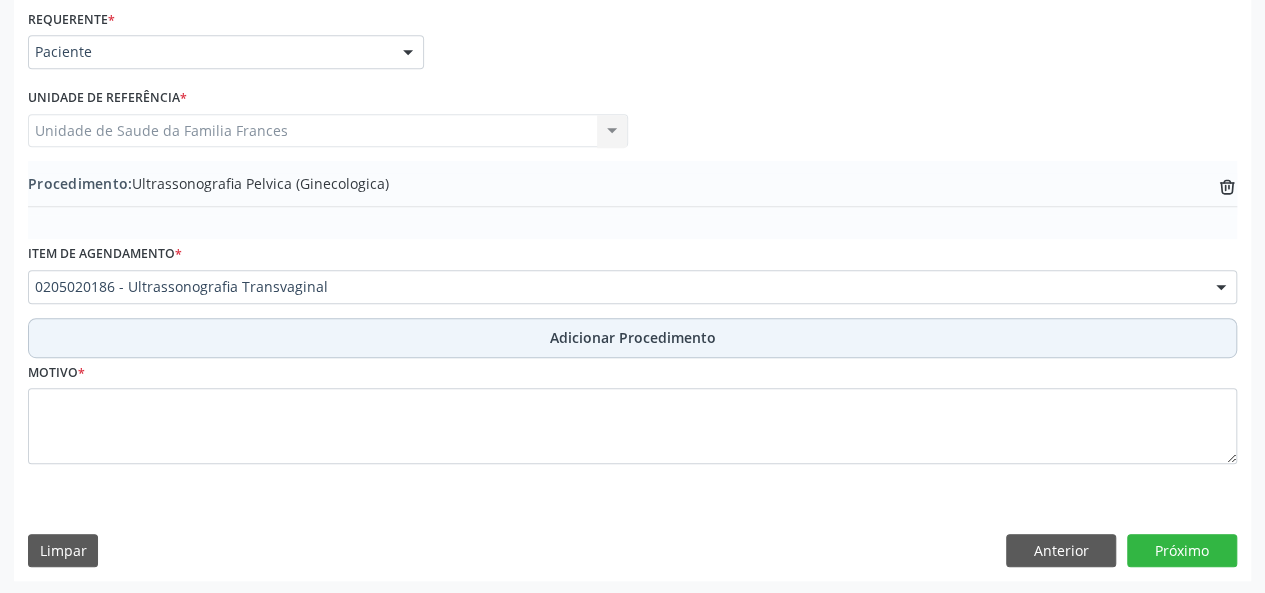 click on "Adicionar Procedimento" at bounding box center [633, 337] 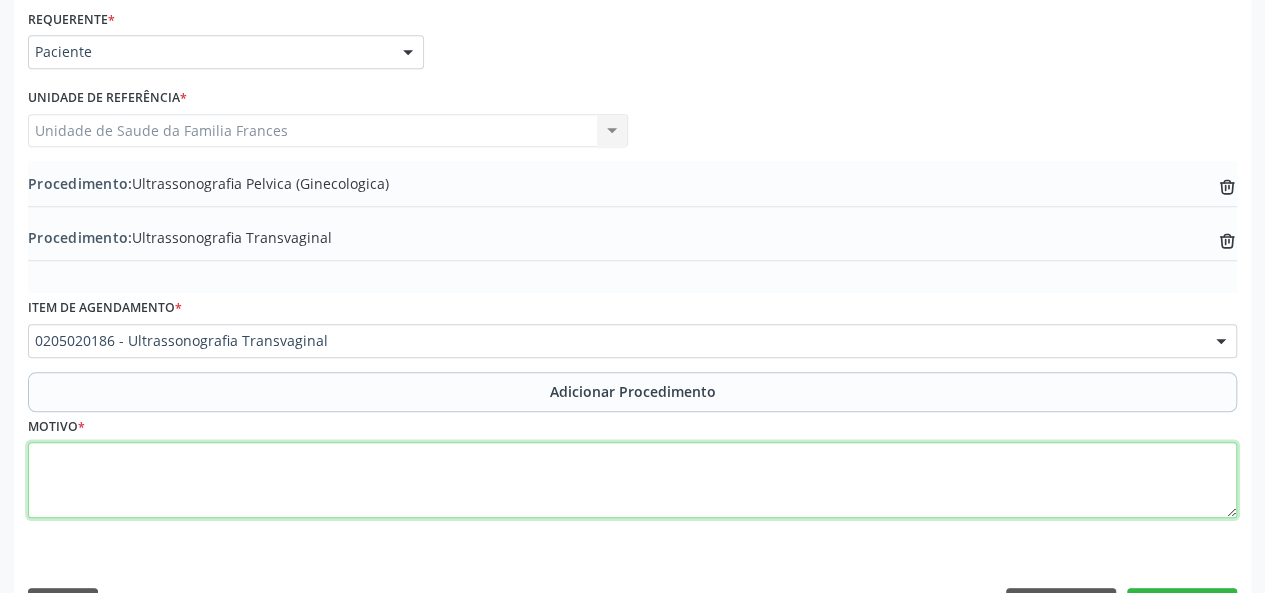click at bounding box center [632, 480] 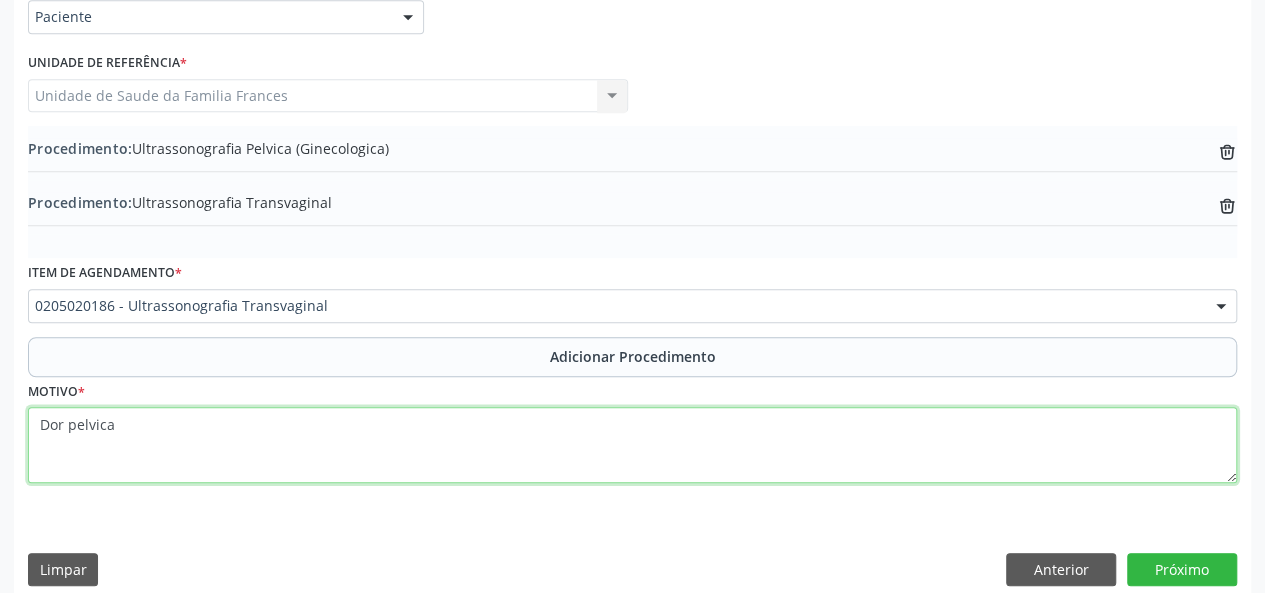 scroll, scrollTop: 512, scrollLeft: 0, axis: vertical 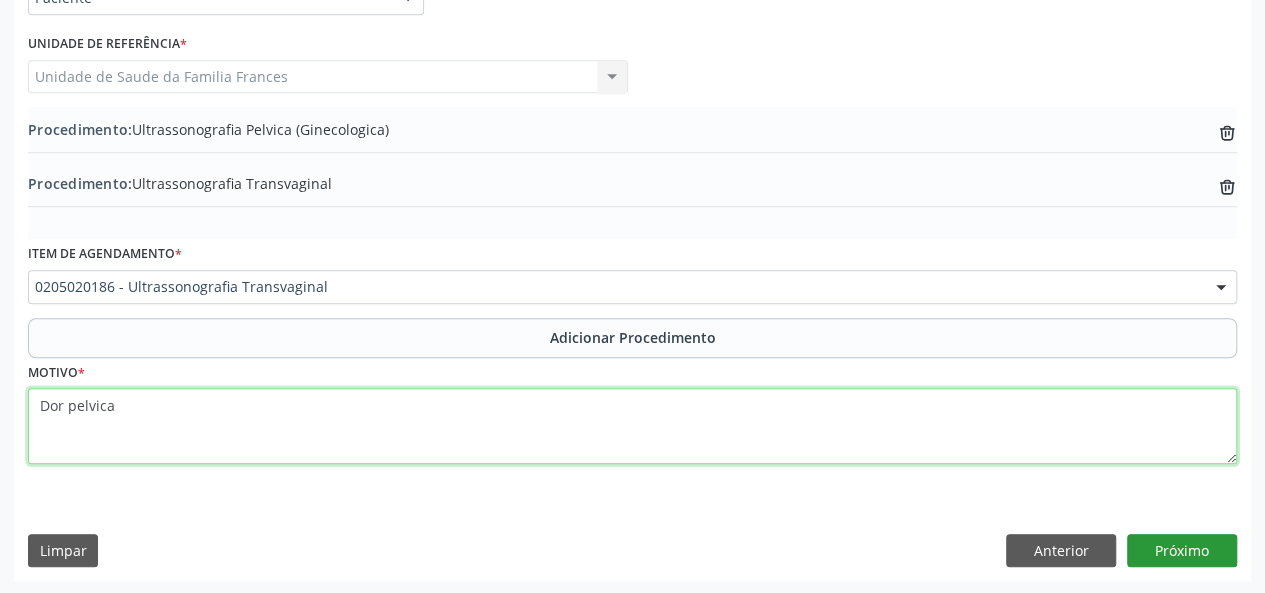 type on "Dor pelvica" 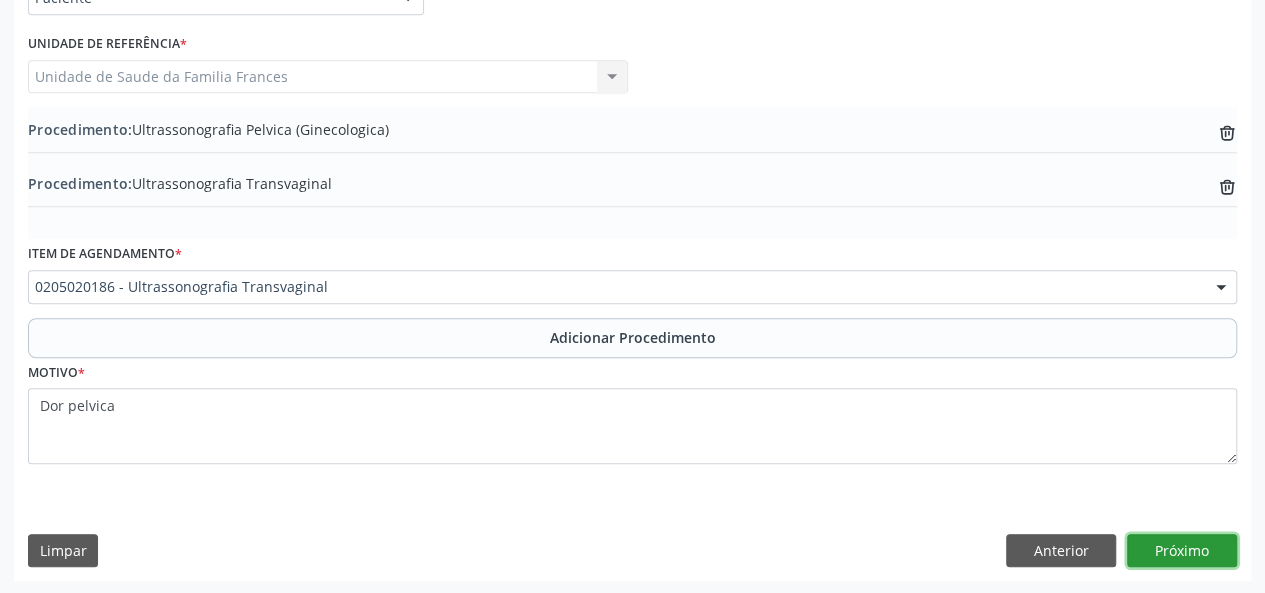 click on "Próximo" at bounding box center (1182, 551) 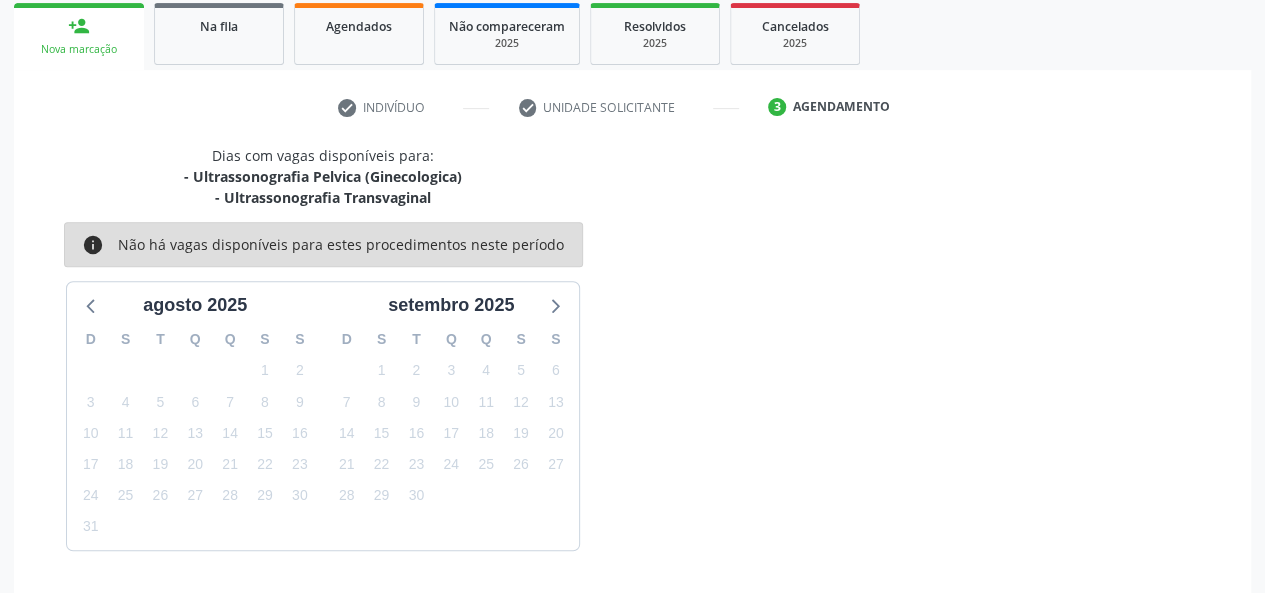 scroll, scrollTop: 382, scrollLeft: 0, axis: vertical 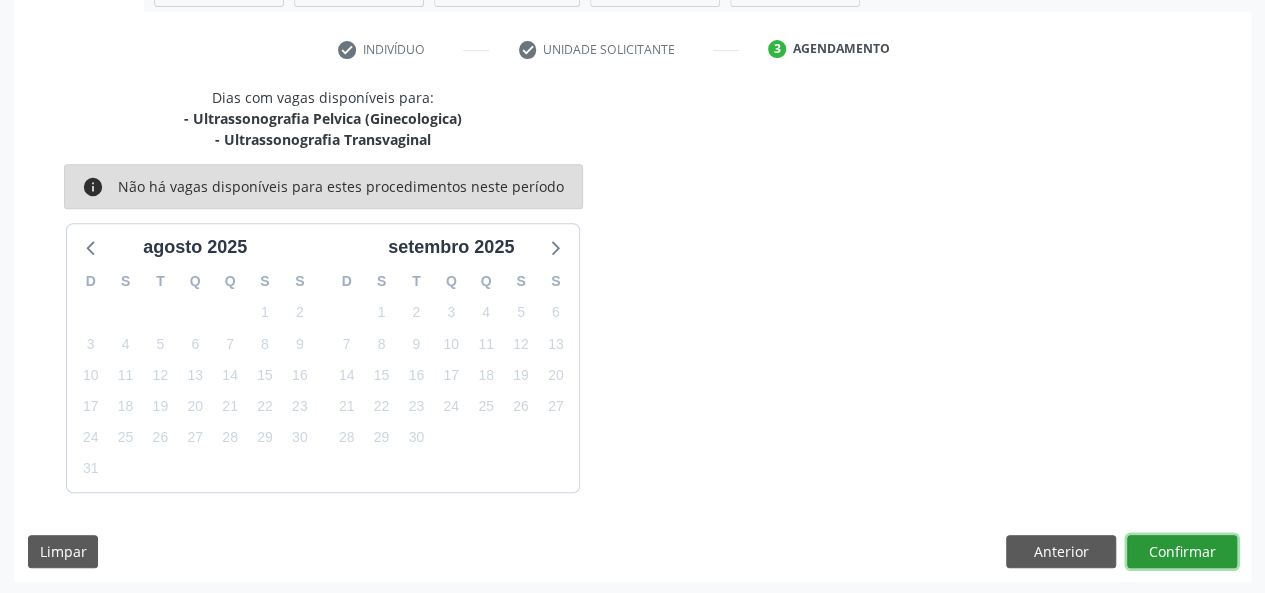click on "Confirmar" at bounding box center [1182, 552] 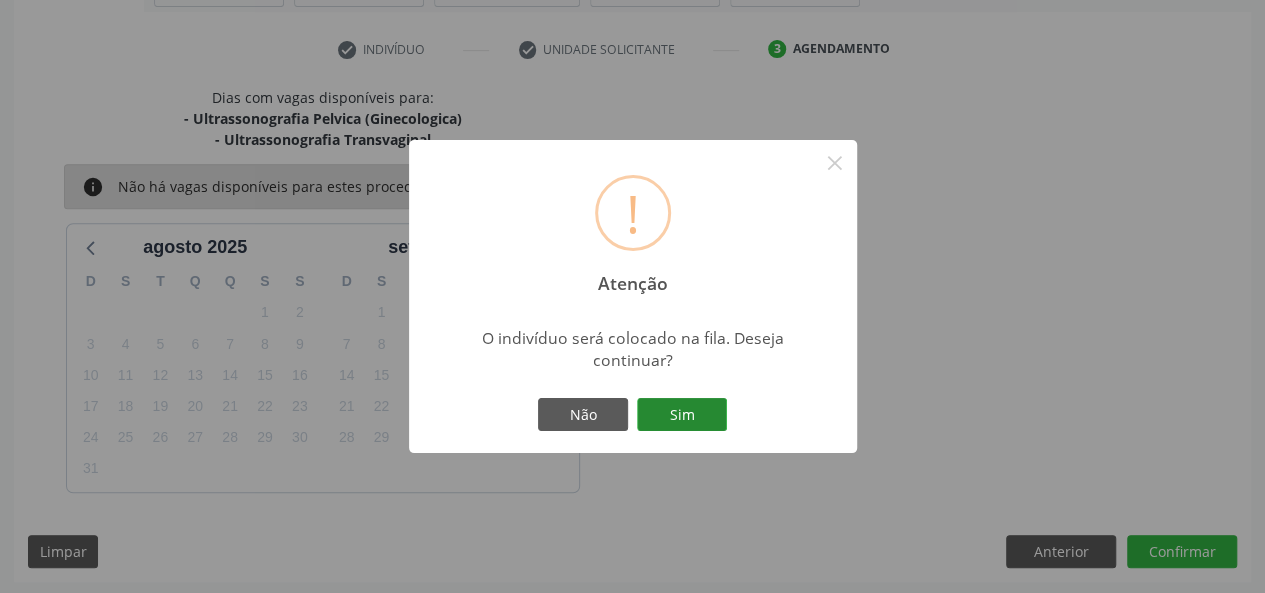 click on "Sim" at bounding box center (682, 415) 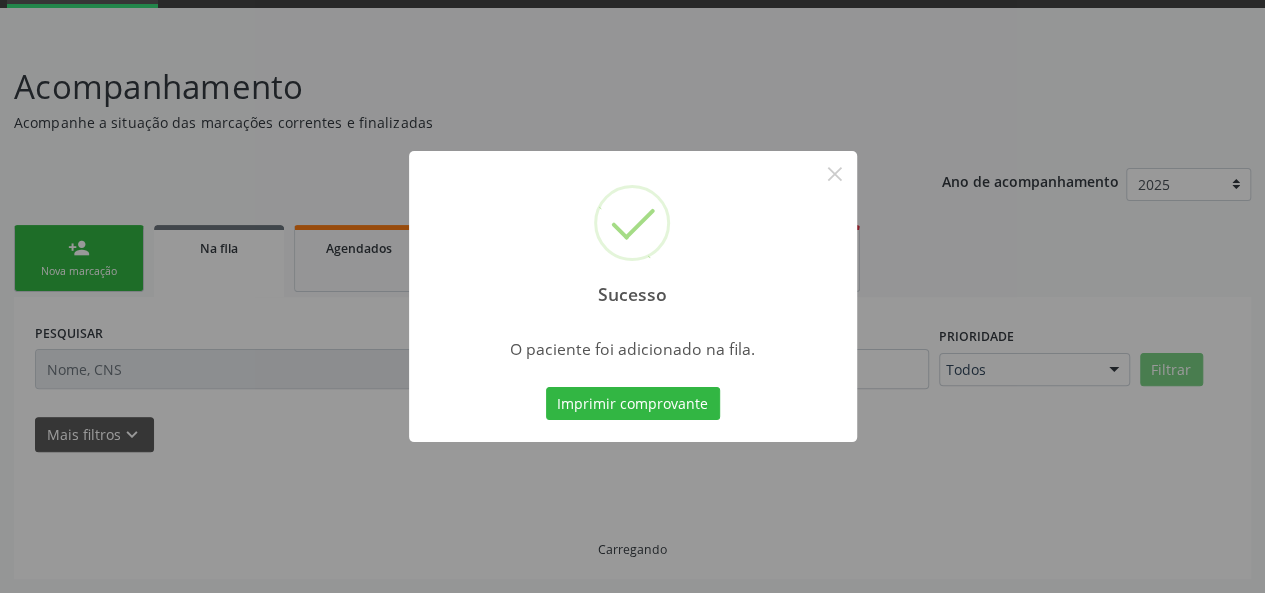 scroll, scrollTop: 100, scrollLeft: 0, axis: vertical 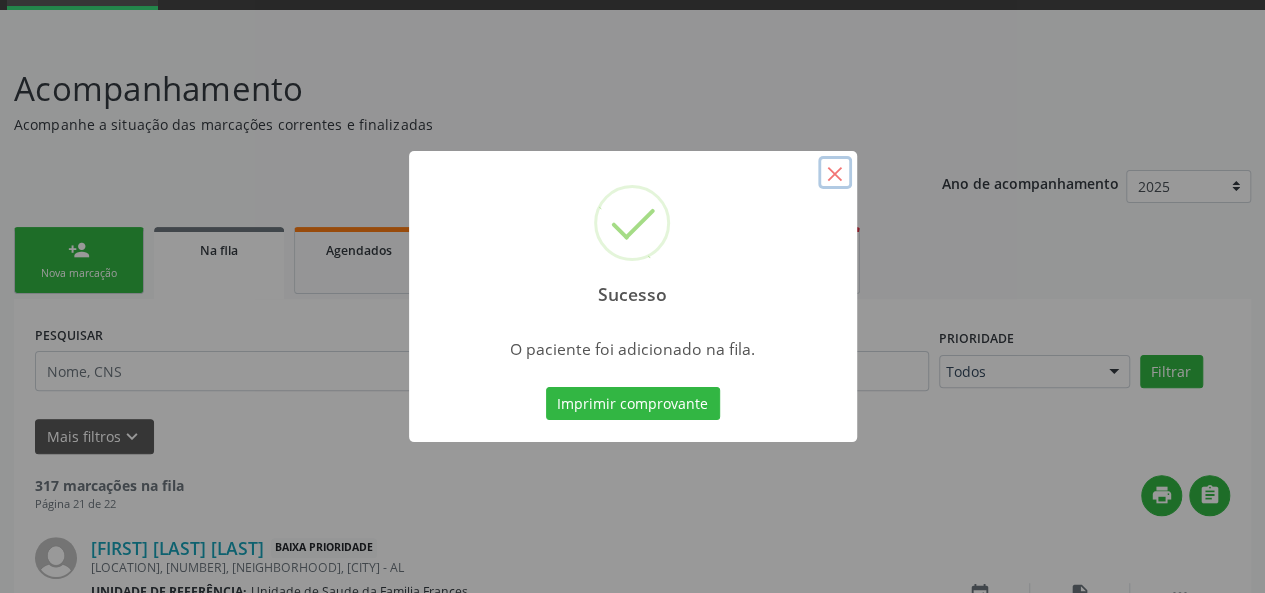 click on "×" at bounding box center [835, 173] 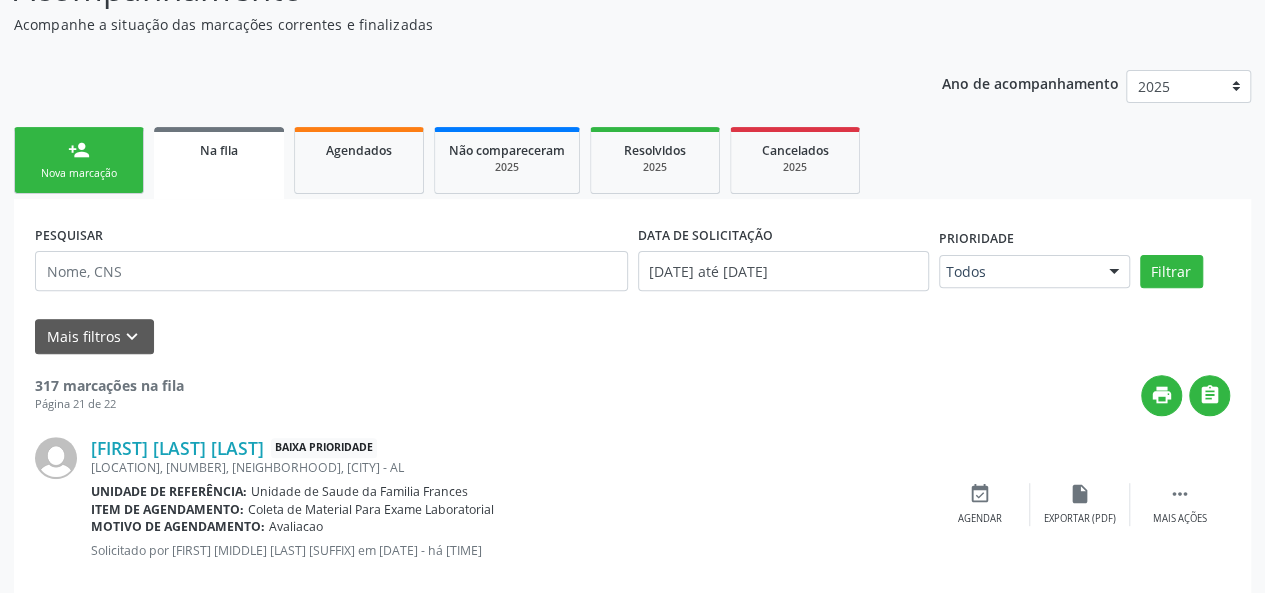 scroll, scrollTop: 0, scrollLeft: 0, axis: both 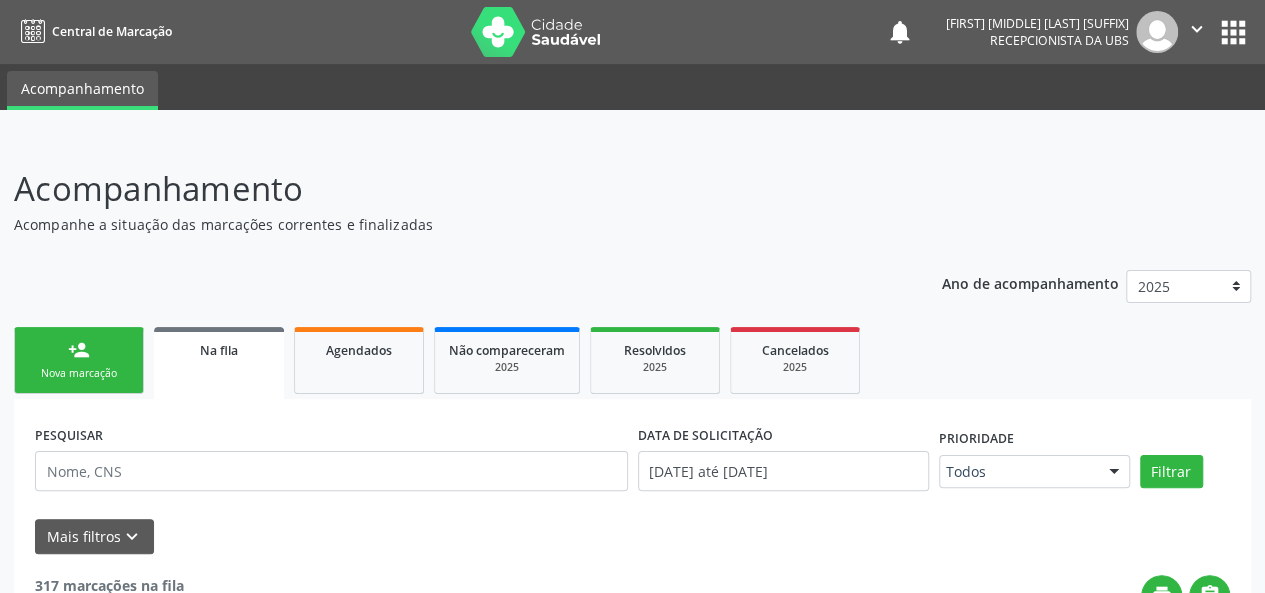 click on "person_add
Nova marcação" at bounding box center [79, 360] 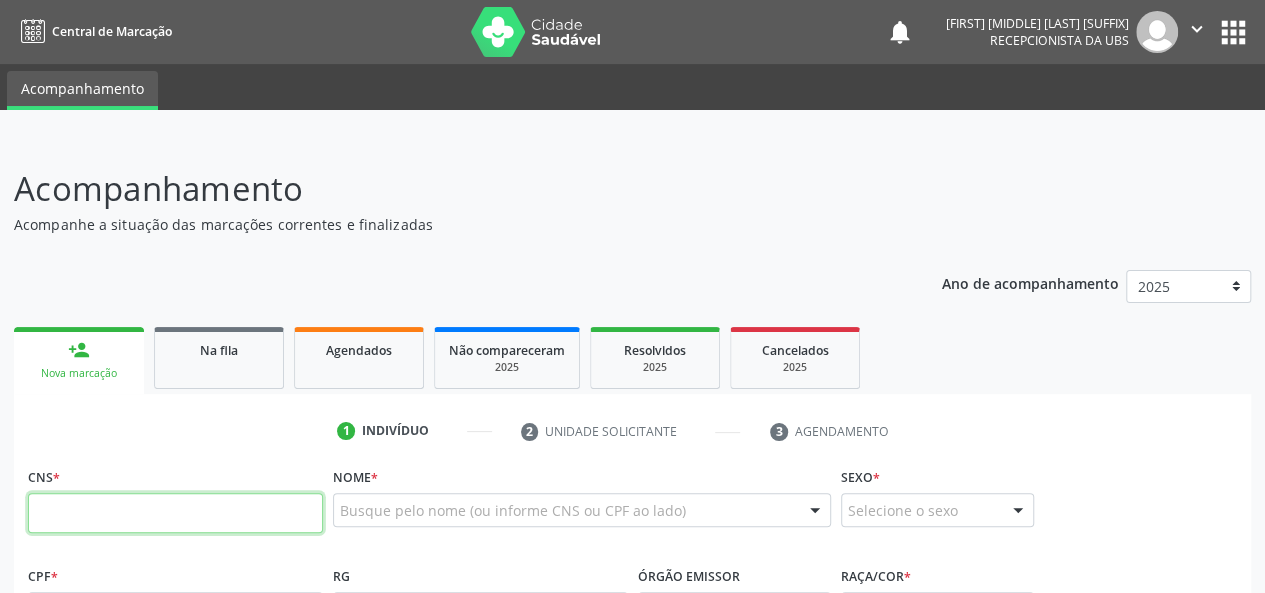 click at bounding box center (175, 513) 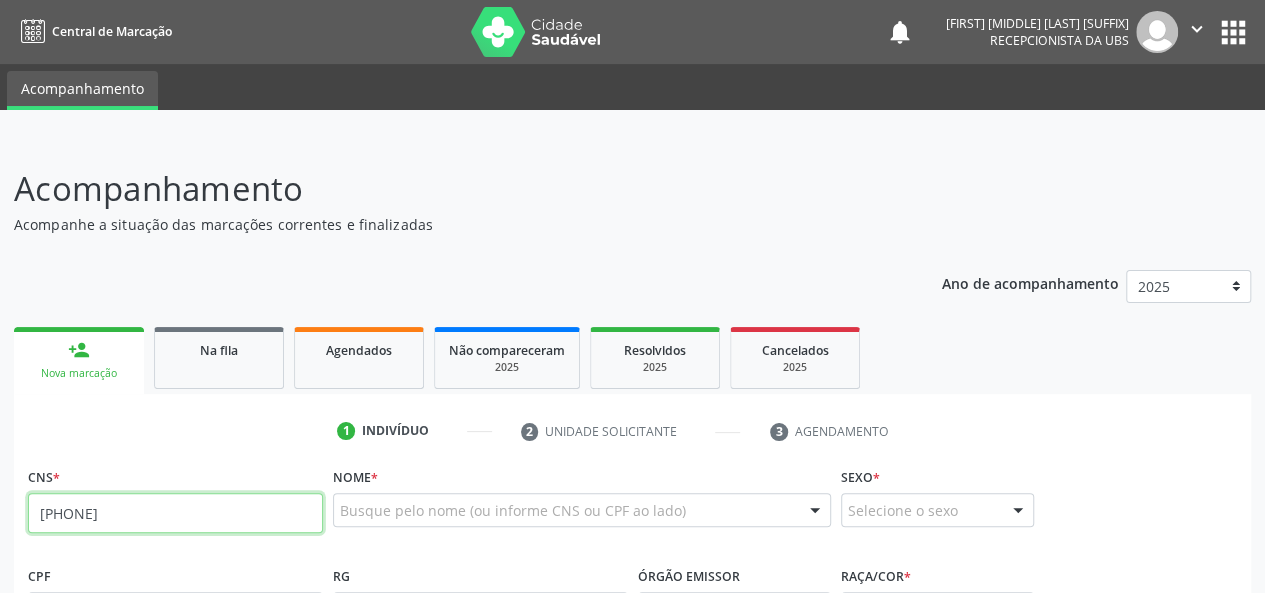 type on "[PHONE]" 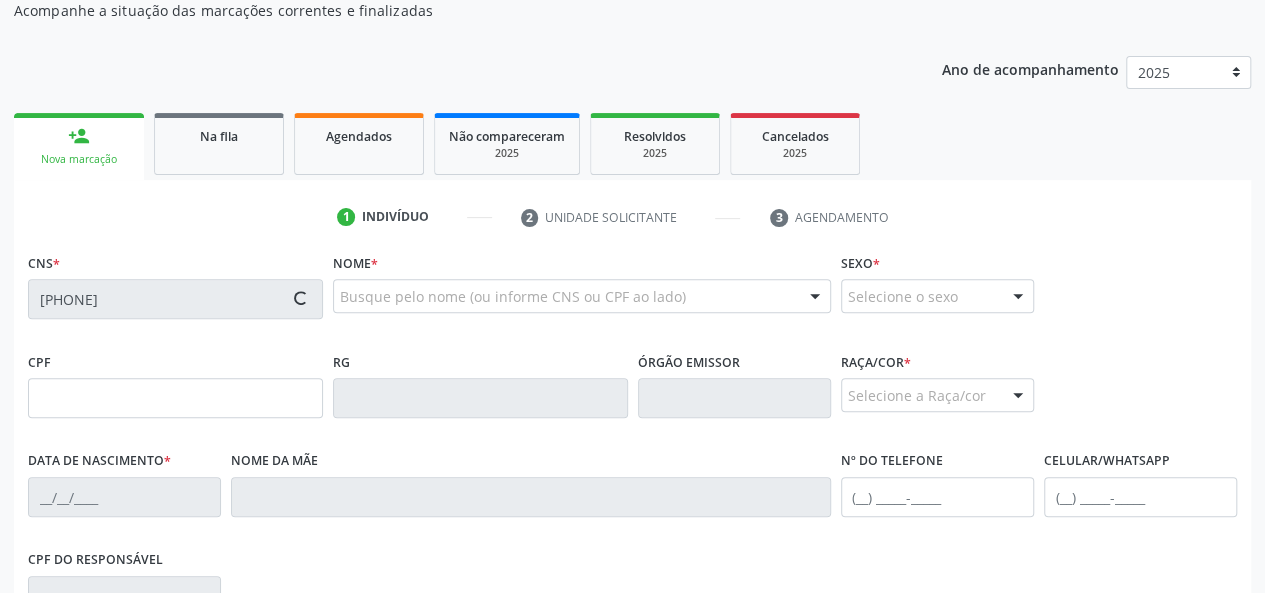 type on "[DATE]" 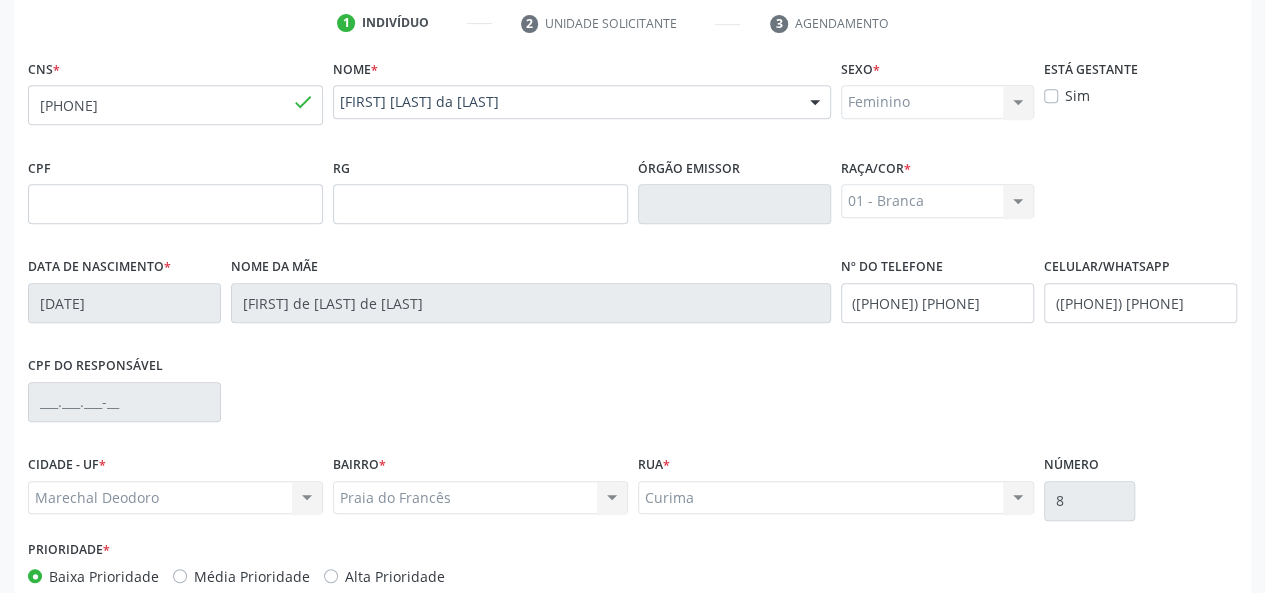 scroll, scrollTop: 518, scrollLeft: 0, axis: vertical 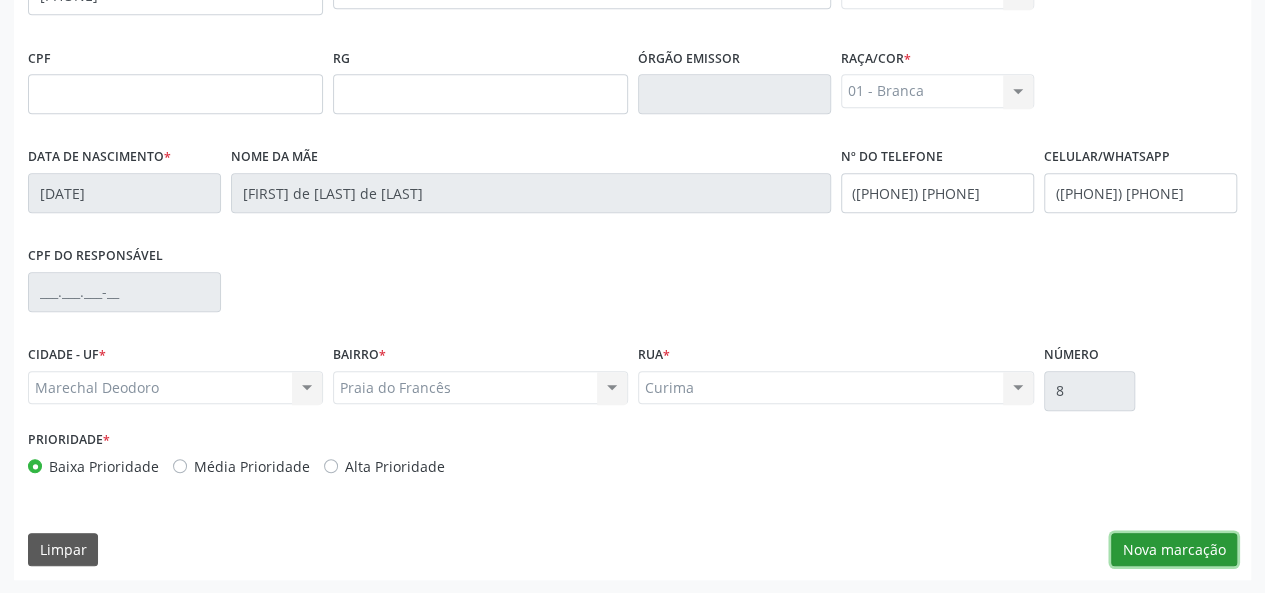 click on "Nova marcação" at bounding box center (1174, 550) 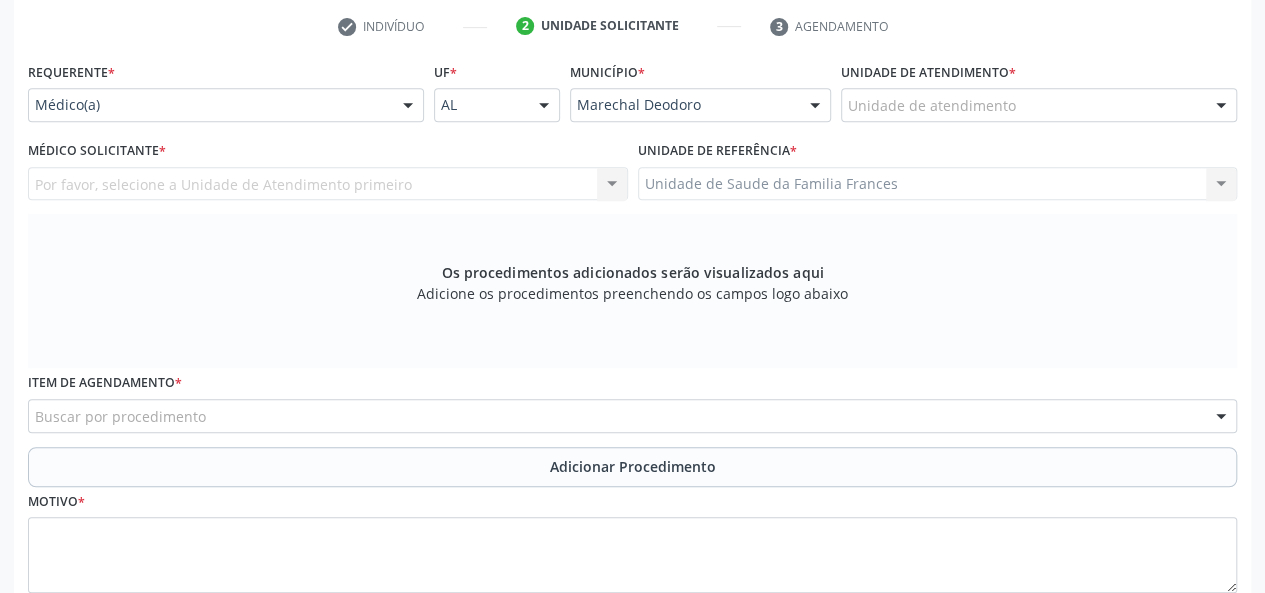 scroll, scrollTop: 218, scrollLeft: 0, axis: vertical 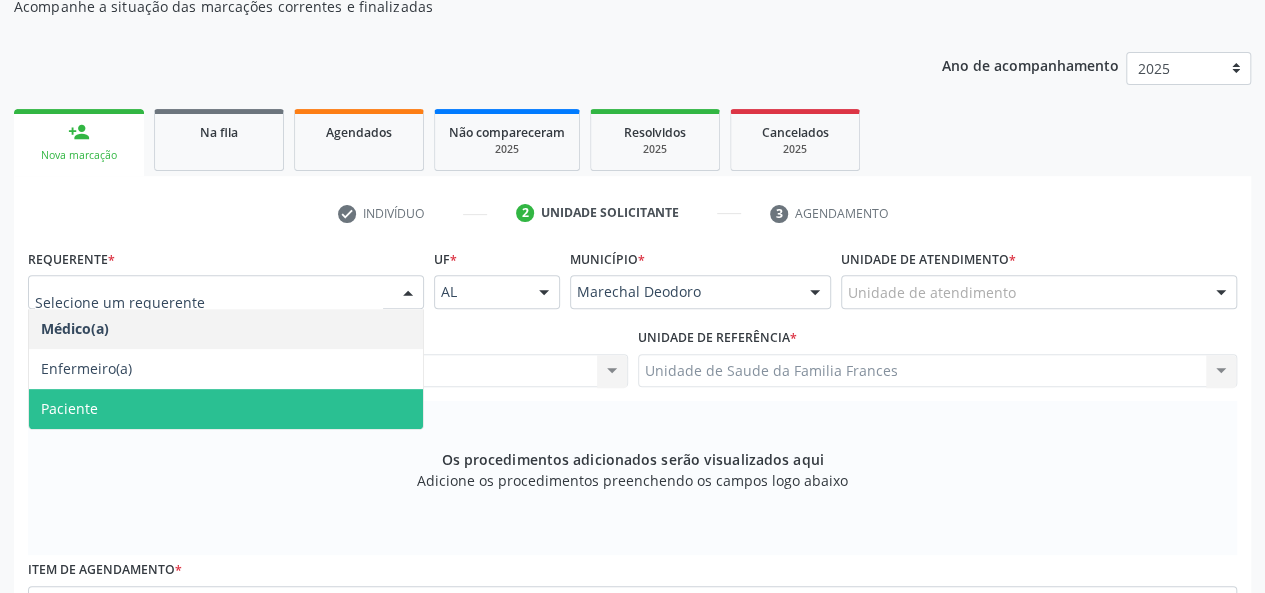 click on "Paciente" at bounding box center [69, 408] 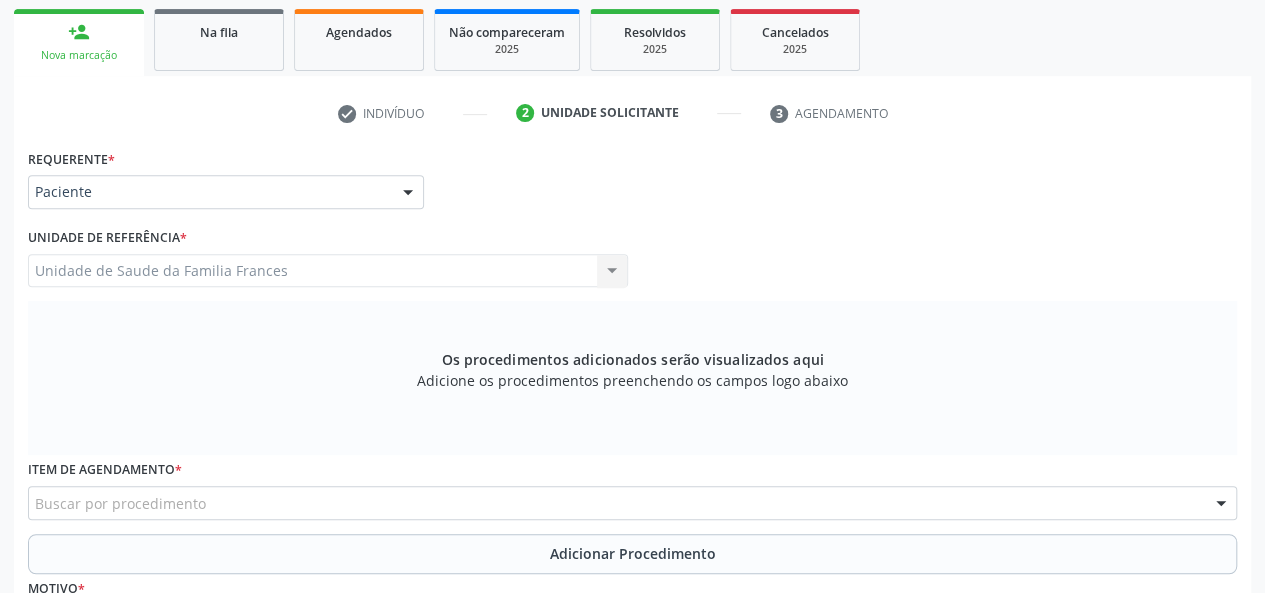 scroll, scrollTop: 418, scrollLeft: 0, axis: vertical 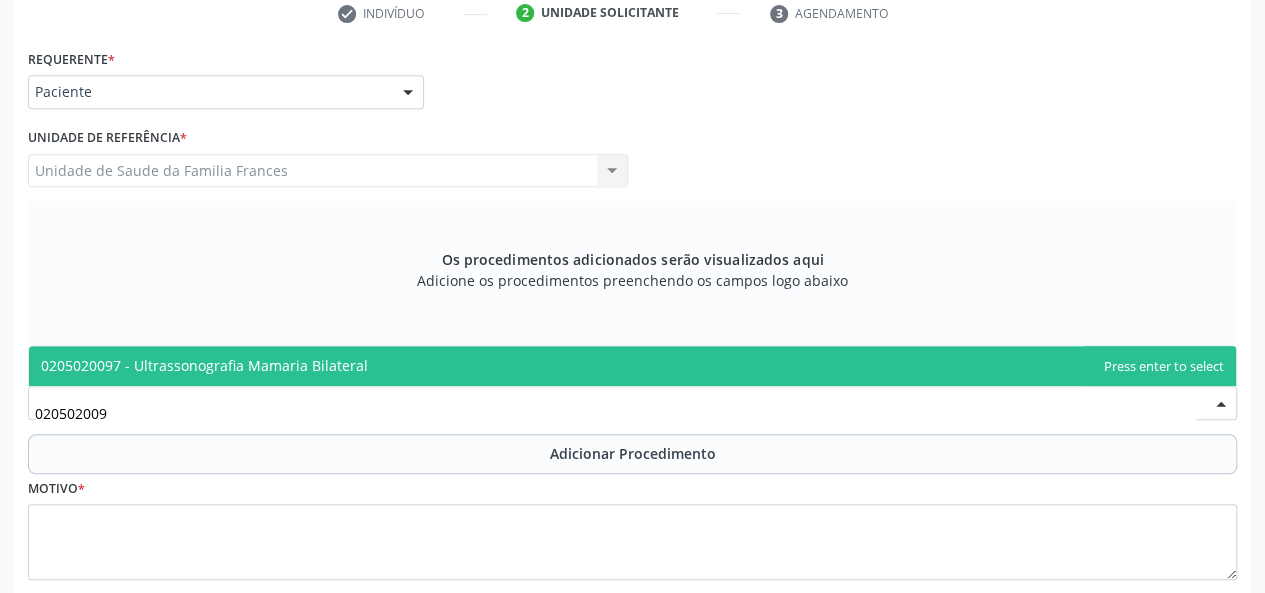 type on "0205020097" 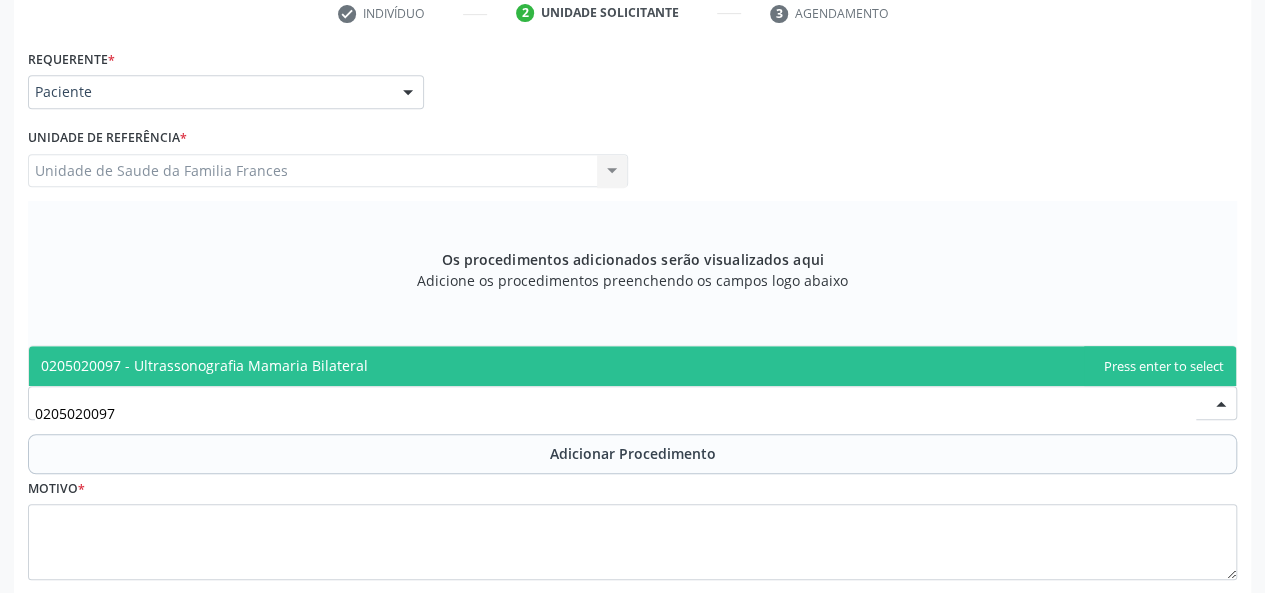 click on "0205020097" at bounding box center [615, 413] 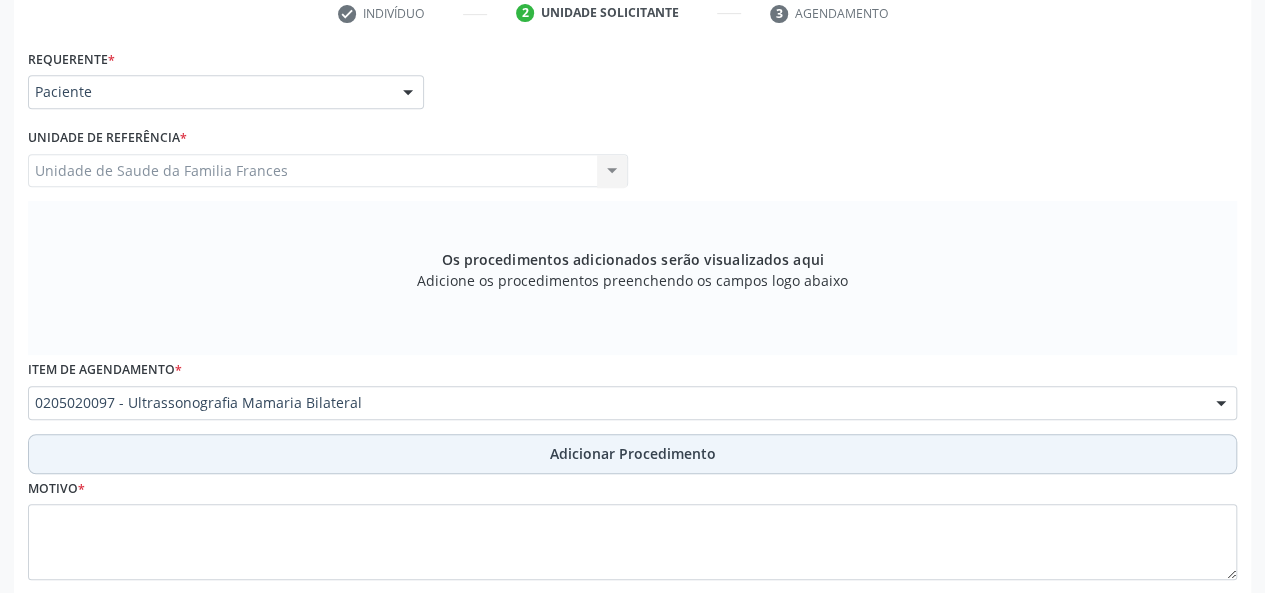 click on "Adicionar Procedimento" at bounding box center [633, 453] 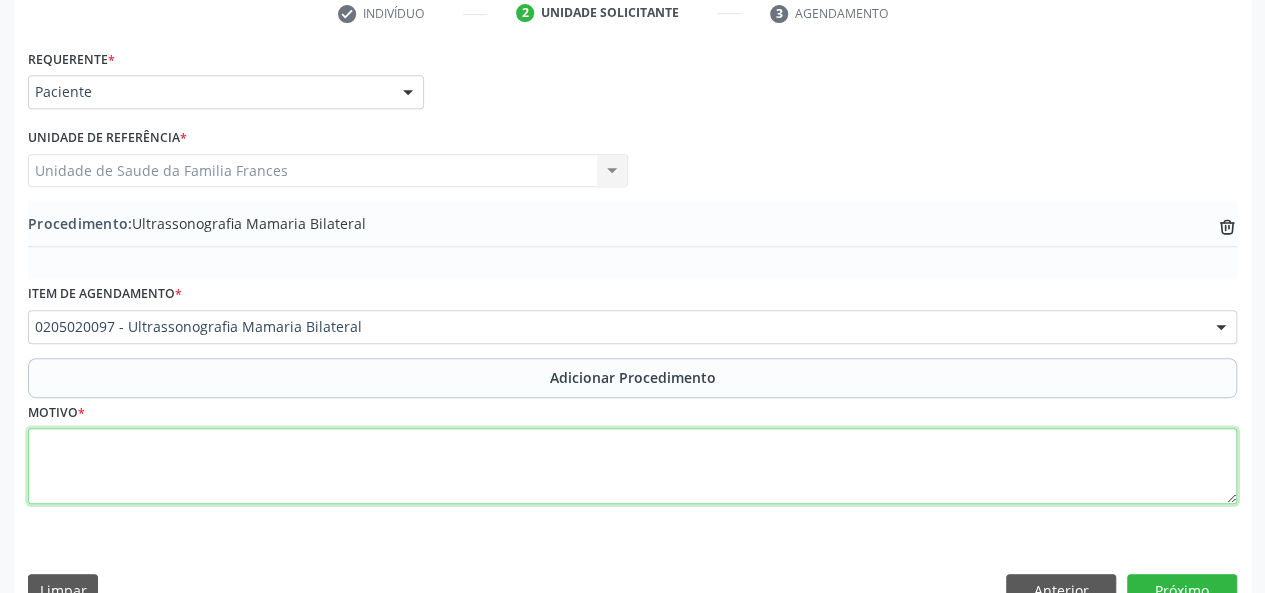 click at bounding box center [632, 466] 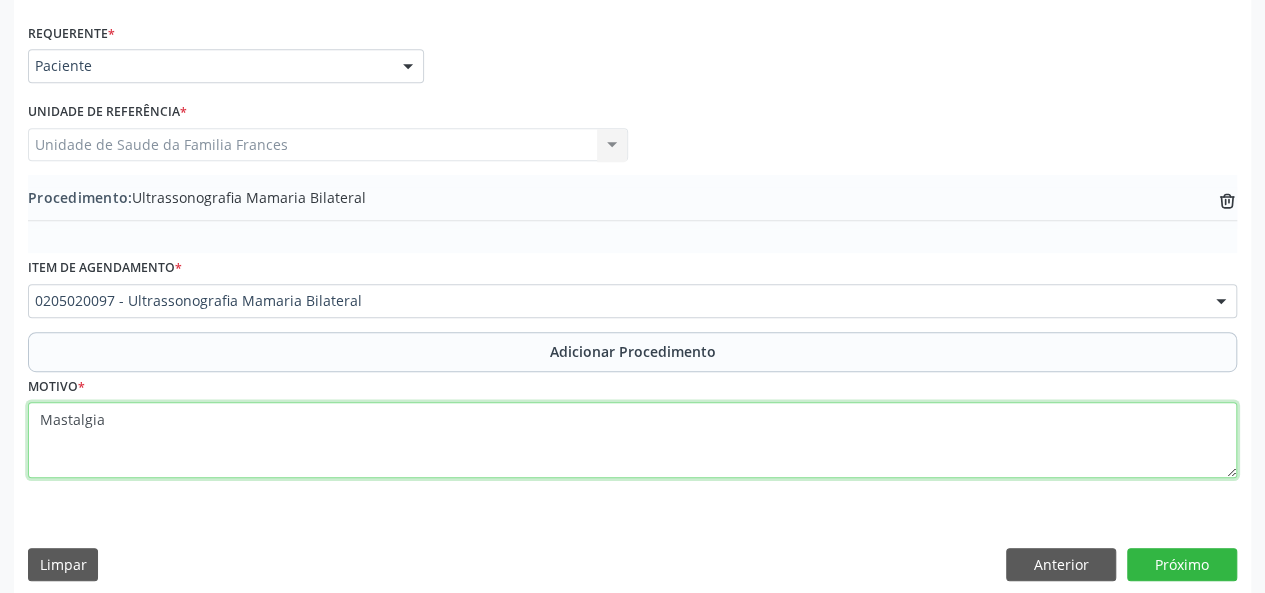 scroll, scrollTop: 458, scrollLeft: 0, axis: vertical 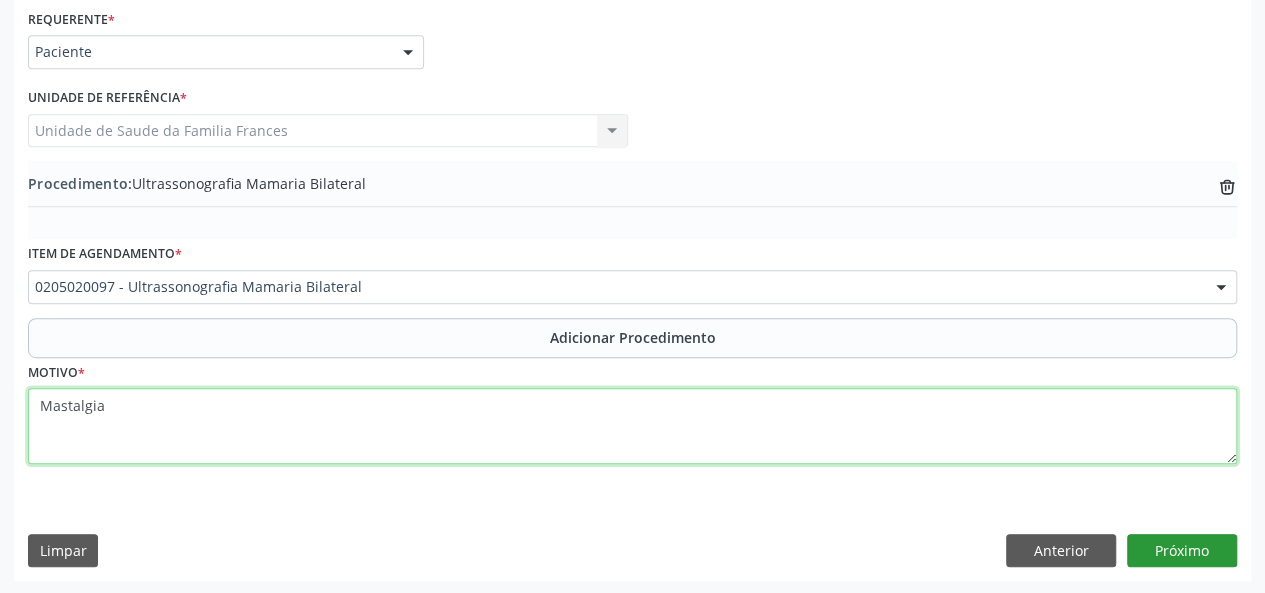 type on "Mastalgia" 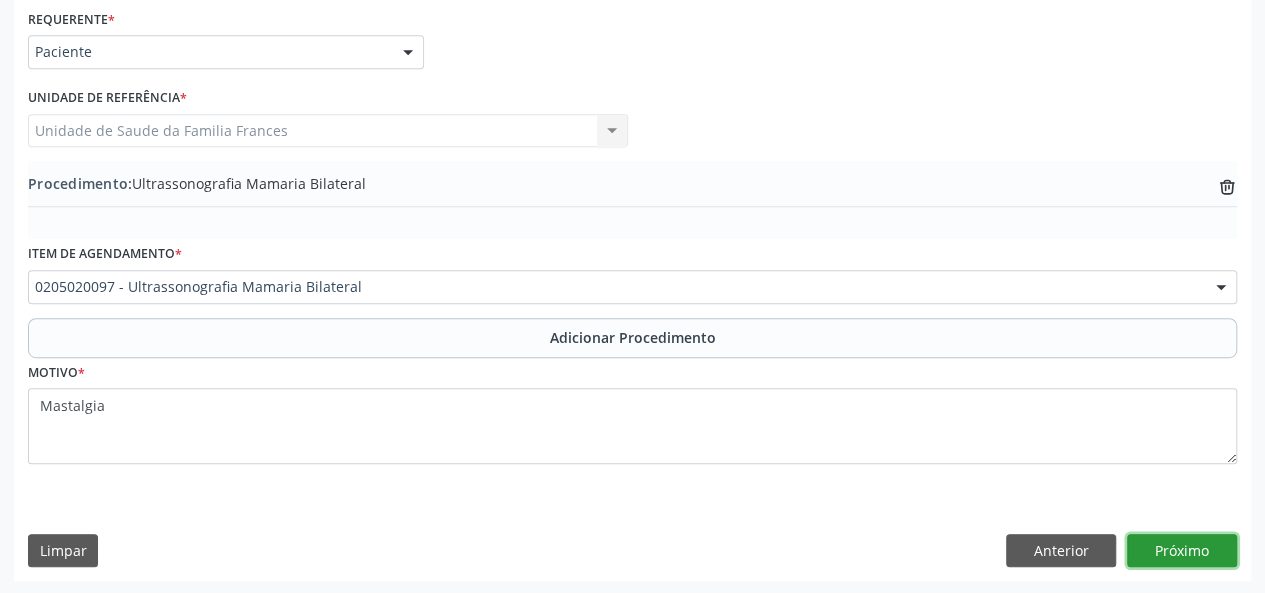 click on "Próximo" at bounding box center [1182, 551] 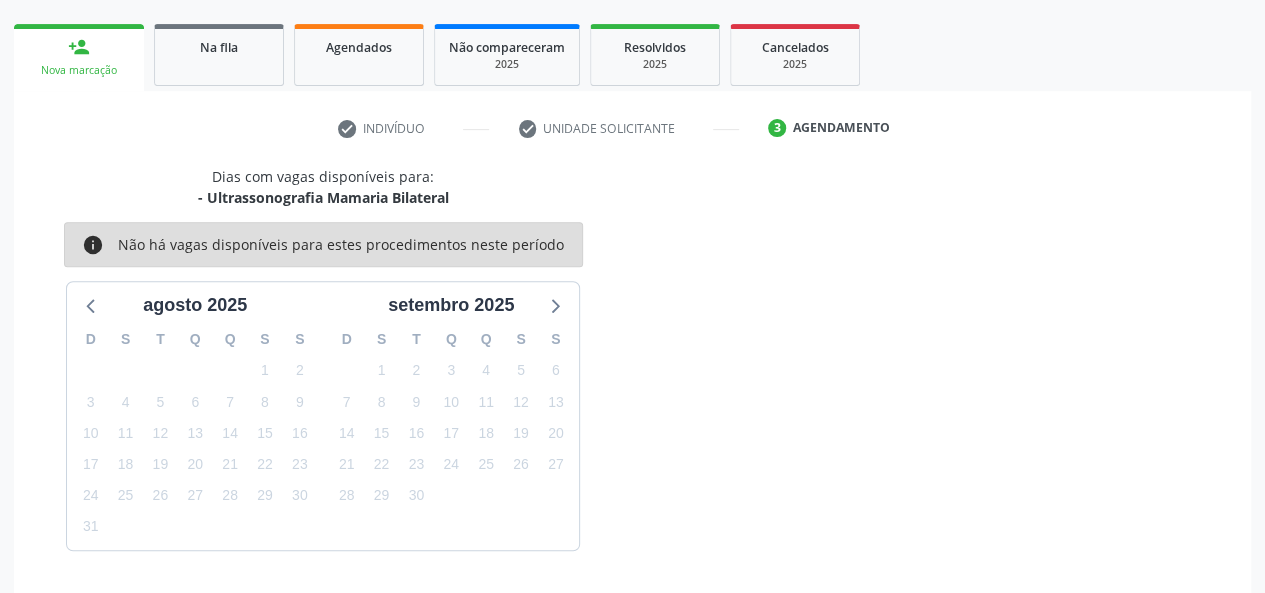 scroll, scrollTop: 362, scrollLeft: 0, axis: vertical 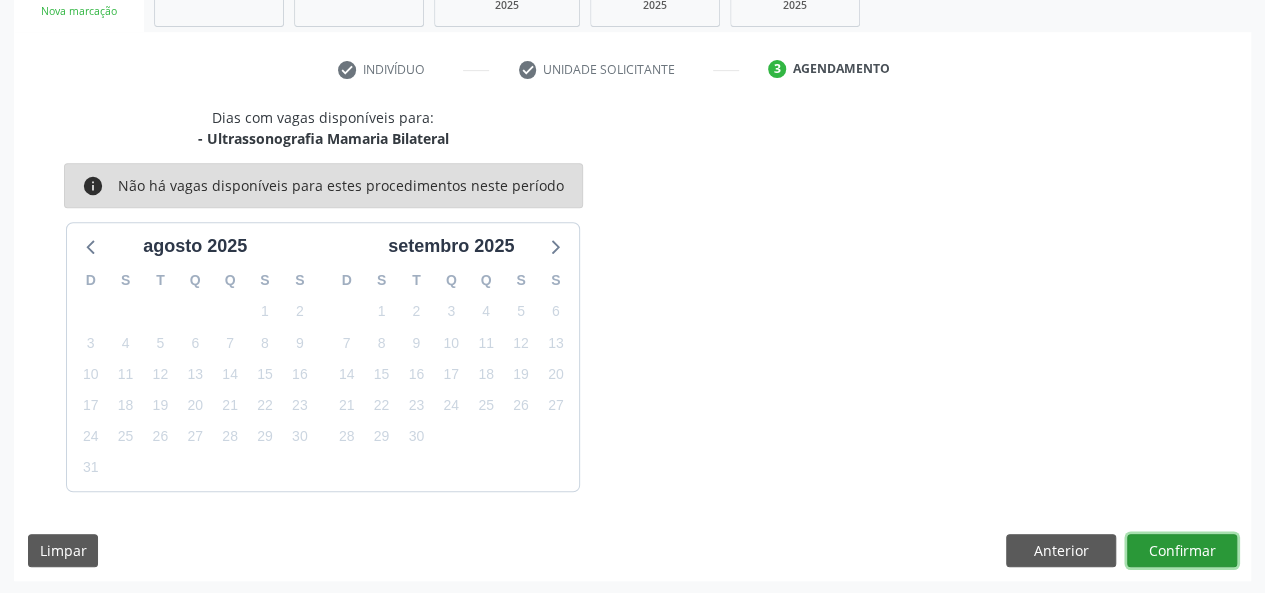 click on "Confirmar" at bounding box center [1182, 551] 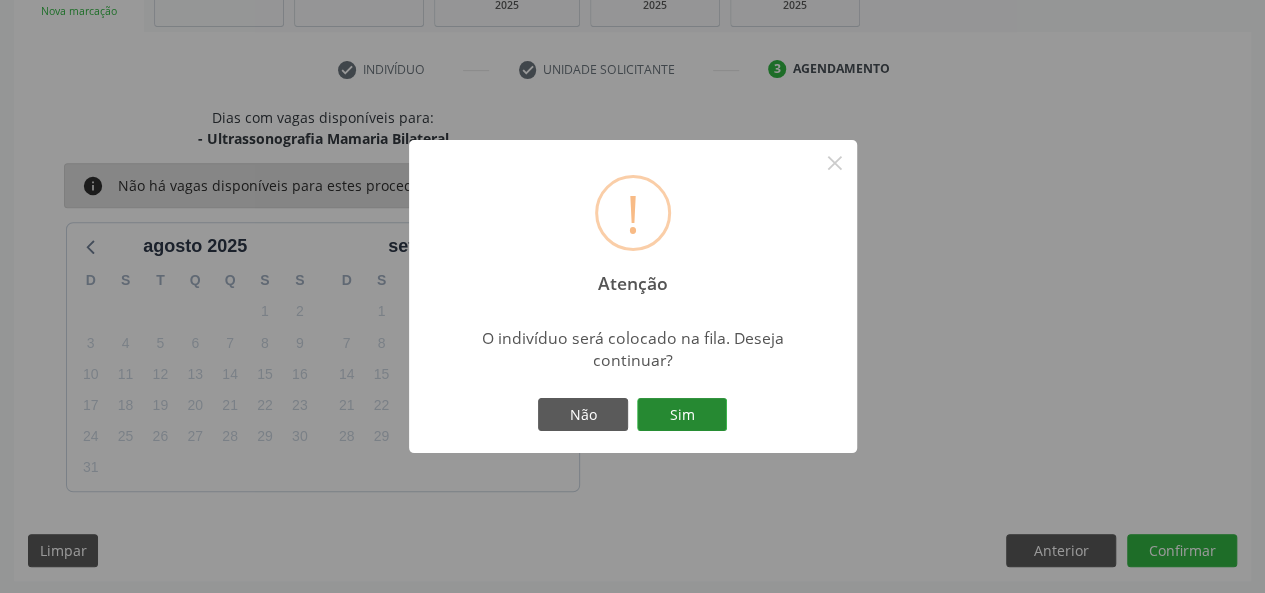 click on "Sim" at bounding box center (682, 415) 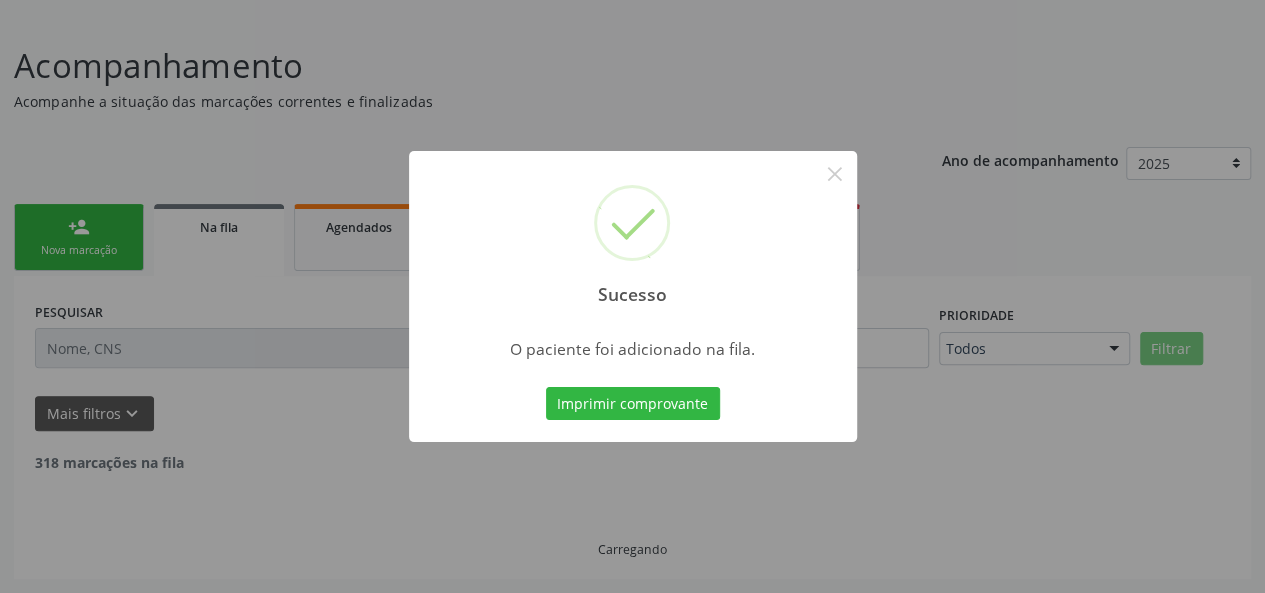 scroll, scrollTop: 100, scrollLeft: 0, axis: vertical 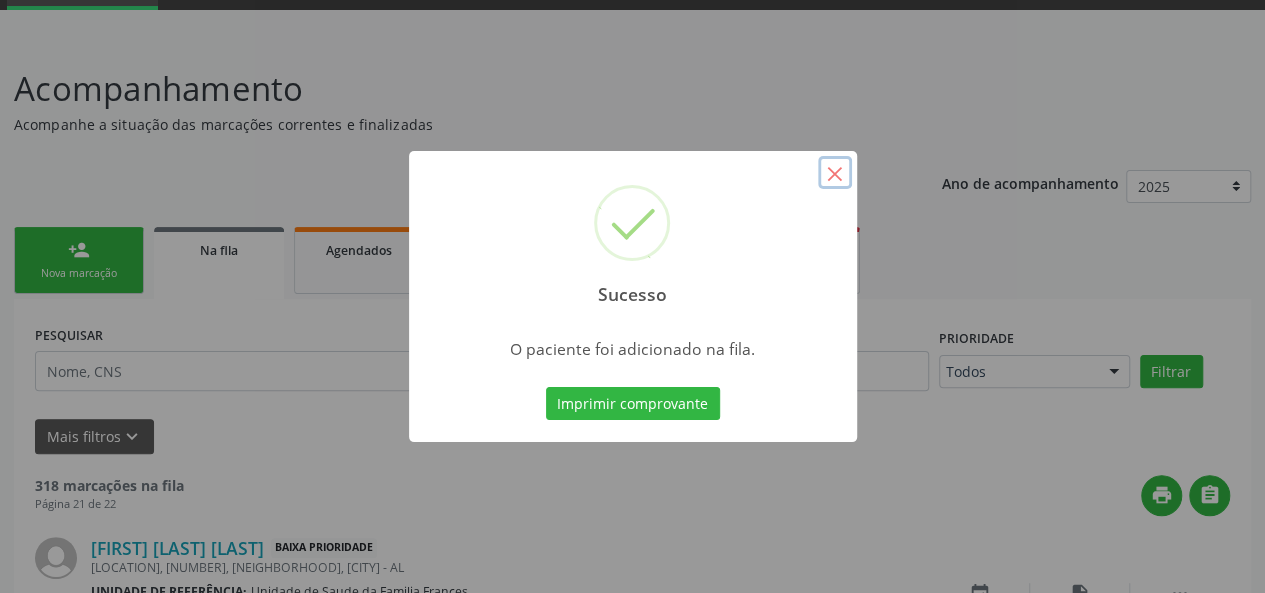 click on "×" at bounding box center (835, 173) 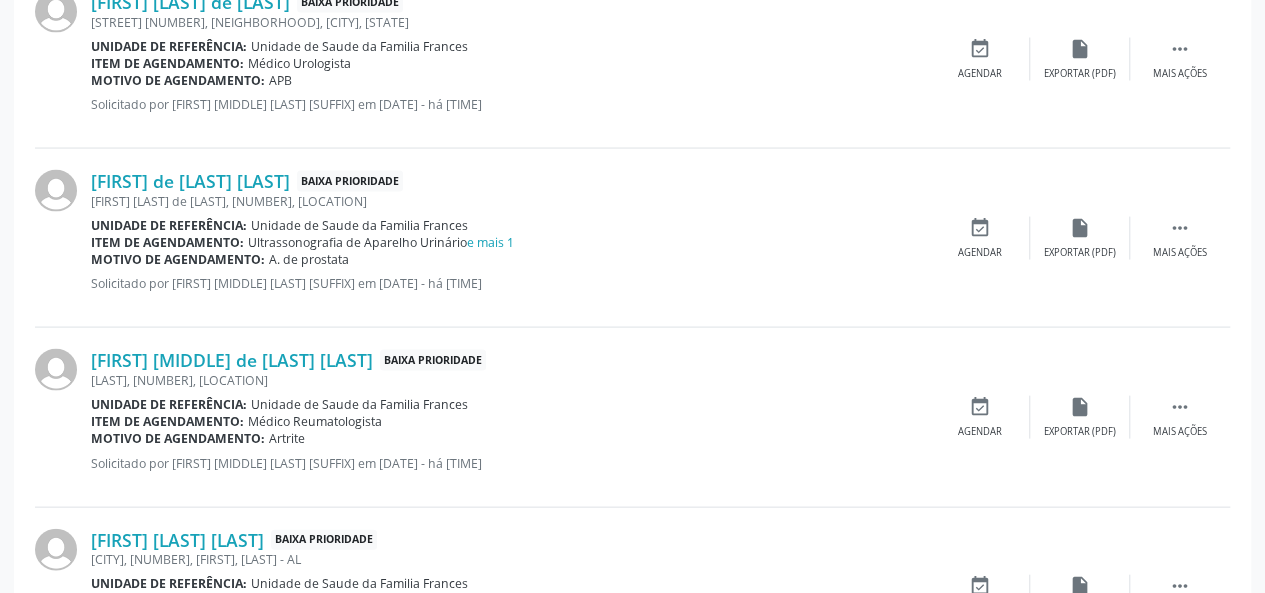 scroll, scrollTop: 2794, scrollLeft: 0, axis: vertical 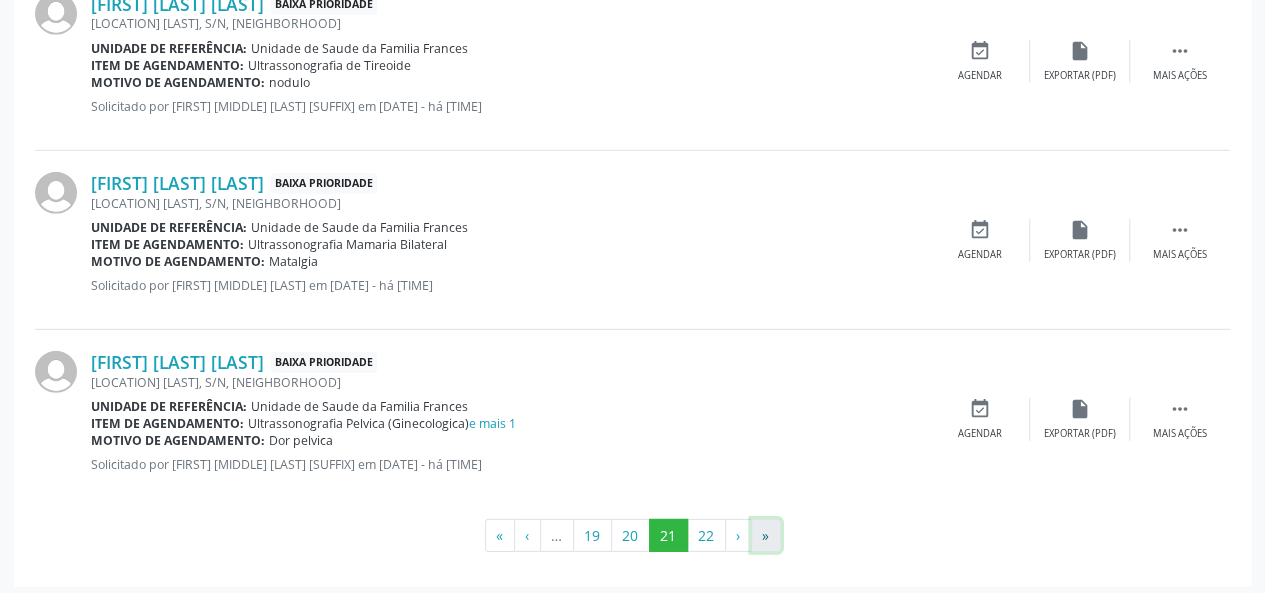 click on "»" at bounding box center [766, 536] 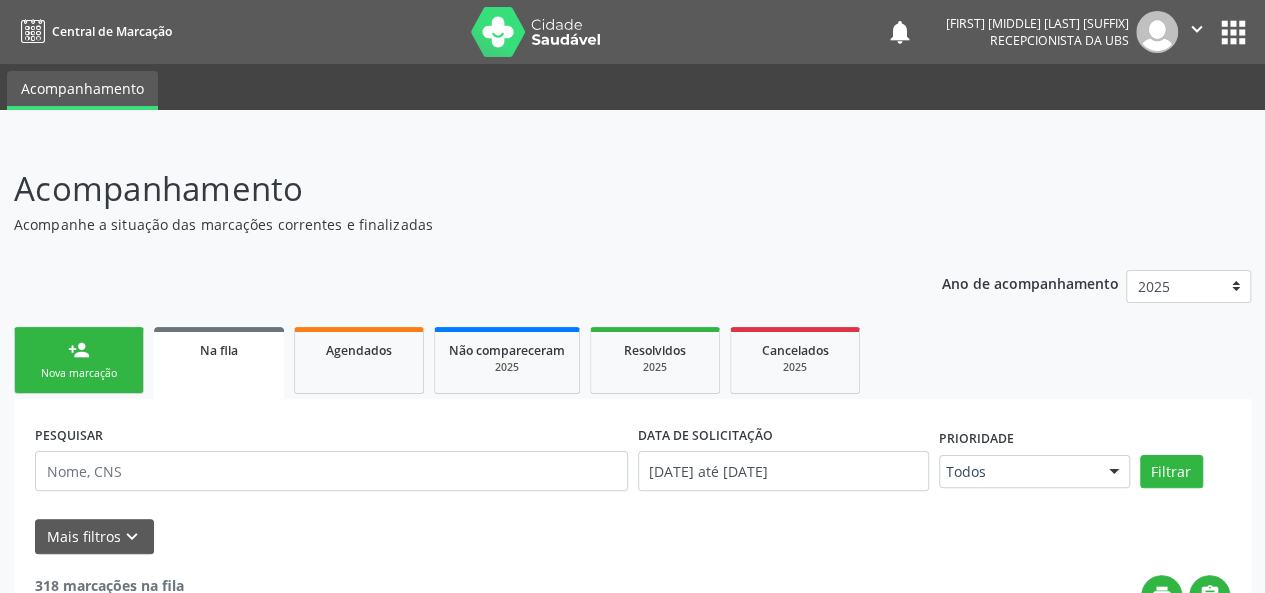 scroll, scrollTop: 0, scrollLeft: 0, axis: both 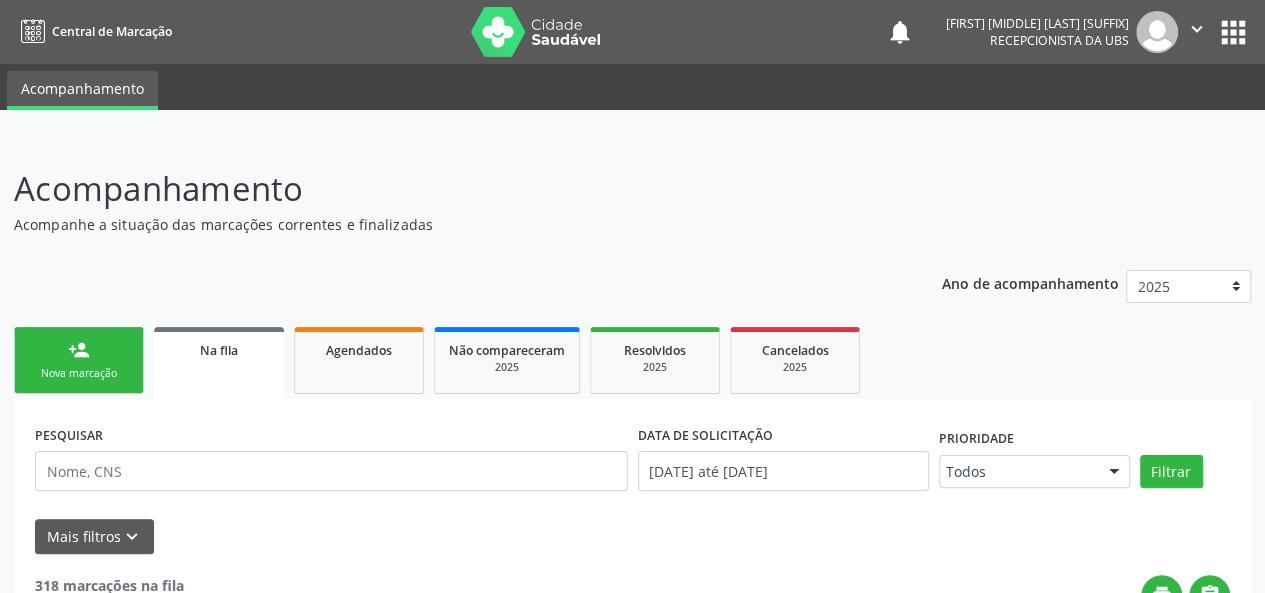 click on "person_add
Nova marcação" at bounding box center (79, 360) 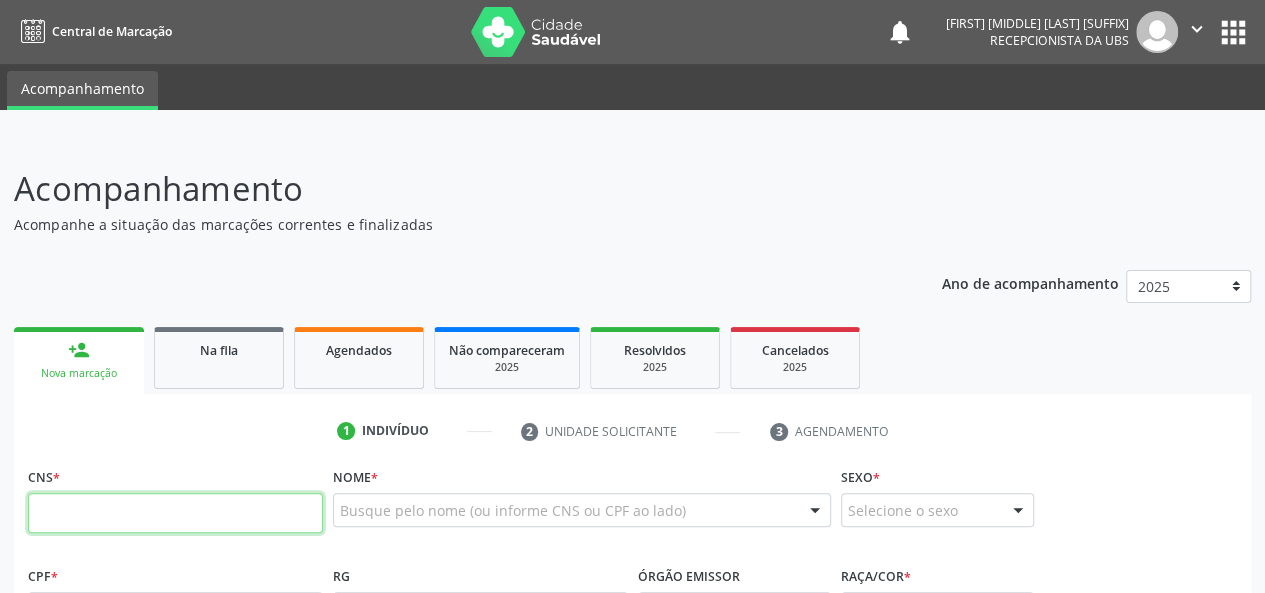 drag, startPoint x: 84, startPoint y: 504, endPoint x: 71, endPoint y: 500, distance: 13.601471 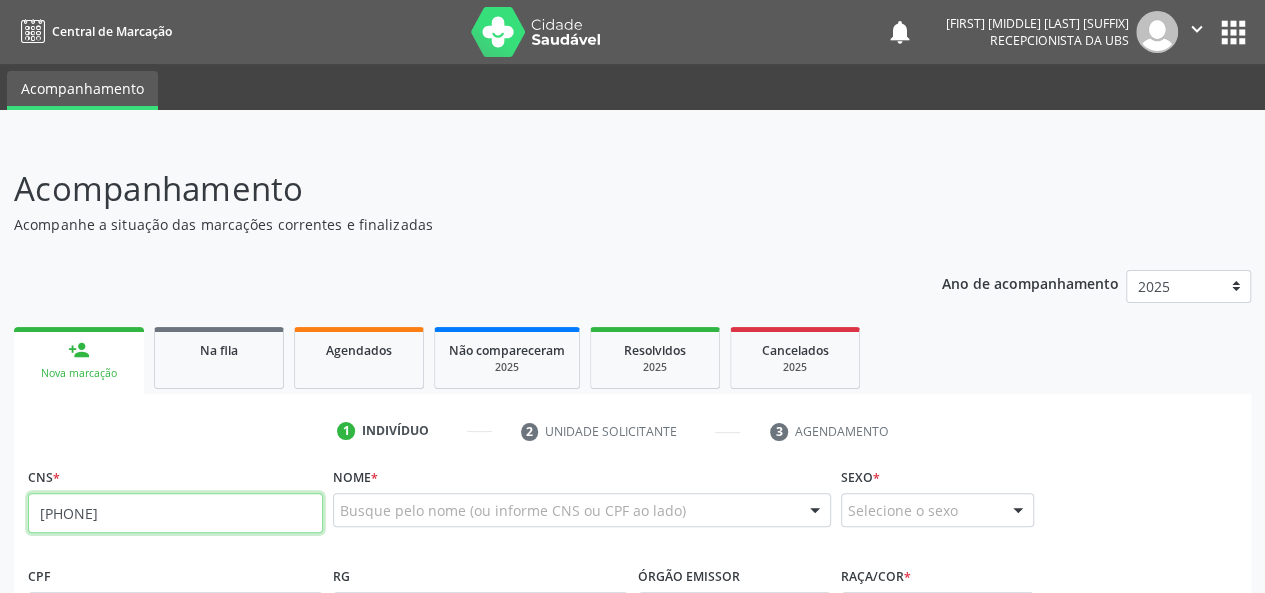 type on "[PHONE]" 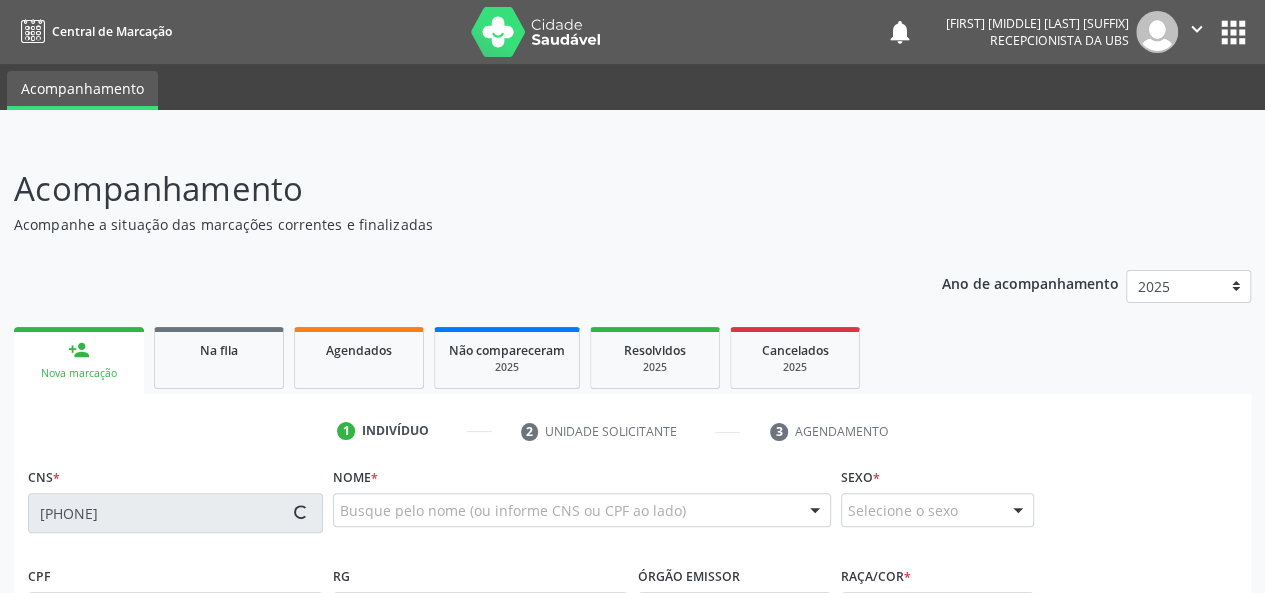type on "[DATE]" 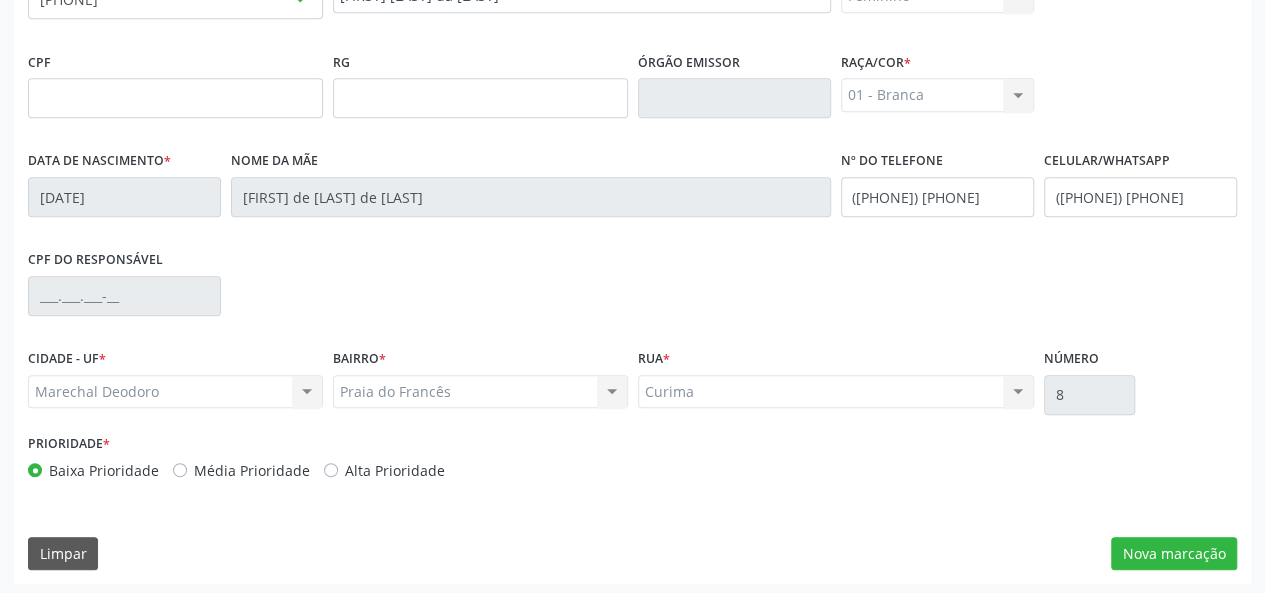 scroll, scrollTop: 518, scrollLeft: 0, axis: vertical 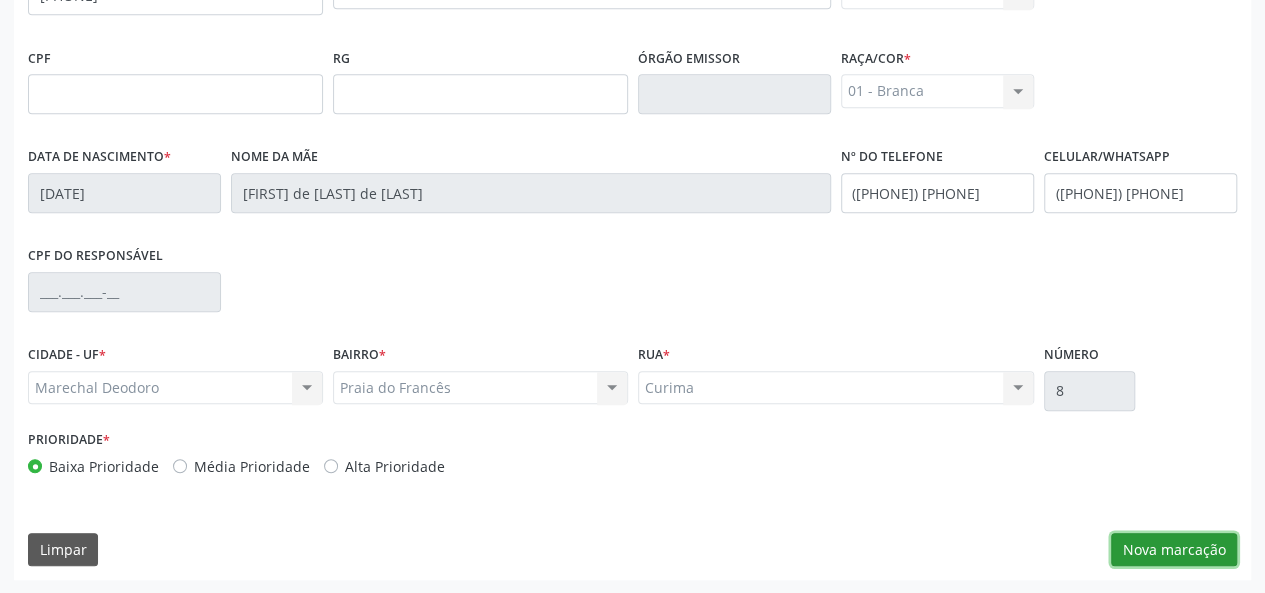 click on "Nova marcação" at bounding box center (1174, 550) 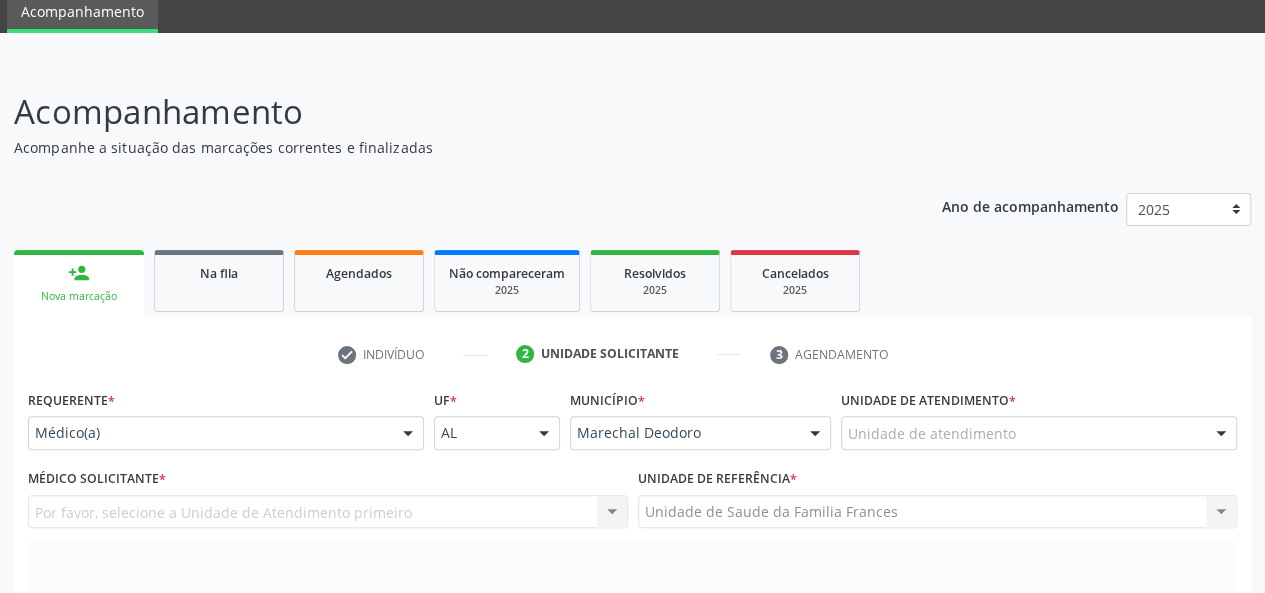 scroll, scrollTop: 0, scrollLeft: 0, axis: both 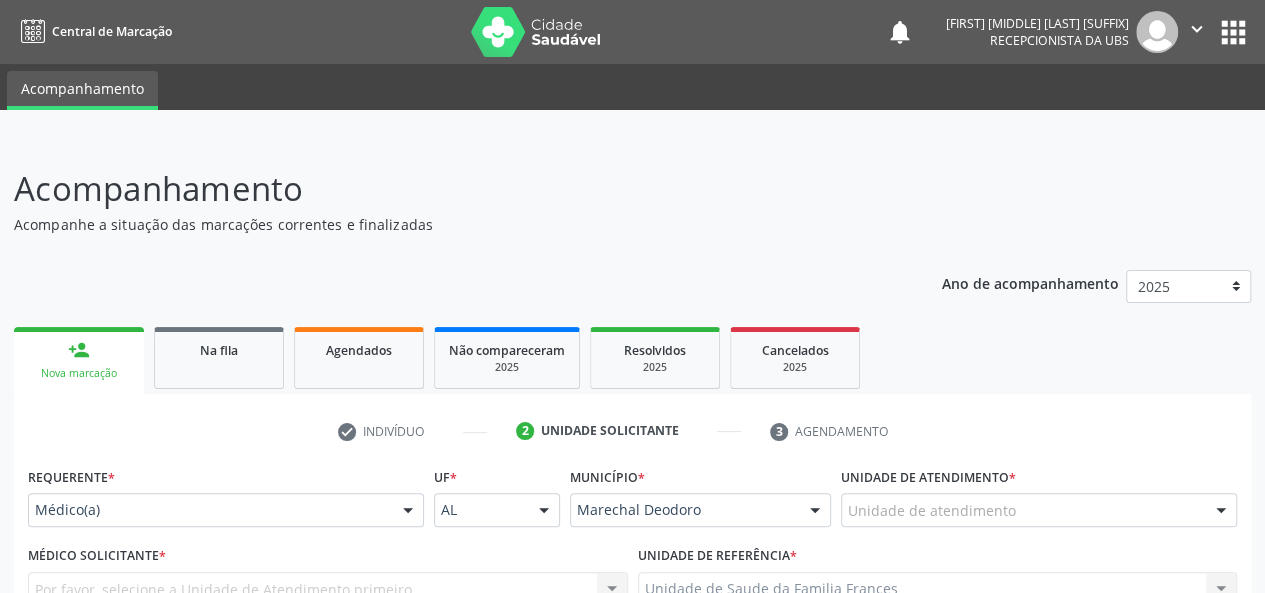 click on "person_add
Nova marcação
Na fila   Agendados   Não compareceram
2025
Resolvidos
2025
Cancelados
2025" at bounding box center (632, 358) 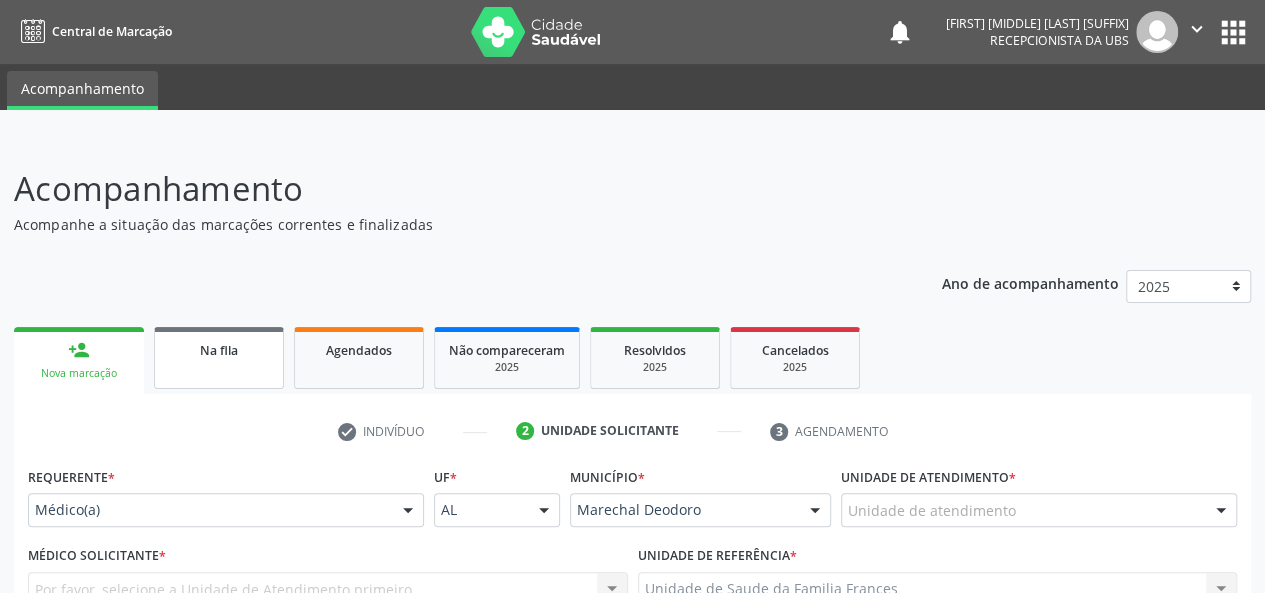 click on "Na fila" at bounding box center [219, 358] 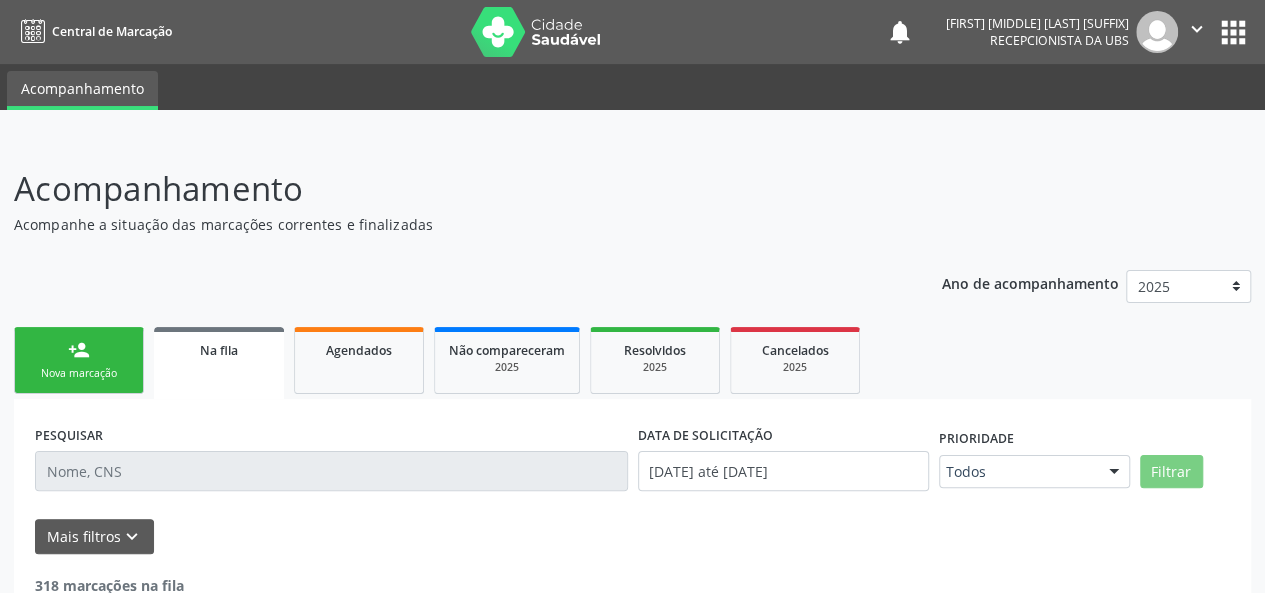 click on "person_add
Nova marcação" at bounding box center [79, 360] 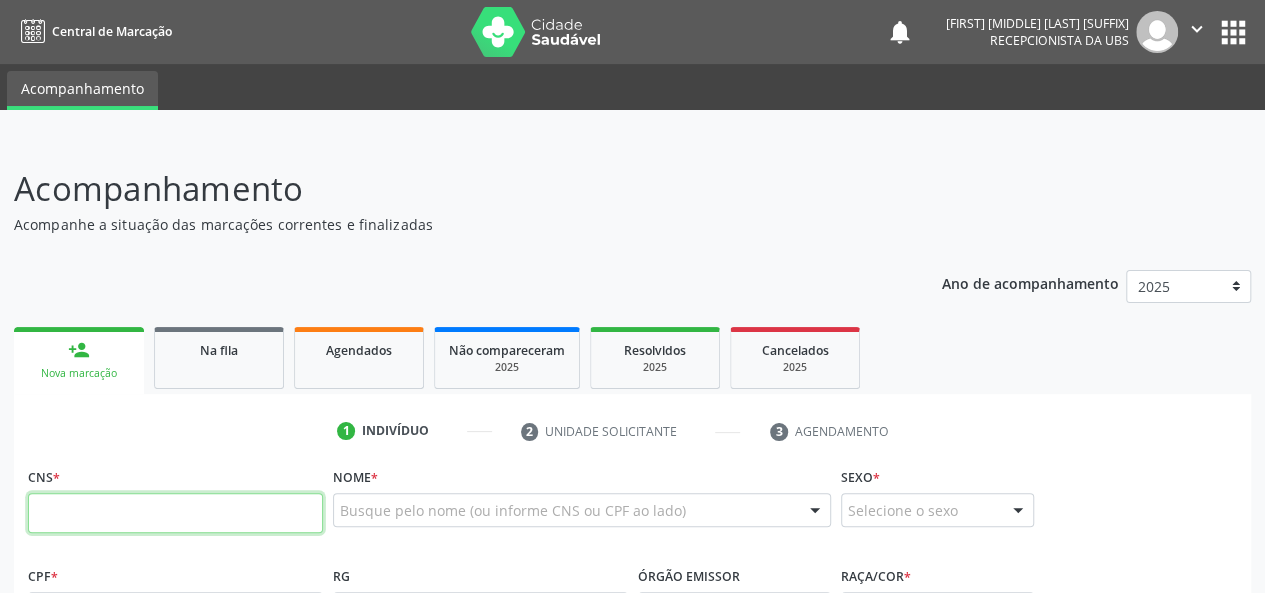 click at bounding box center (175, 513) 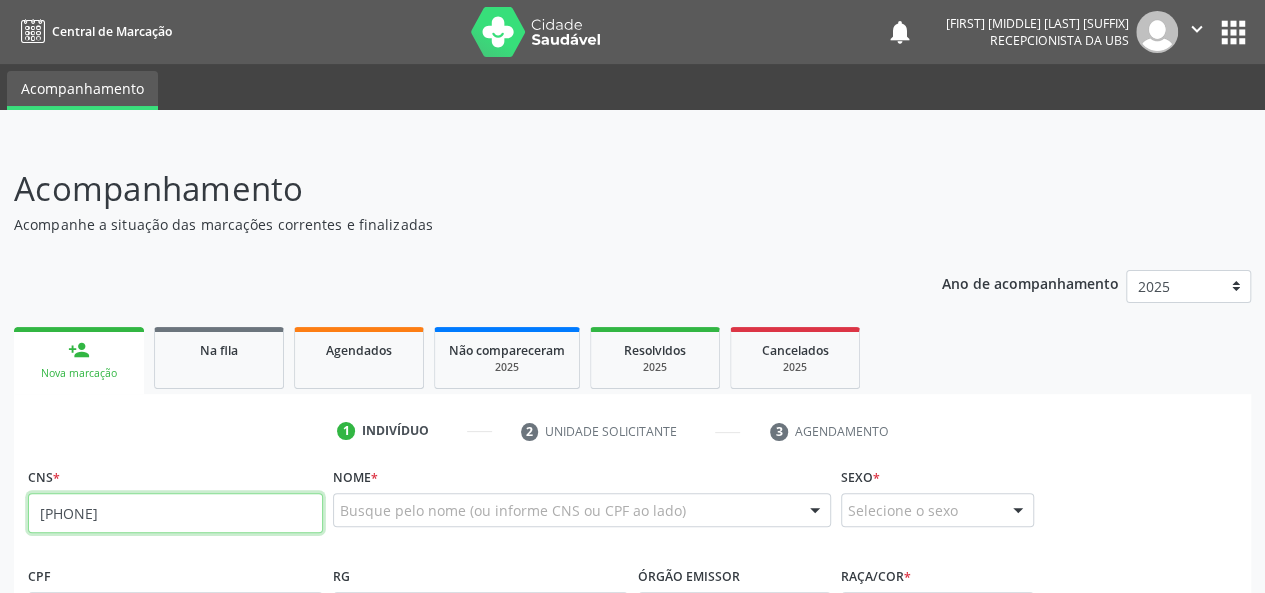 type on "[PHONE]" 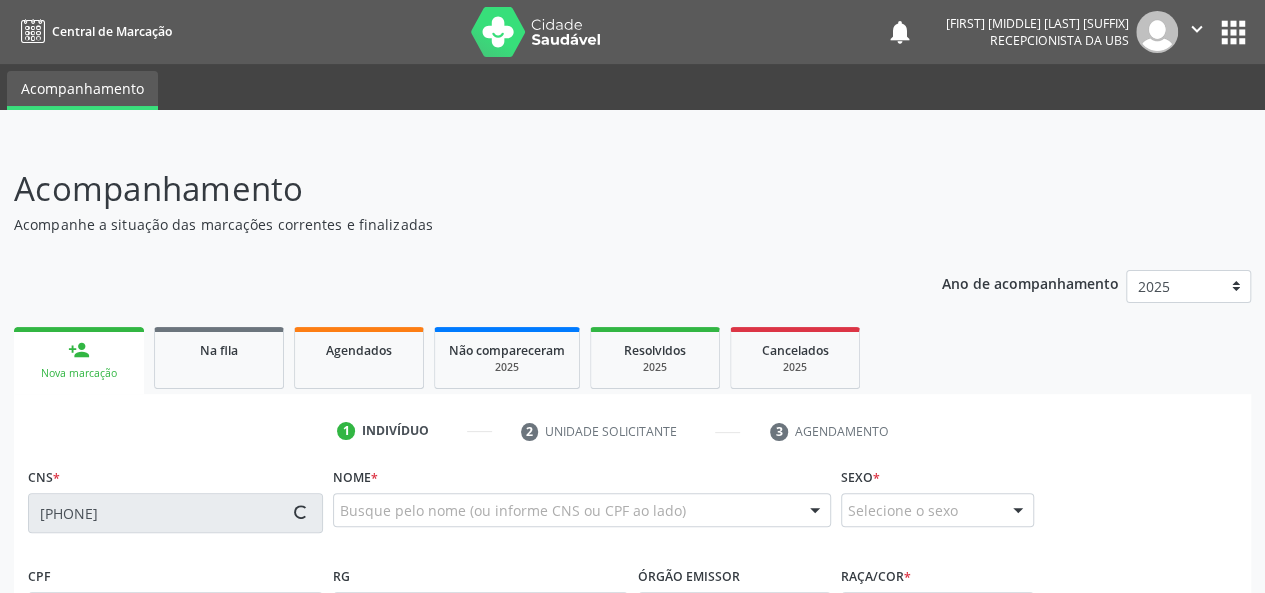 type on "[DATE]" 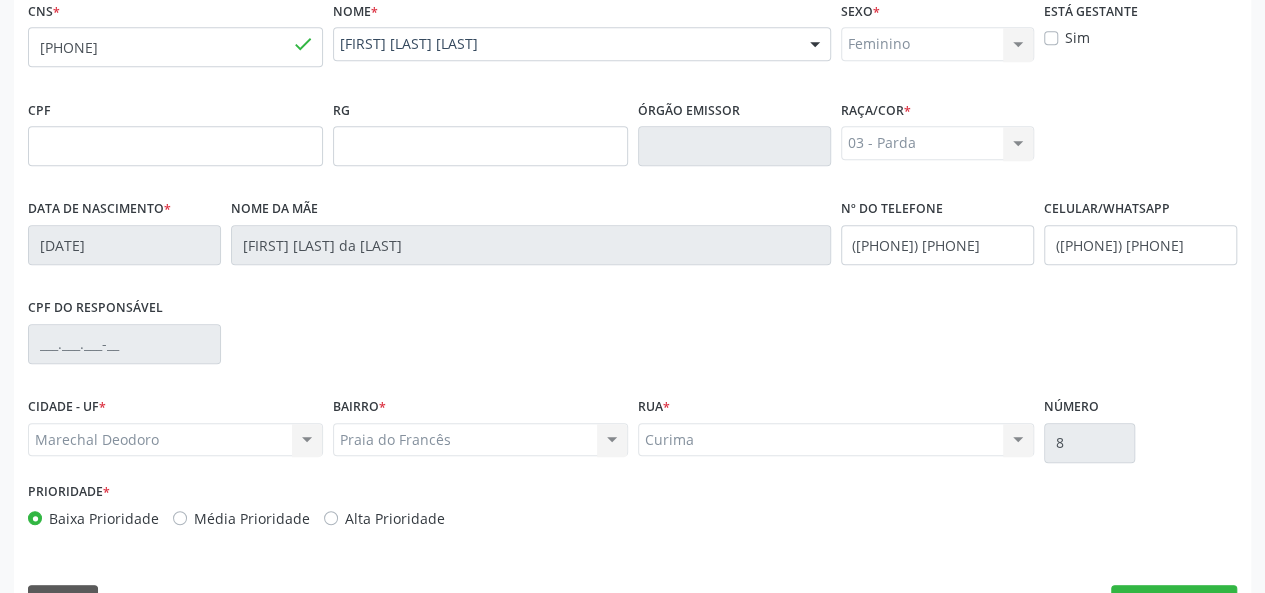 scroll, scrollTop: 518, scrollLeft: 0, axis: vertical 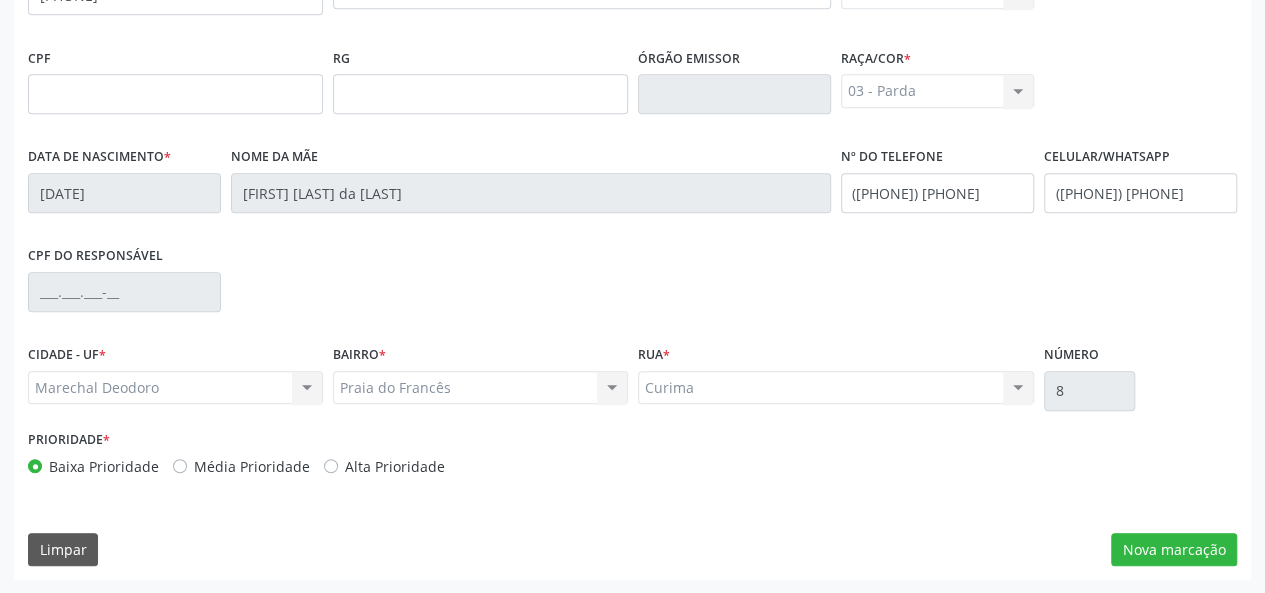click on "CNS
*
[PHONE]   done
Nome
*
[FIRST] [LAST]
[FIRST] [LAST]
CNS:
[PHONE]
CPF:    --   Nascimento:
[DATE]
Nenhum resultado encontrado para: "   "
Digite o nome
Sexo
*
Feminino         Masculino   Feminino
Nenhum resultado encontrado para: "   "
Não há nenhuma opção para ser exibida.
Está gestante
Sim
CPF
RG
Órgão emissor
Raça/cor
*
03 - Parda         01 - Branca   02 - Preta   04 - Amarela   03 - Parda   05 - Indígena
Nenhum resultado encontrado para: "   "
Não há nenhuma opção para ser exibida.
Data de nascimento
*
[DATE]
Nome da mãe" at bounding box center (632, 262) 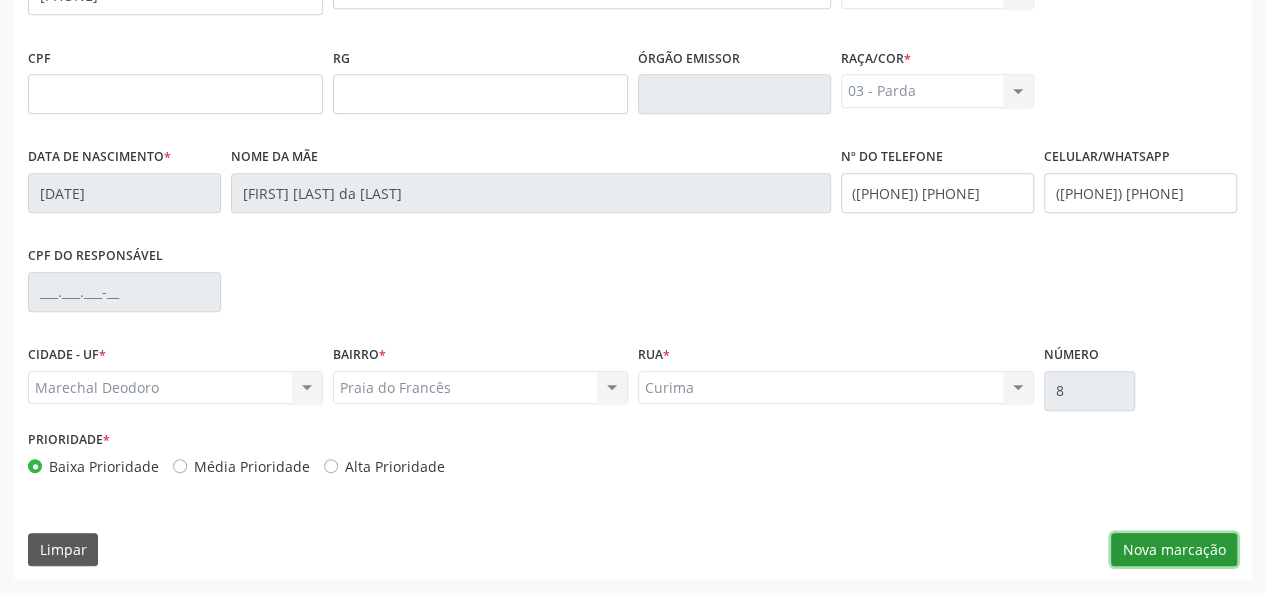 click on "Nova marcação" at bounding box center [1174, 550] 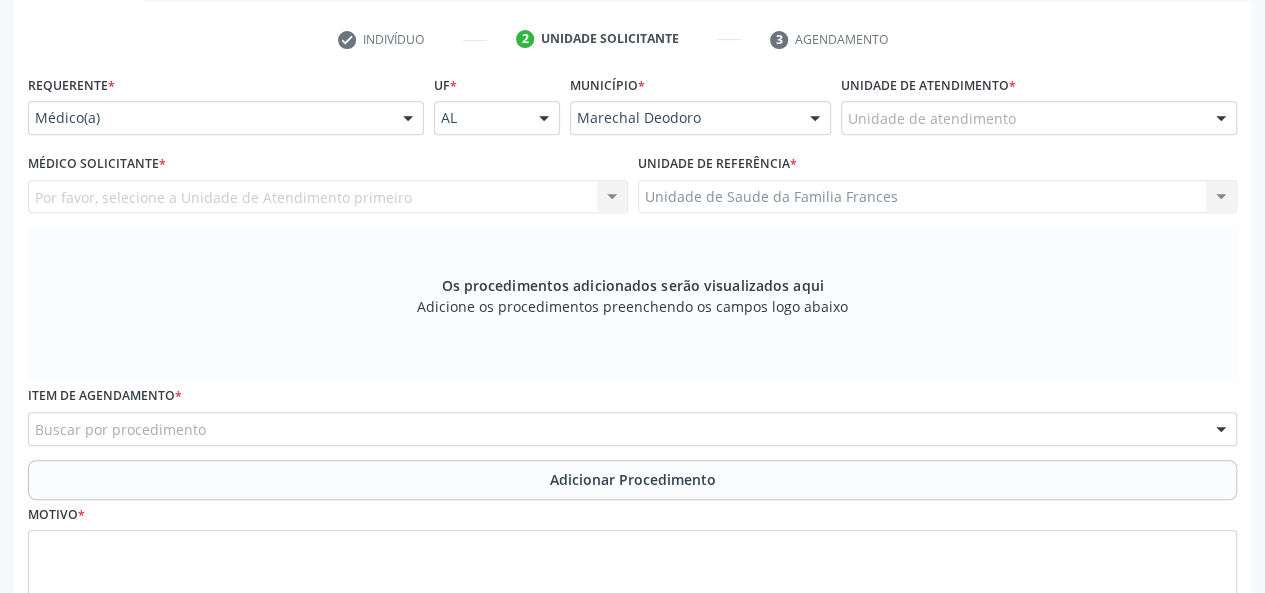 scroll, scrollTop: 218, scrollLeft: 0, axis: vertical 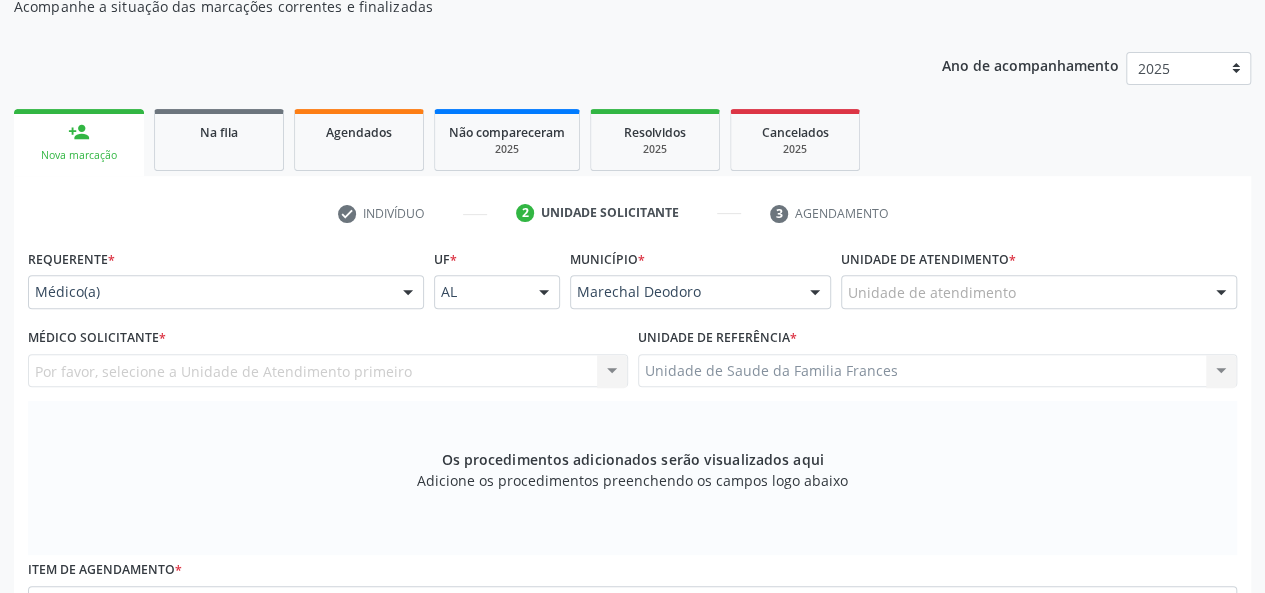 click on "Médico(a)" at bounding box center (226, 292) 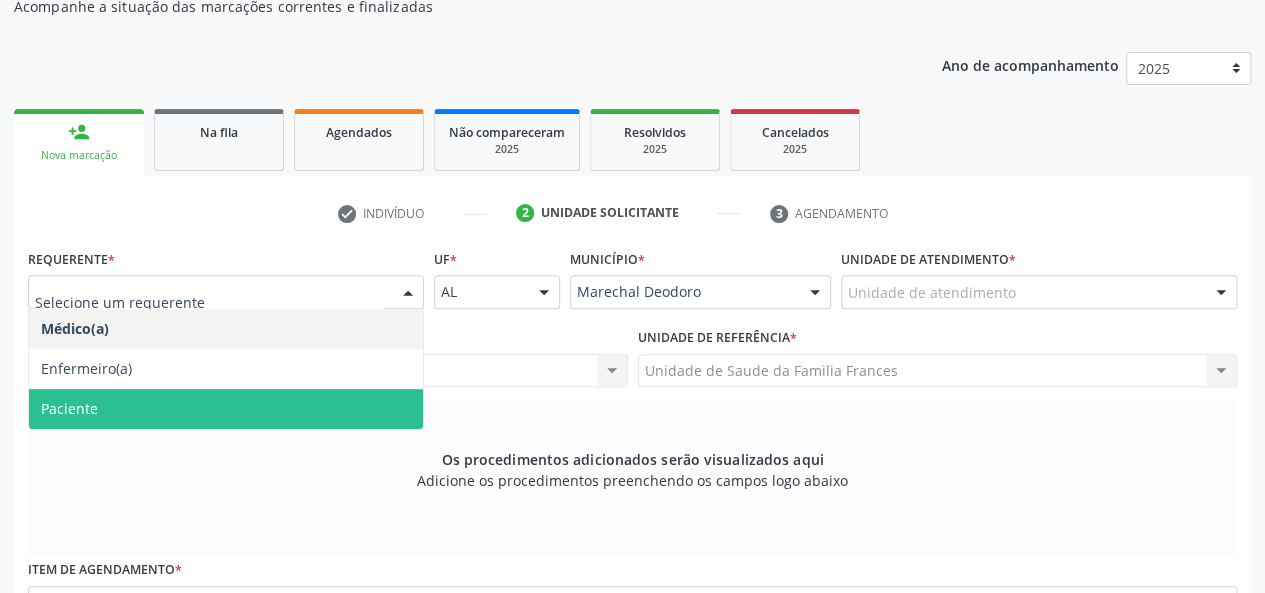 click on "Paciente" at bounding box center [226, 409] 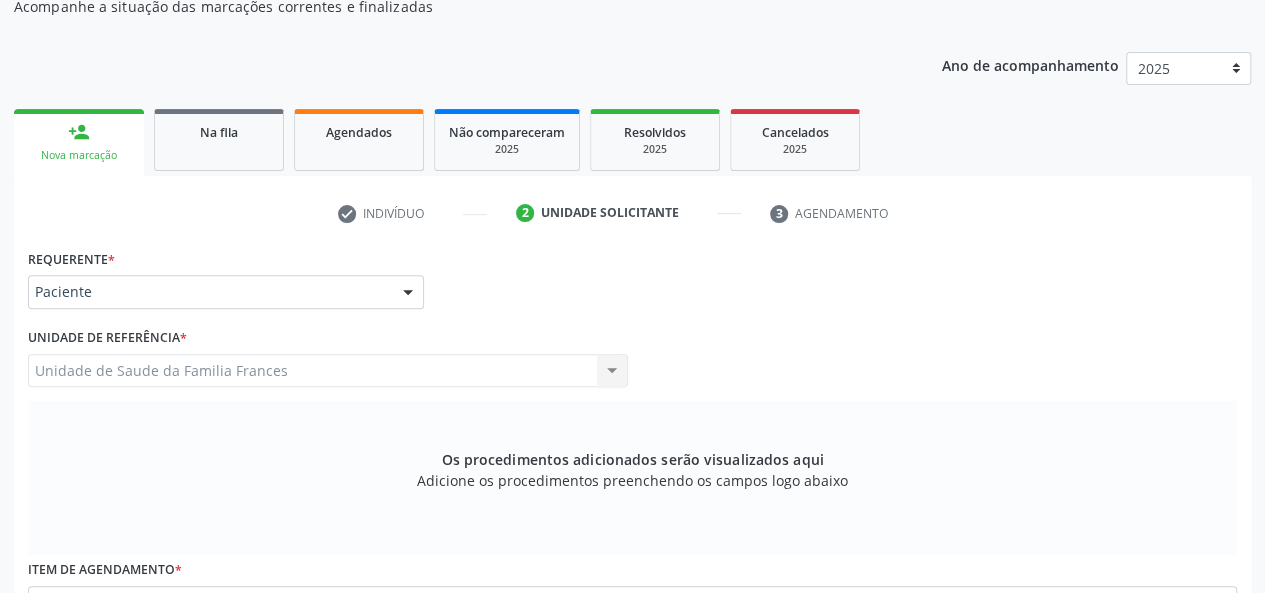 scroll, scrollTop: 534, scrollLeft: 0, axis: vertical 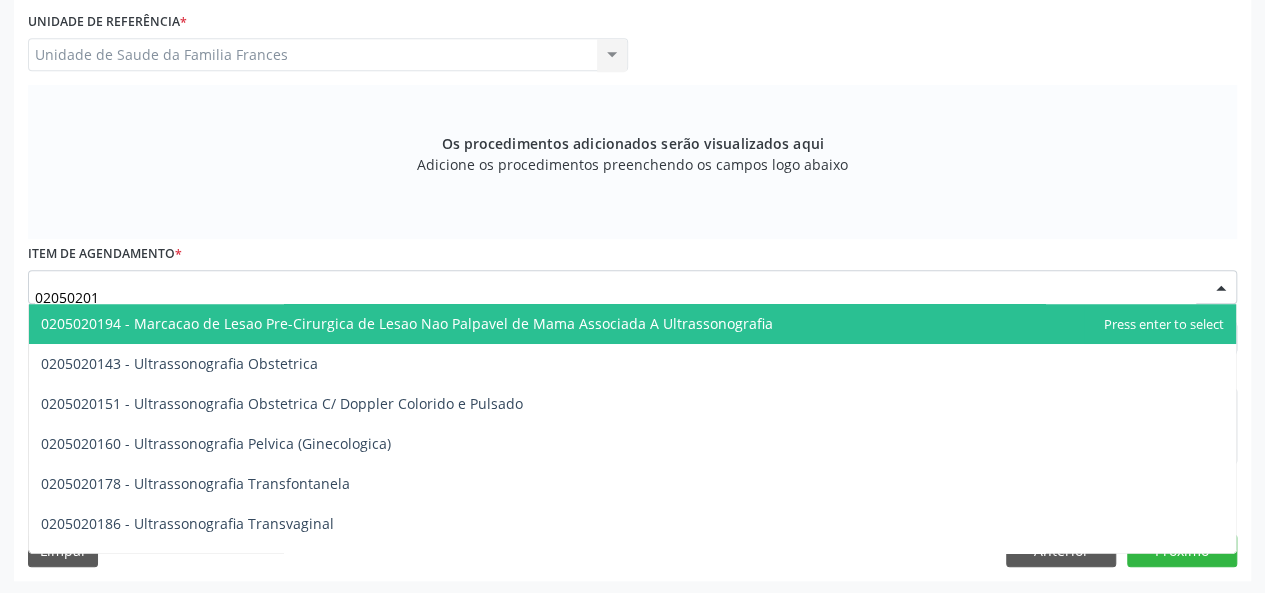 type on "020502016" 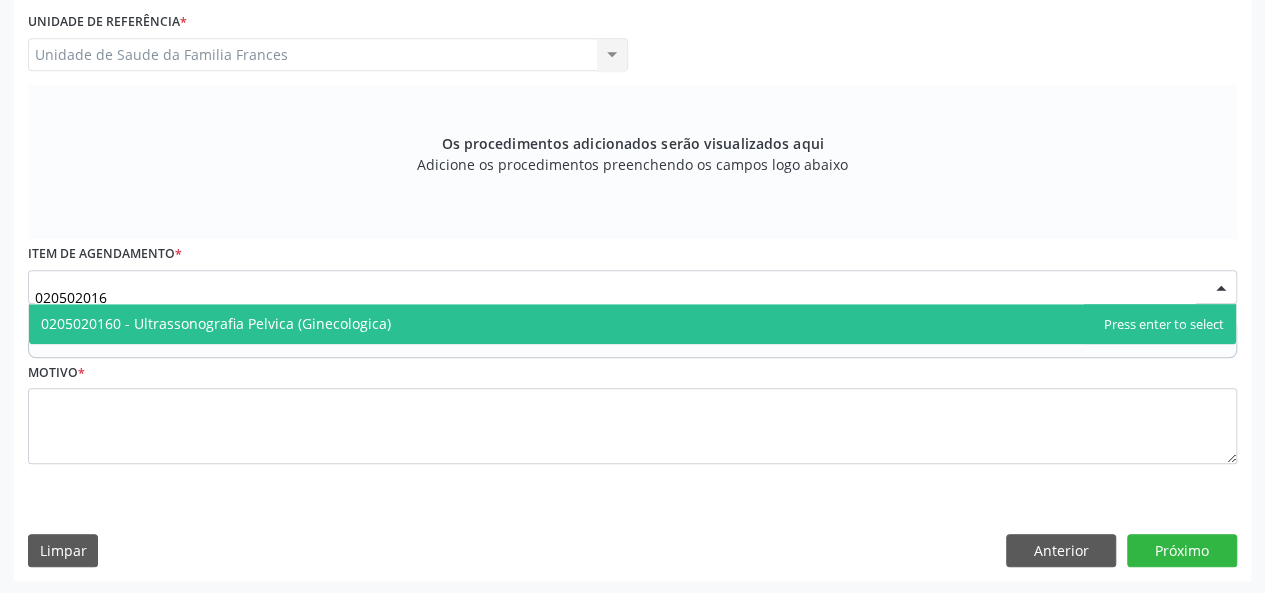 click on "0205020160 - Ultrassonografia Pelvica (Ginecologica)" at bounding box center [216, 323] 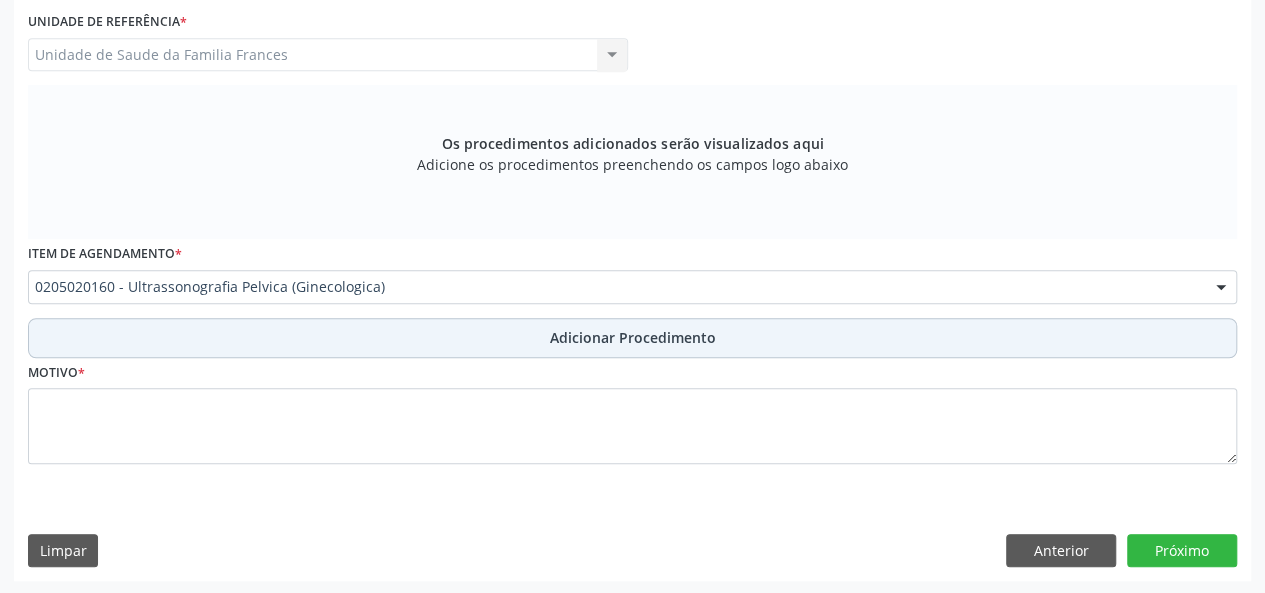 click on "Adicionar Procedimento" at bounding box center (633, 337) 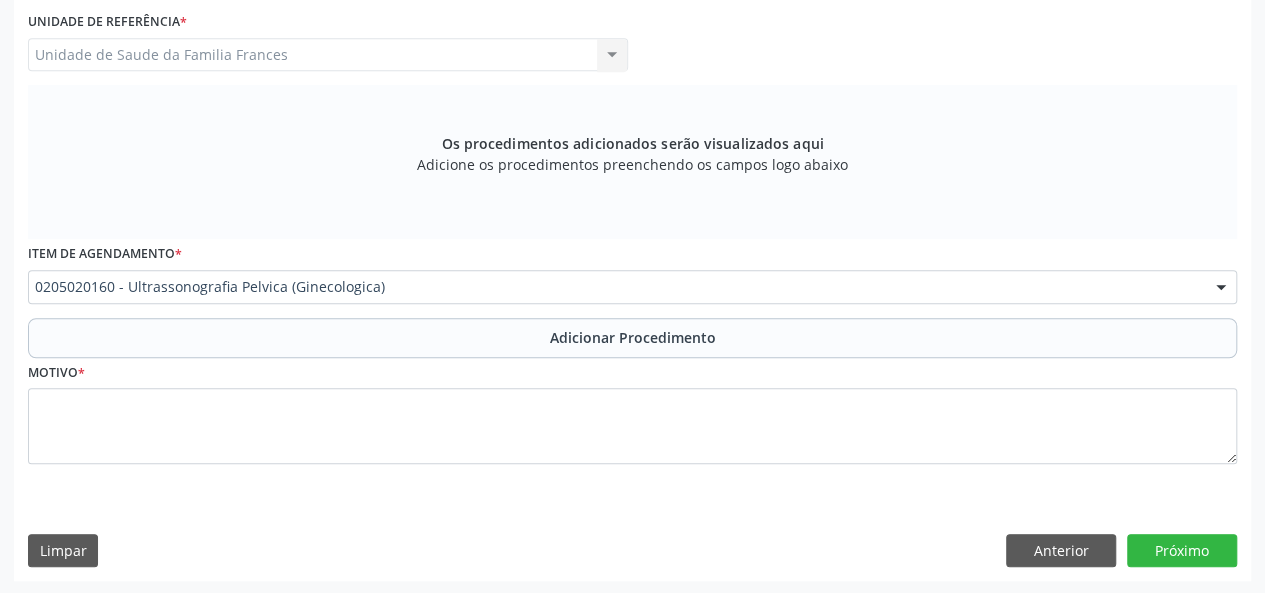scroll, scrollTop: 458, scrollLeft: 0, axis: vertical 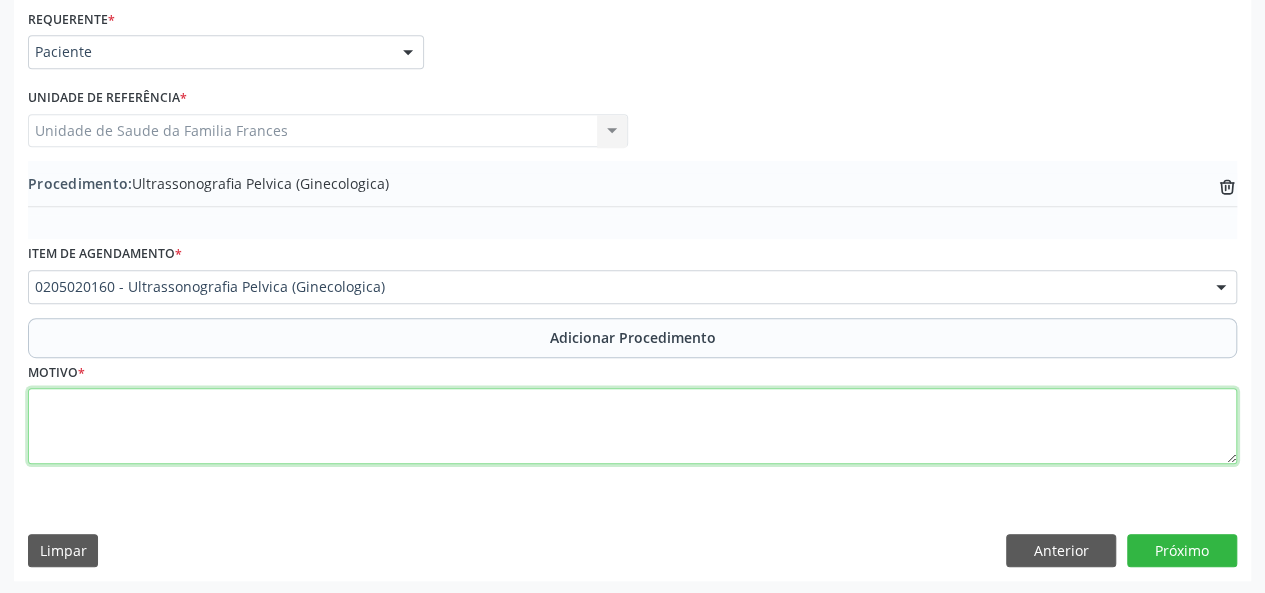 click at bounding box center [632, 426] 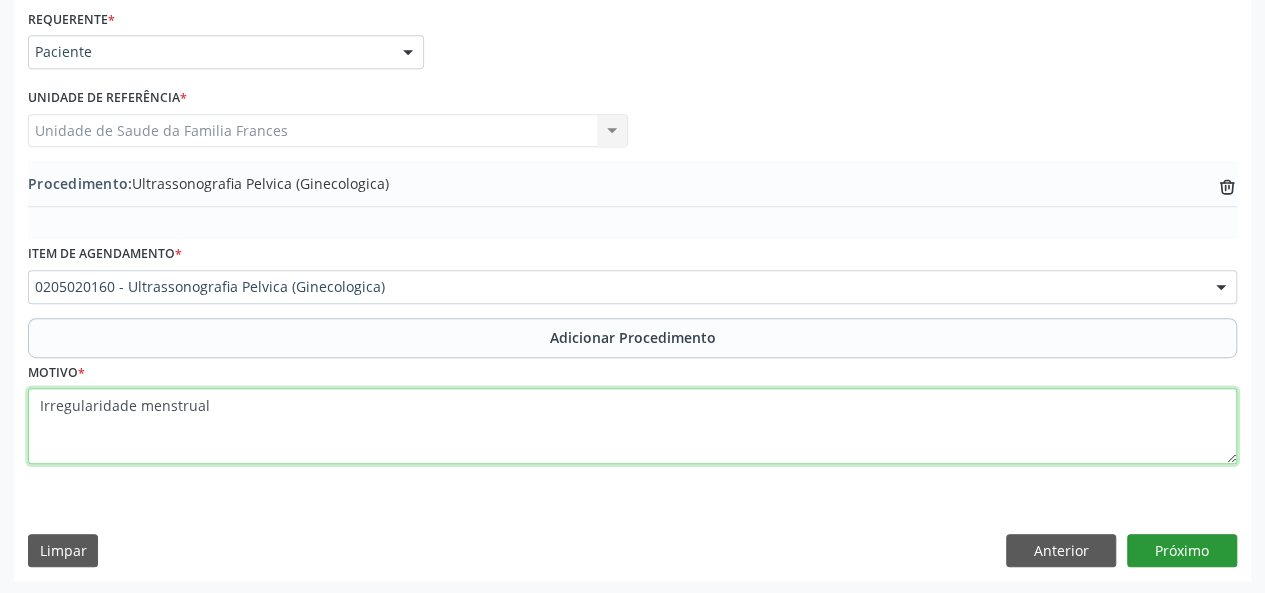type on "Irregularidade menstrual" 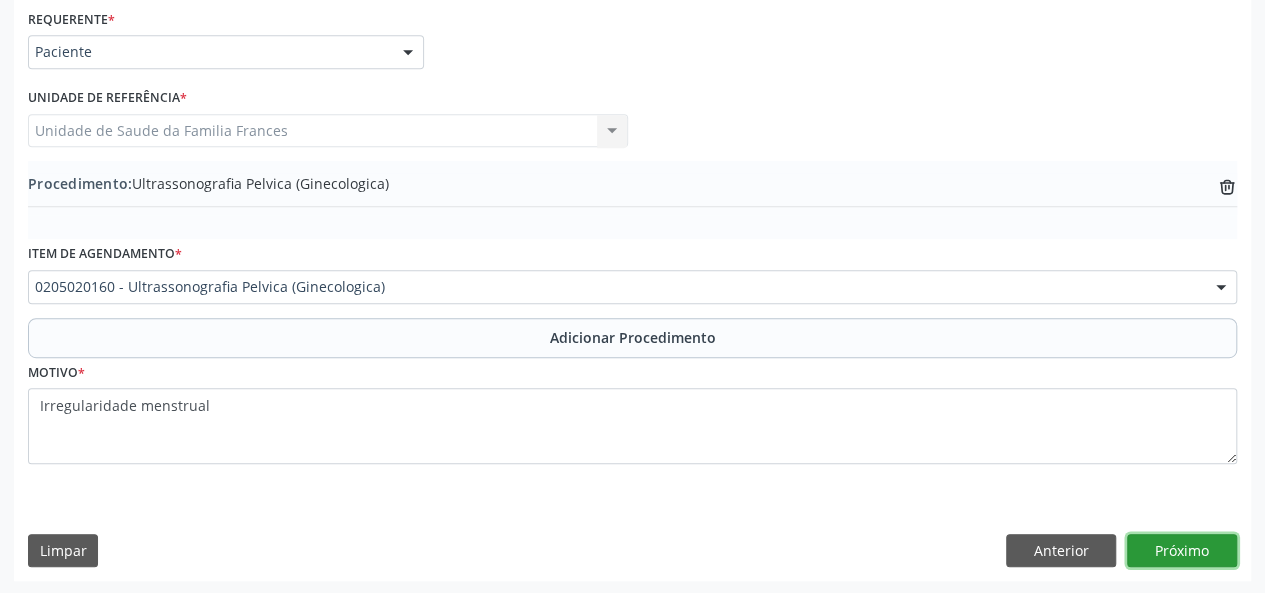 click on "Próximo" at bounding box center [1182, 551] 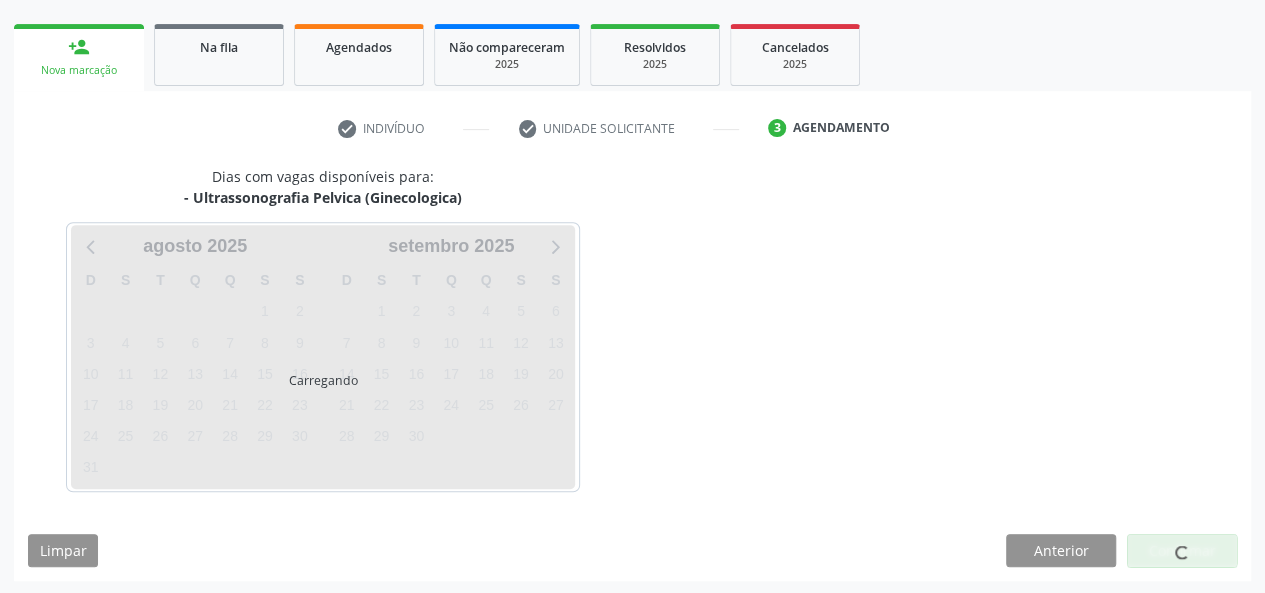 scroll, scrollTop: 362, scrollLeft: 0, axis: vertical 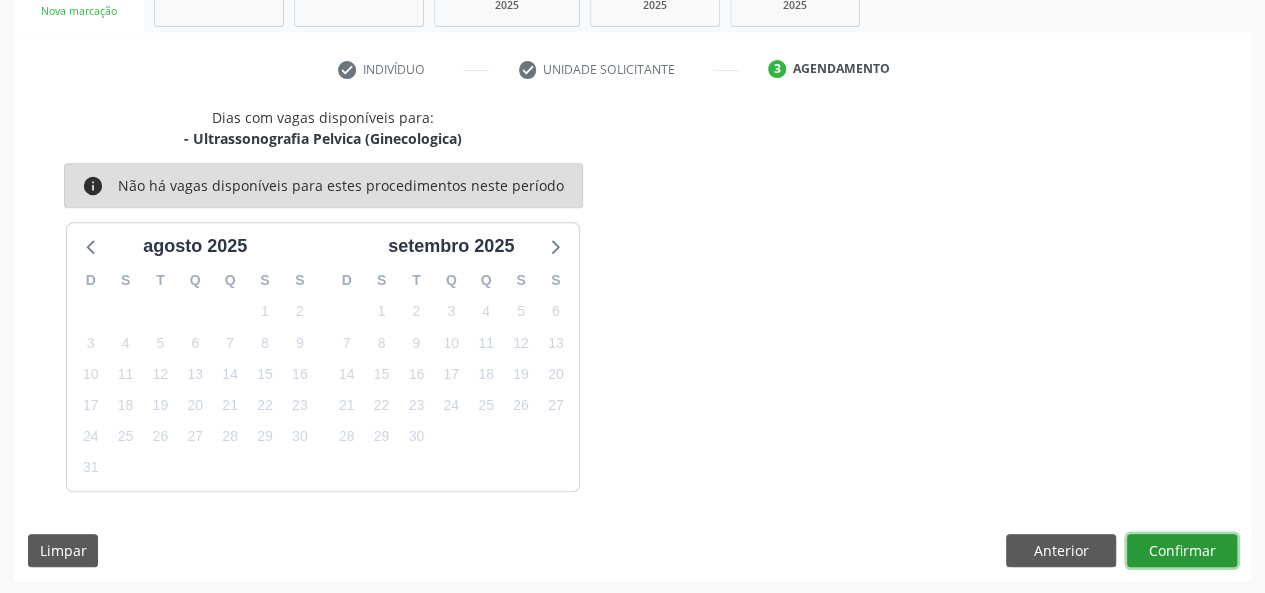 click on "Confirmar" at bounding box center (1182, 551) 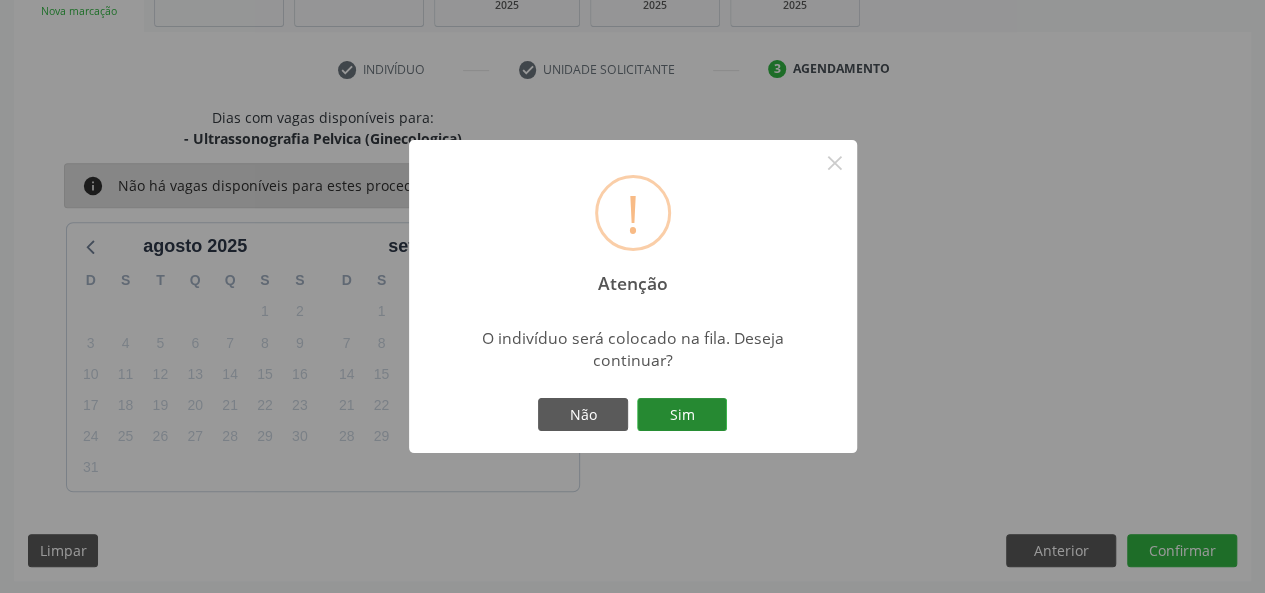 click on "Sim" at bounding box center (682, 415) 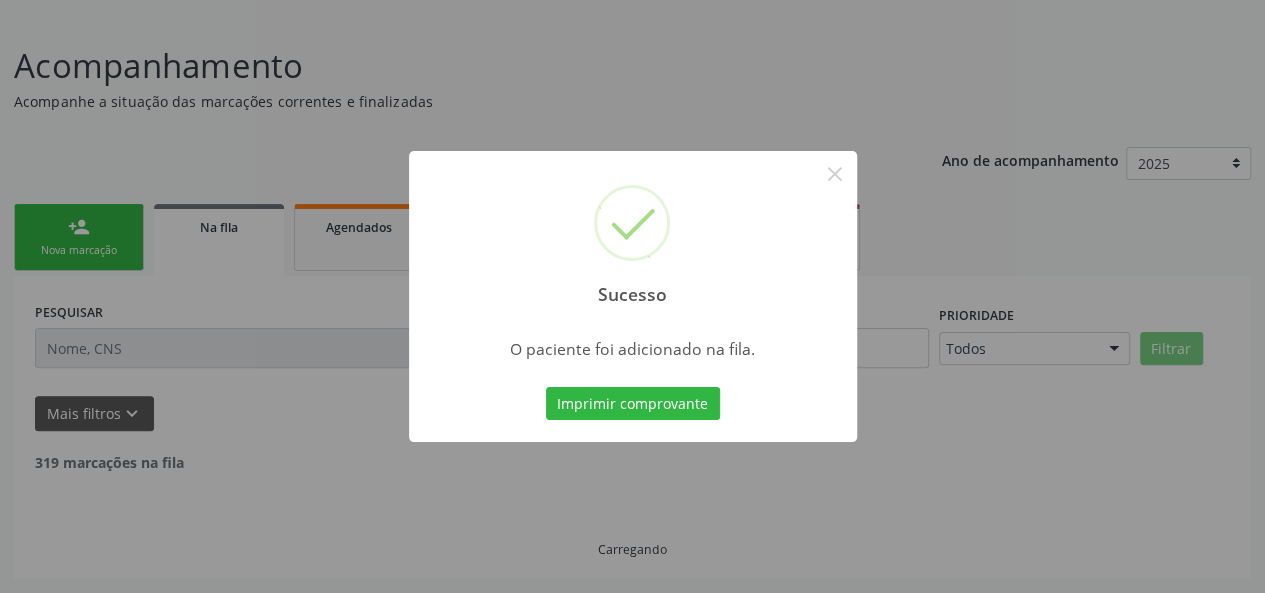 scroll, scrollTop: 100, scrollLeft: 0, axis: vertical 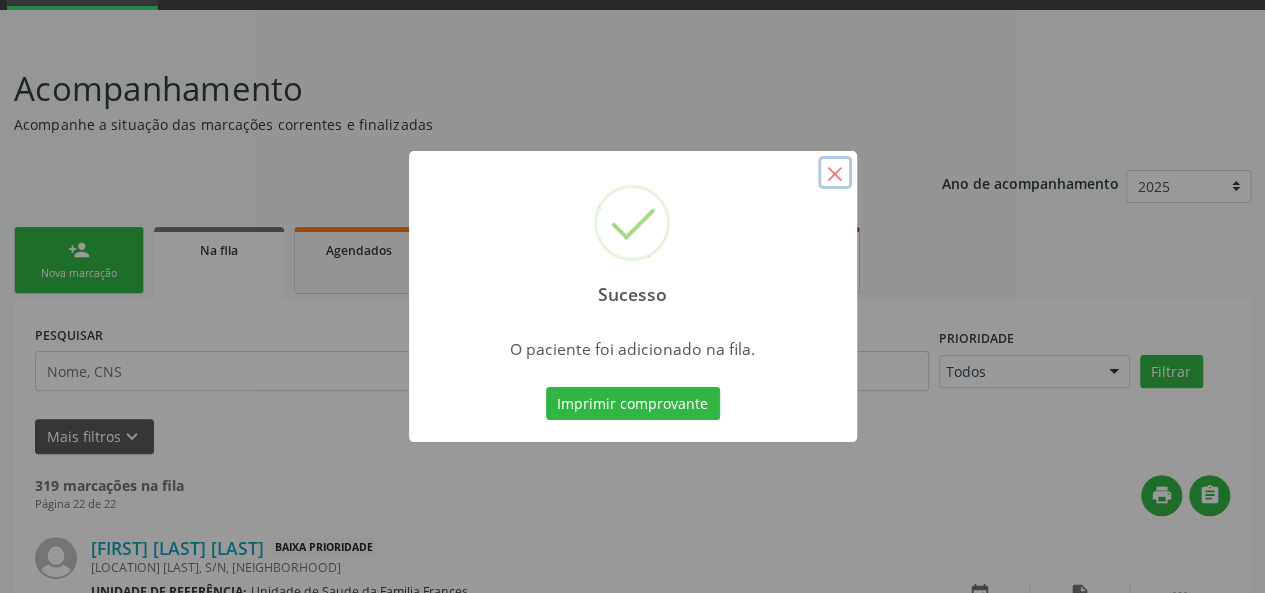 click on "×" at bounding box center (835, 173) 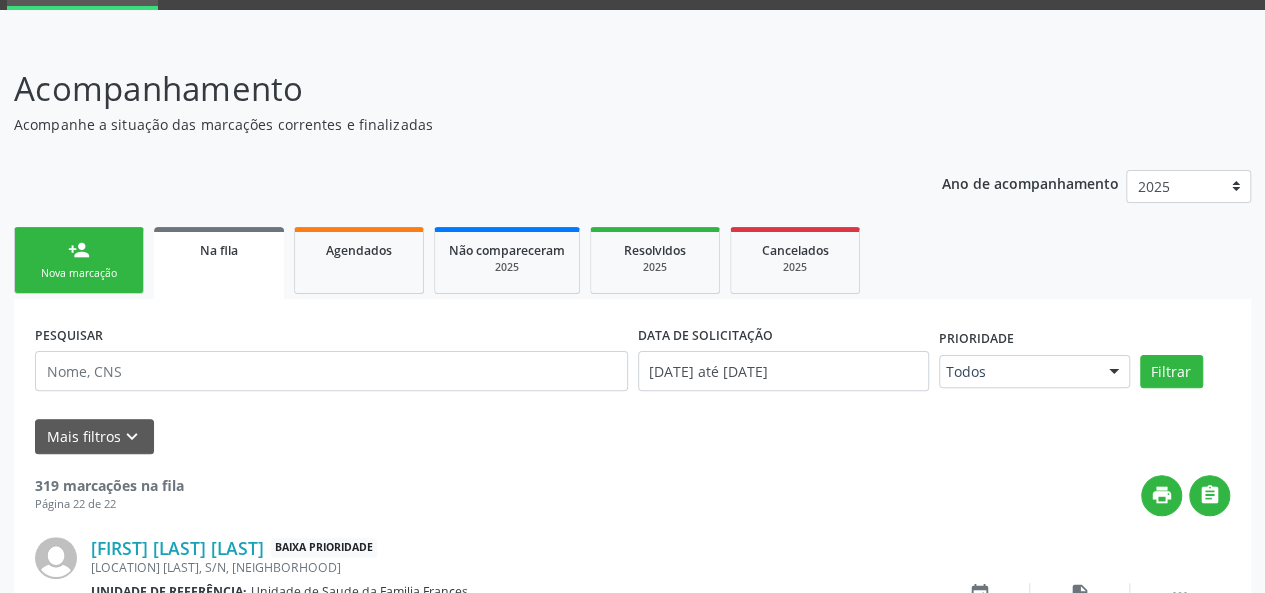 click on "person_add
Nova marcação" at bounding box center [79, 260] 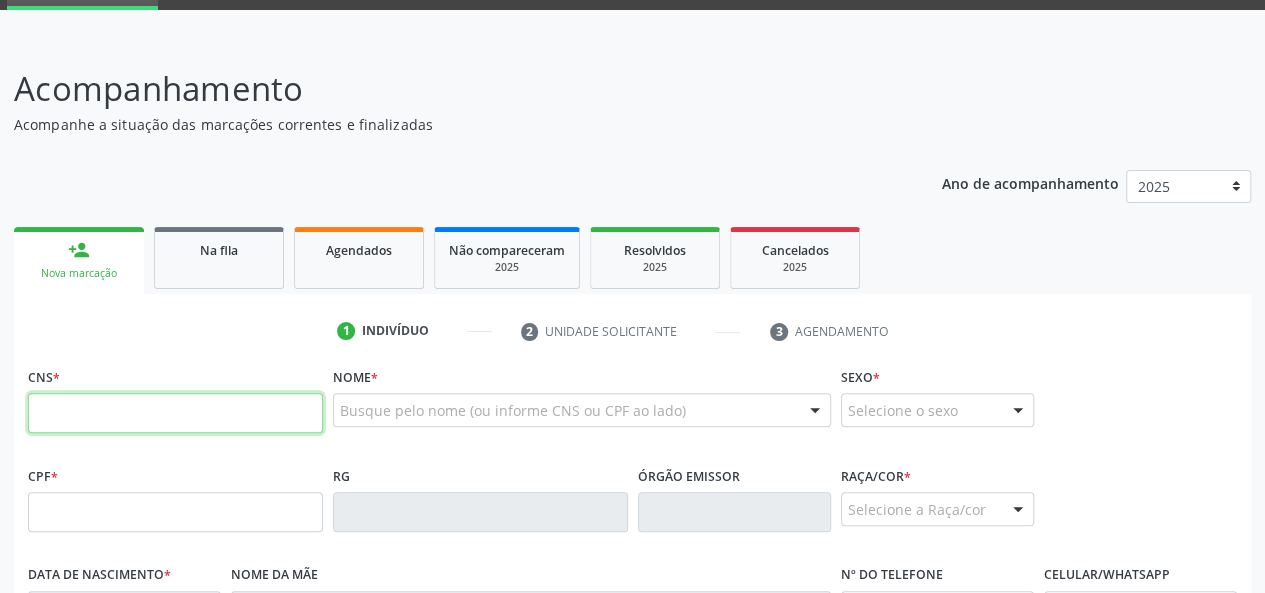 paste on "[PHONE]" 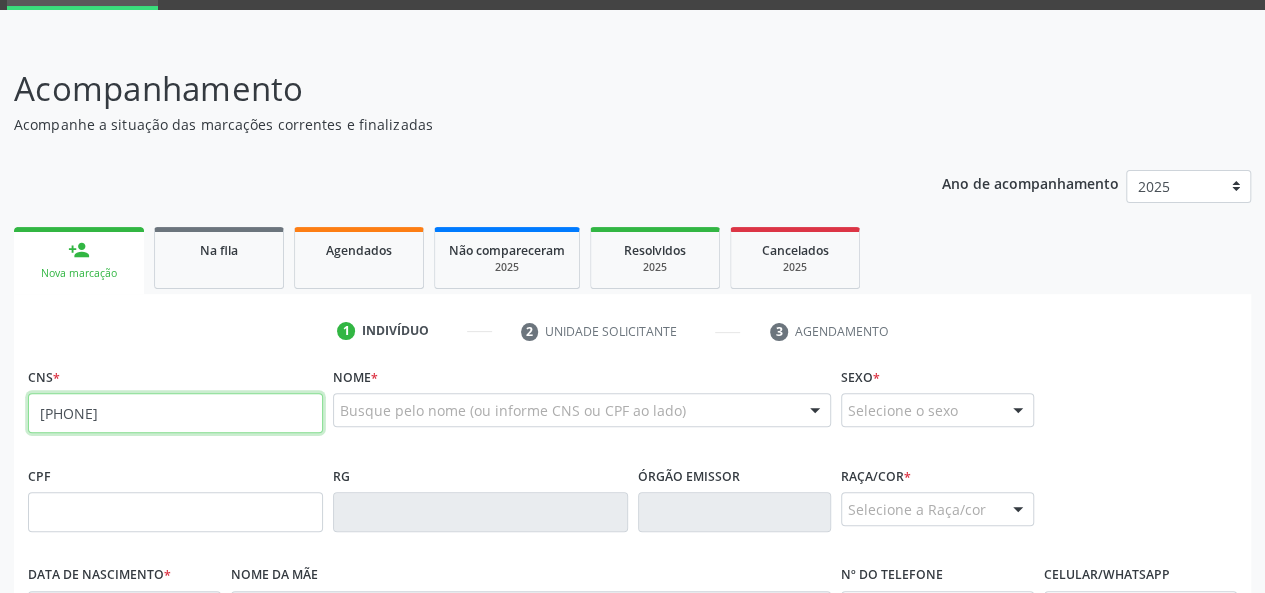 type on "[PHONE]" 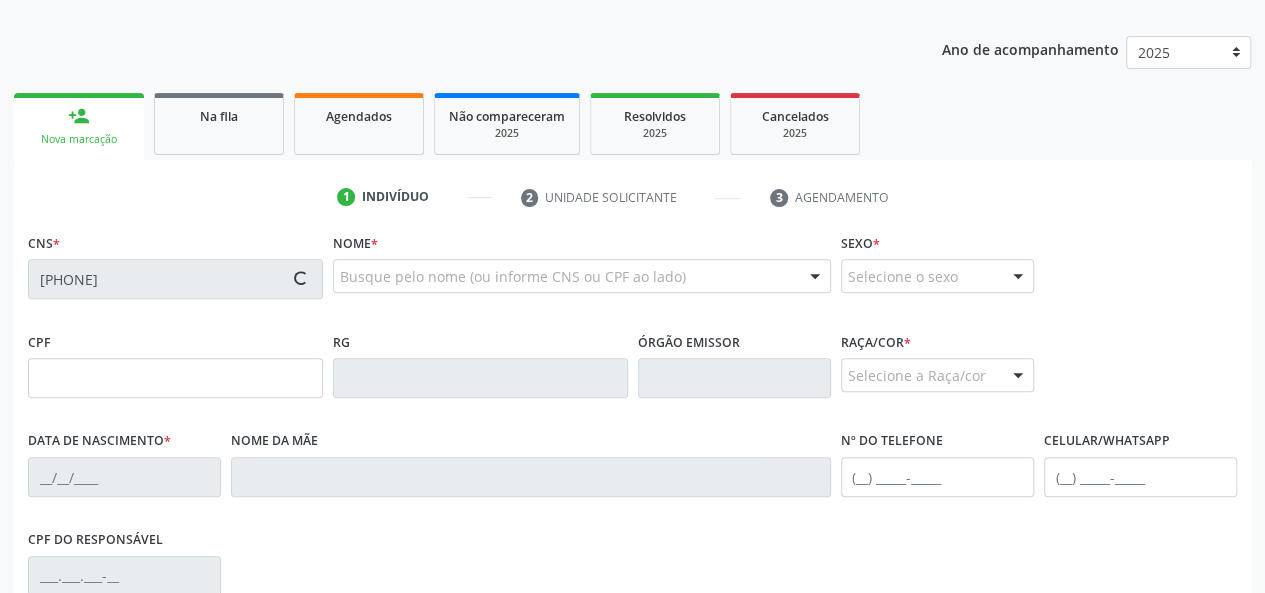 type on "[DATE]" 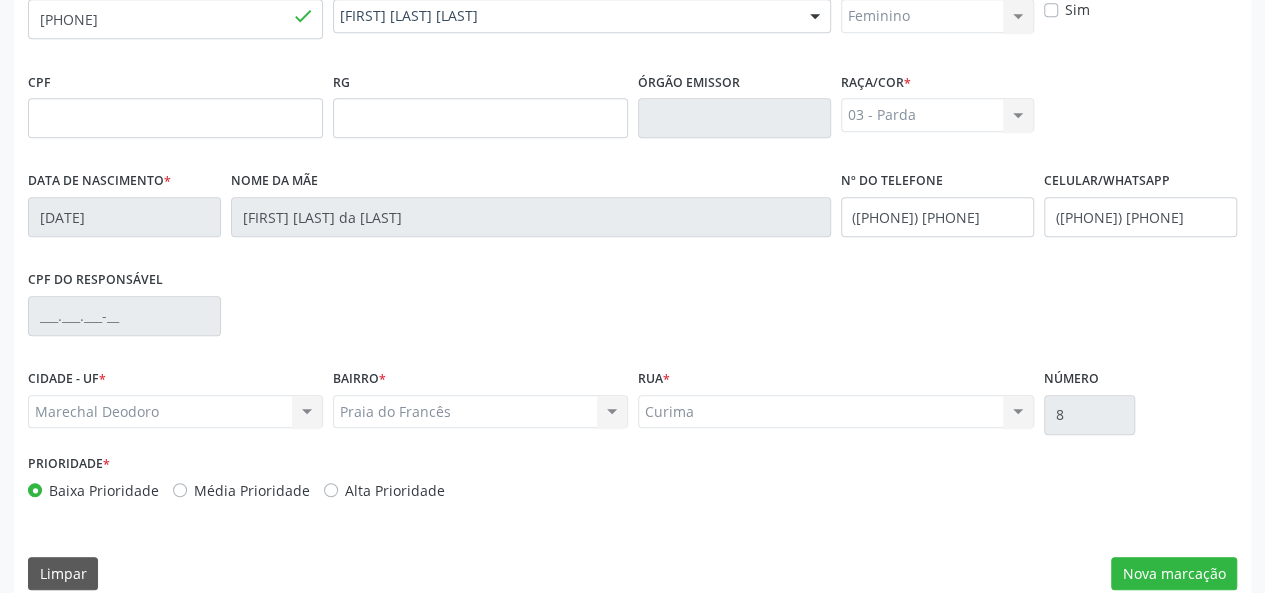 scroll, scrollTop: 518, scrollLeft: 0, axis: vertical 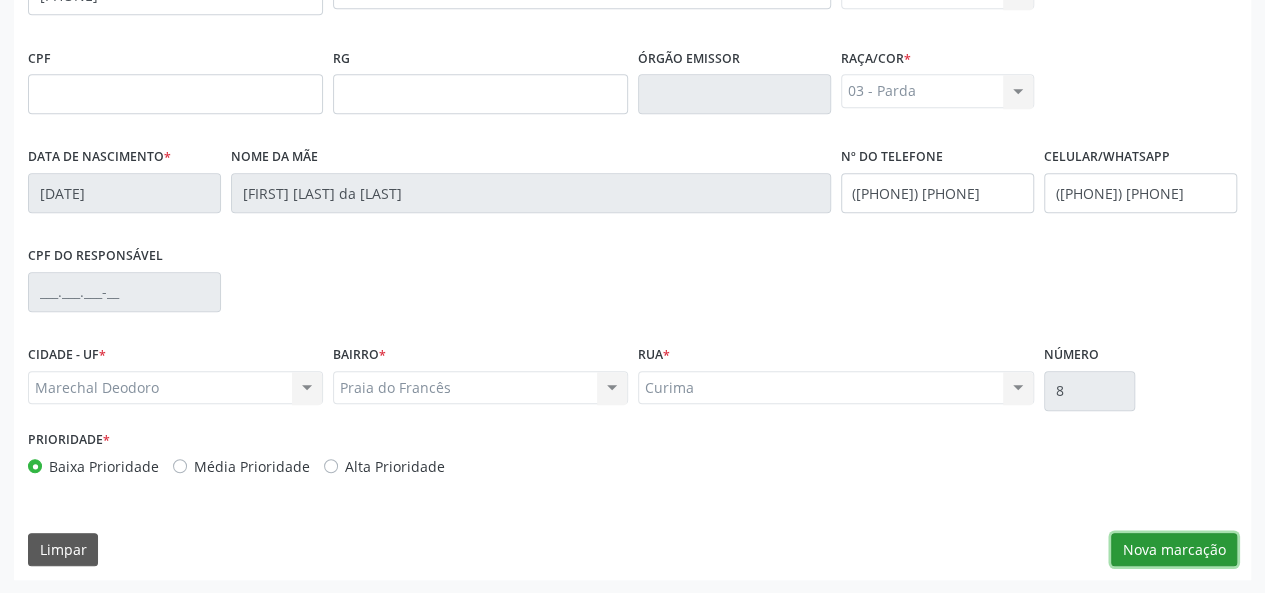 click on "Nova marcação" at bounding box center [1174, 550] 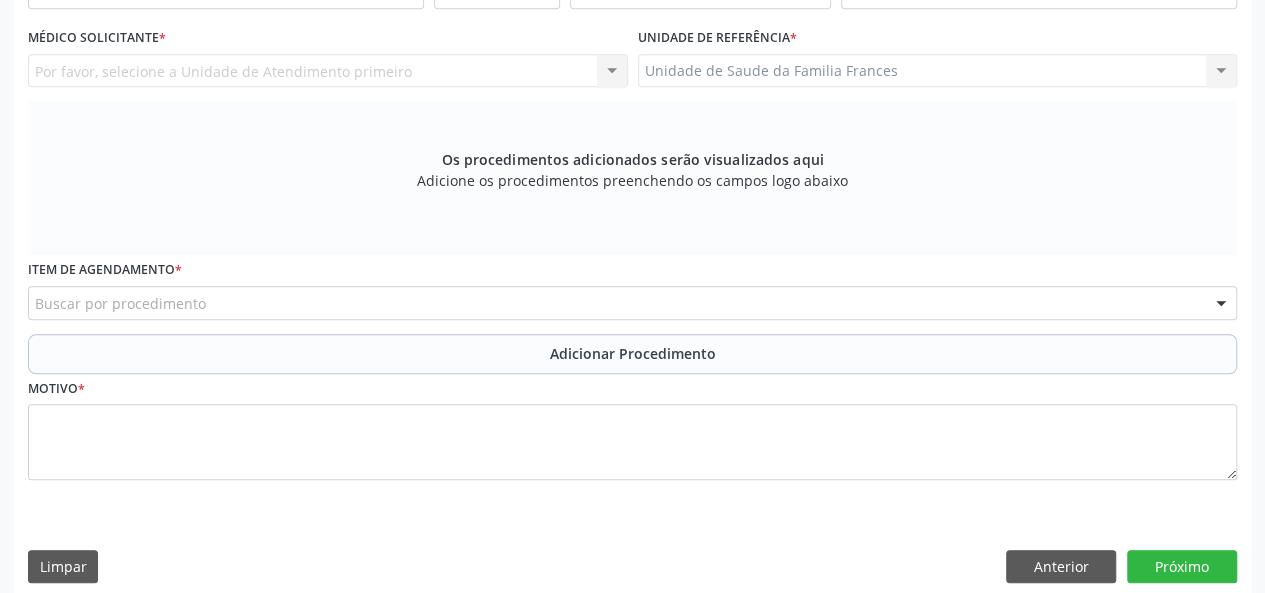click on "Por favor, selecione a Unidade de Atendimento primeiro
Nenhum resultado encontrado para: "   "
Não há nenhuma opção para ser exibida." at bounding box center (328, 71) 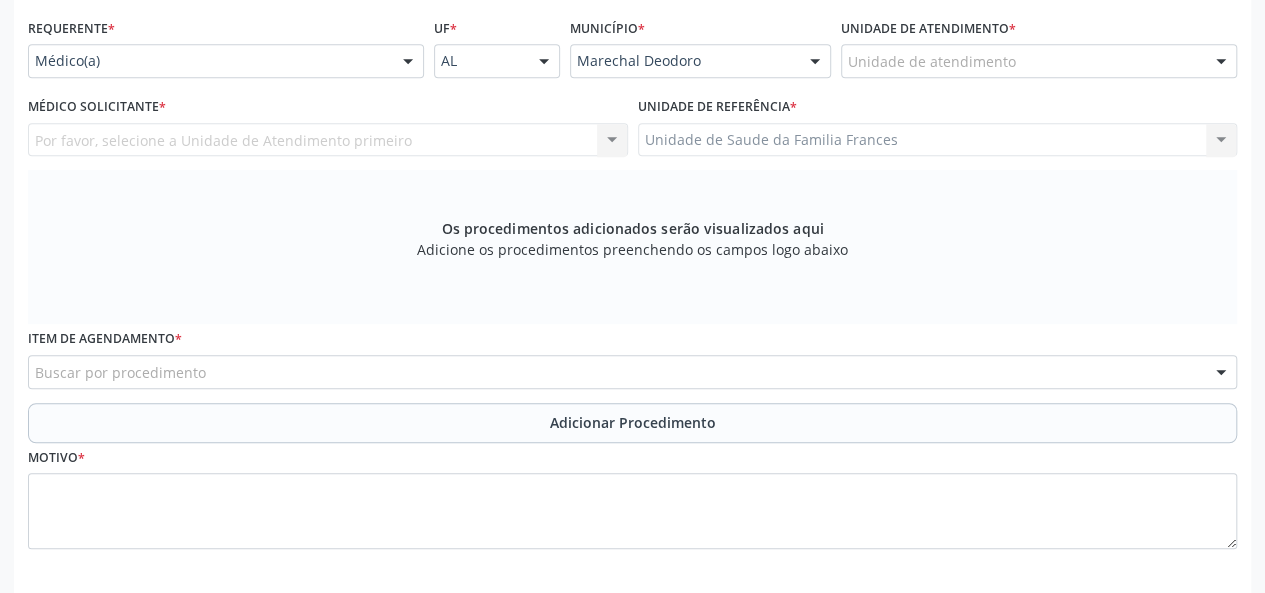 scroll, scrollTop: 418, scrollLeft: 0, axis: vertical 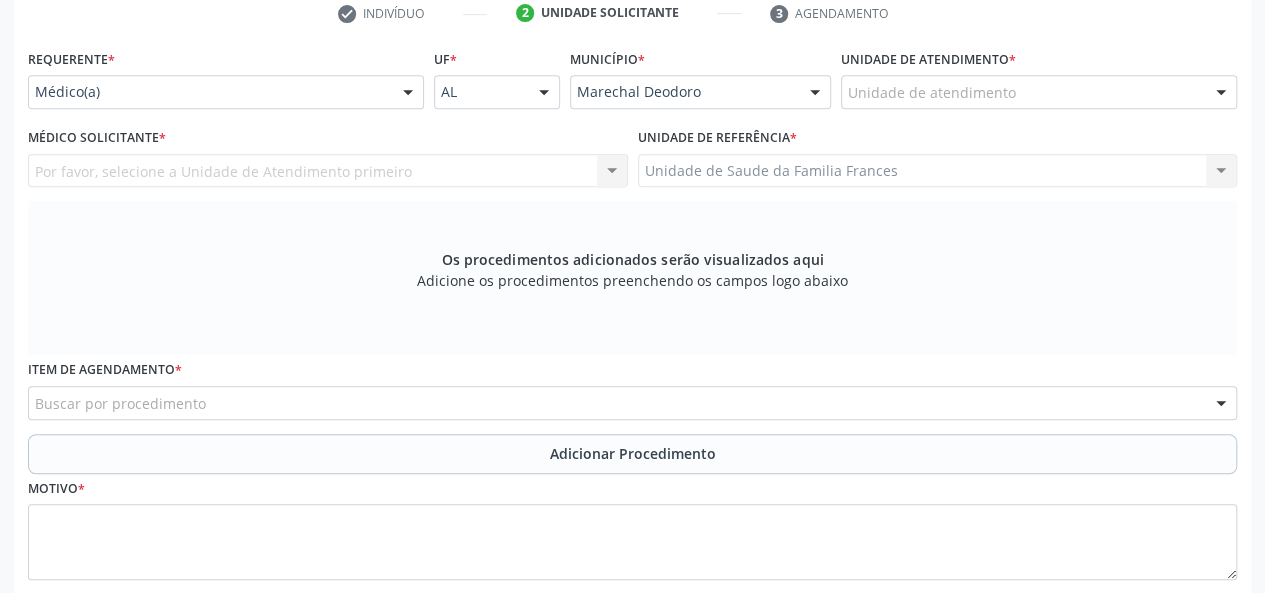 click on "Médico(a)" at bounding box center (226, 92) 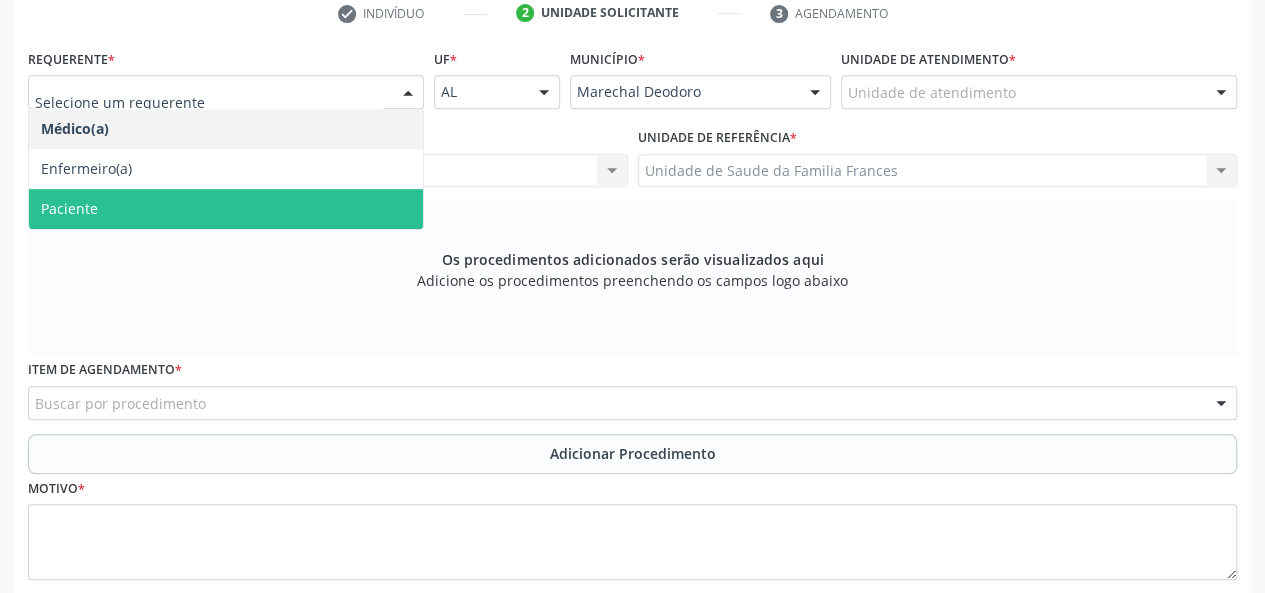 click on "Paciente" at bounding box center [226, 209] 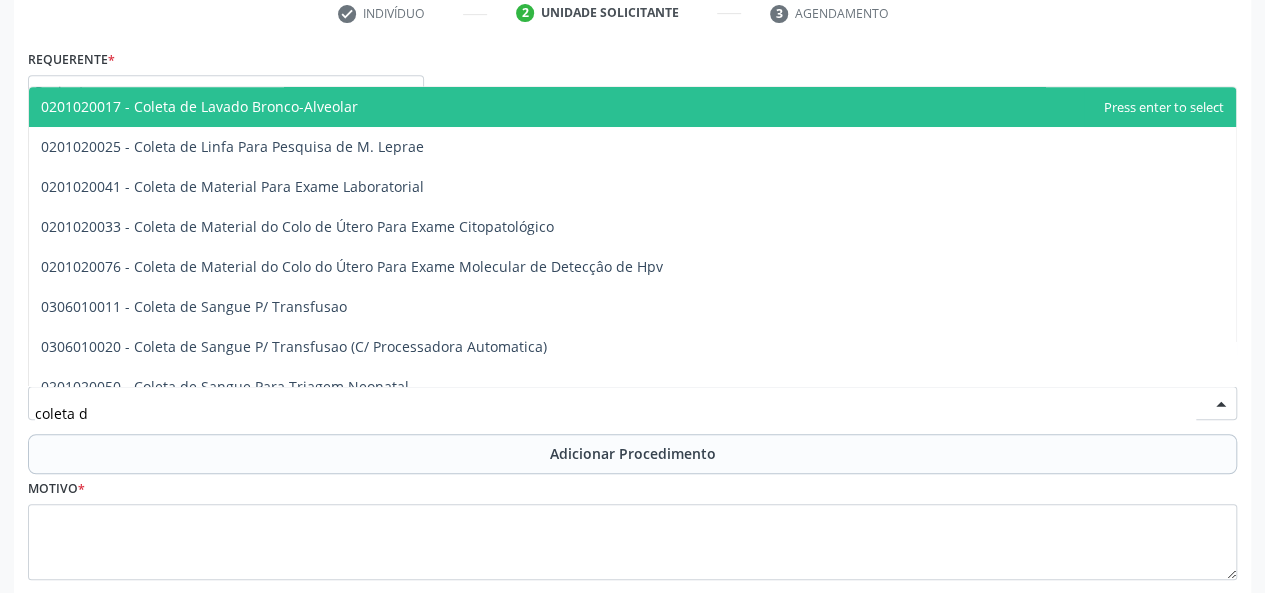 type on "coleta de" 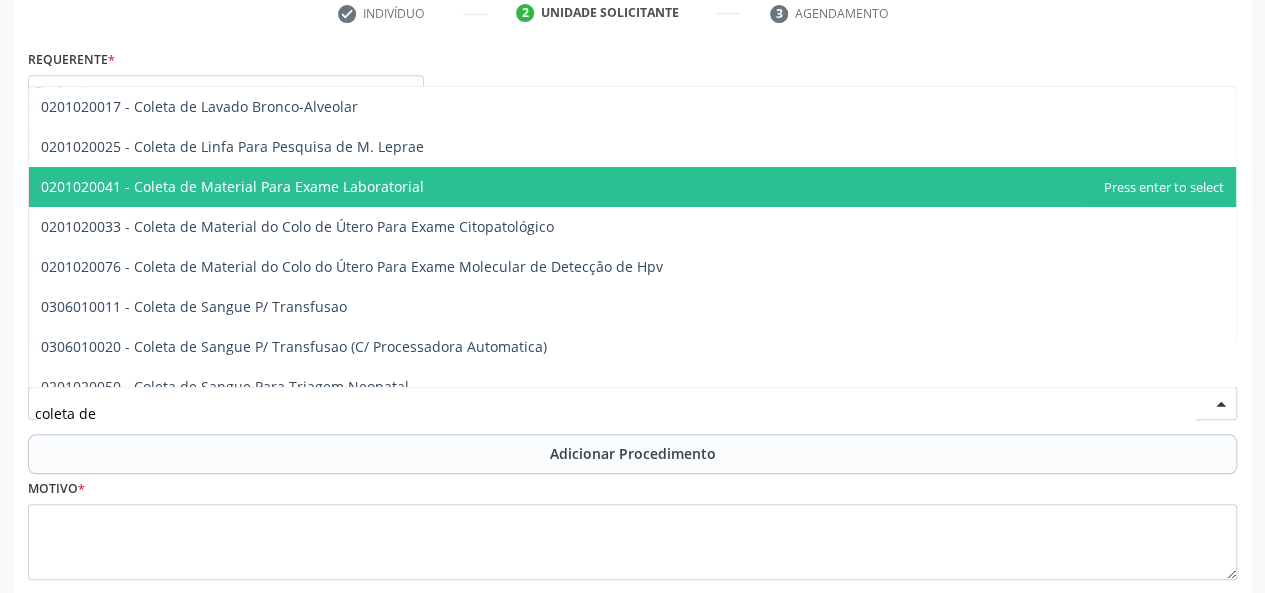 click on "0201020041 - Coleta de Material Para Exame Laboratorial" at bounding box center (632, 187) 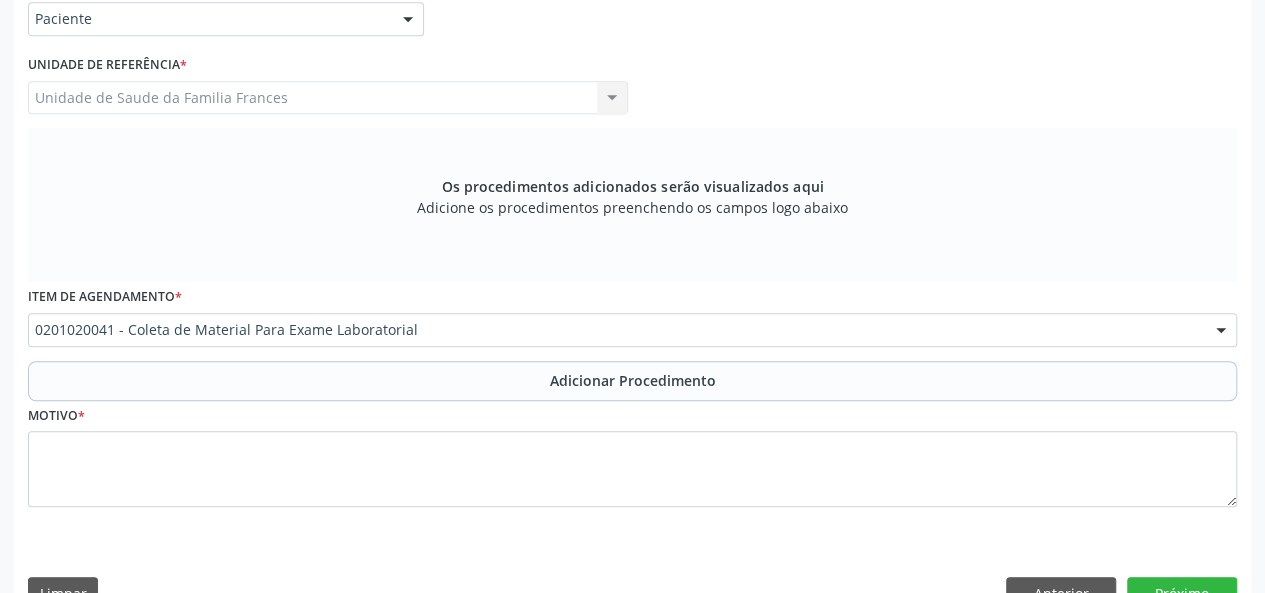 scroll, scrollTop: 518, scrollLeft: 0, axis: vertical 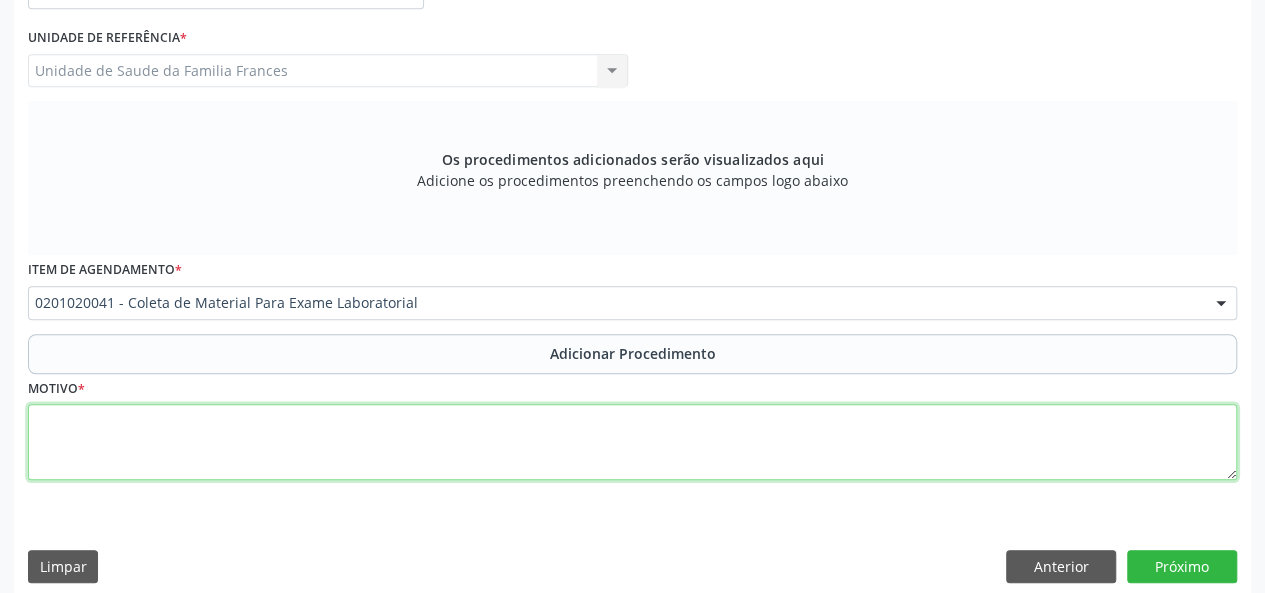 click at bounding box center (632, 442) 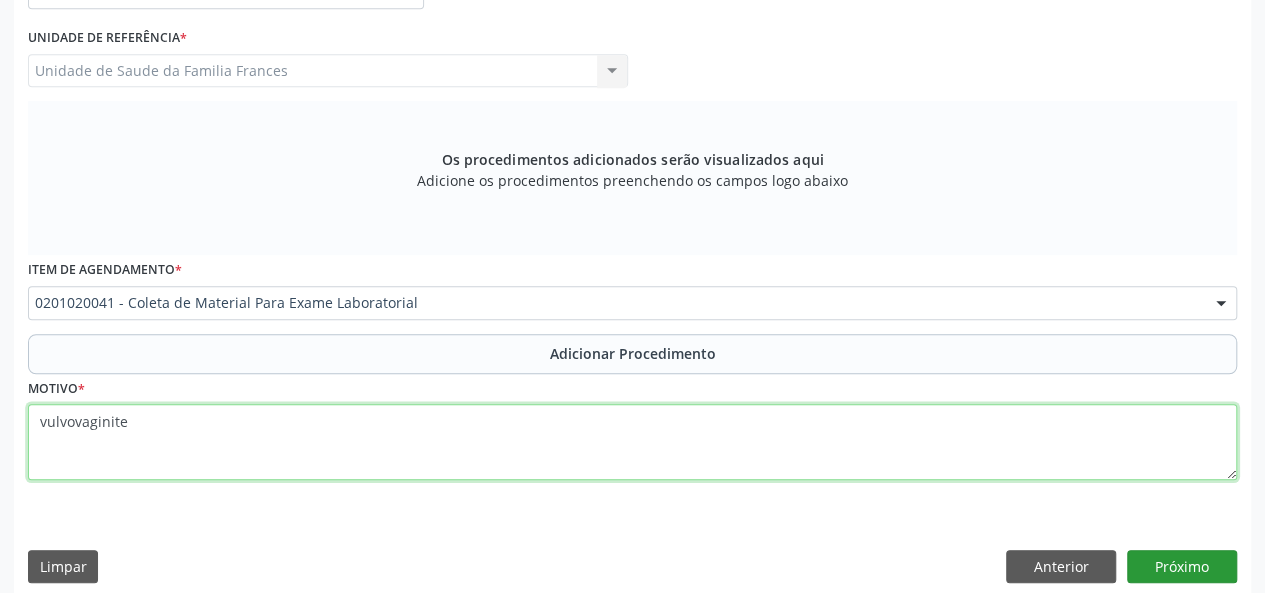 type on "vulvovaginite" 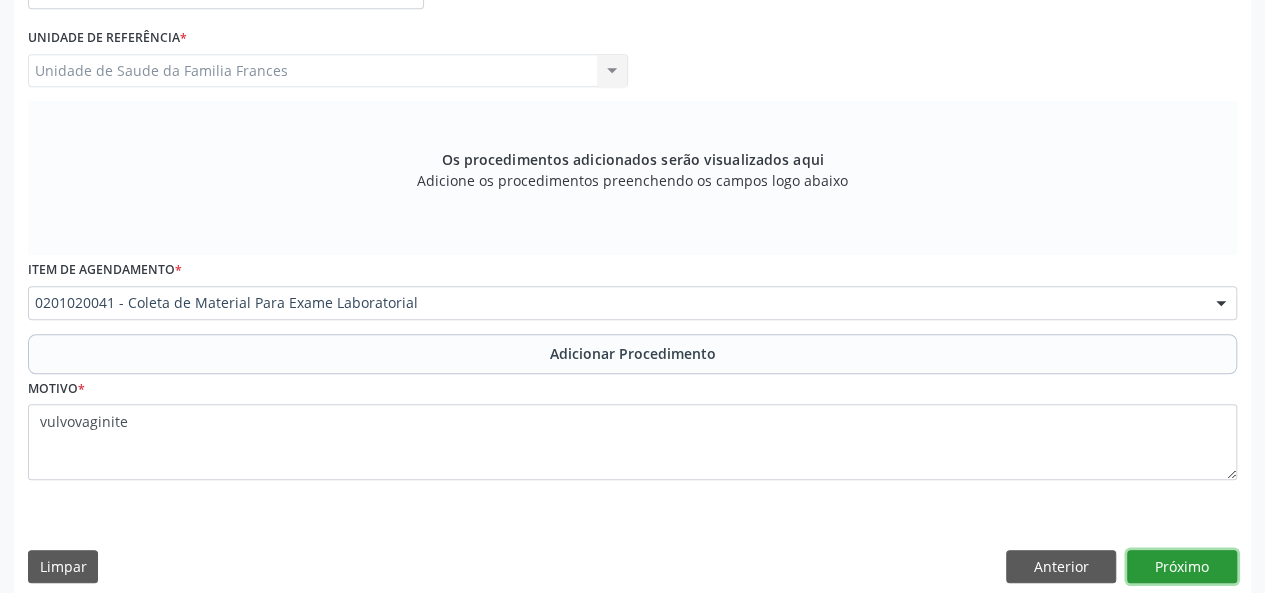 click on "Próximo" at bounding box center [1182, 567] 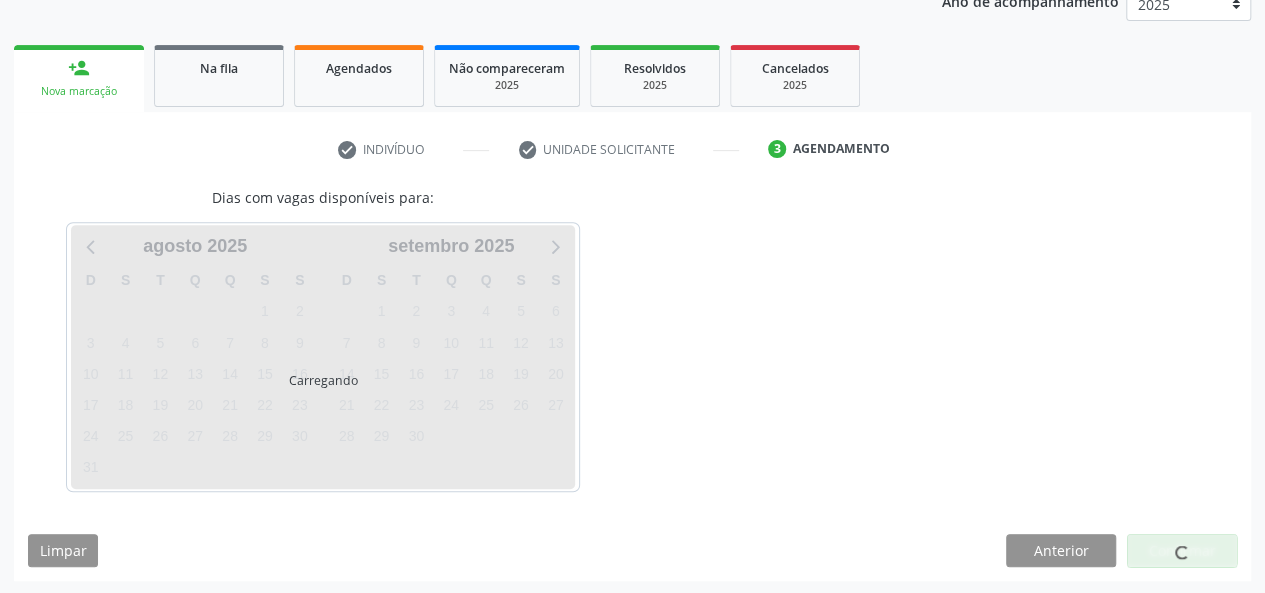 scroll, scrollTop: 340, scrollLeft: 0, axis: vertical 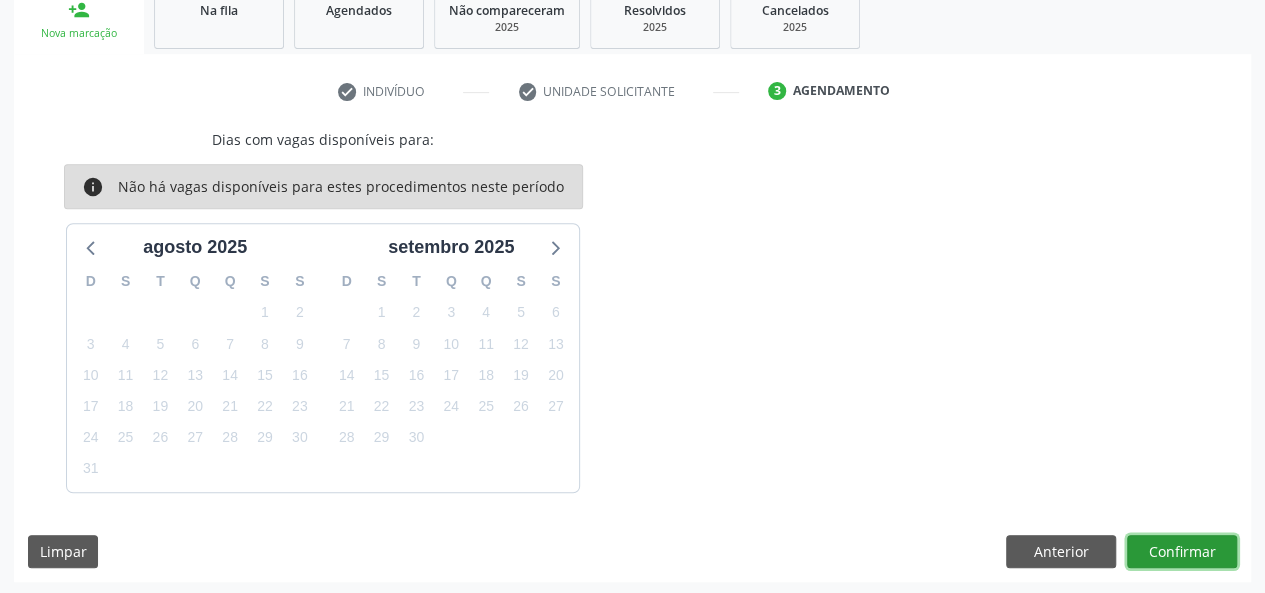 click on "Confirmar" at bounding box center (1182, 552) 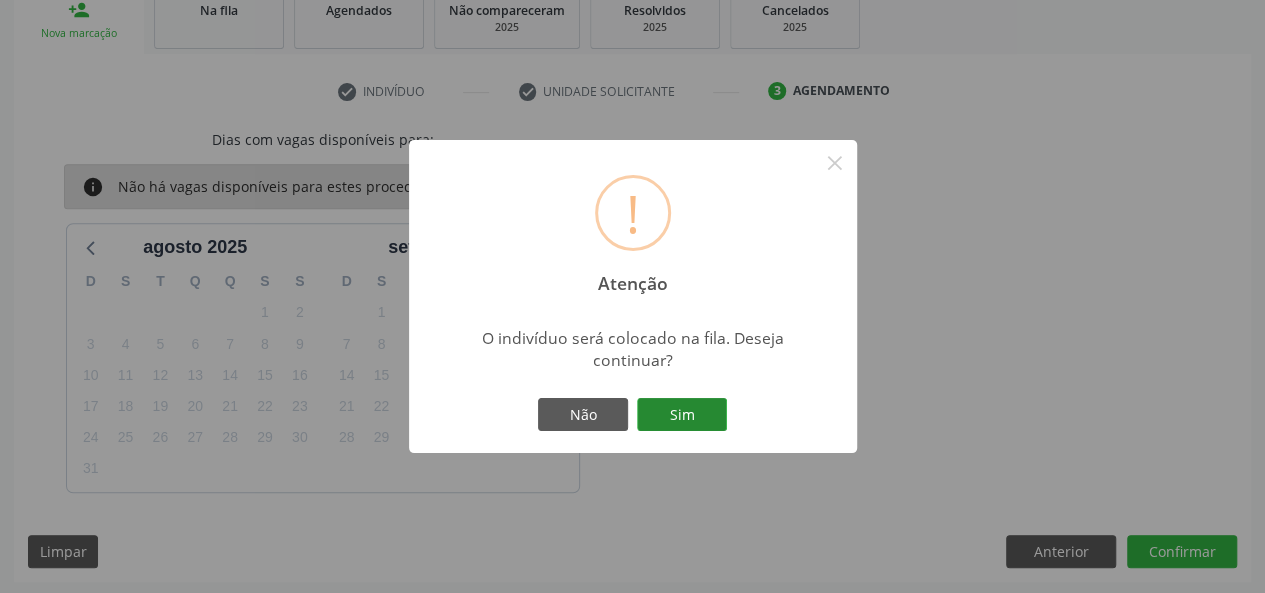 click on "Sim" at bounding box center [682, 415] 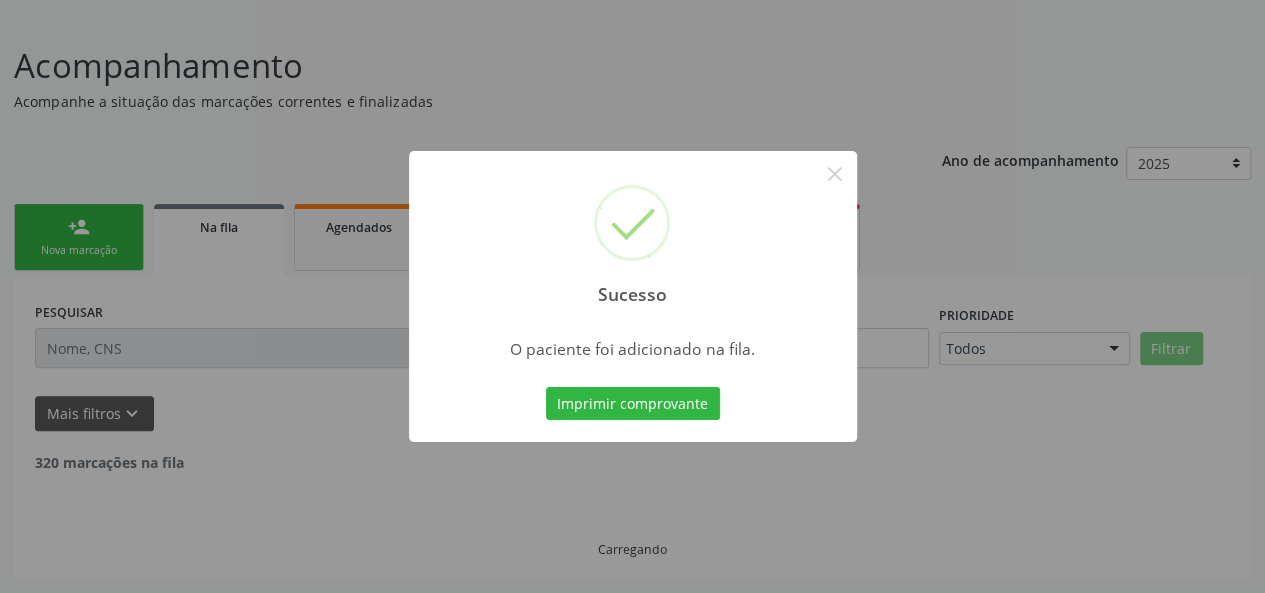 scroll, scrollTop: 100, scrollLeft: 0, axis: vertical 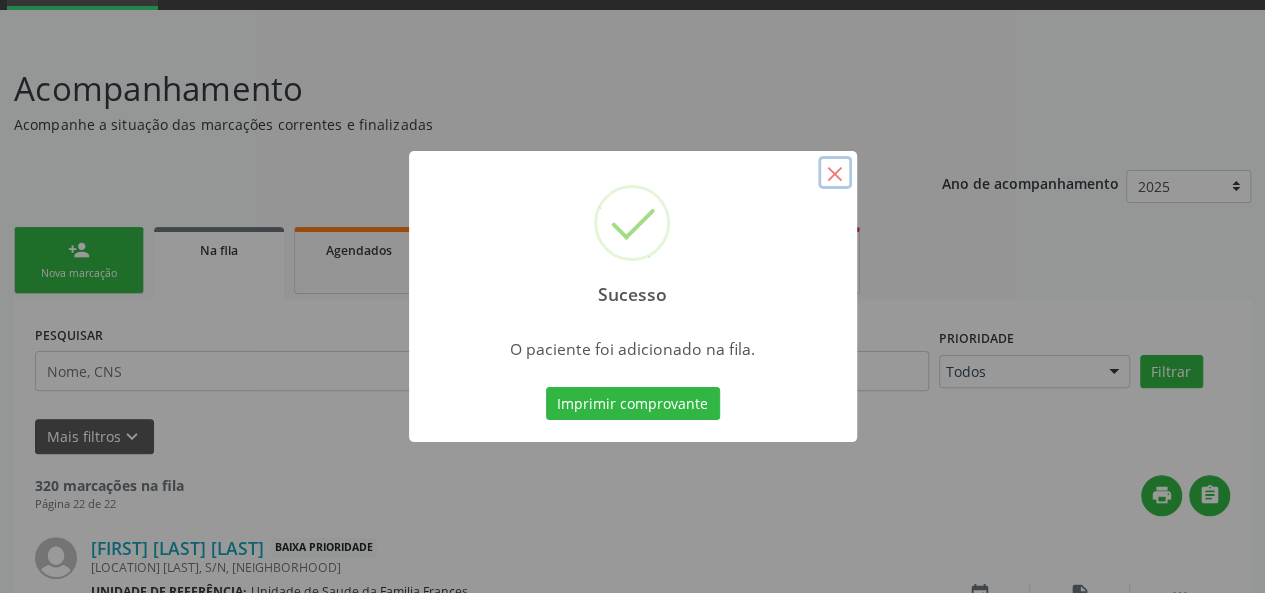 click on "×" at bounding box center [835, 173] 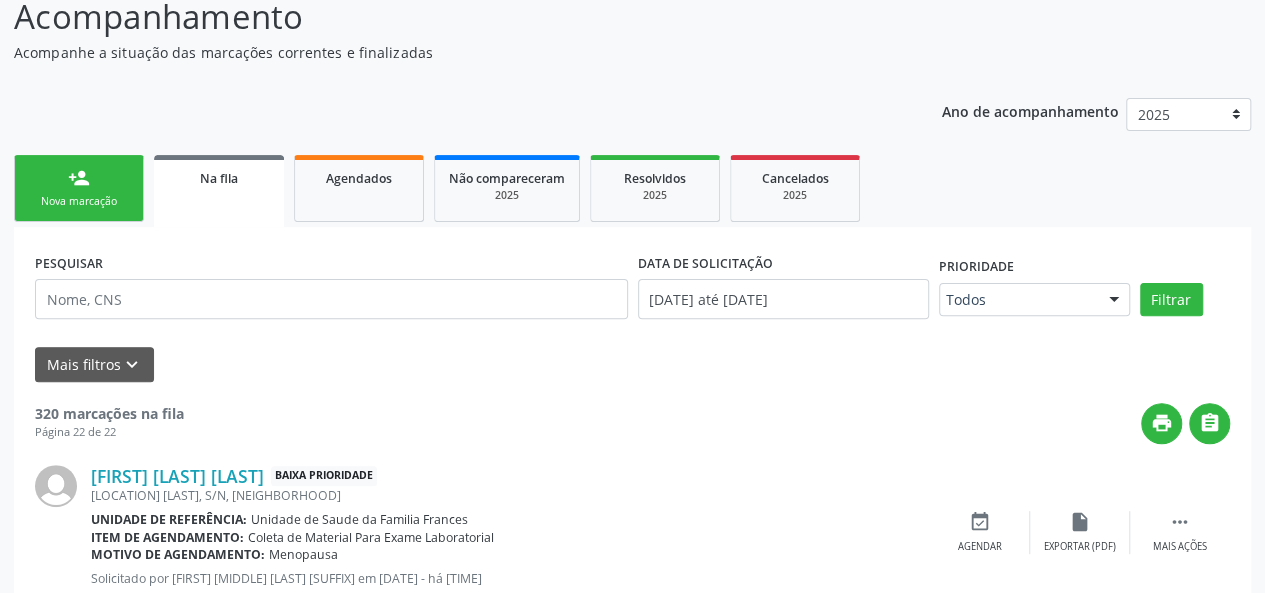 scroll, scrollTop: 200, scrollLeft: 0, axis: vertical 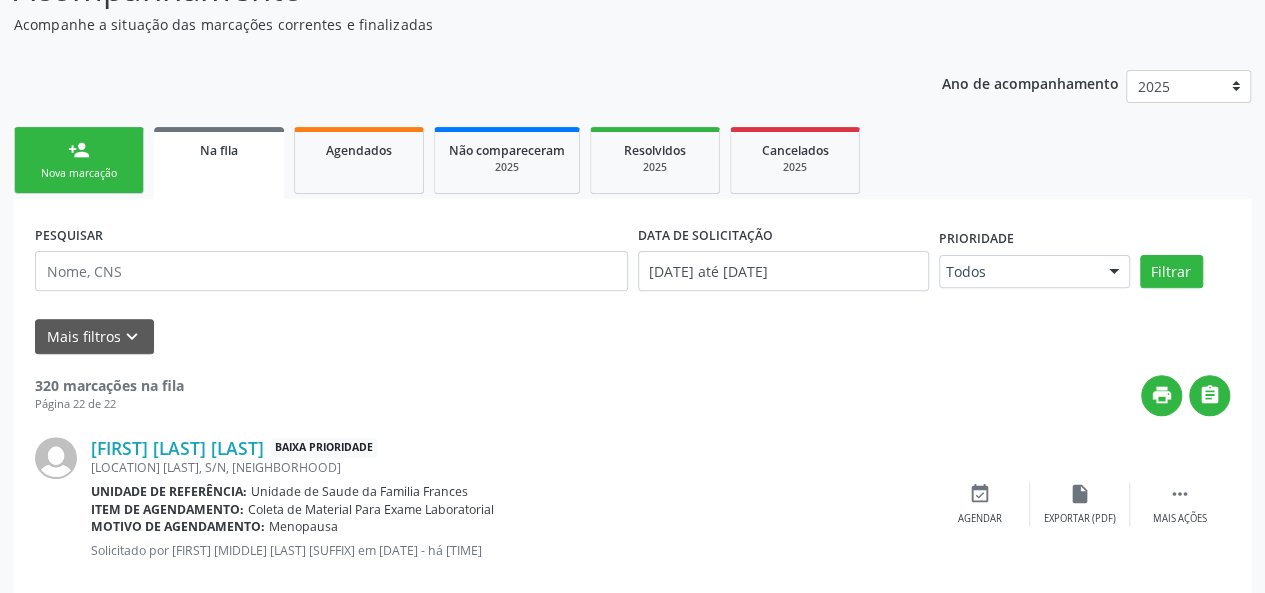 click on "Nova marcação" at bounding box center [79, 173] 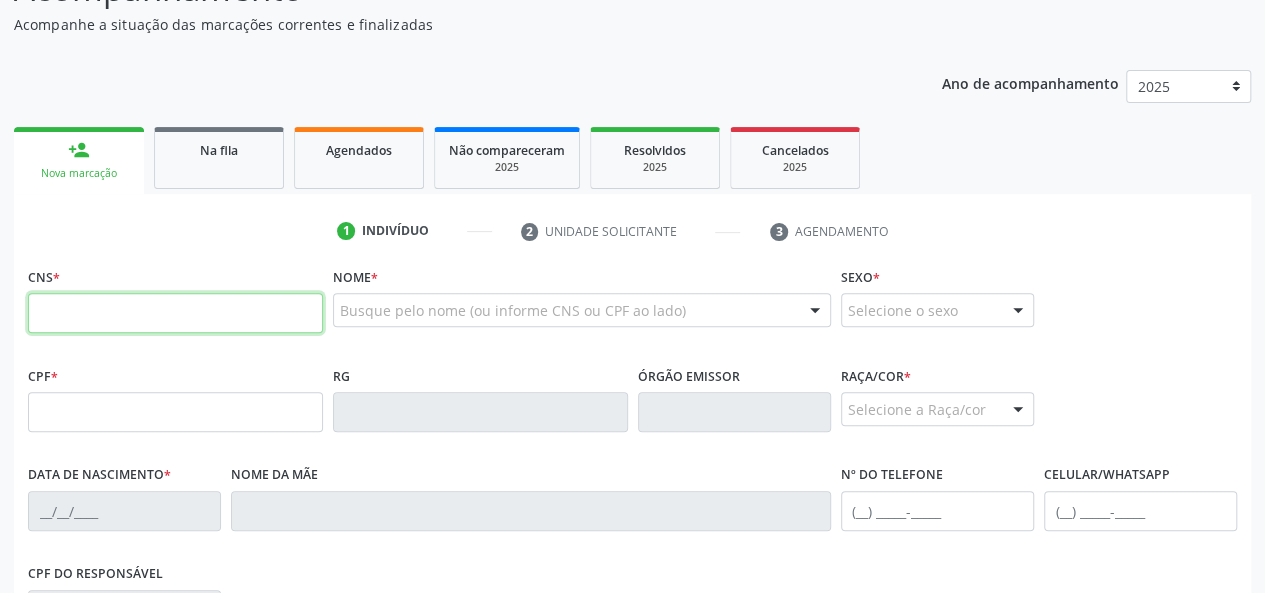 click at bounding box center [175, 313] 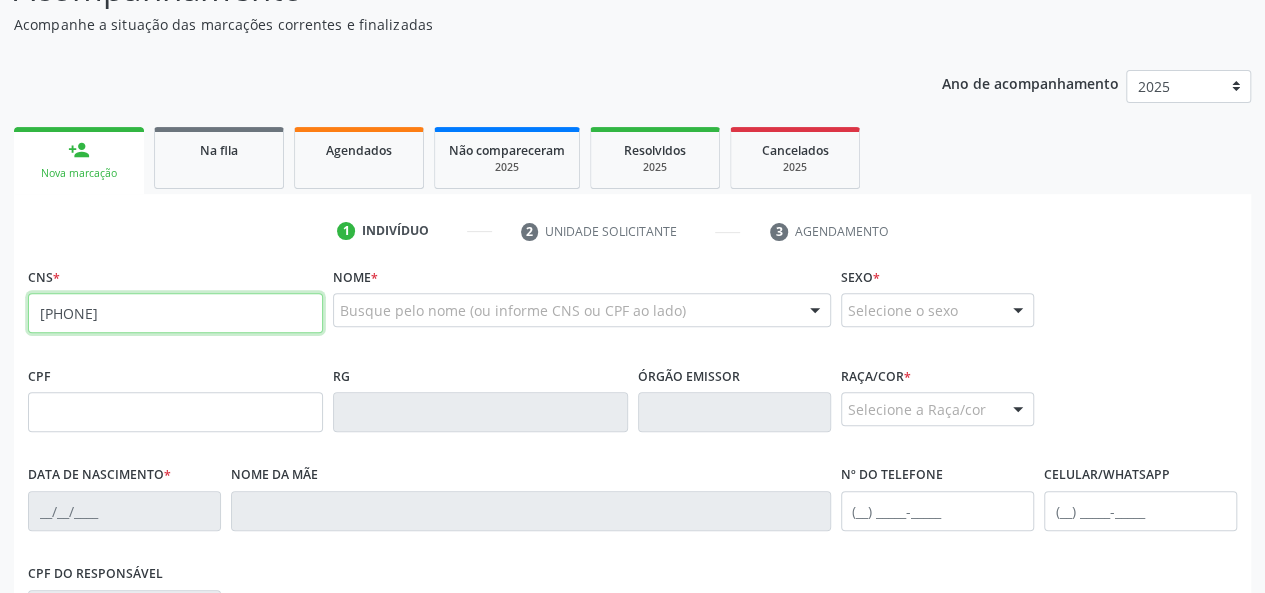 type on "[PHONE]" 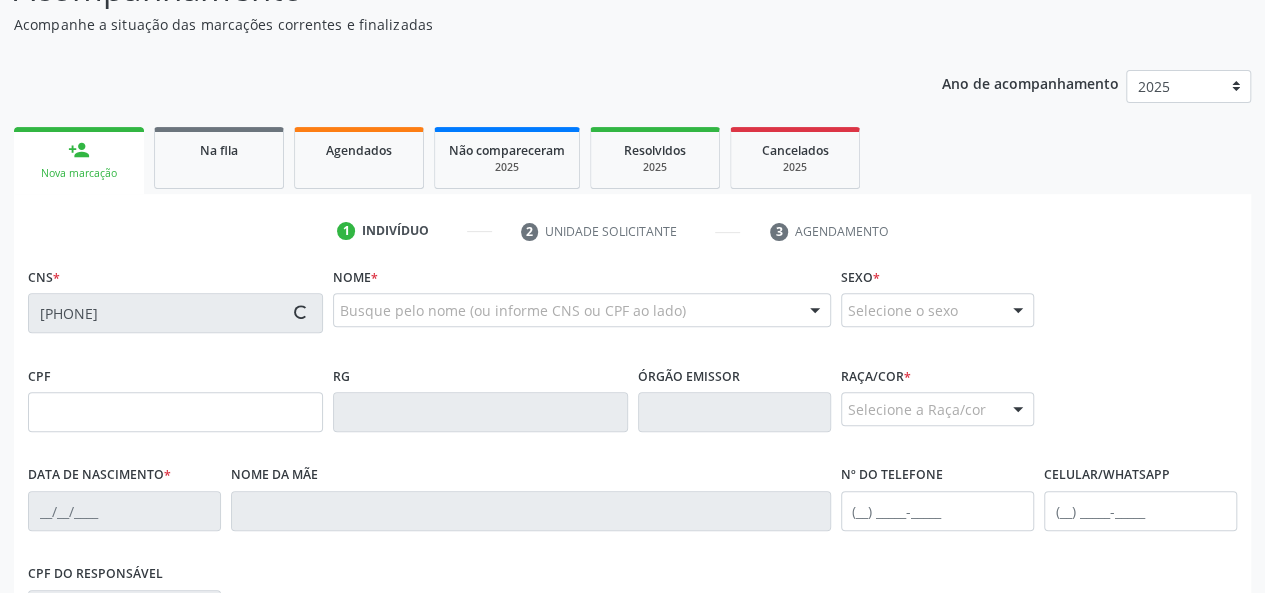 type on "[SSN]" 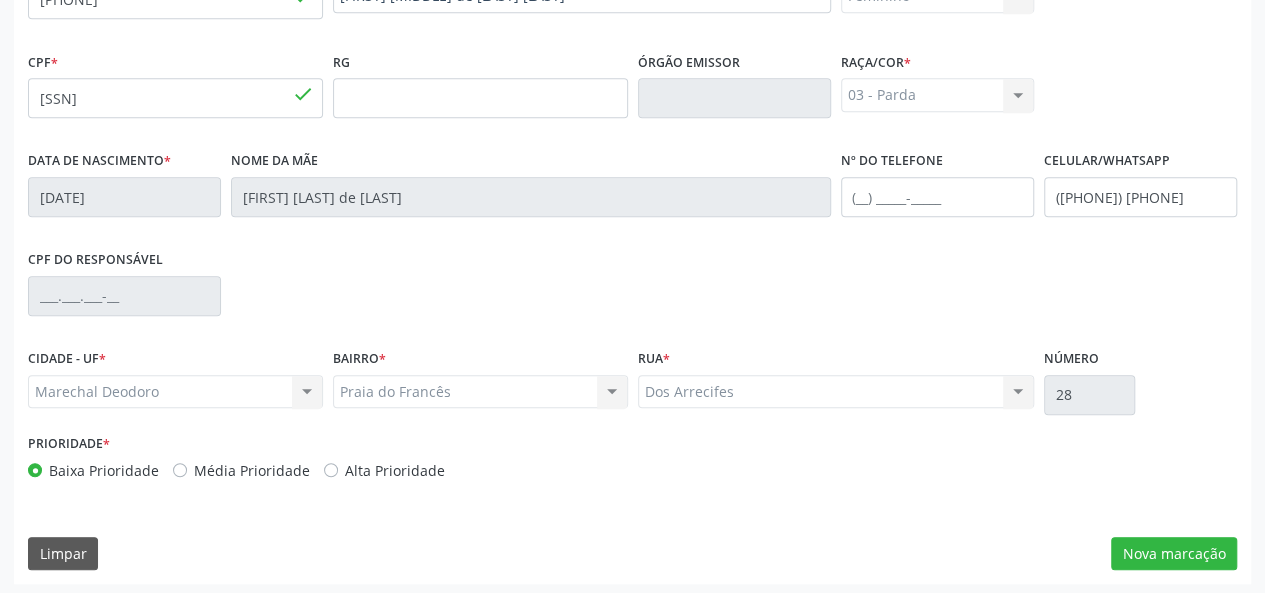 scroll, scrollTop: 518, scrollLeft: 0, axis: vertical 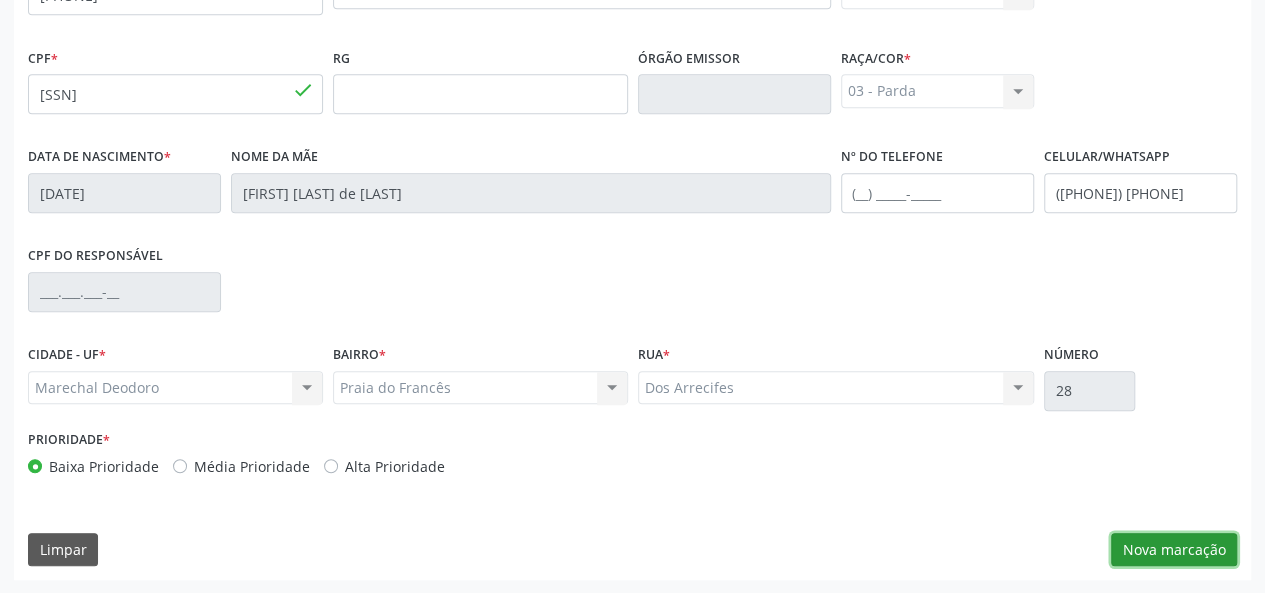 click on "Nova marcação" at bounding box center [1174, 550] 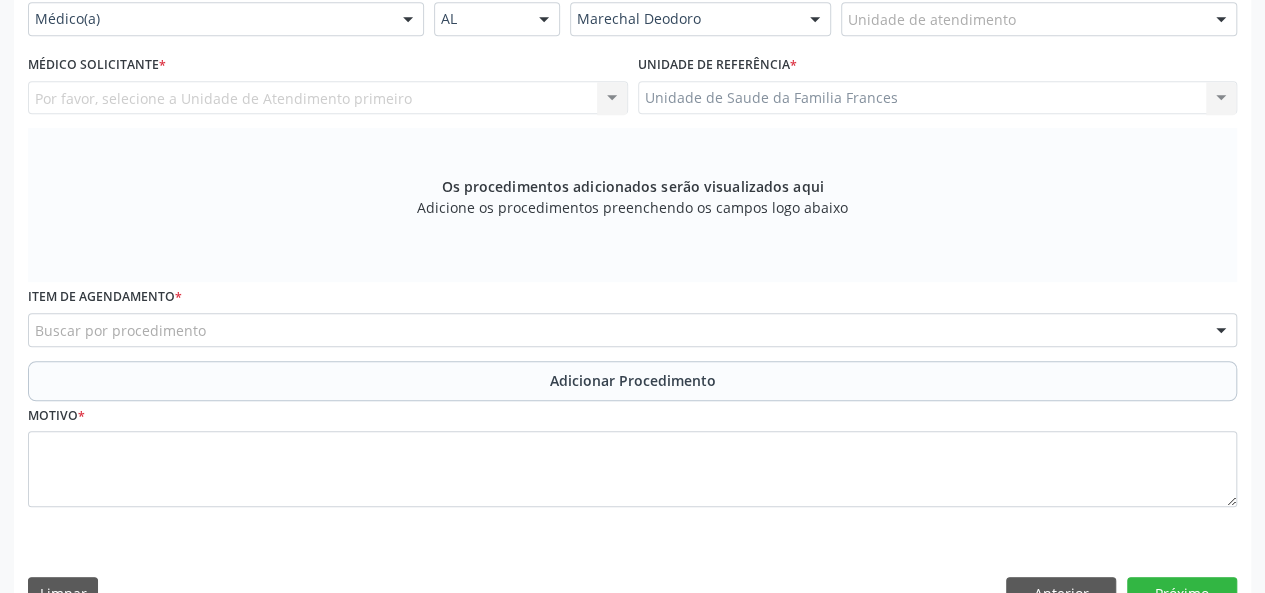 scroll, scrollTop: 118, scrollLeft: 0, axis: vertical 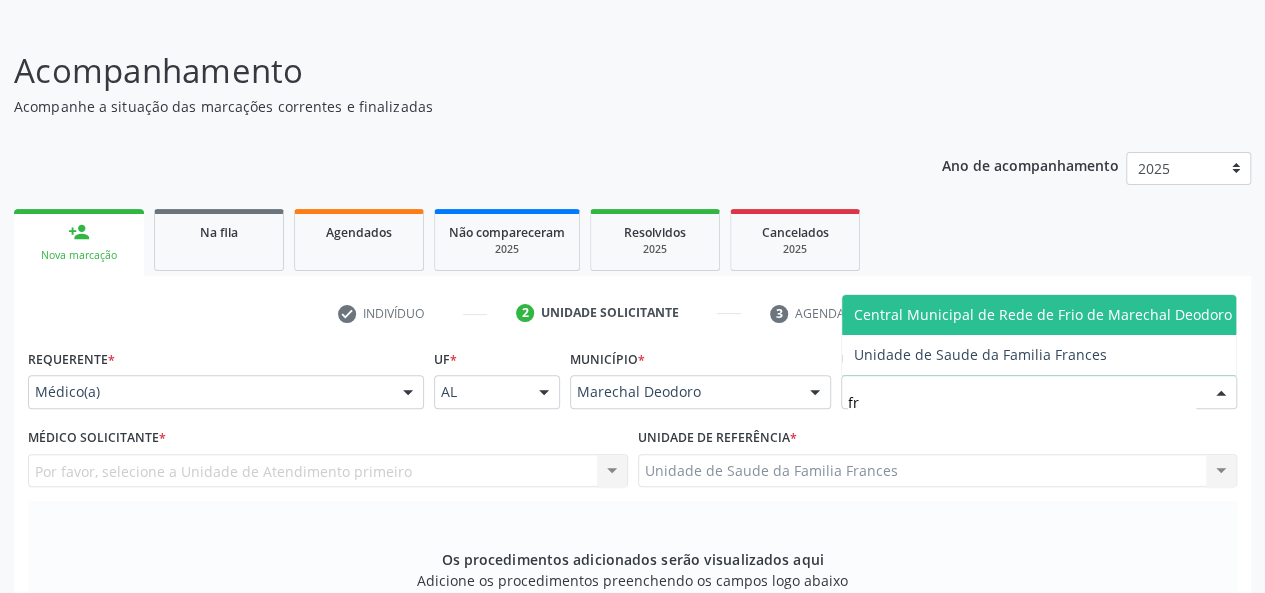 type on "fra" 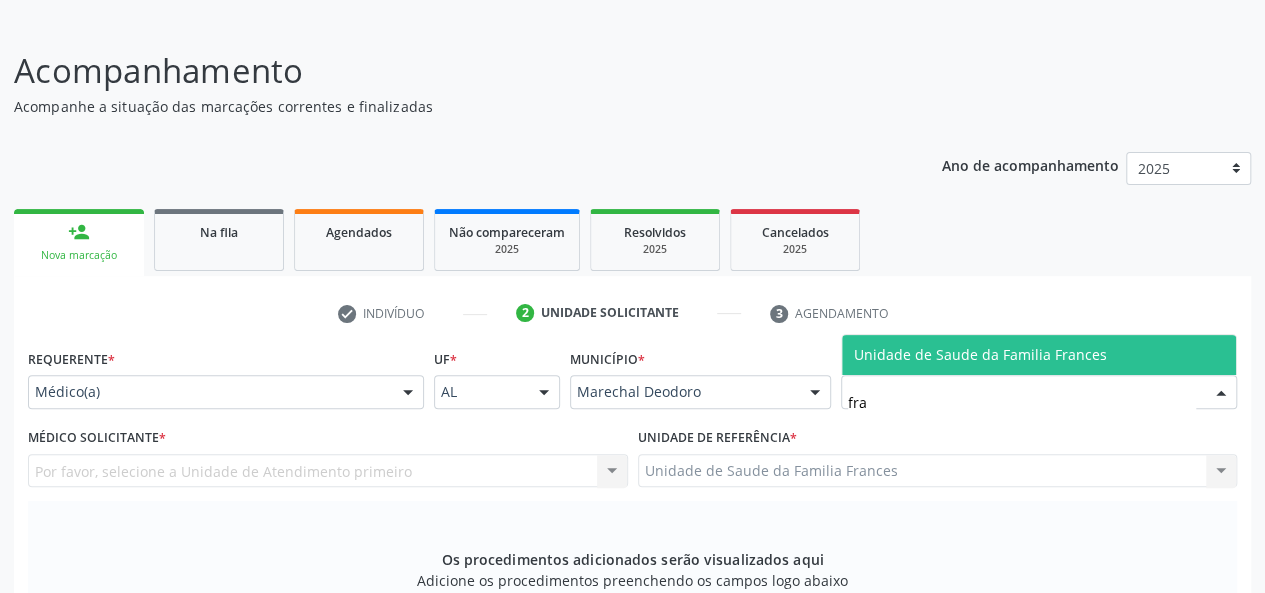 click on "Unidade de Saude da Familia Frances" at bounding box center (980, 354) 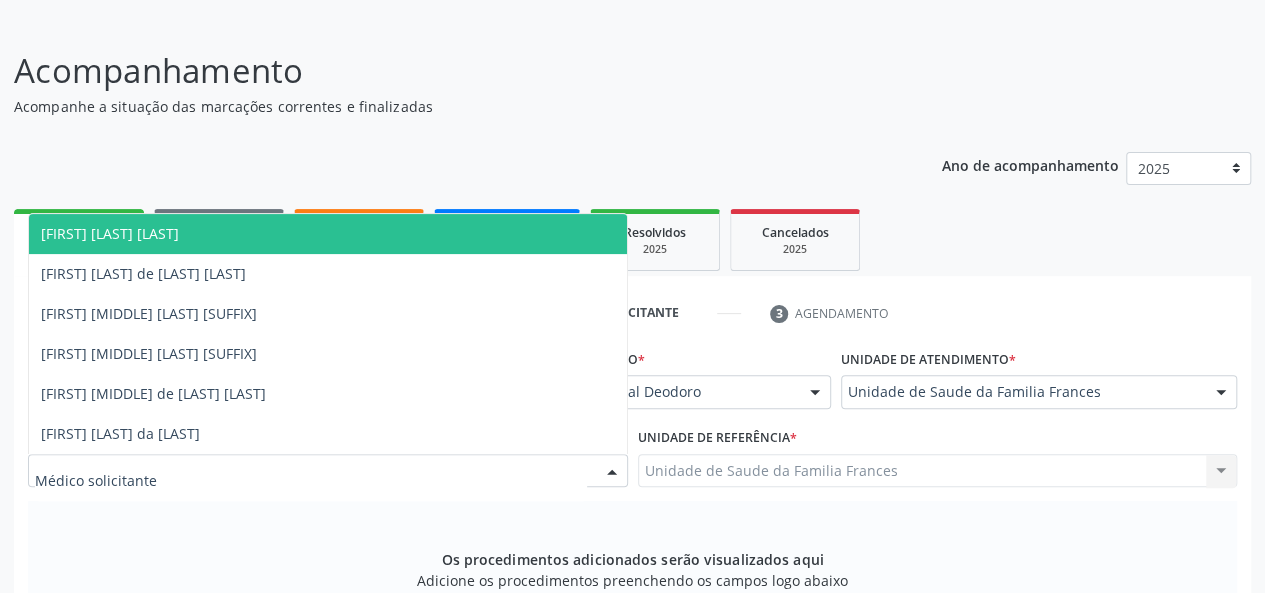 click on "[FIRST] [LAST] [LAST]" at bounding box center (110, 233) 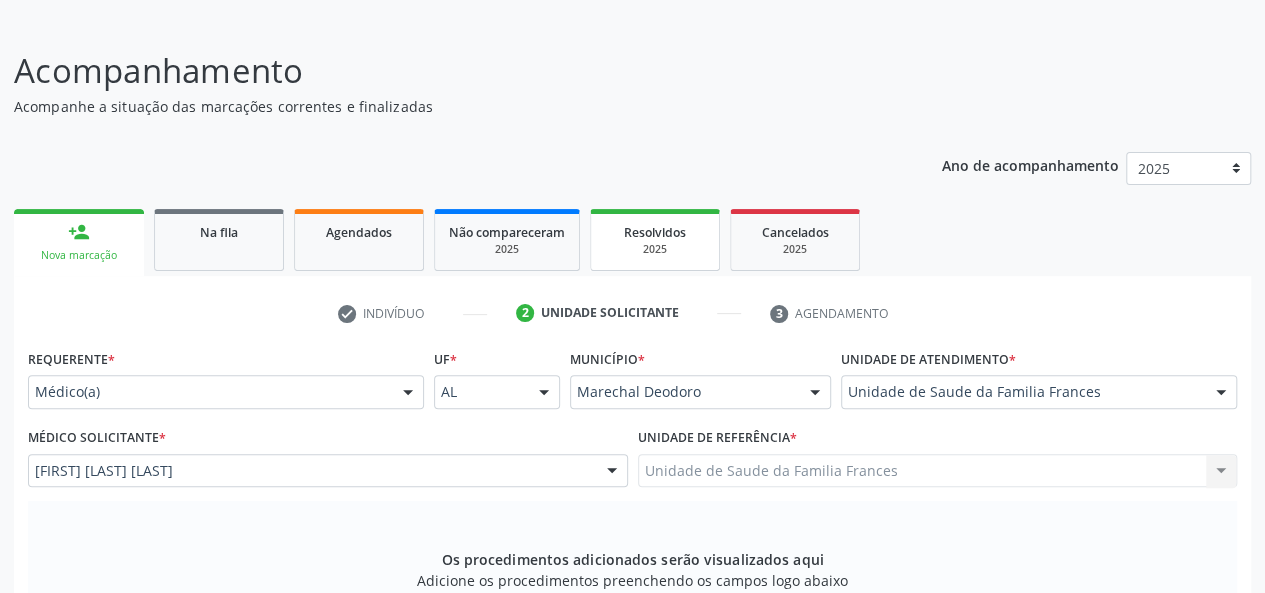 scroll, scrollTop: 418, scrollLeft: 0, axis: vertical 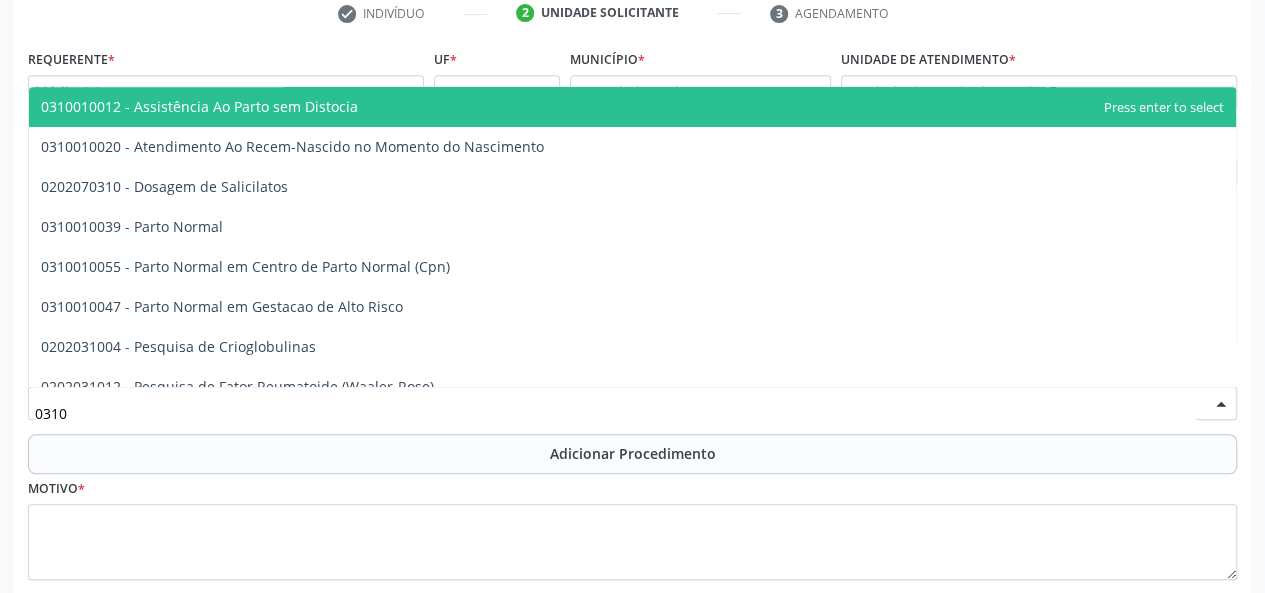 click on "0310" at bounding box center (615, 413) 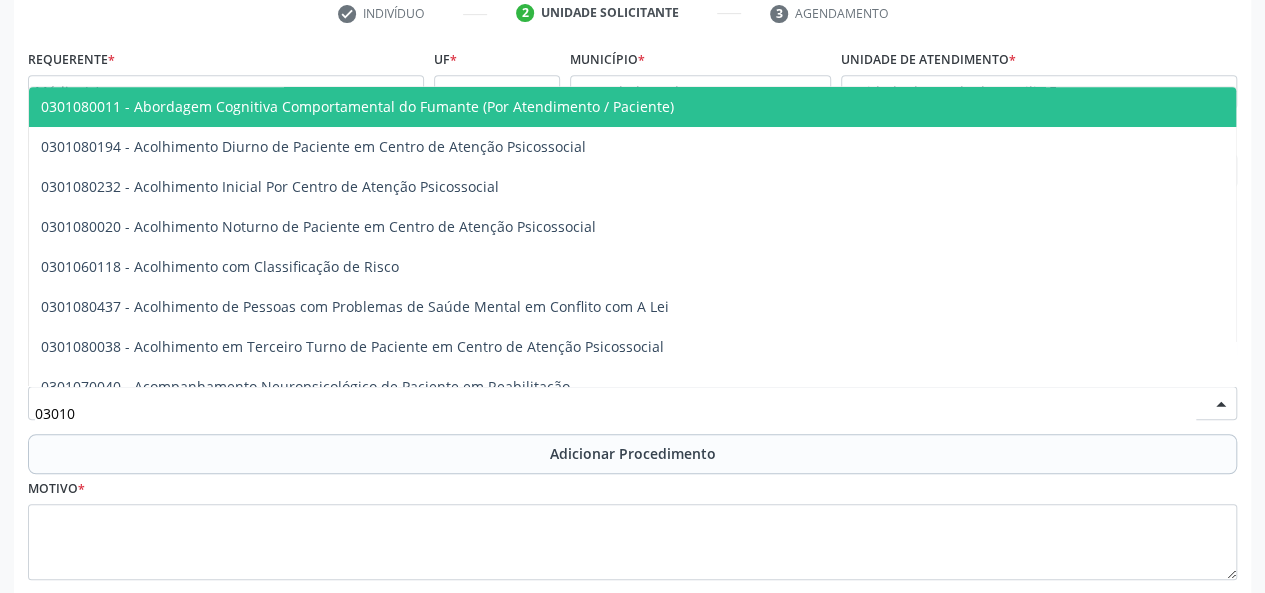 click on "03010" at bounding box center (615, 413) 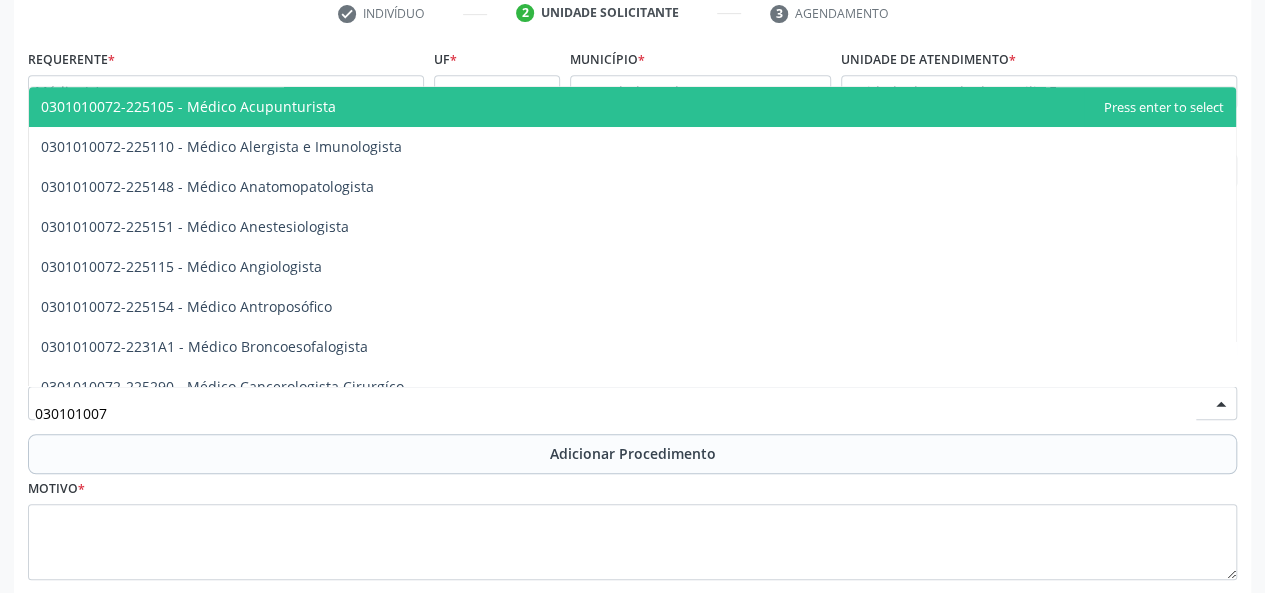 type on "0301010072" 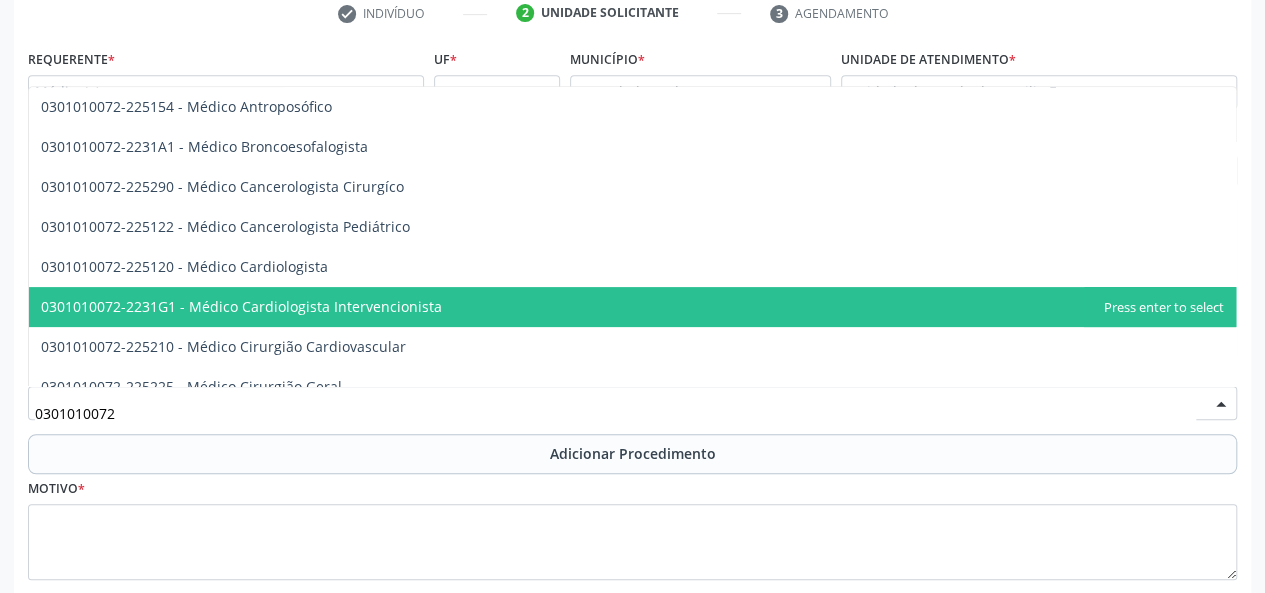 scroll, scrollTop: 300, scrollLeft: 0, axis: vertical 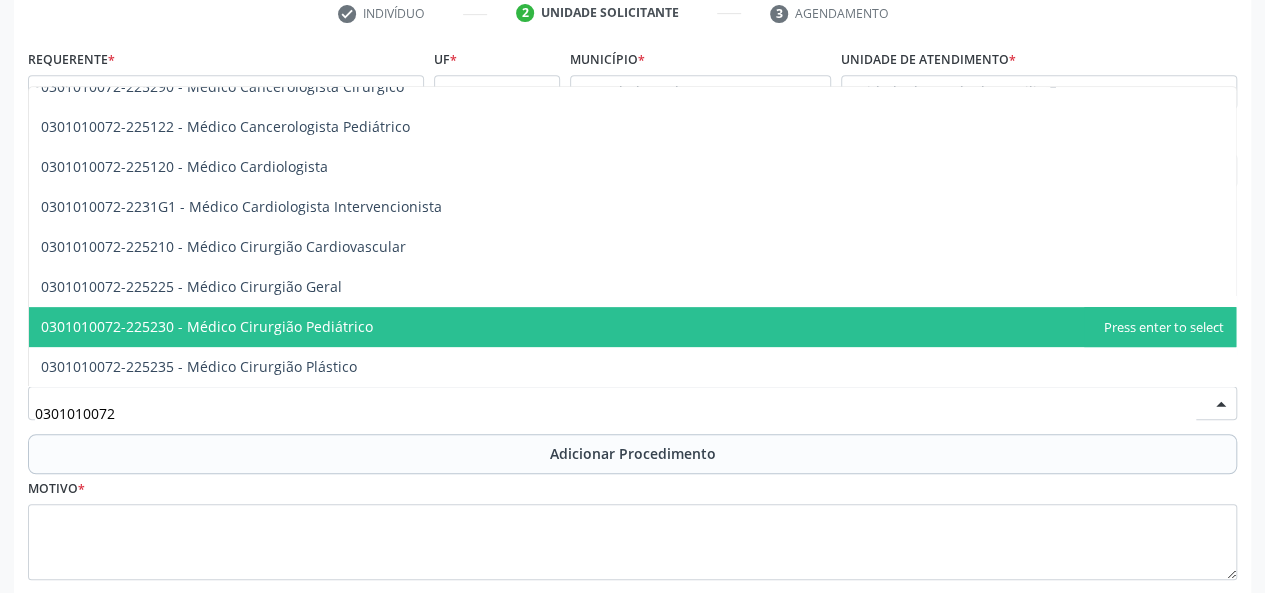 drag, startPoint x: 185, startPoint y: 293, endPoint x: 180, endPoint y: 317, distance: 24.5153 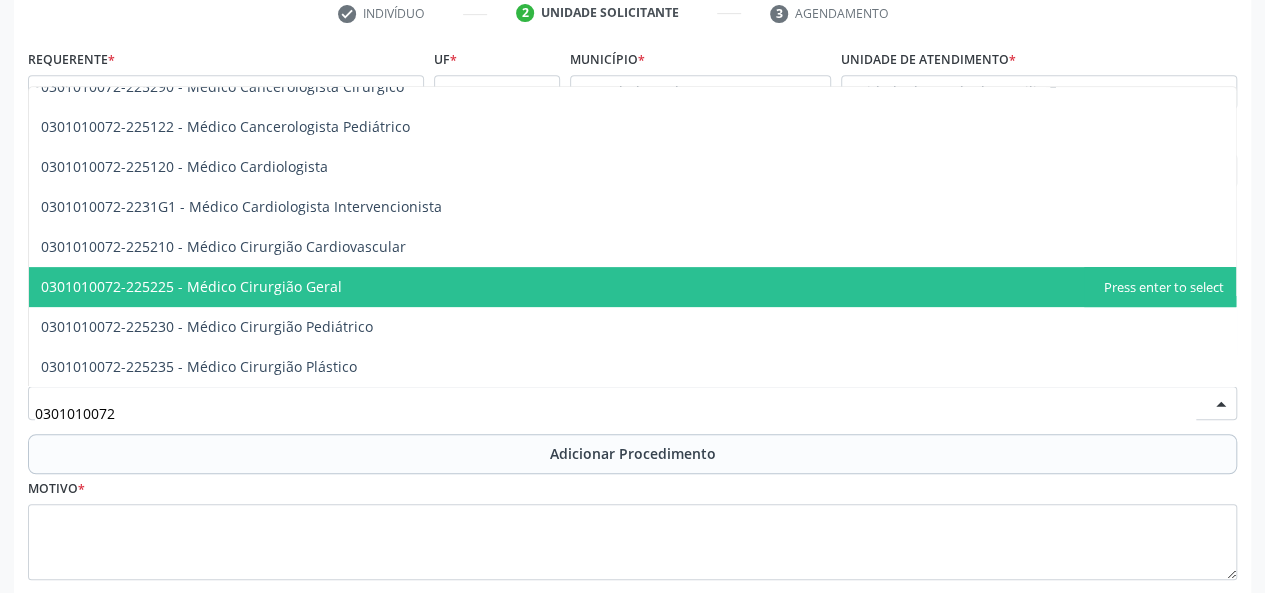 click on "0301010072-225225 - Médico Cirurgião Geral" at bounding box center [191, 286] 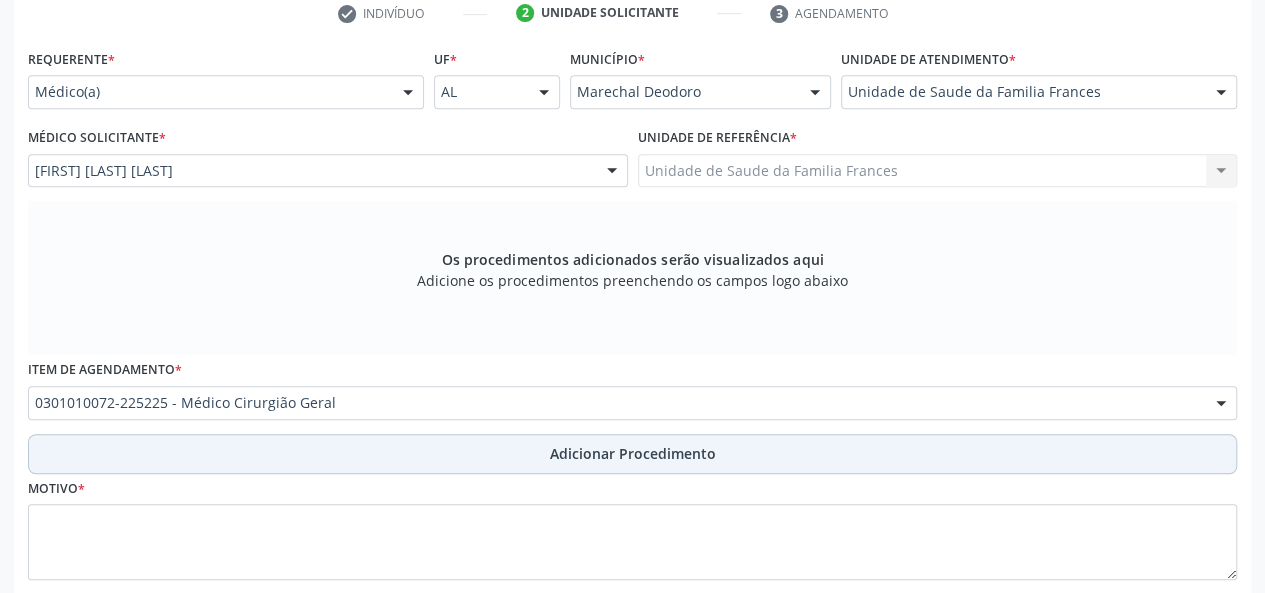 click on "Adicionar Procedimento" at bounding box center [633, 453] 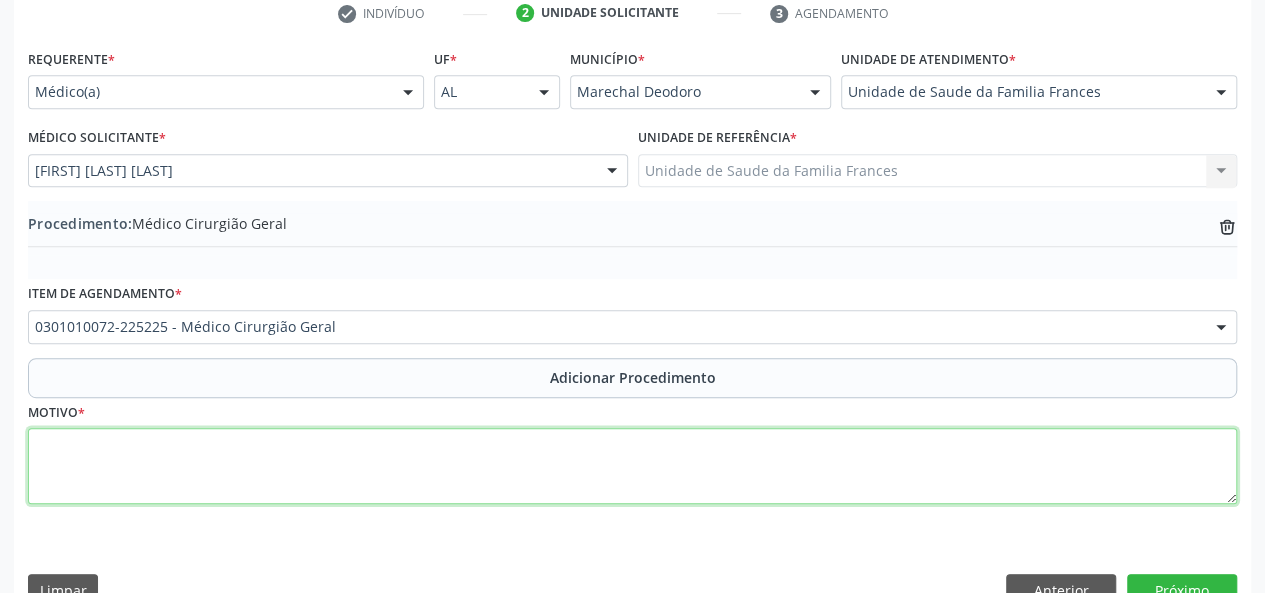 click at bounding box center (632, 466) 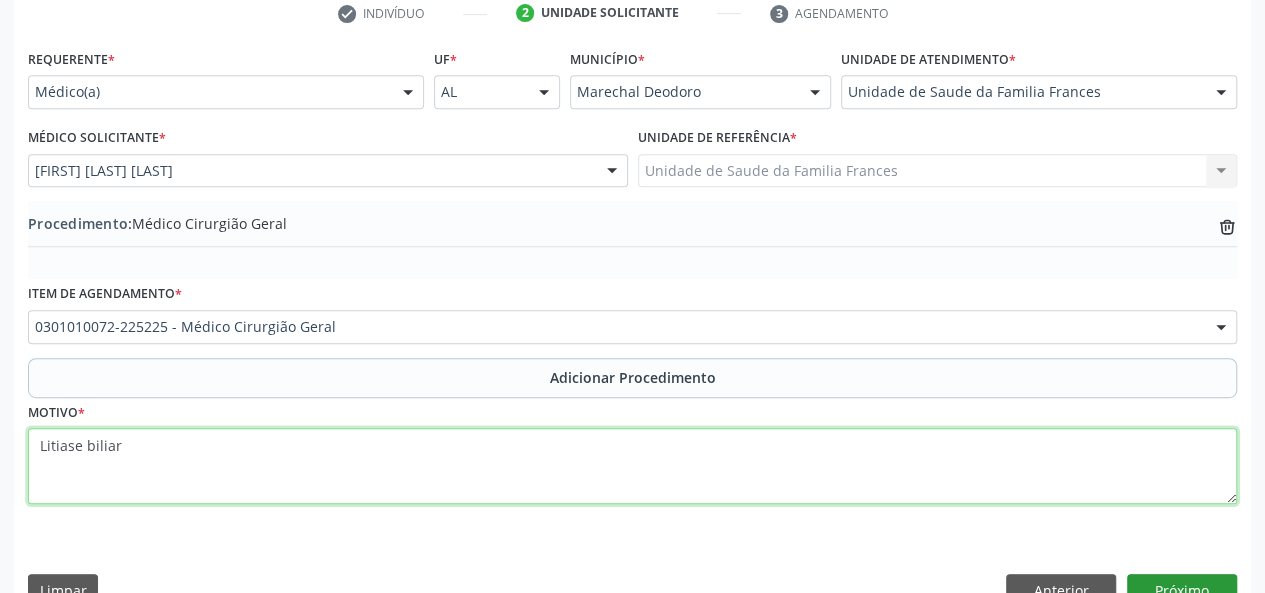 type on "Litiase biliar" 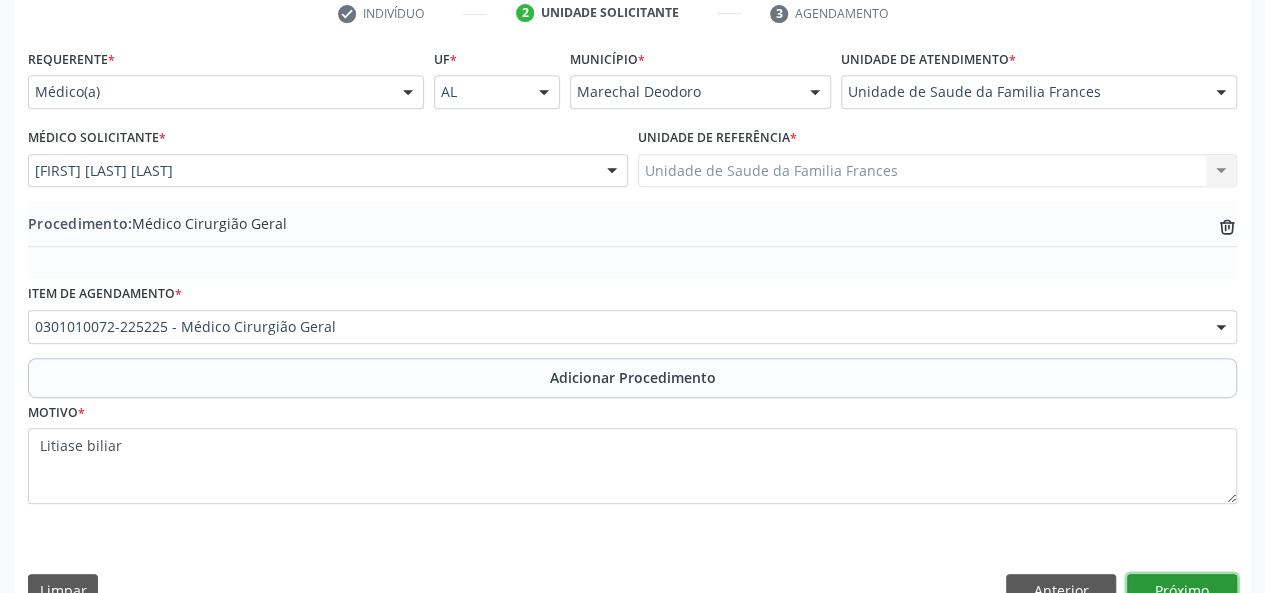 click on "Próximo" at bounding box center (1182, 591) 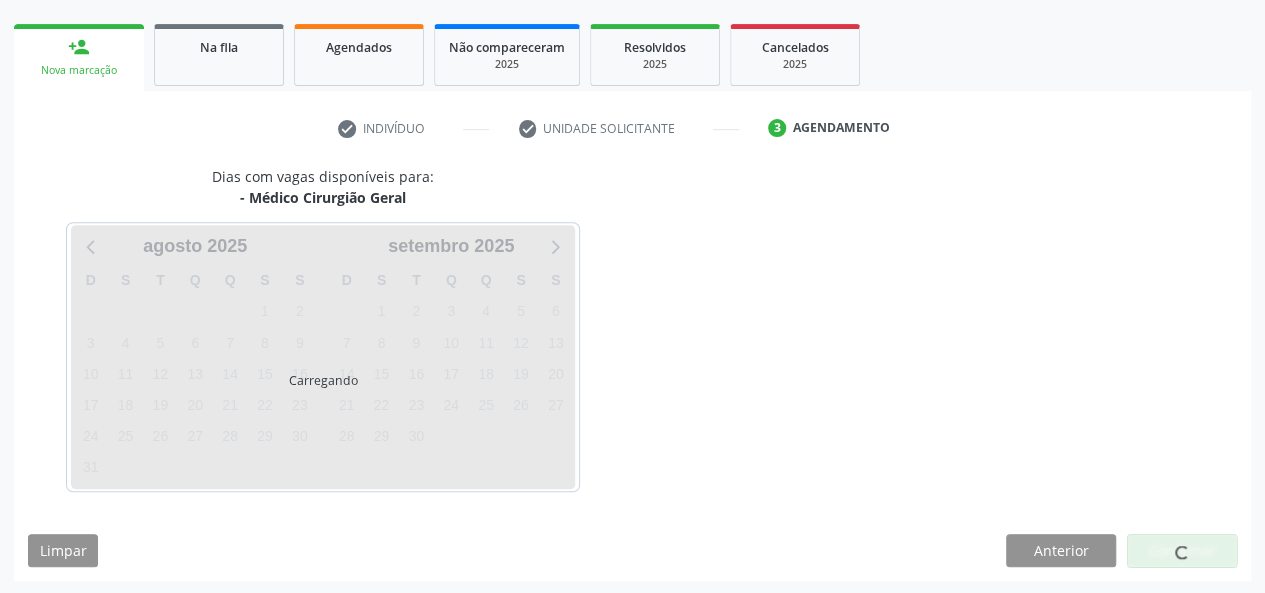 scroll, scrollTop: 362, scrollLeft: 0, axis: vertical 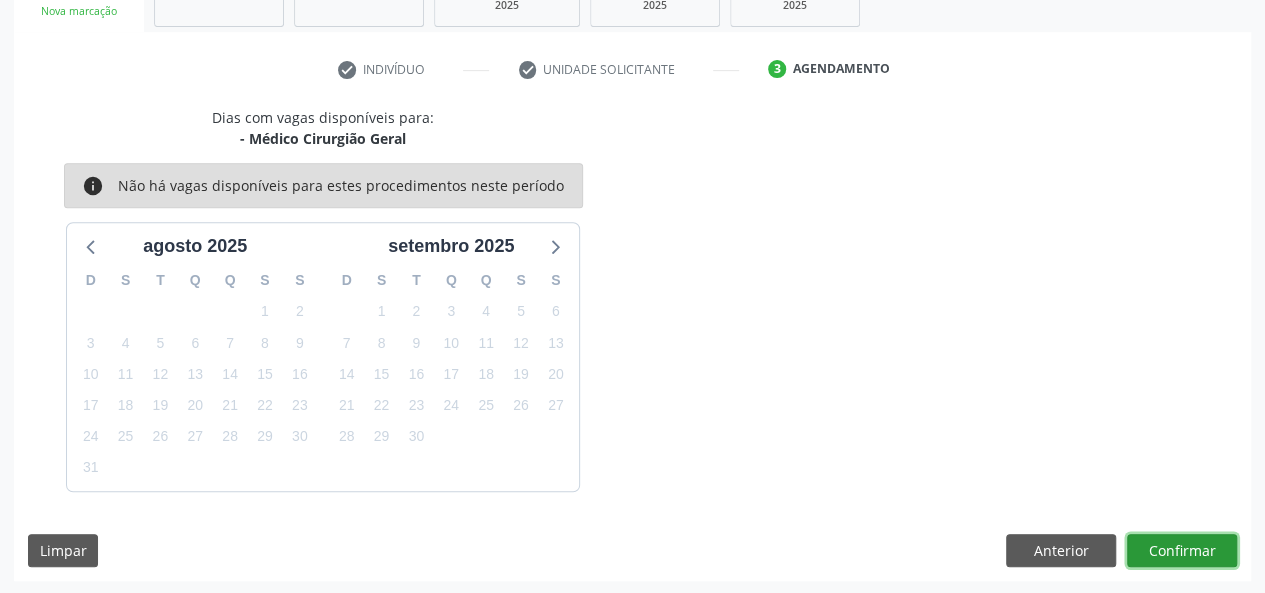 click on "Confirmar" at bounding box center (1182, 551) 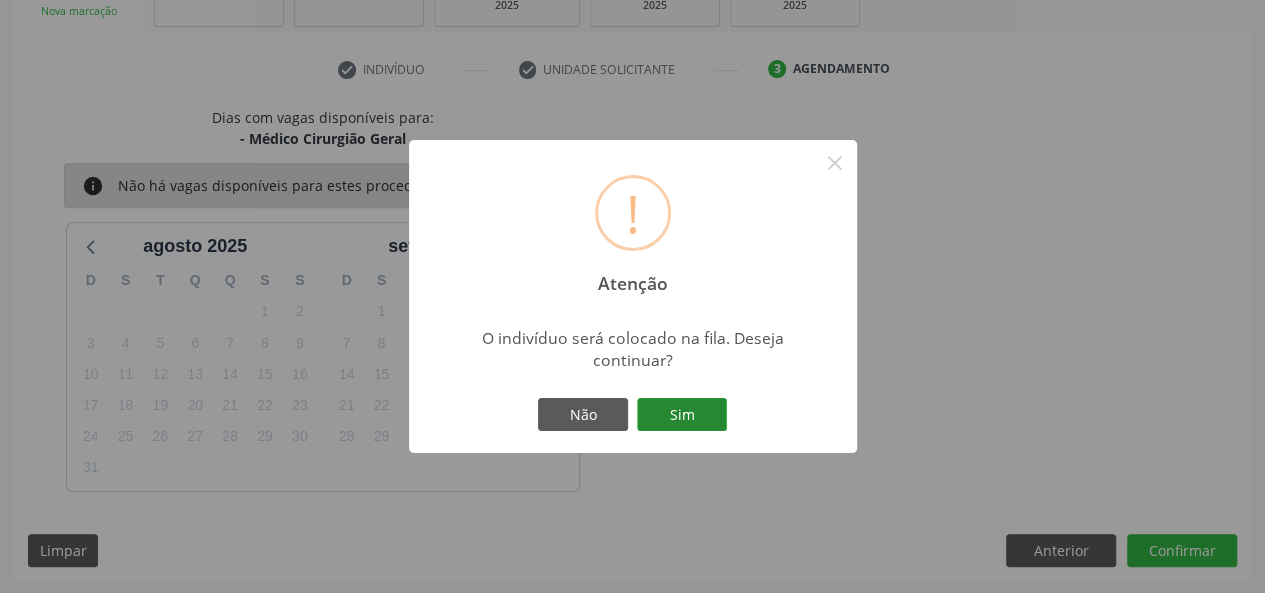 click on "Sim" at bounding box center [682, 415] 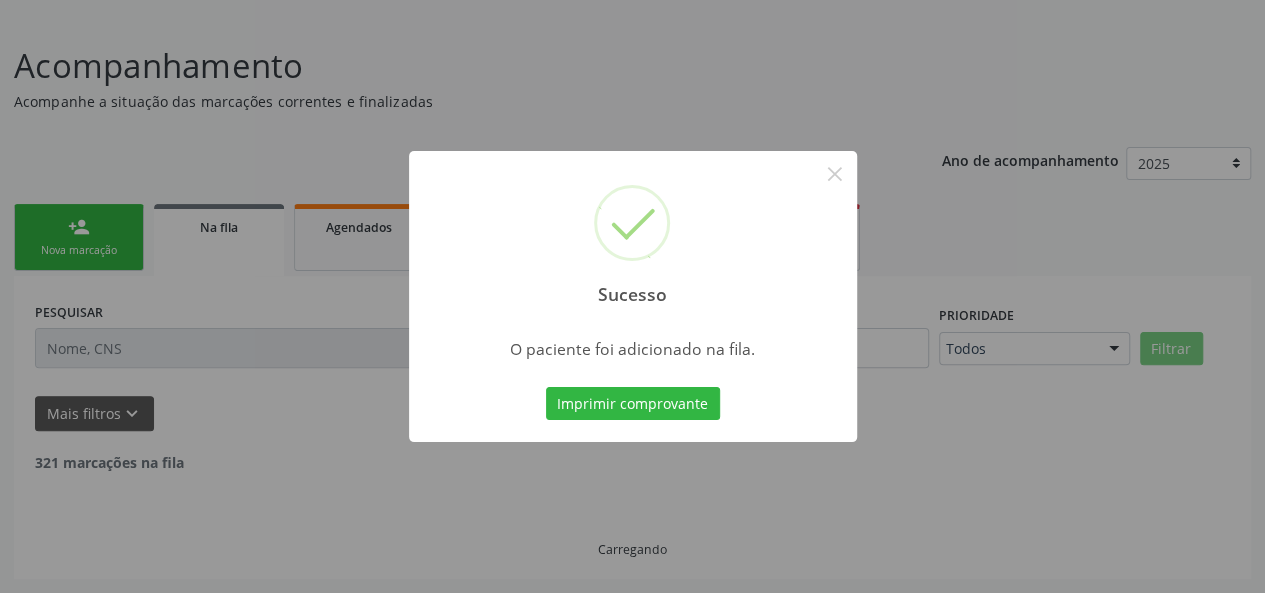 scroll, scrollTop: 100, scrollLeft: 0, axis: vertical 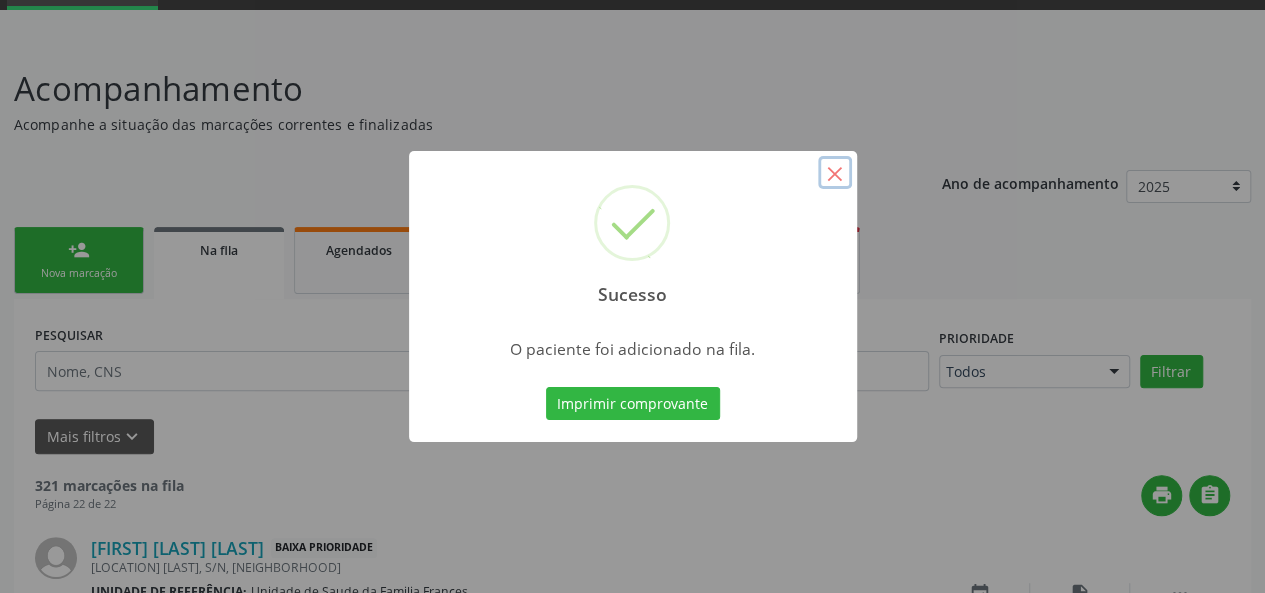 click on "×" at bounding box center (835, 173) 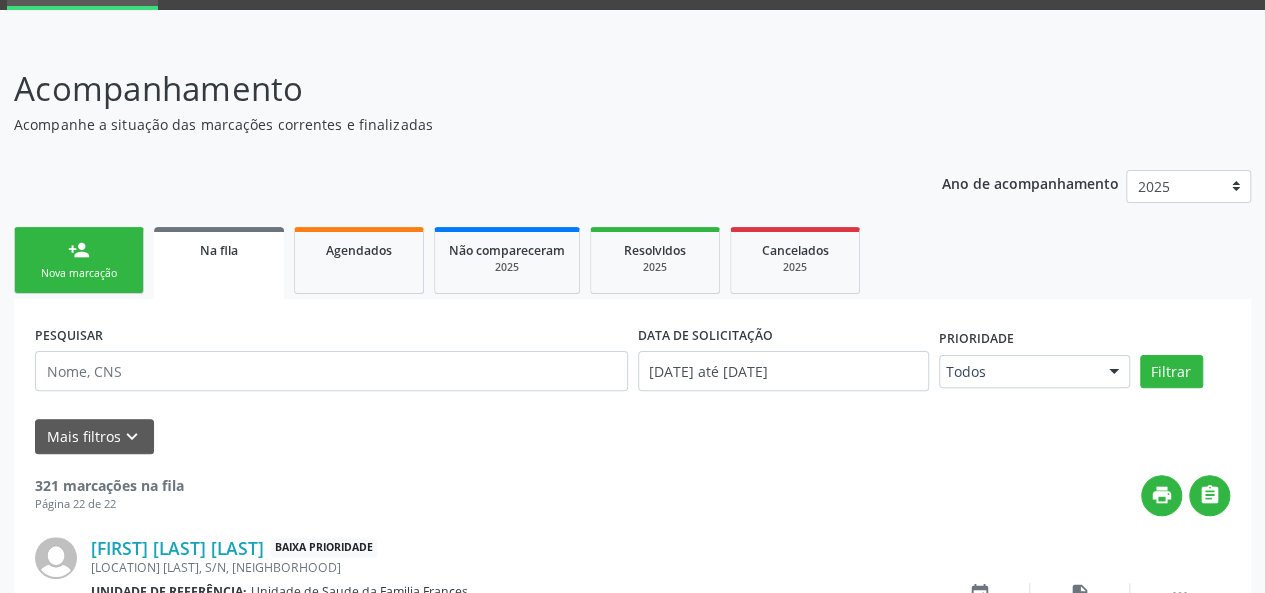 click on "Nova marcação" at bounding box center (79, 273) 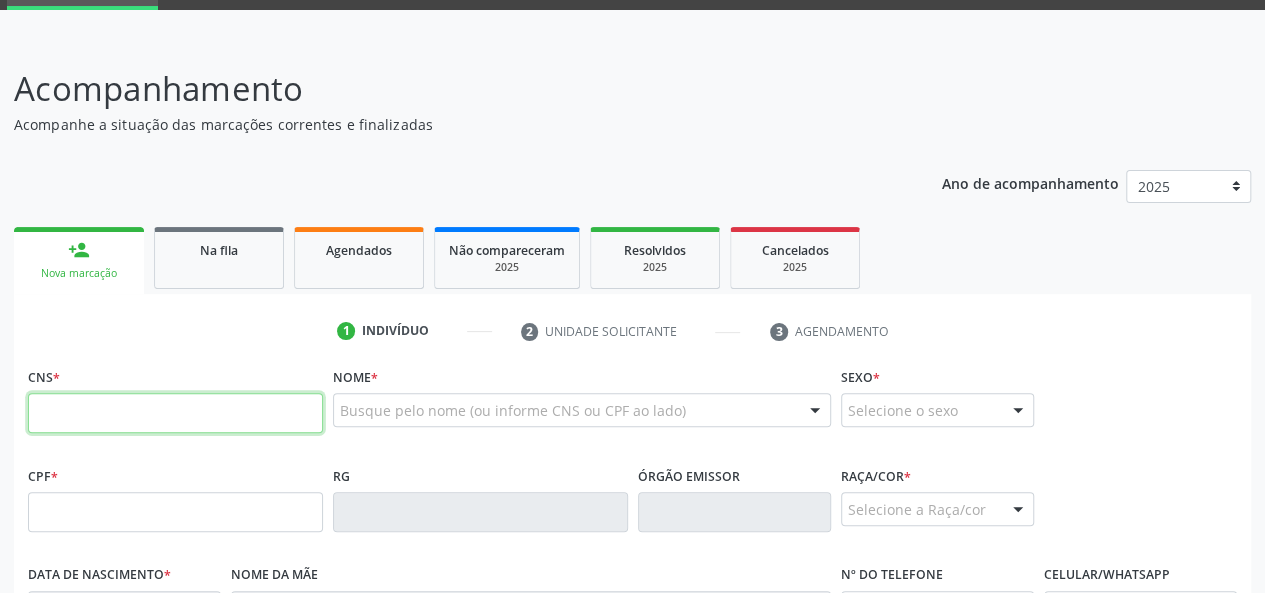 paste on "[PHONE]" 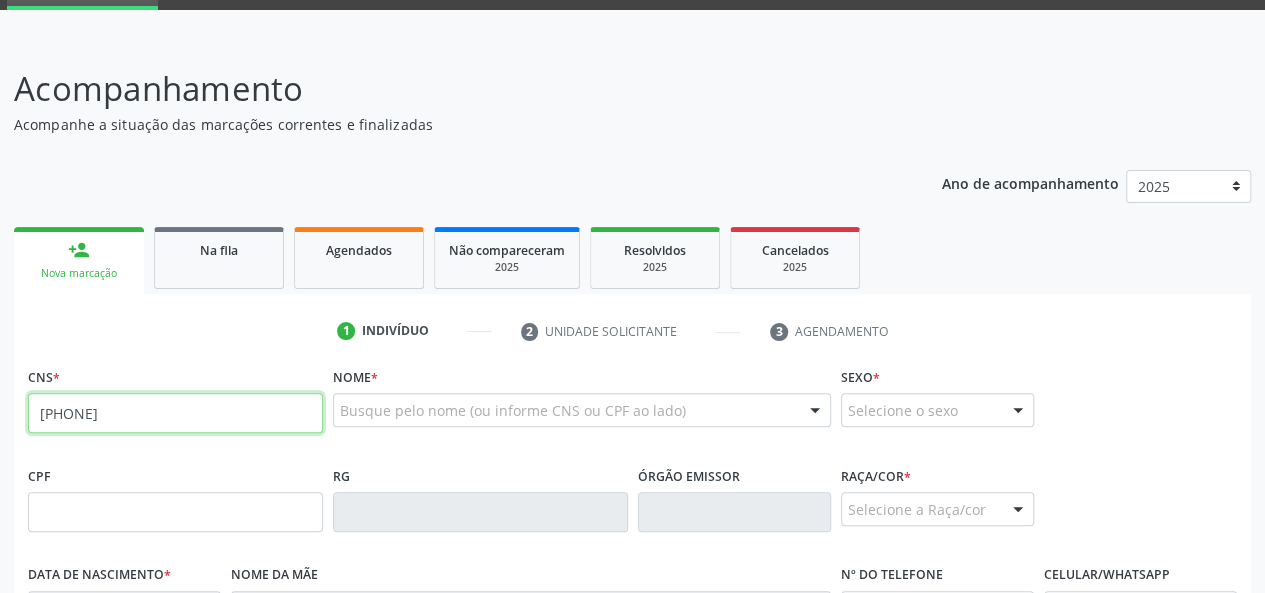 type on "[PHONE]" 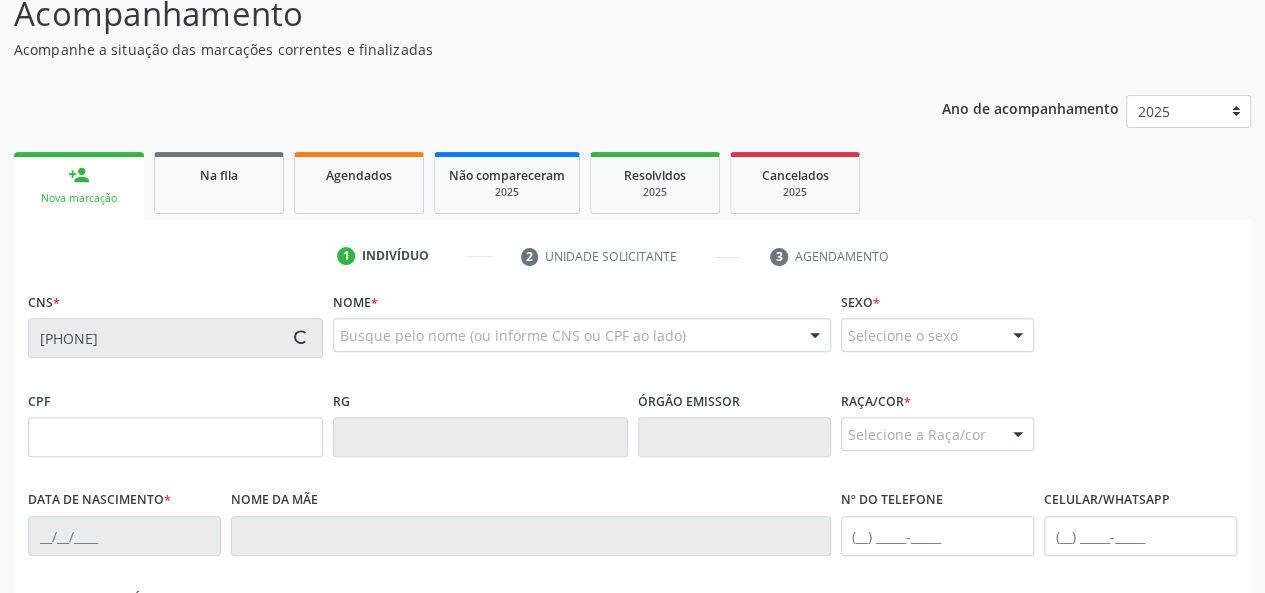 scroll, scrollTop: 300, scrollLeft: 0, axis: vertical 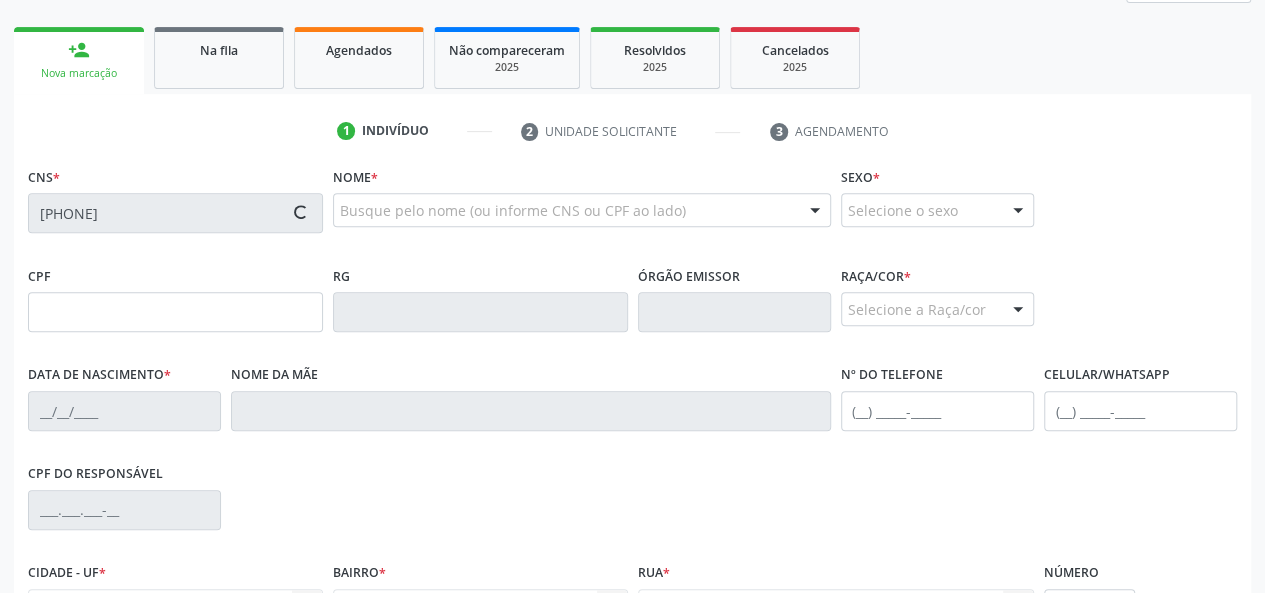 type on "[SSN]" 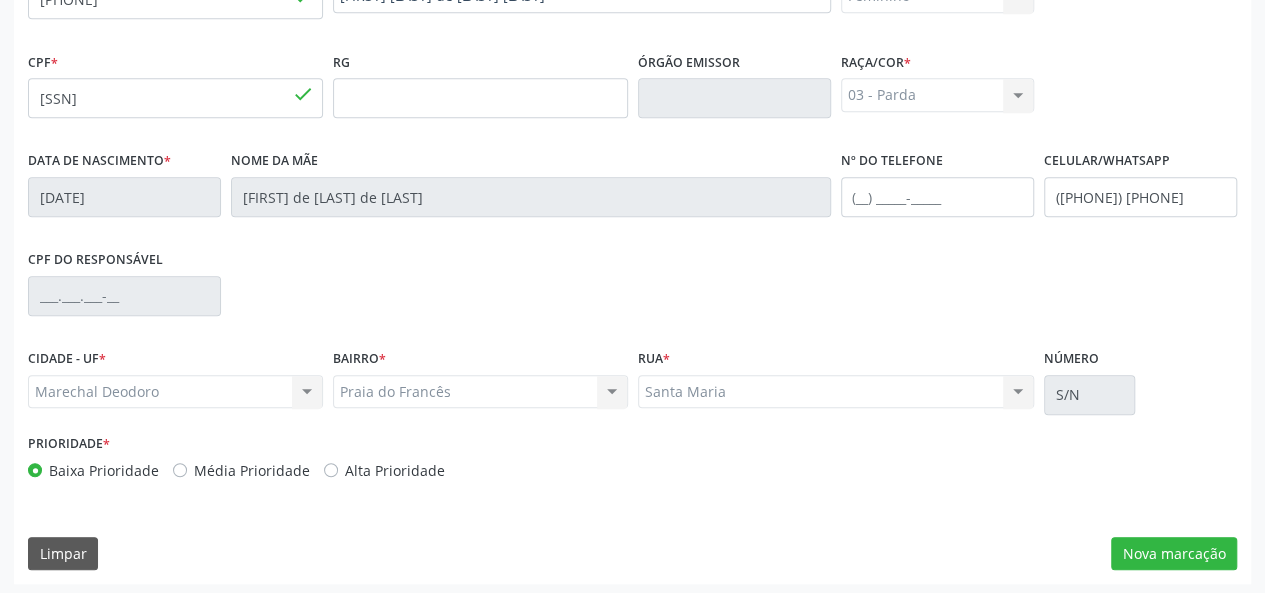 scroll, scrollTop: 518, scrollLeft: 0, axis: vertical 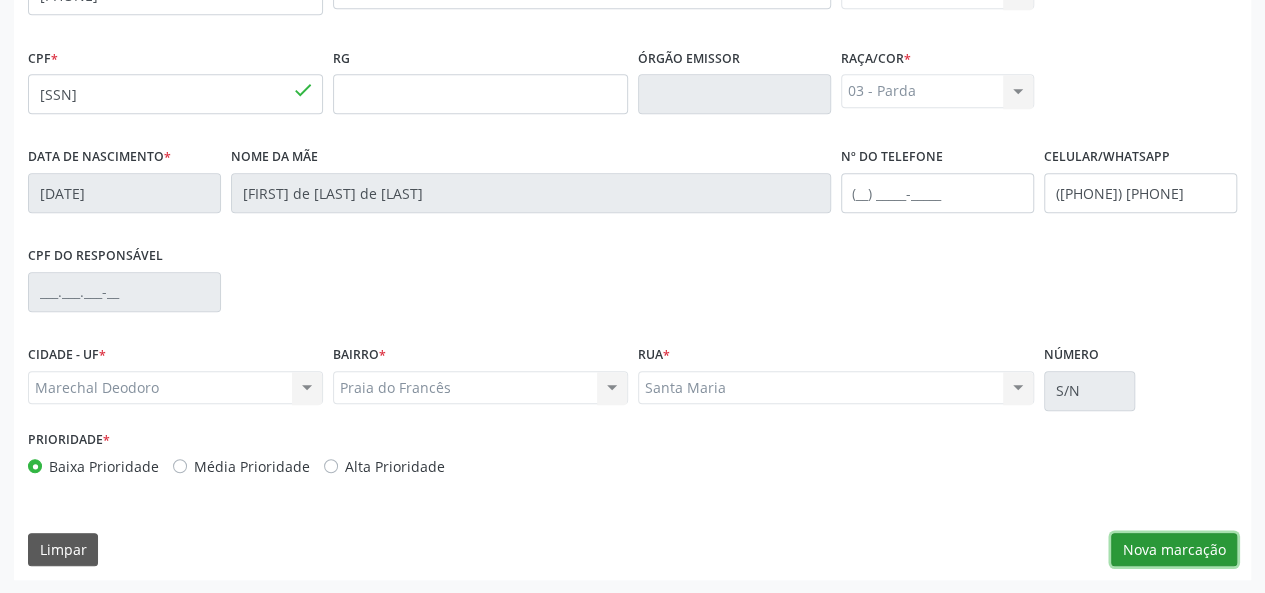drag, startPoint x: 1146, startPoint y: 560, endPoint x: 1150, endPoint y: 550, distance: 10.770329 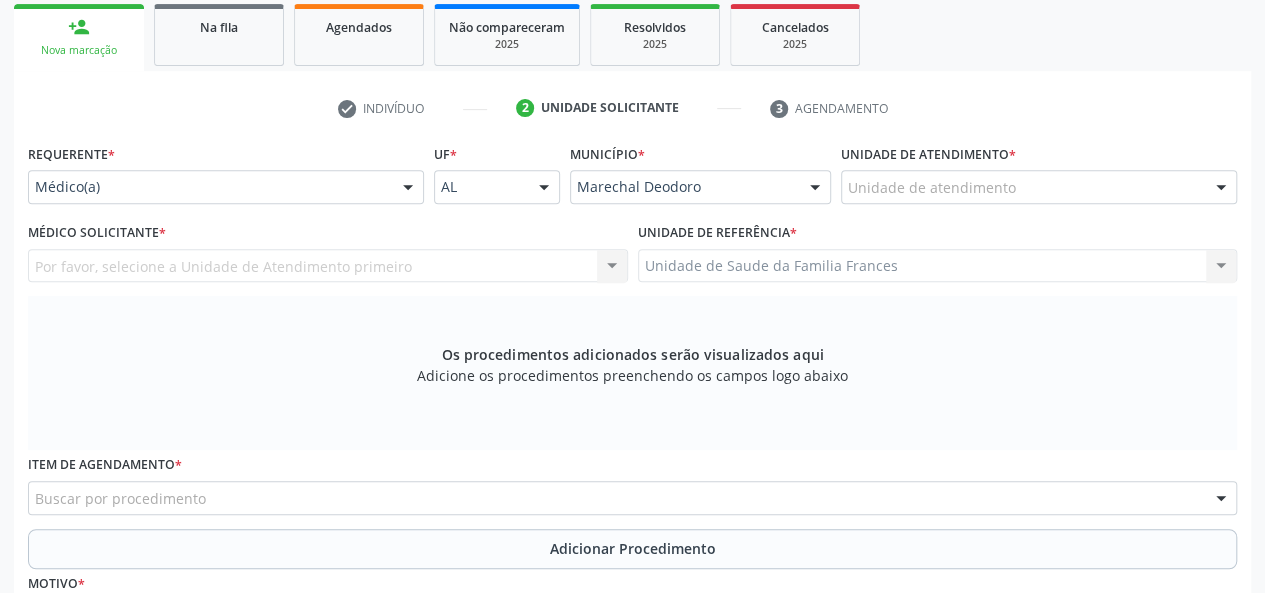 scroll, scrollTop: 318, scrollLeft: 0, axis: vertical 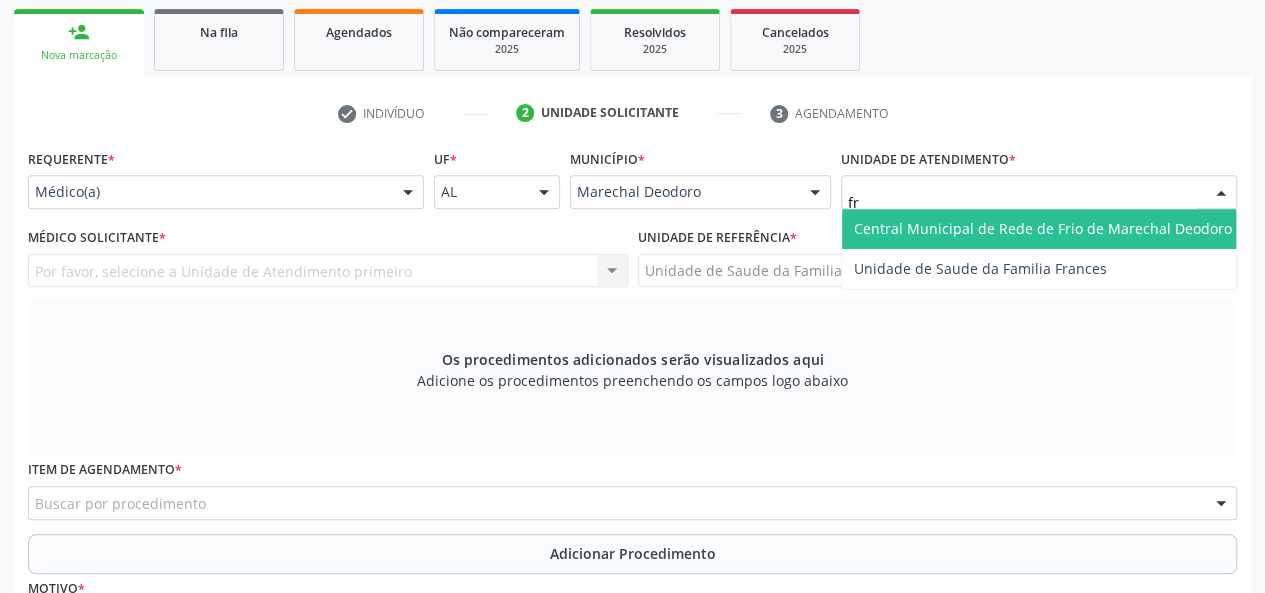 type on "fra" 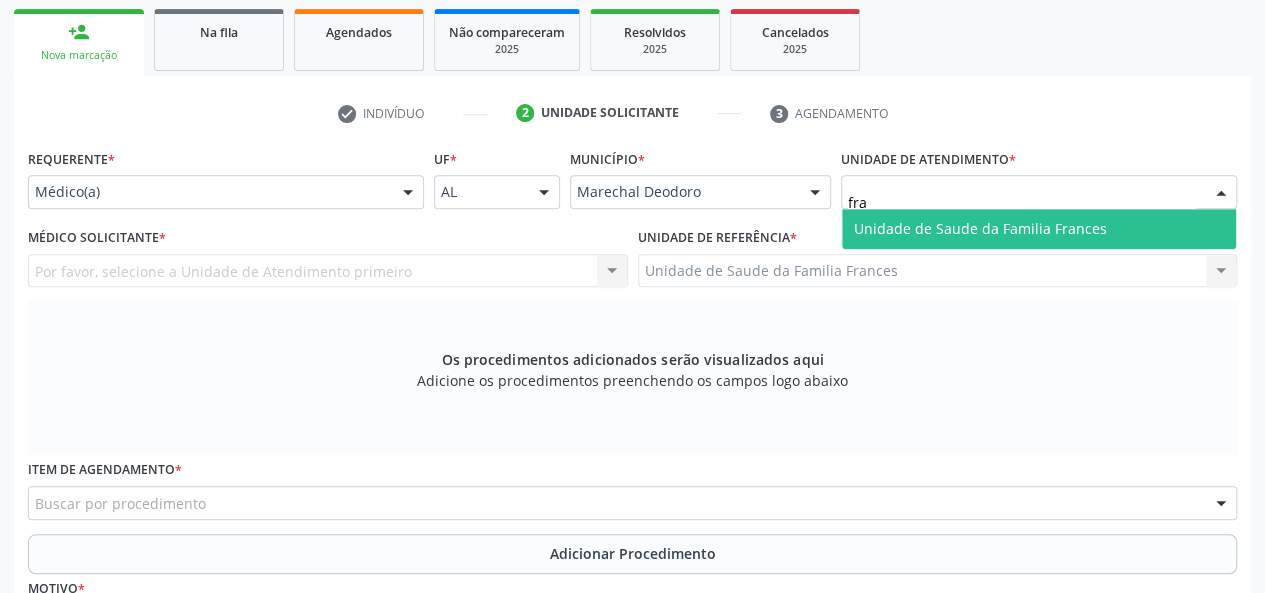 click on "Unidade de Saude da Familia Frances" at bounding box center [980, 228] 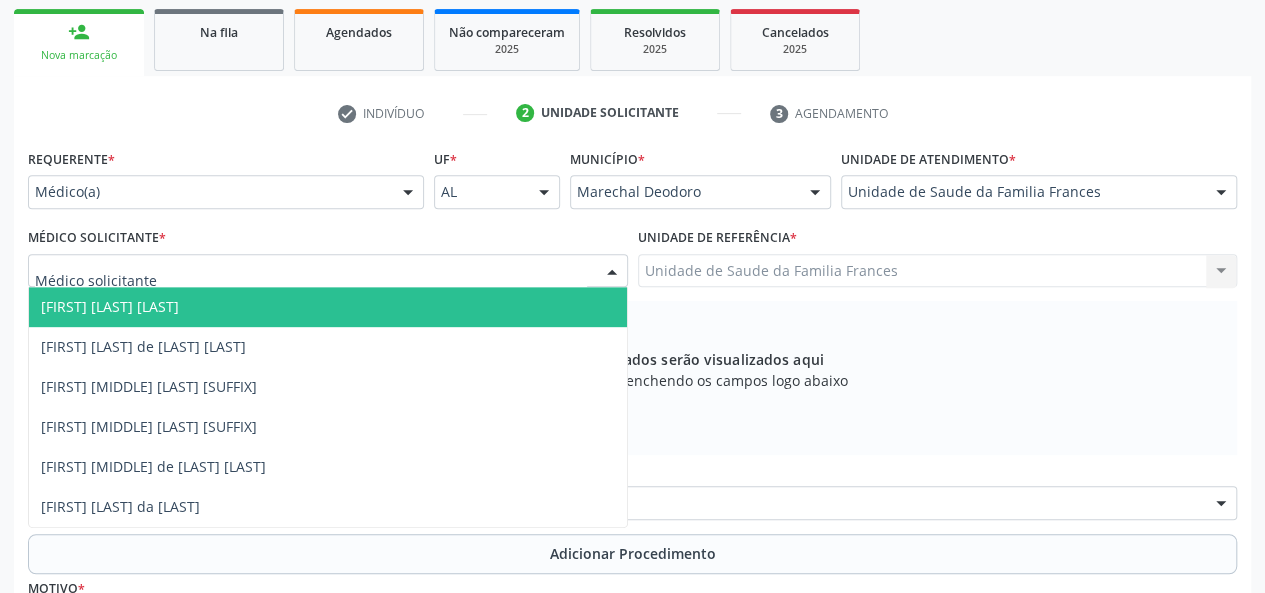 click on "[FIRST] [LAST] [LAST]" at bounding box center [110, 306] 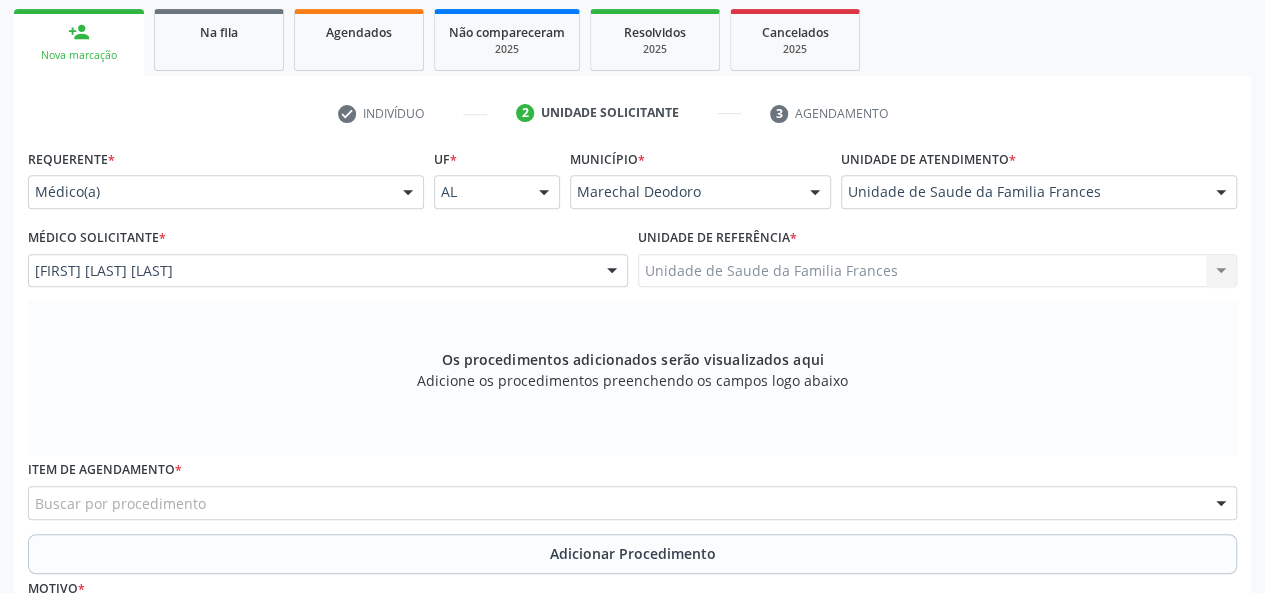 scroll, scrollTop: 518, scrollLeft: 0, axis: vertical 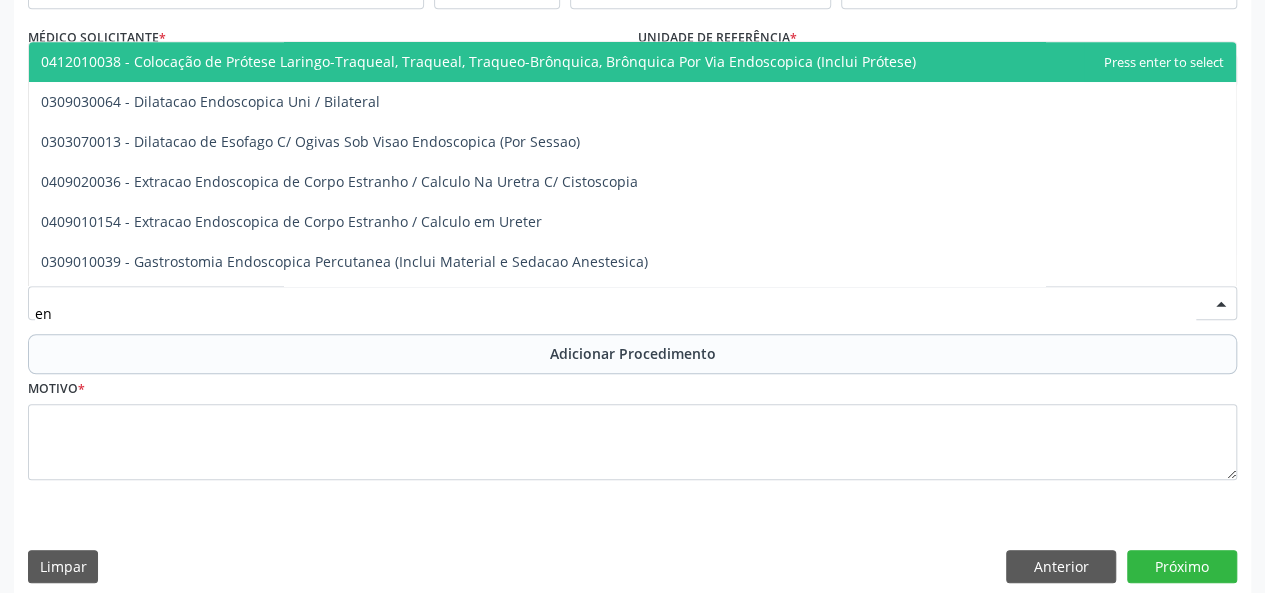 type on "e" 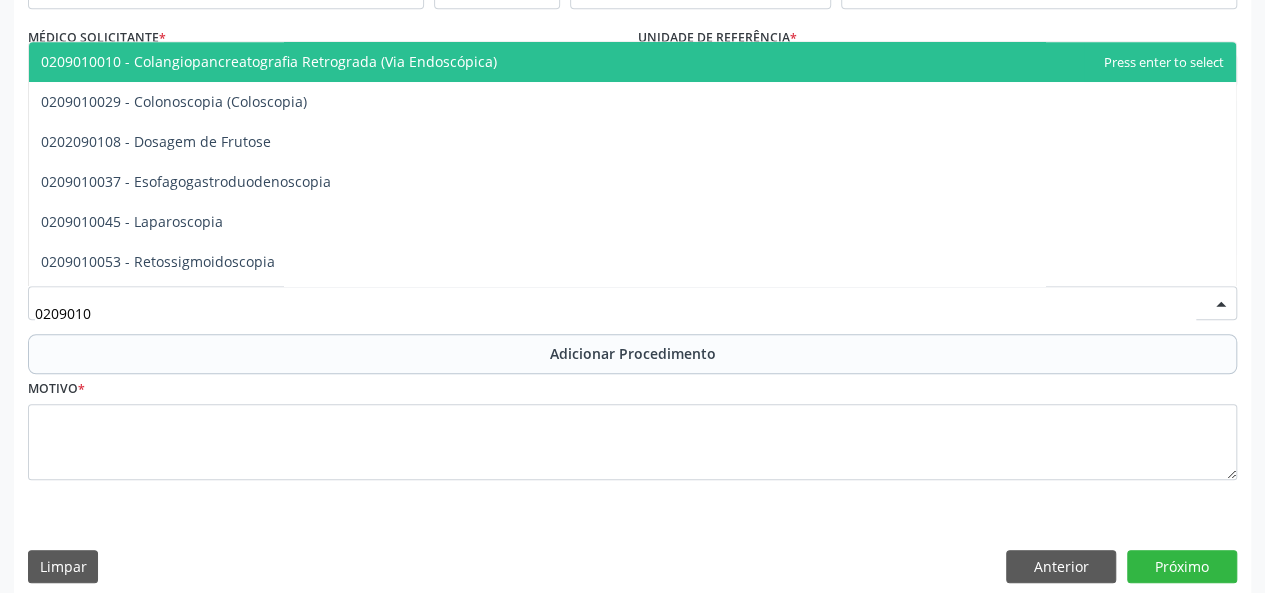 type on "[NUMBER]" 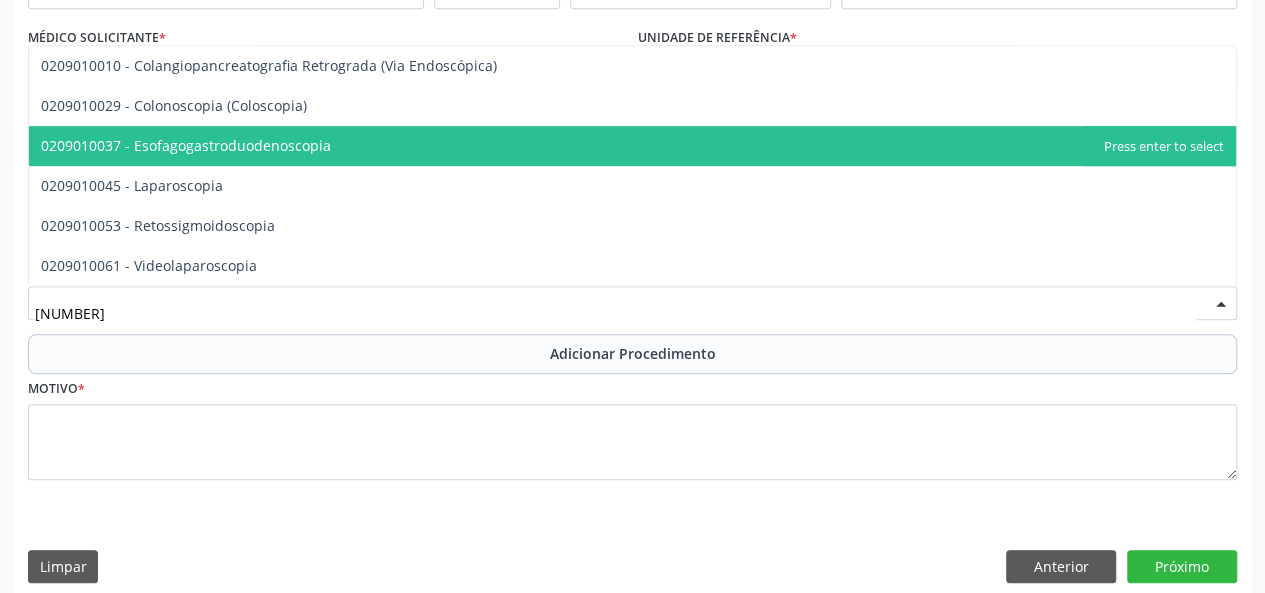 click on "0209010037 - Esofagogastroduodenoscopia" at bounding box center (186, 145) 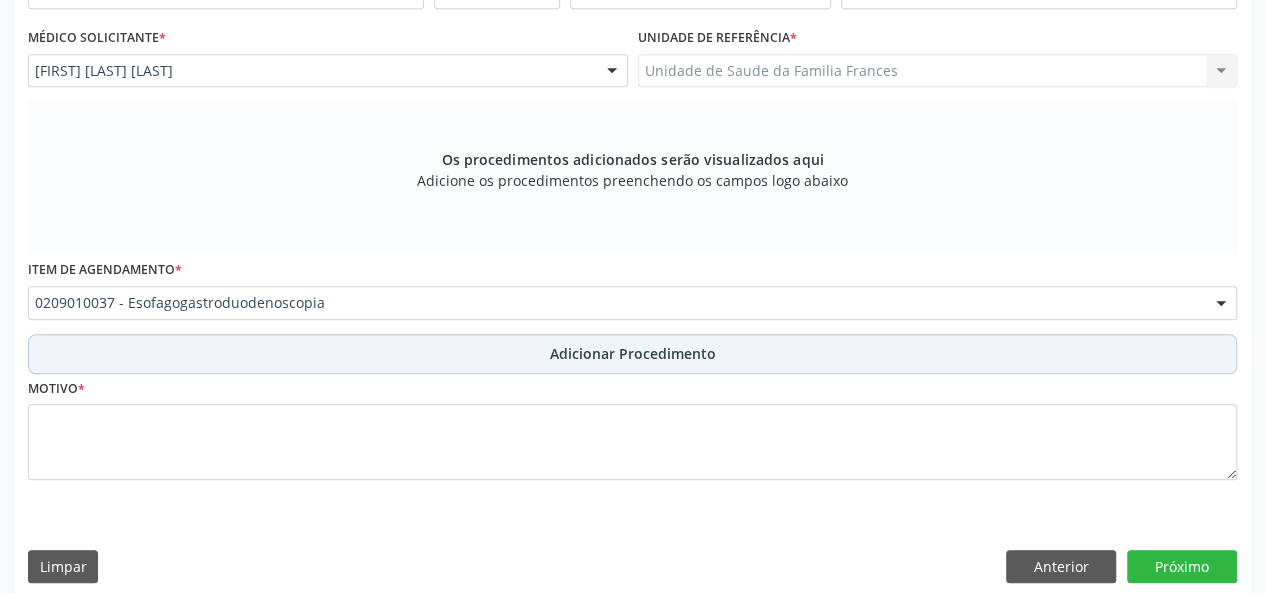 click on "Adicionar Procedimento" at bounding box center (633, 353) 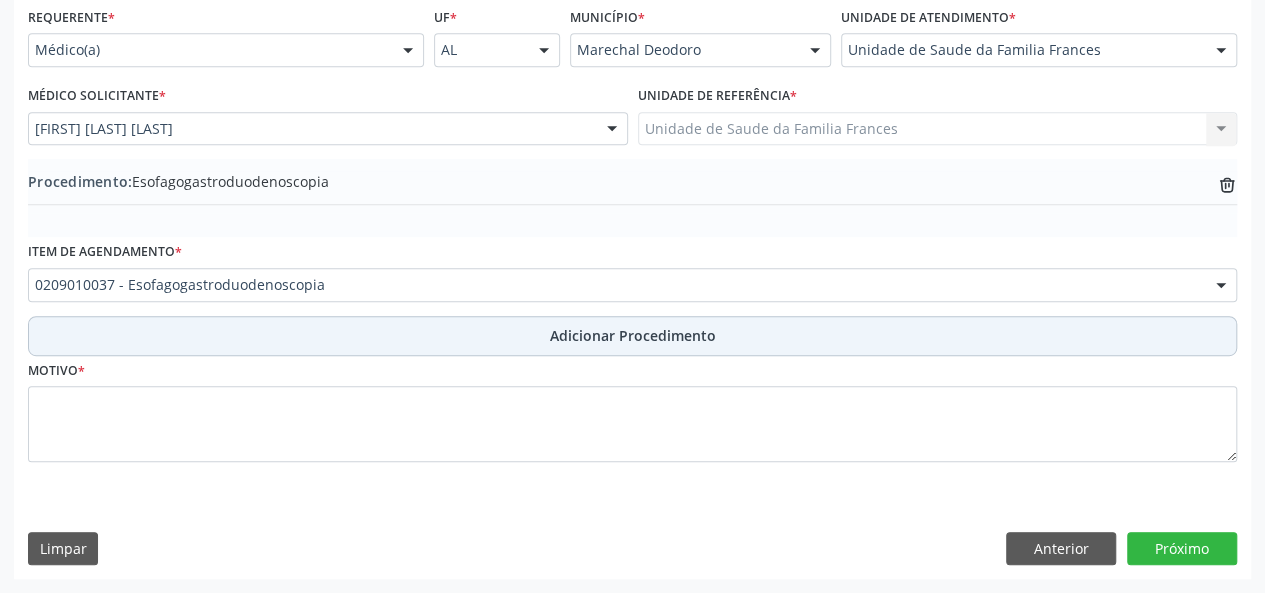 scroll, scrollTop: 458, scrollLeft: 0, axis: vertical 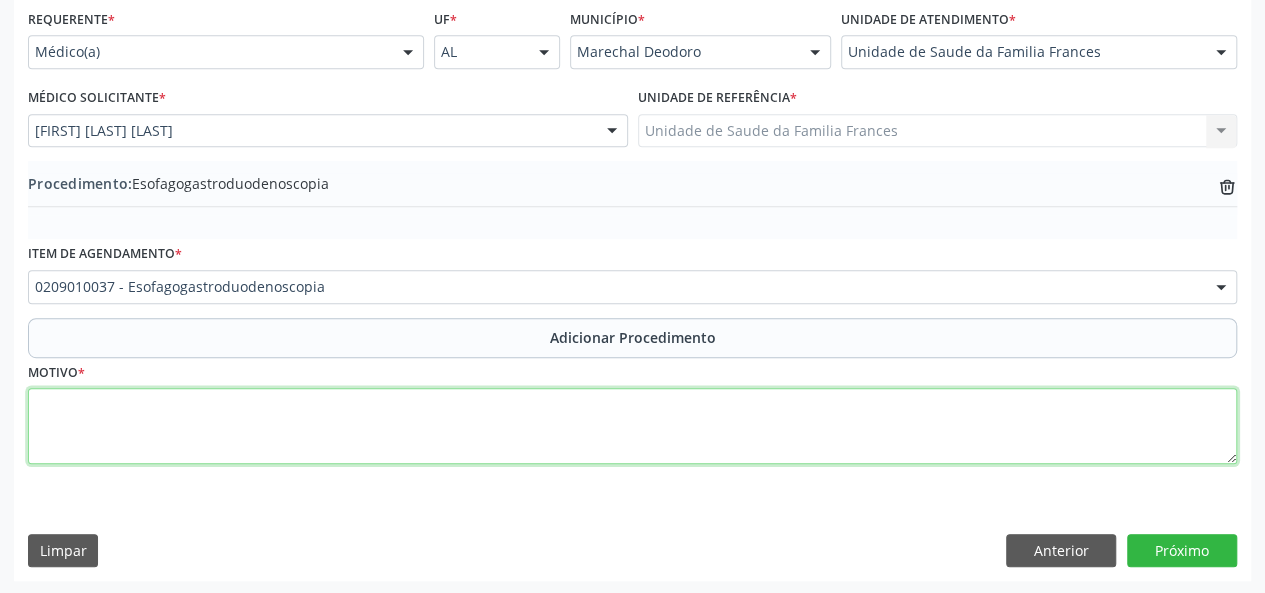 click at bounding box center [632, 426] 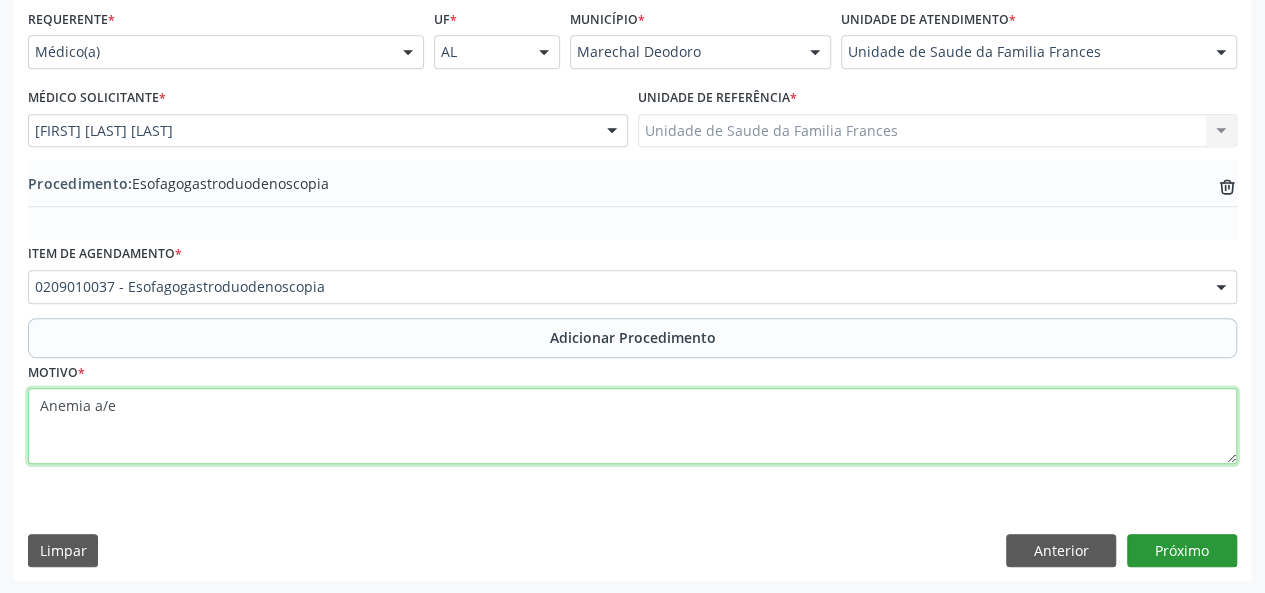 type on "Anemia a/e" 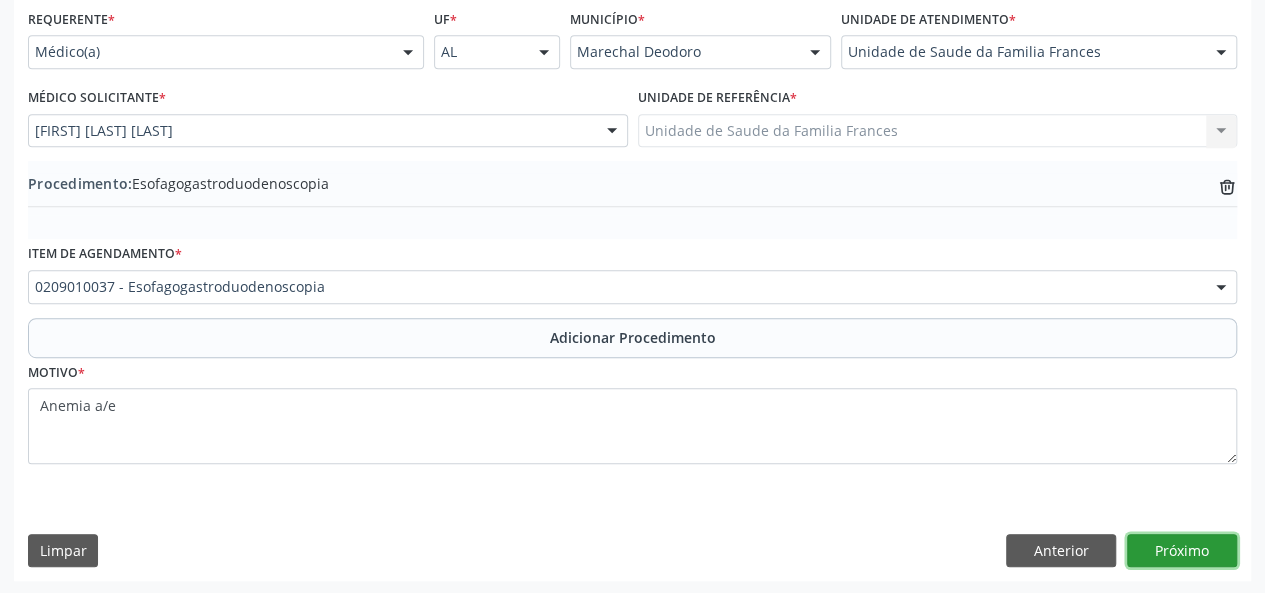 click on "Próximo" at bounding box center [1182, 551] 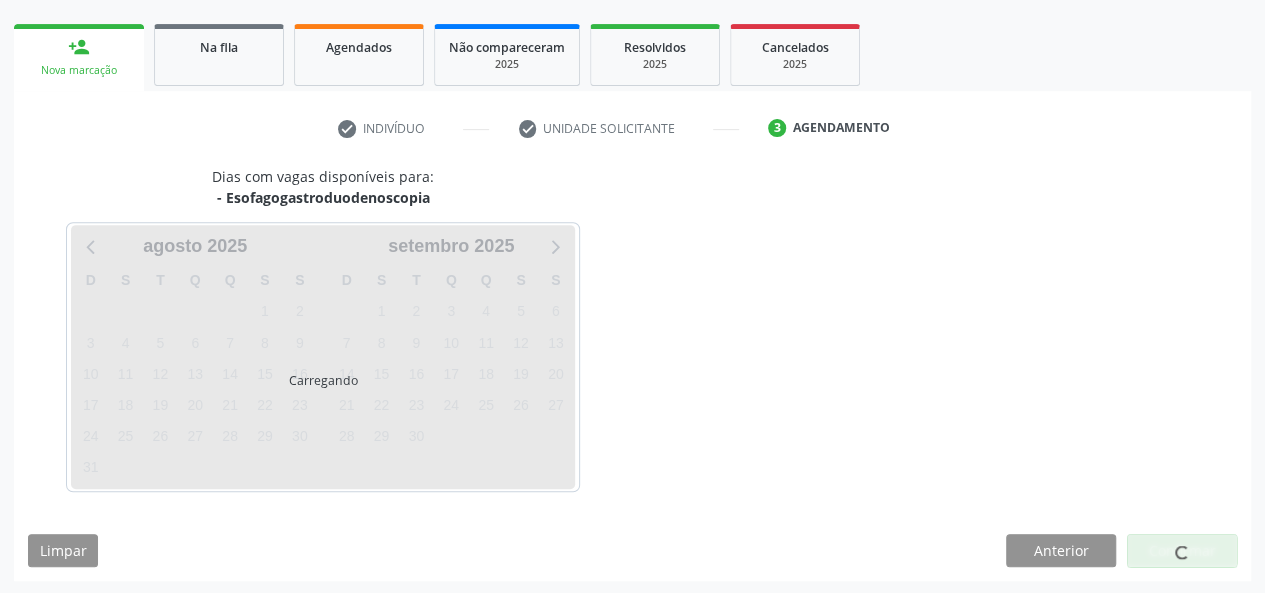 scroll, scrollTop: 362, scrollLeft: 0, axis: vertical 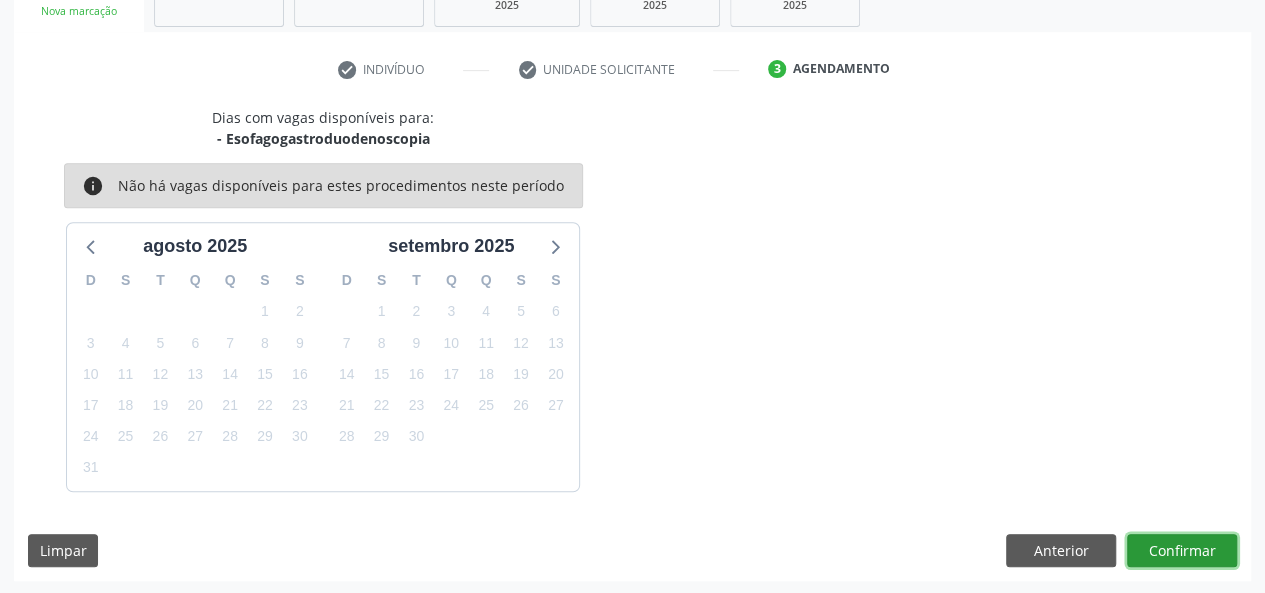 click on "Confirmar" at bounding box center [1182, 551] 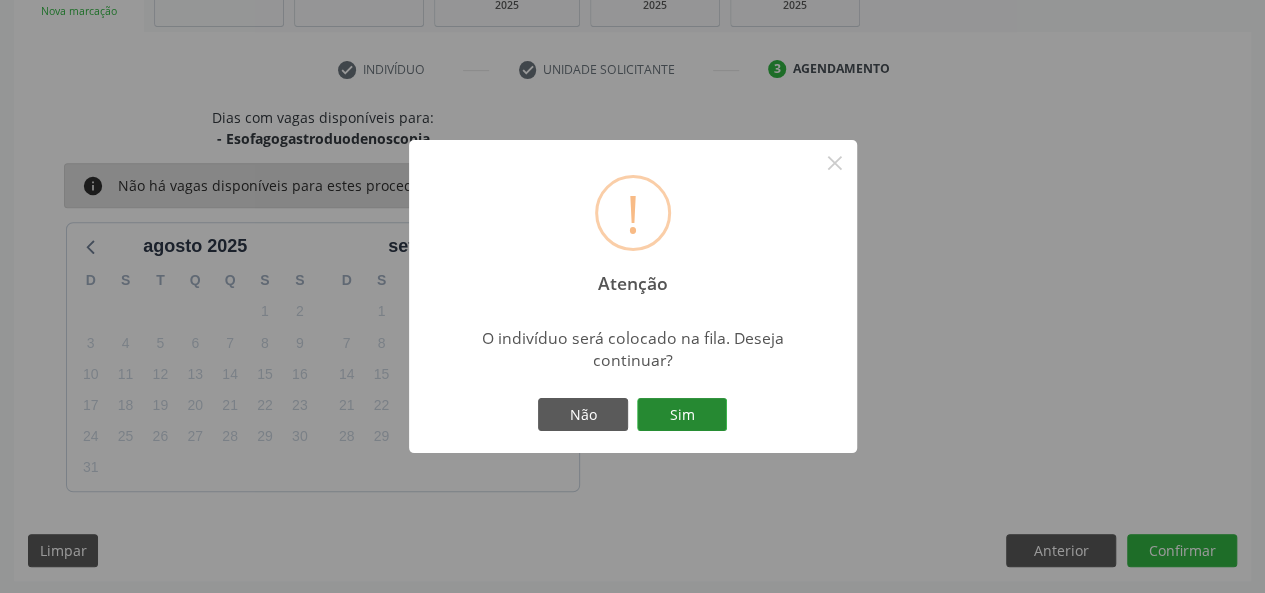 click on "Sim" at bounding box center [682, 415] 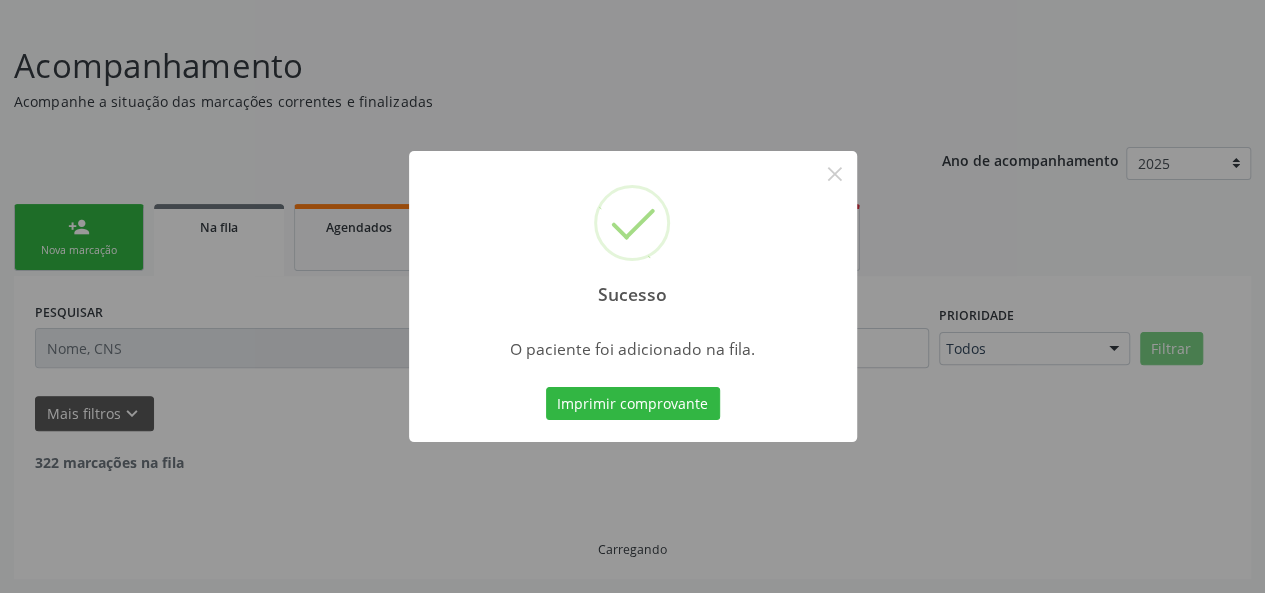 scroll, scrollTop: 100, scrollLeft: 0, axis: vertical 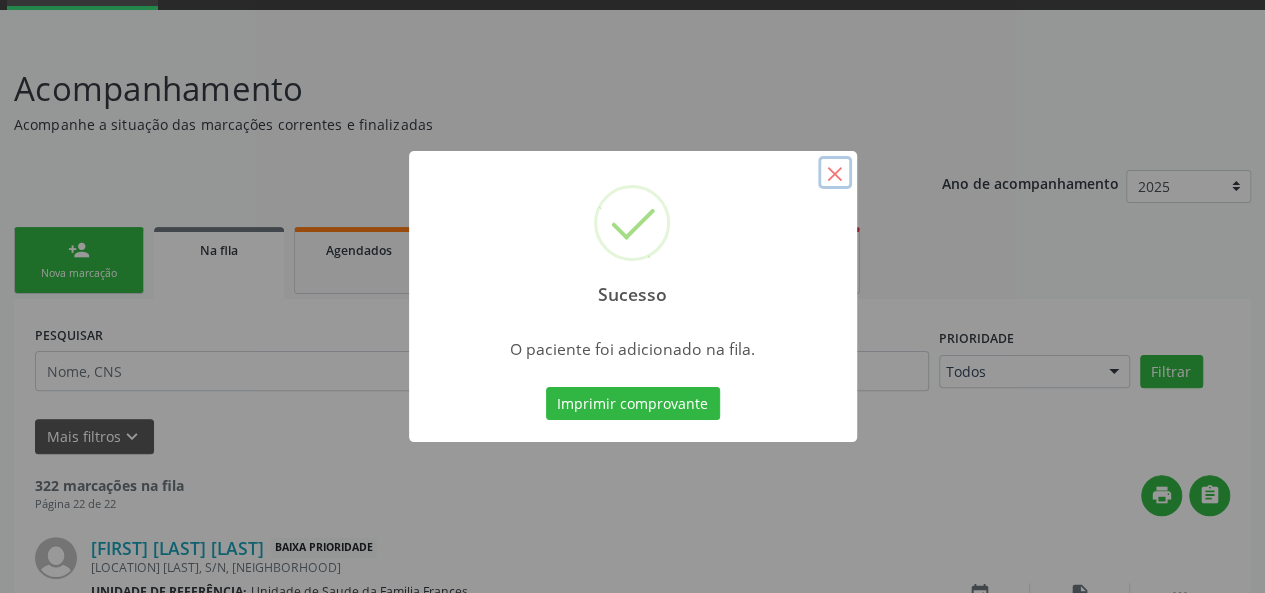 click on "×" at bounding box center (835, 173) 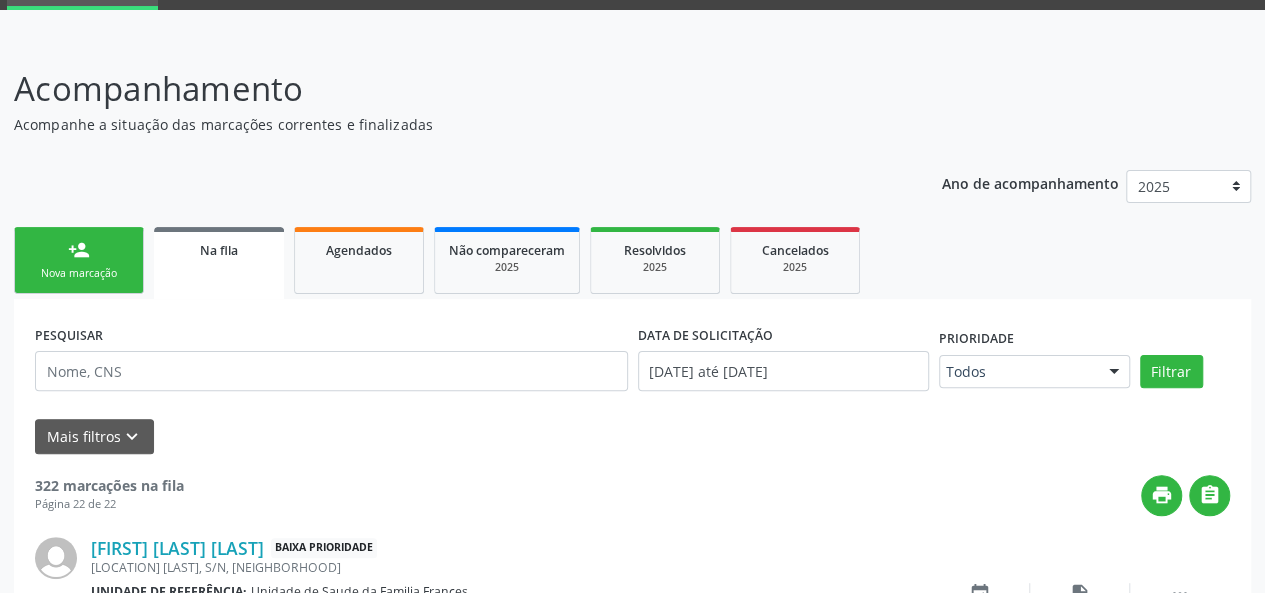 click on "person_add
Nova marcação" at bounding box center [79, 260] 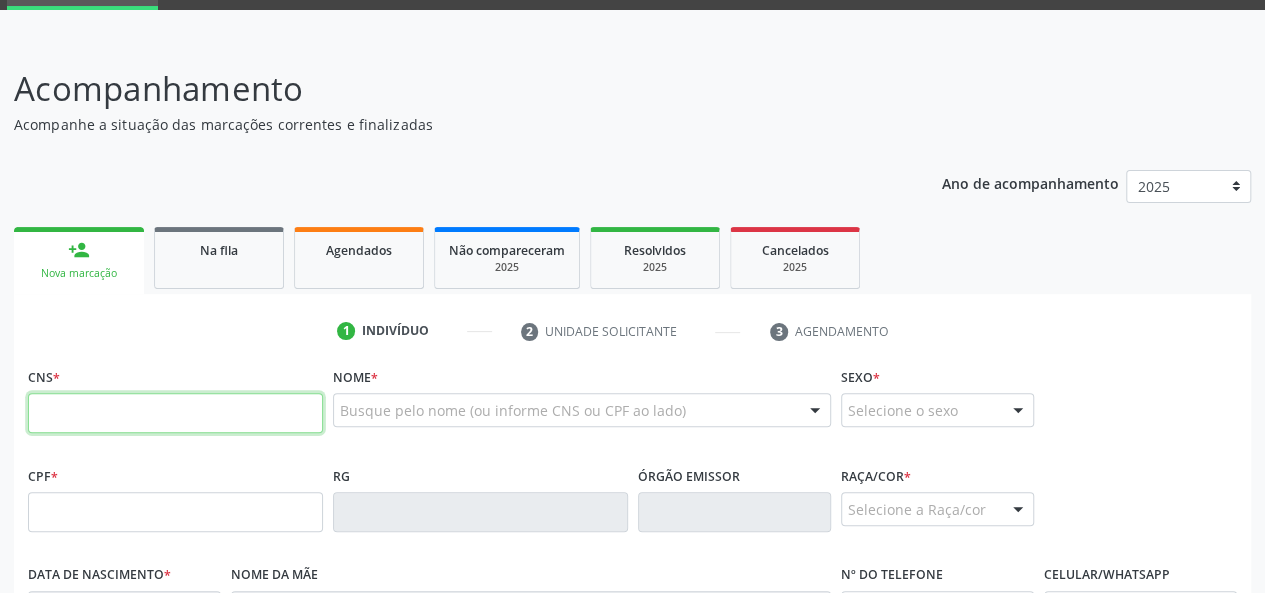 paste on "[PHONE]" 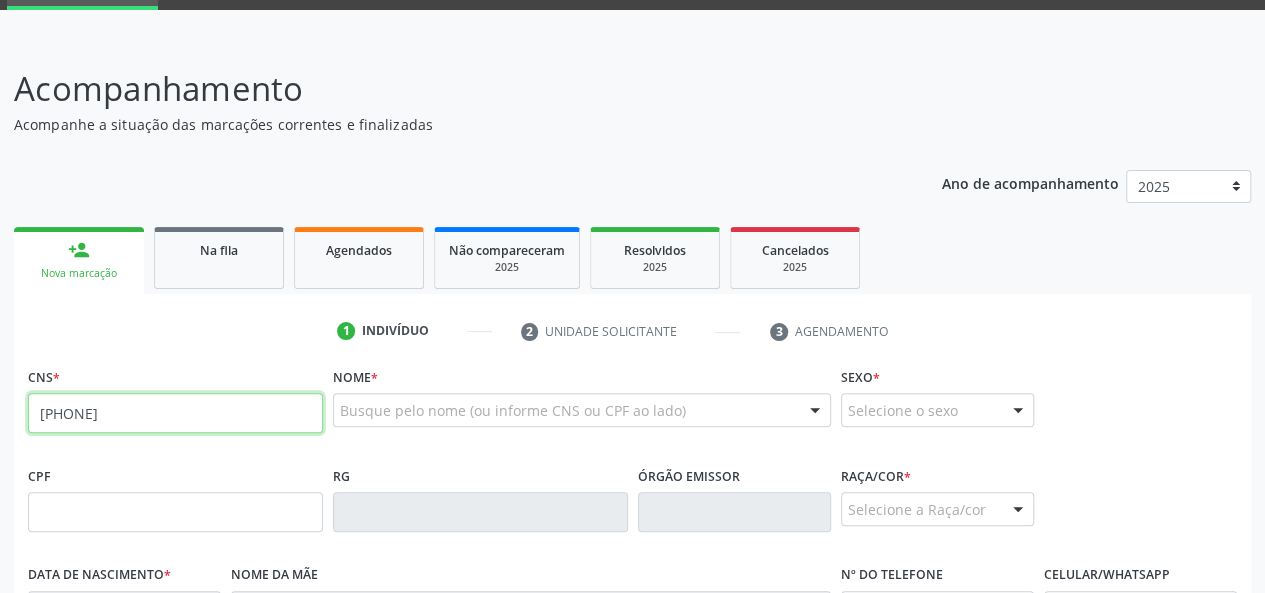 type on "[PHONE]" 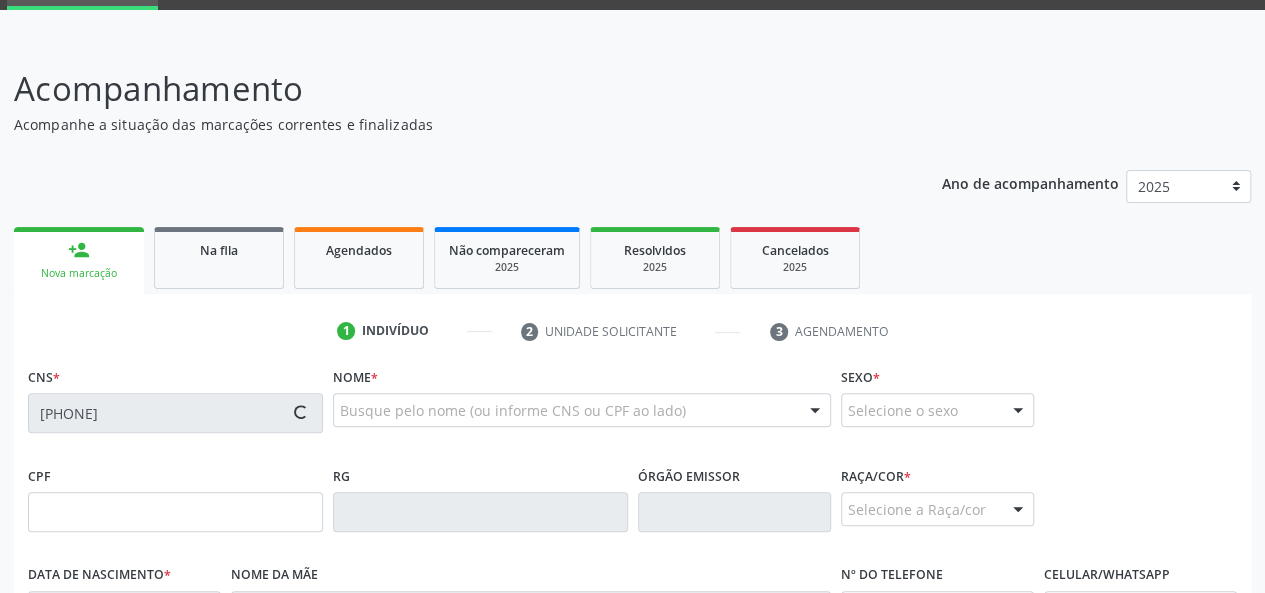 type on "[SSN]" 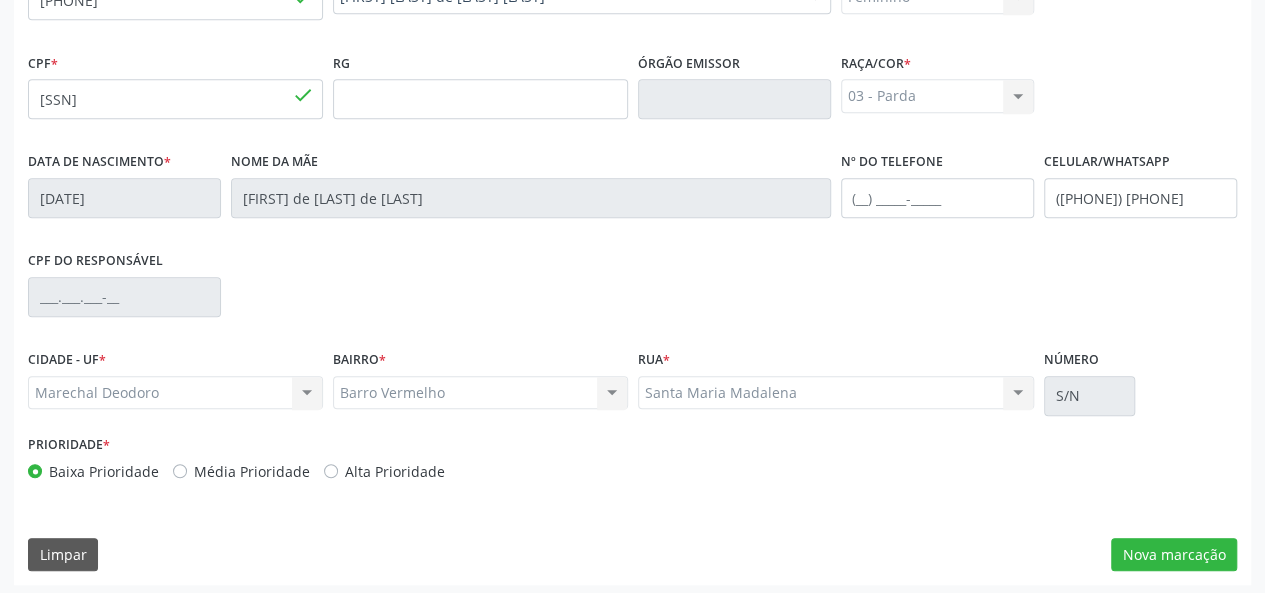 scroll, scrollTop: 518, scrollLeft: 0, axis: vertical 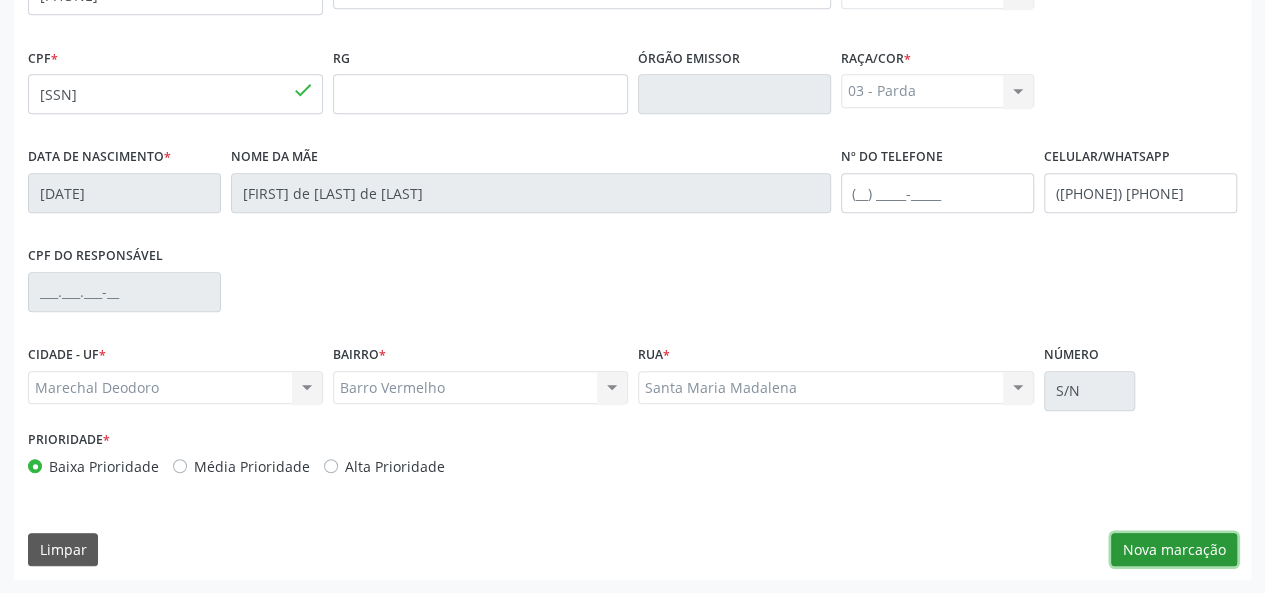 click on "Nova marcação" at bounding box center [1174, 550] 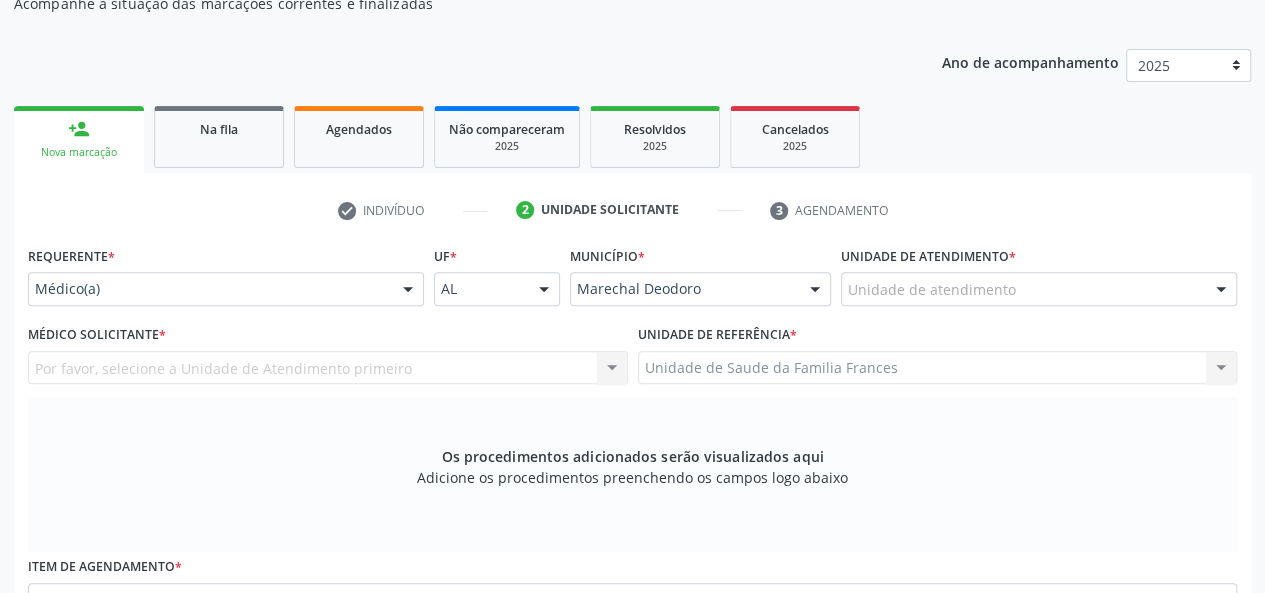 scroll, scrollTop: 218, scrollLeft: 0, axis: vertical 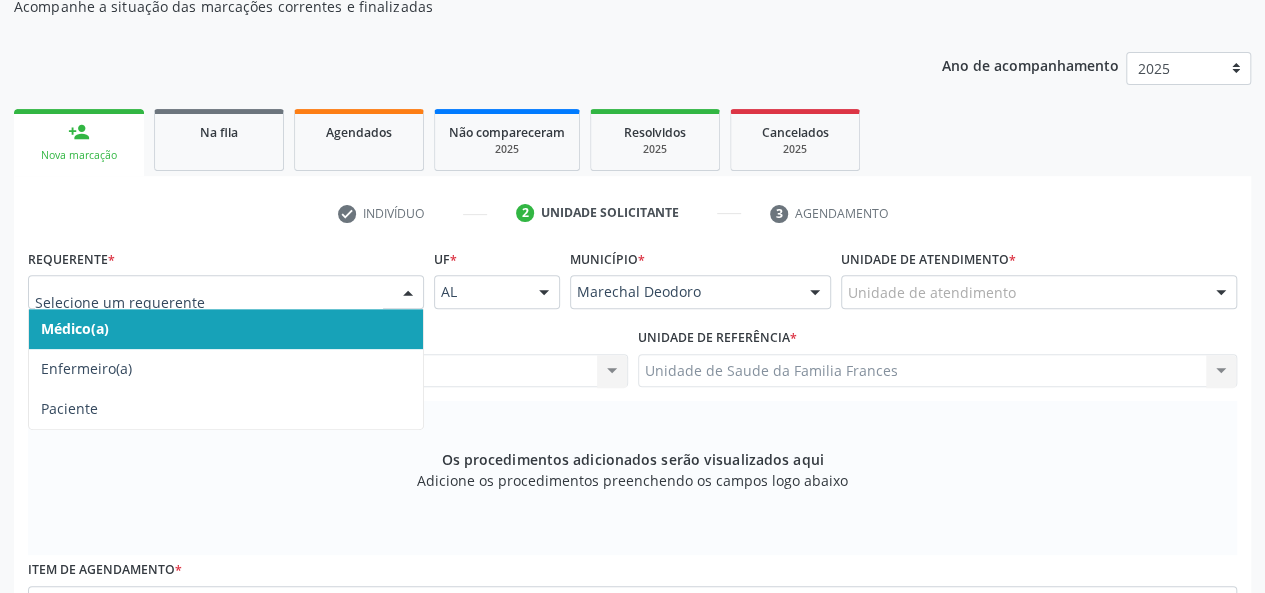 click at bounding box center (226, 292) 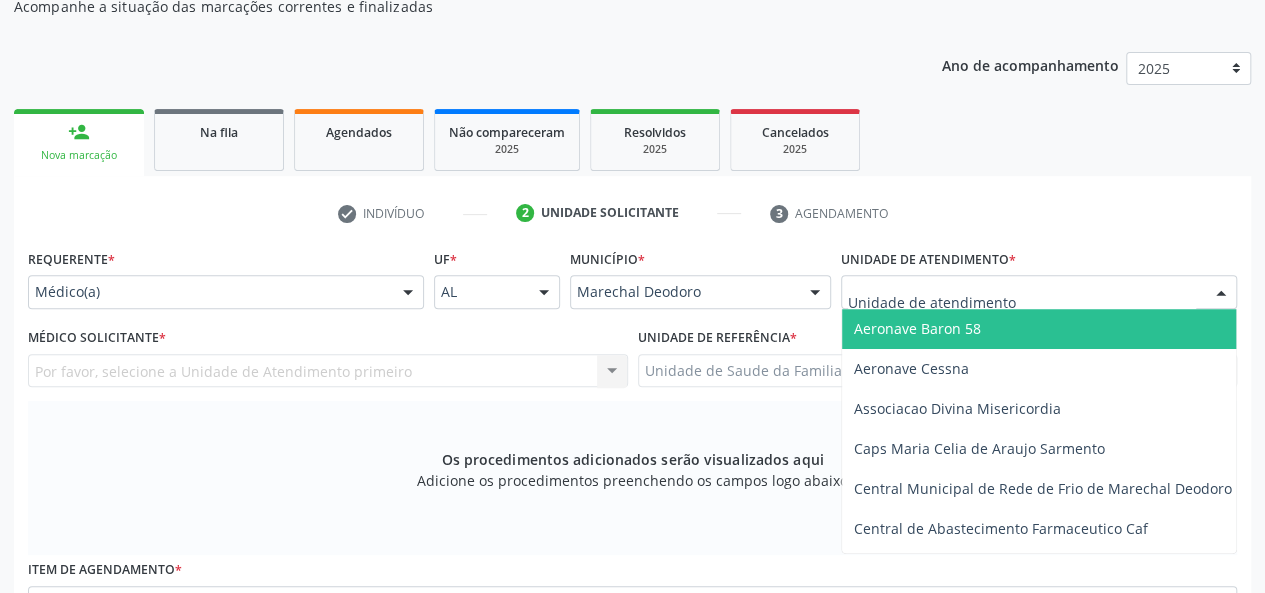 click at bounding box center [1039, 292] 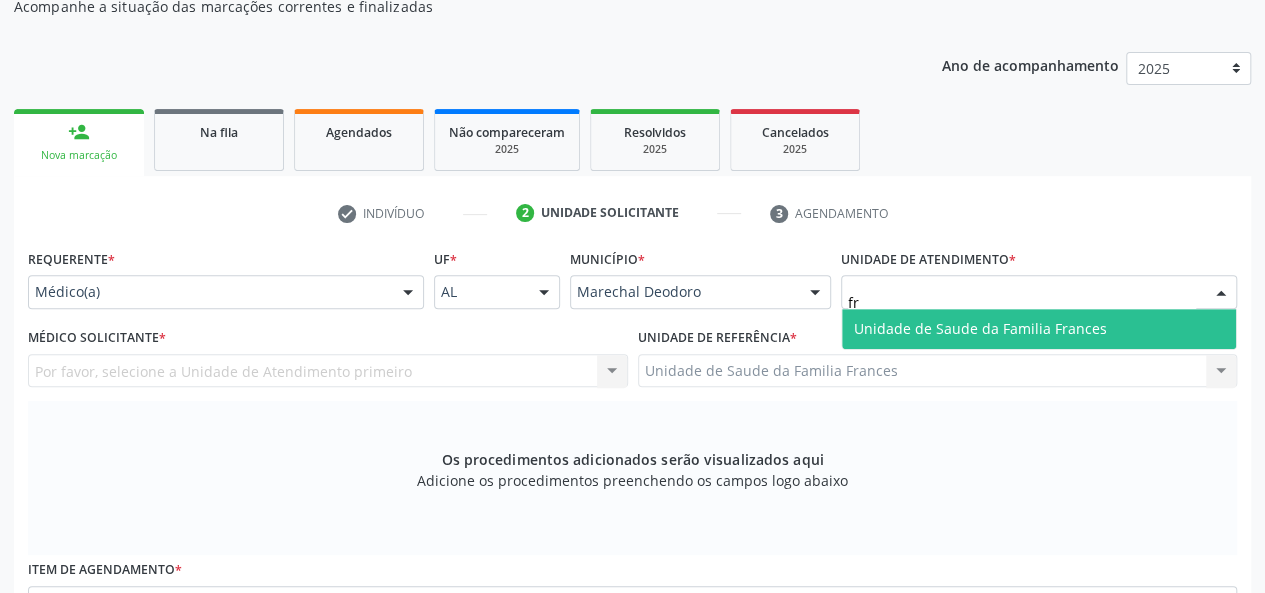 type on "fra" 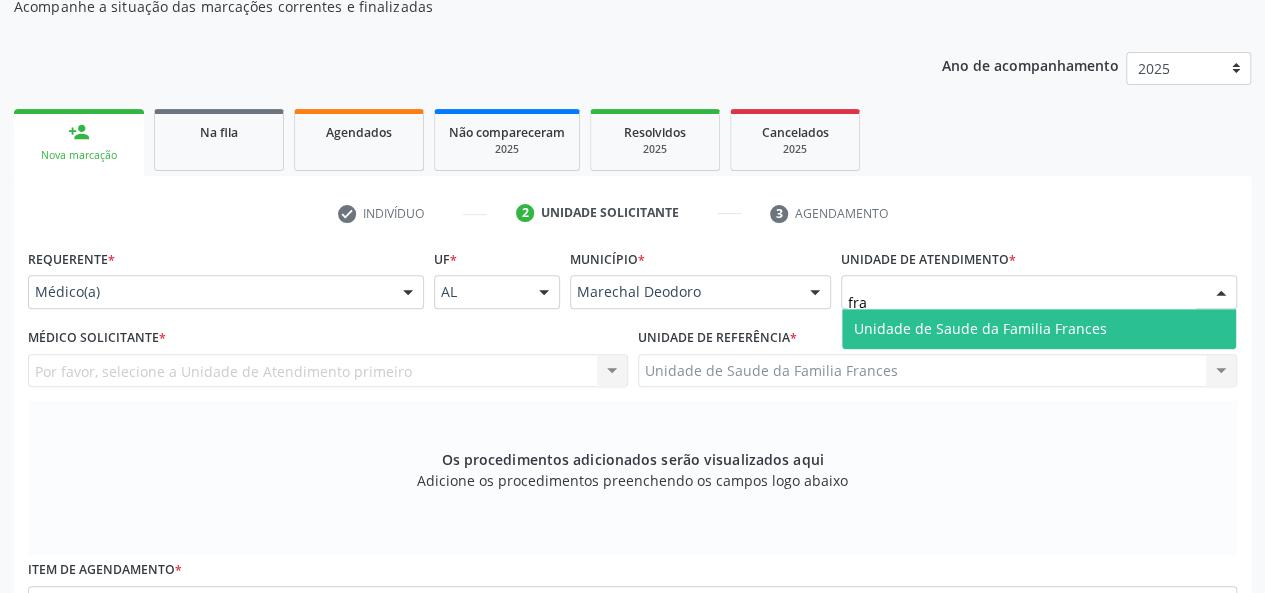 click on "Unidade de Saude da Familia Frances" at bounding box center (980, 328) 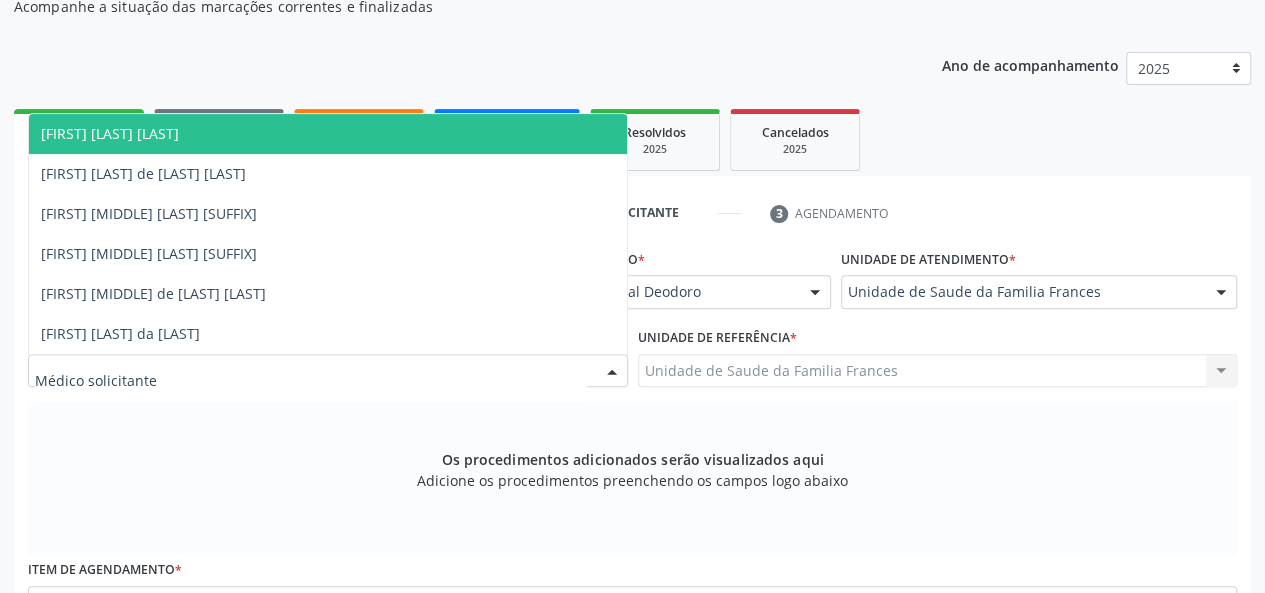 click at bounding box center (328, 371) 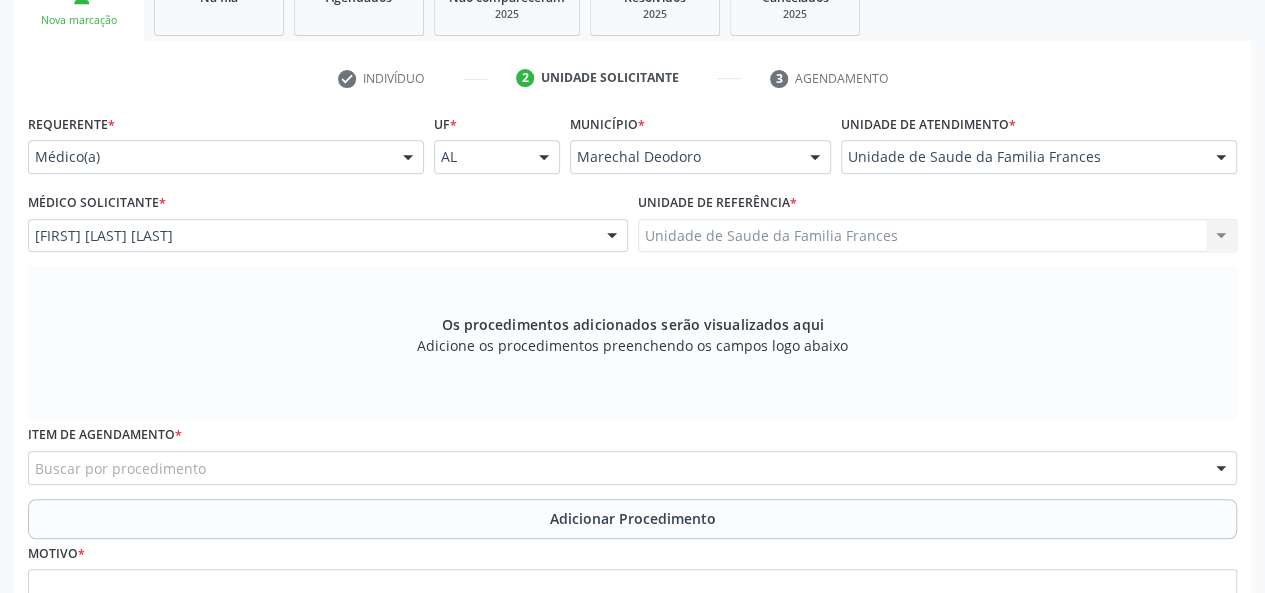 scroll, scrollTop: 518, scrollLeft: 0, axis: vertical 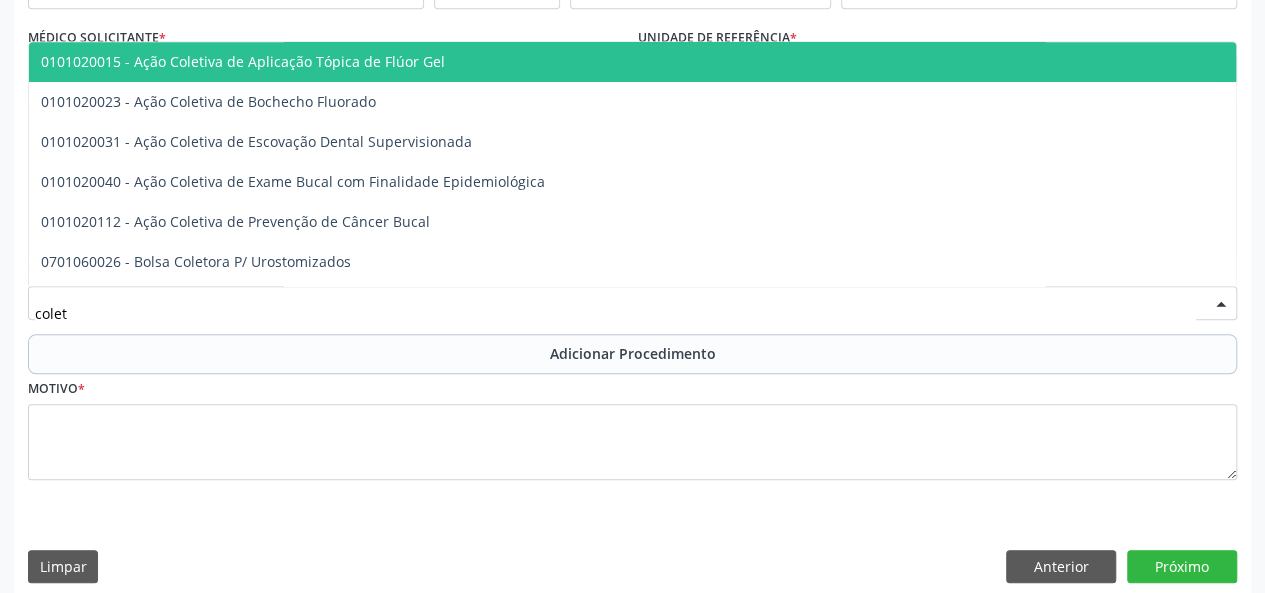 type on "coleta" 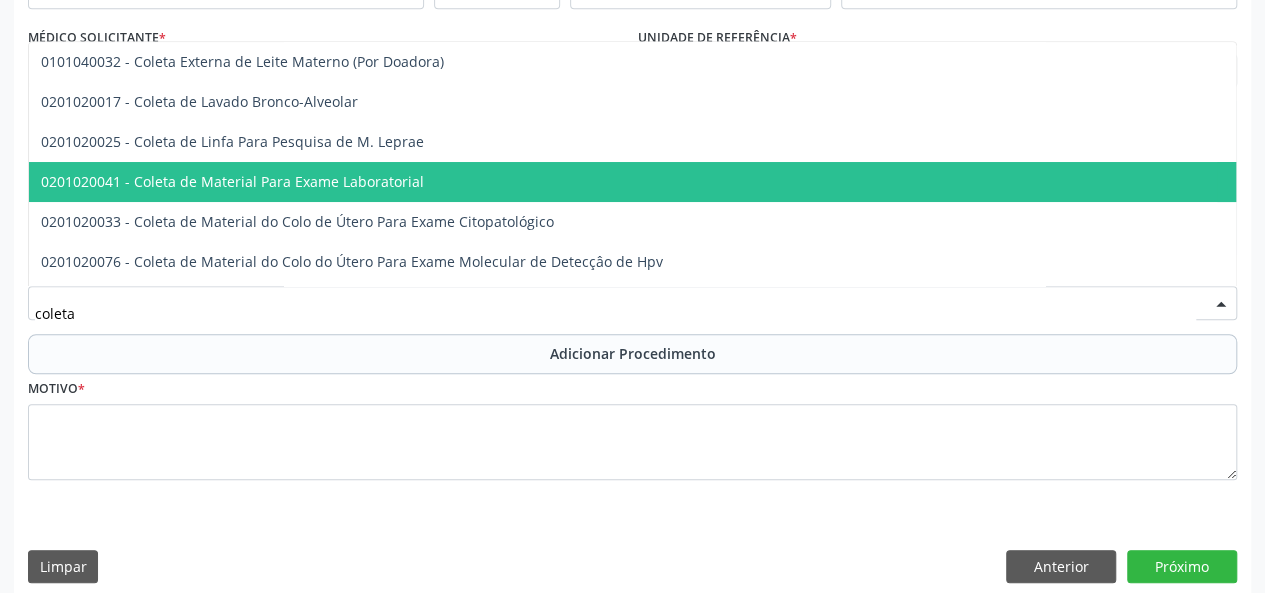 click on "0201020041 - Coleta de Material Para Exame Laboratorial" at bounding box center [232, 181] 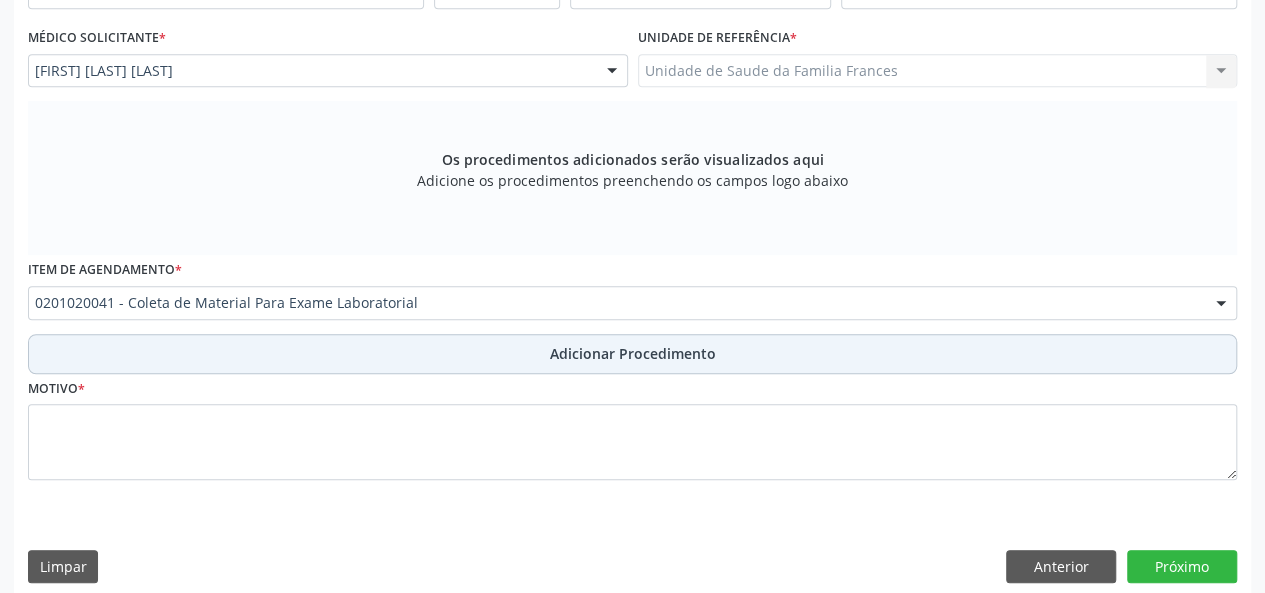 click on "Adicionar Procedimento" at bounding box center (633, 353) 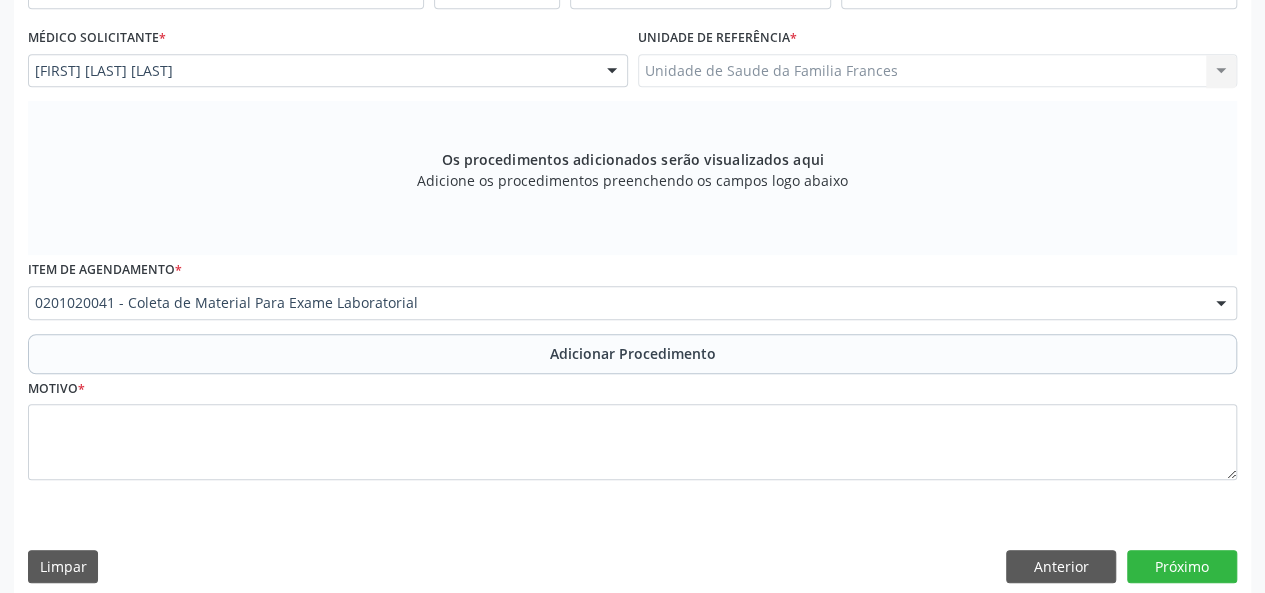 scroll, scrollTop: 458, scrollLeft: 0, axis: vertical 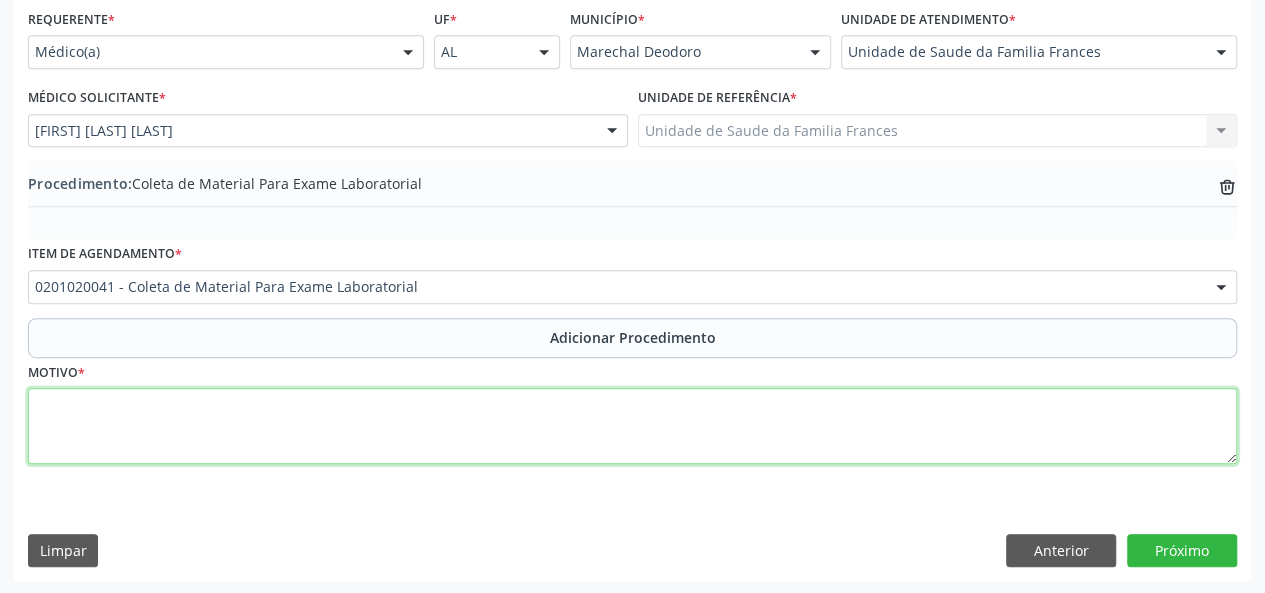 click at bounding box center [632, 426] 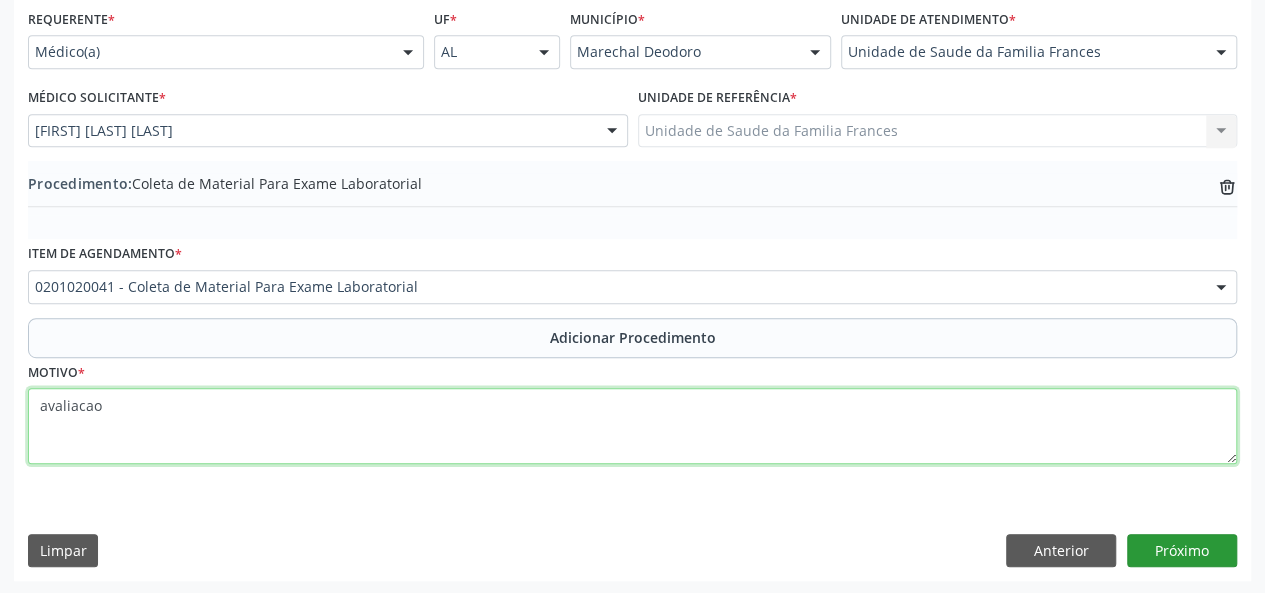 type on "avaliacao" 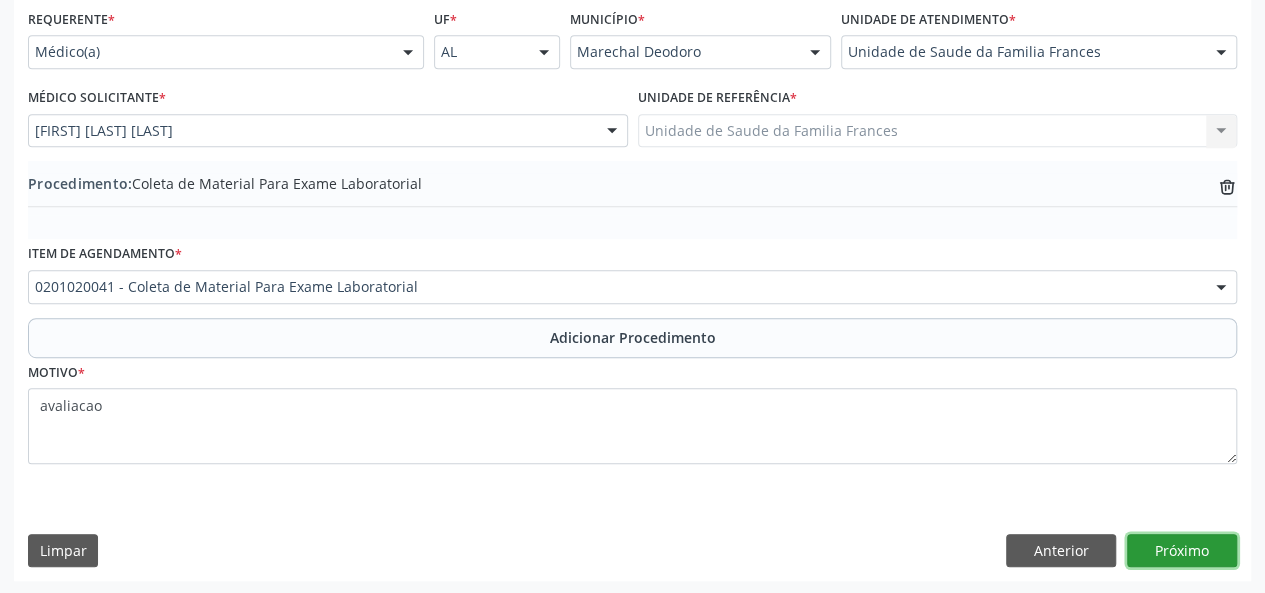 click on "Próximo" at bounding box center [1182, 551] 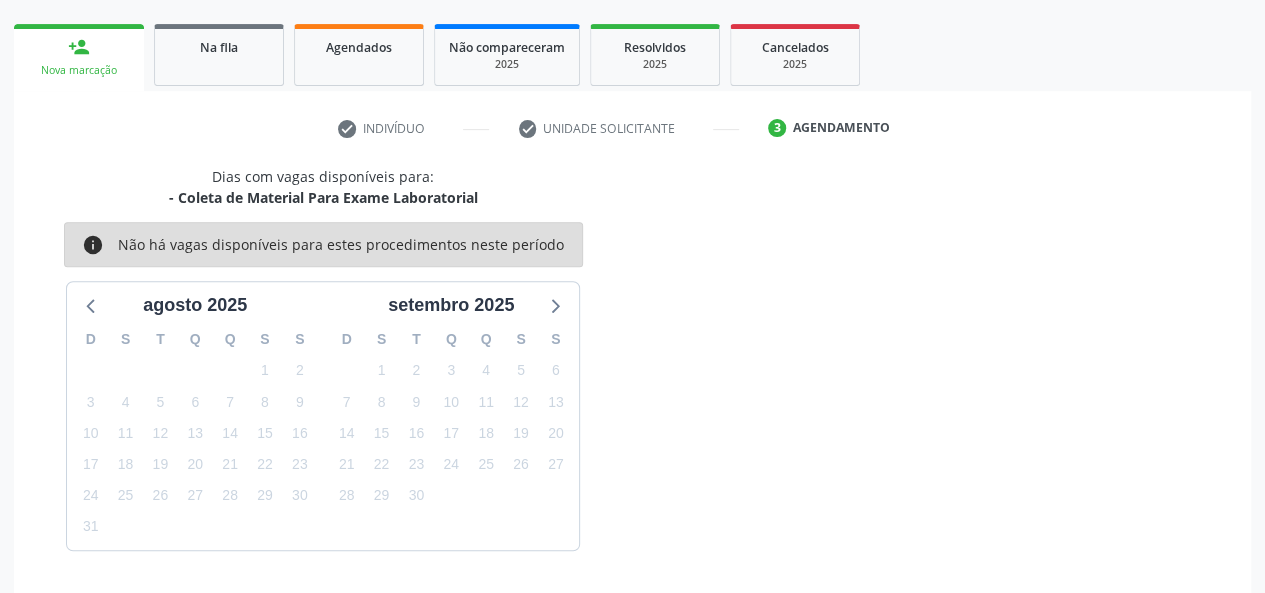 scroll, scrollTop: 362, scrollLeft: 0, axis: vertical 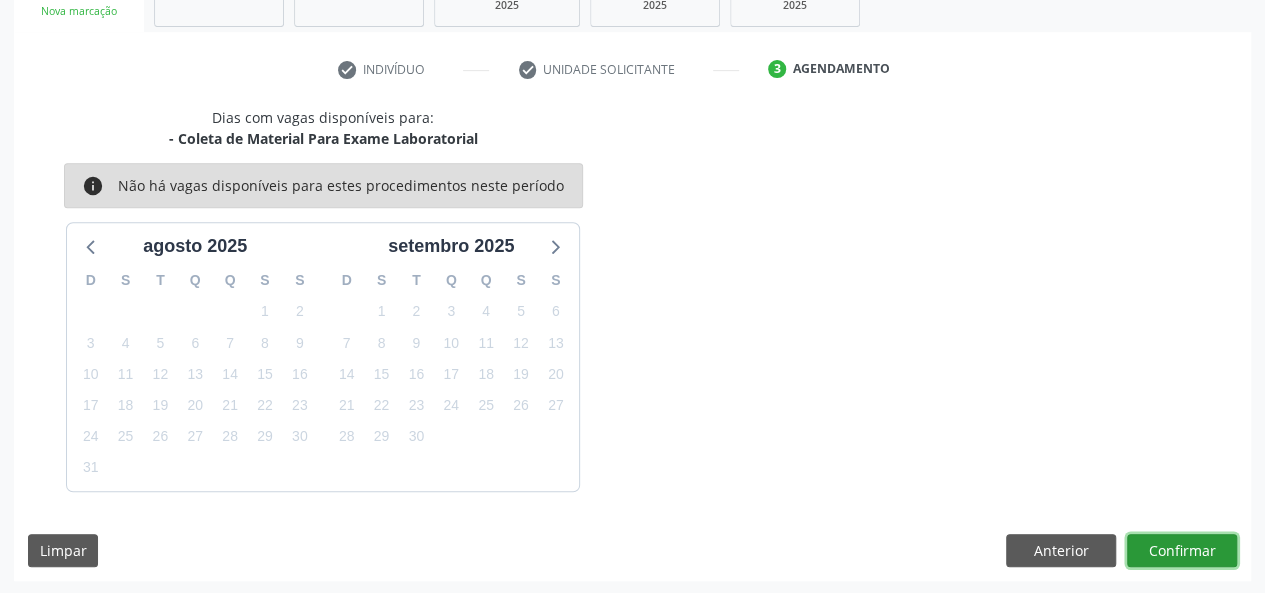 click on "Confirmar" at bounding box center (1182, 551) 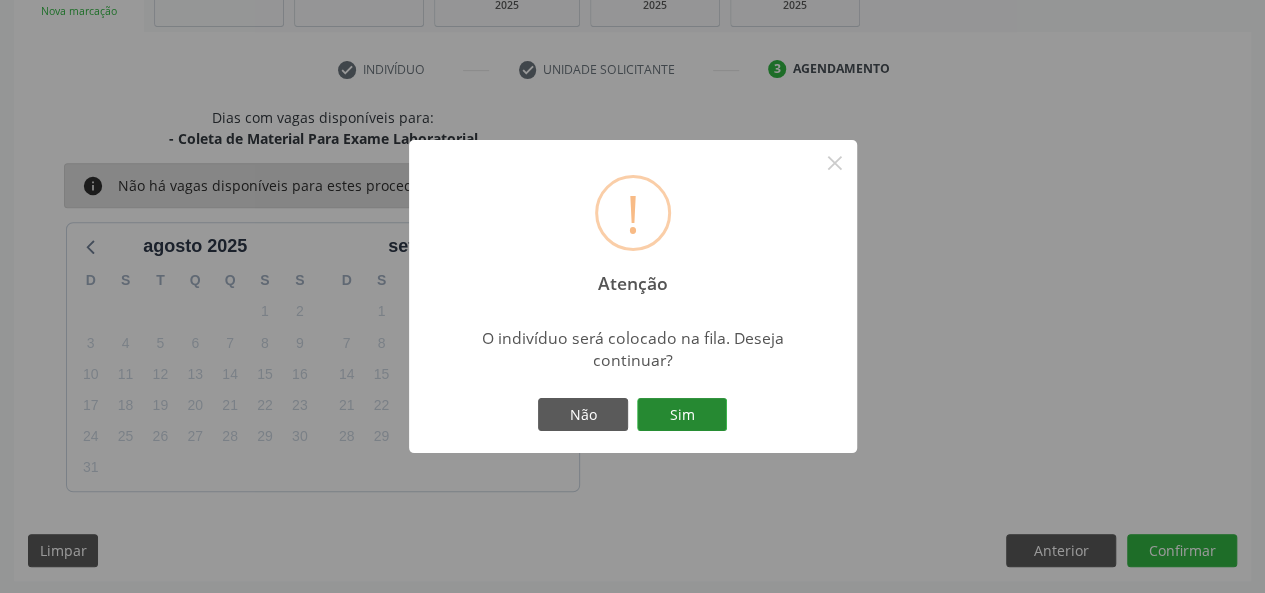 click on "Sim" at bounding box center [682, 415] 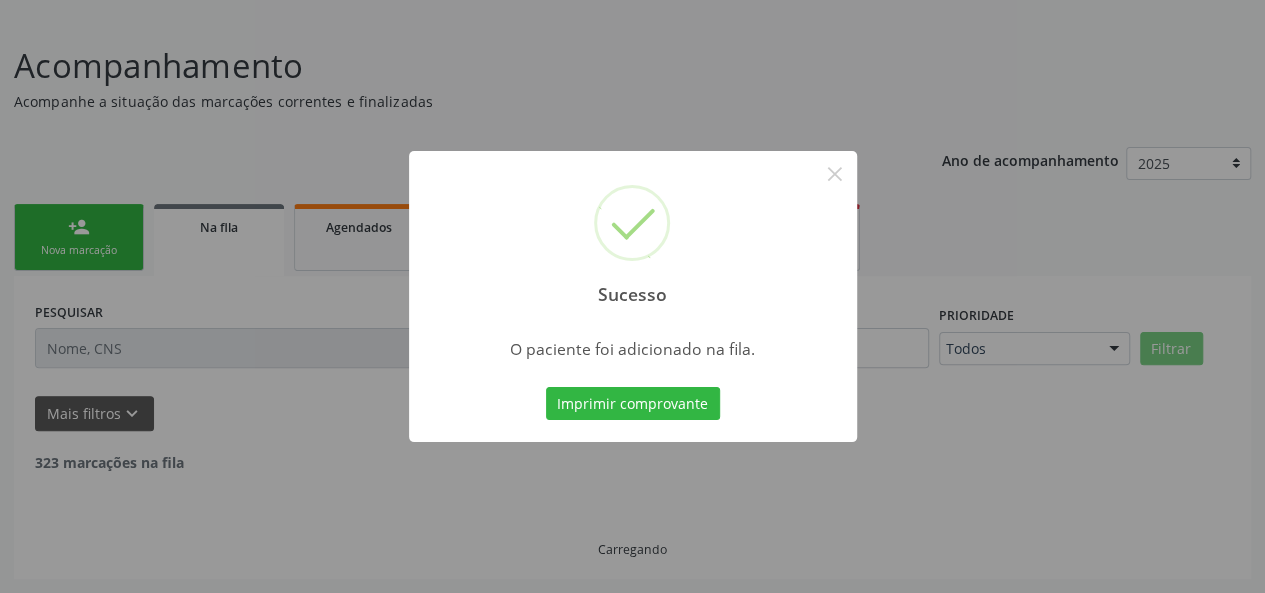 scroll, scrollTop: 100, scrollLeft: 0, axis: vertical 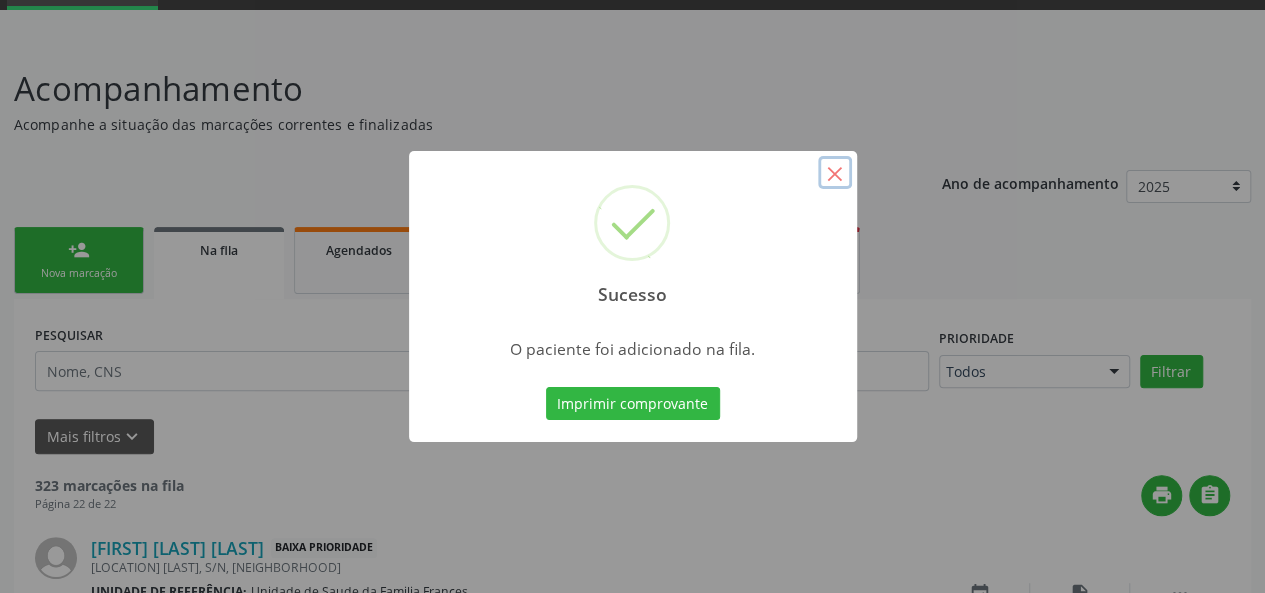 click on "×" at bounding box center [835, 173] 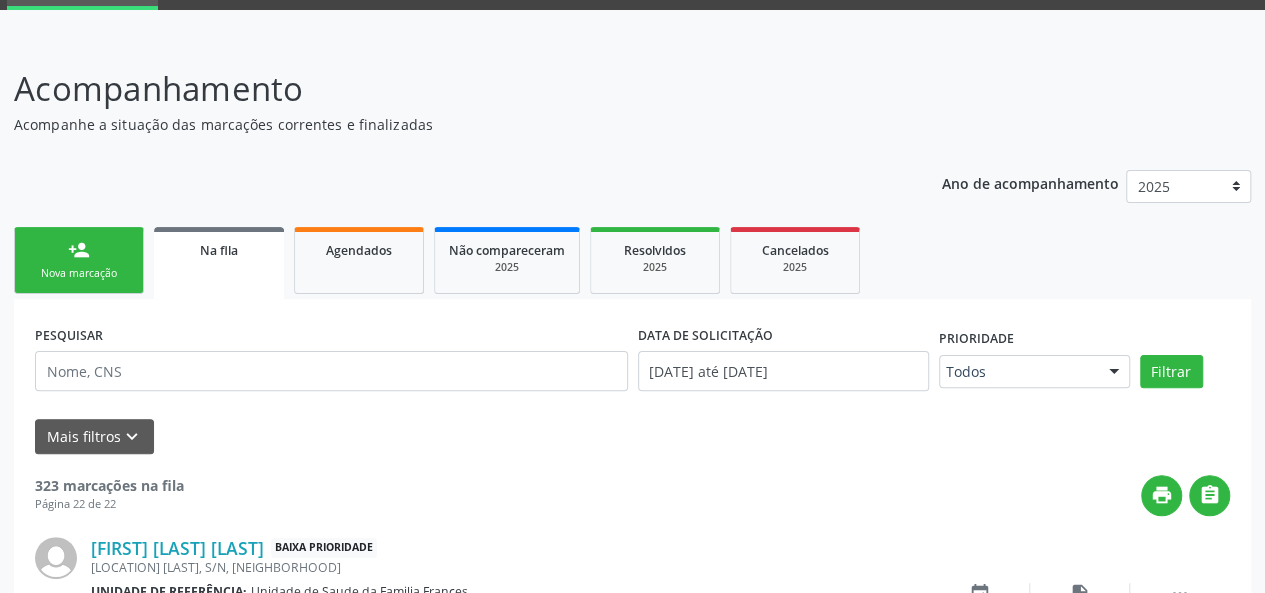 click on "Nova marcação" at bounding box center [79, 273] 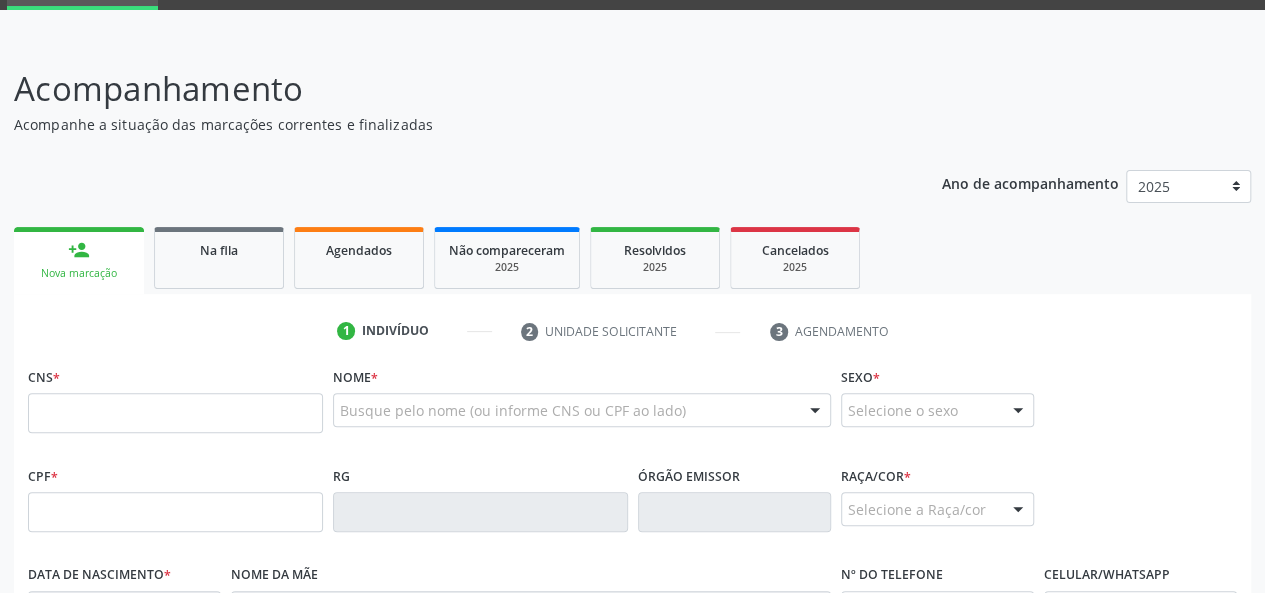 click on "Nova marcação" at bounding box center [79, 273] 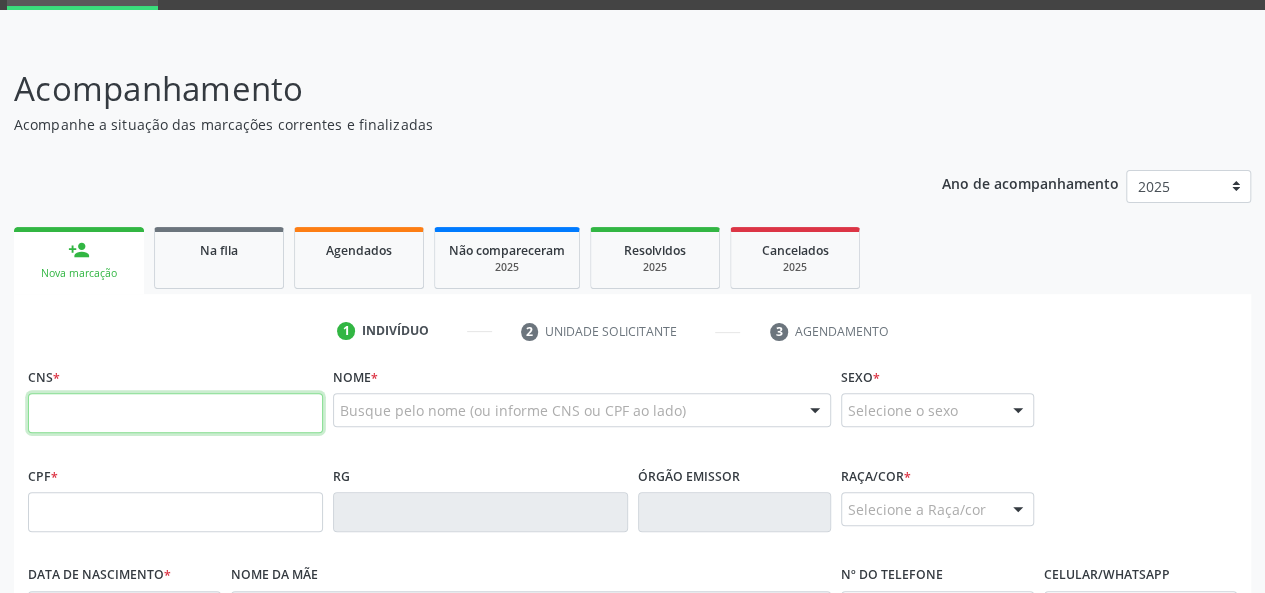 paste on "[PHONE]" 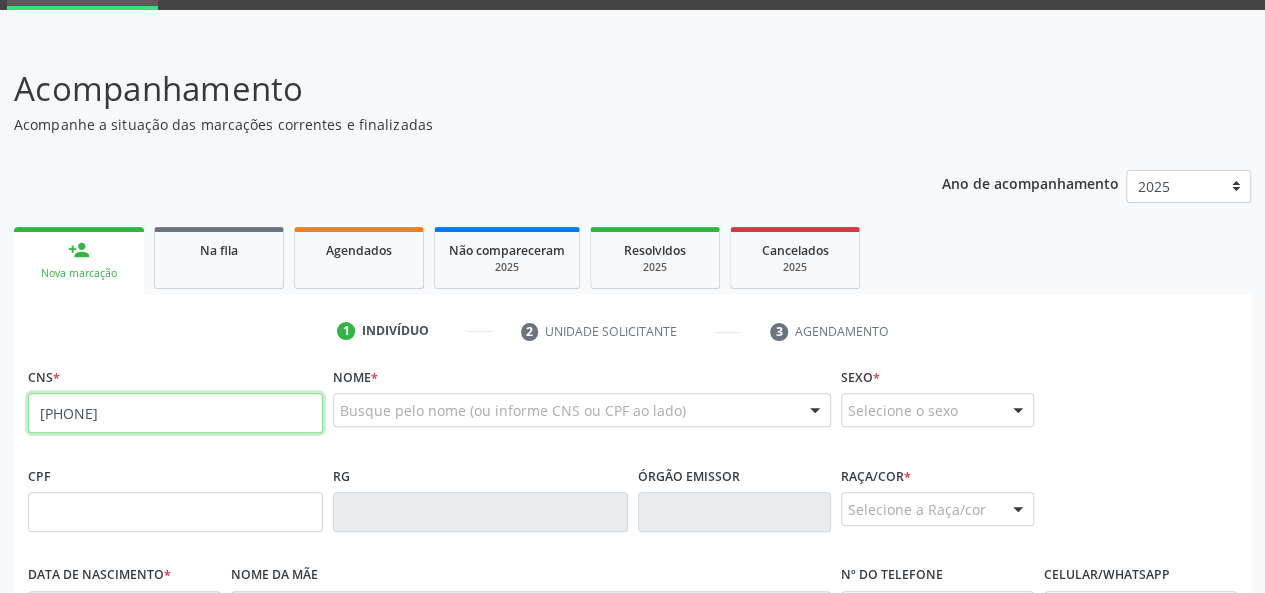 type on "[PHONE]" 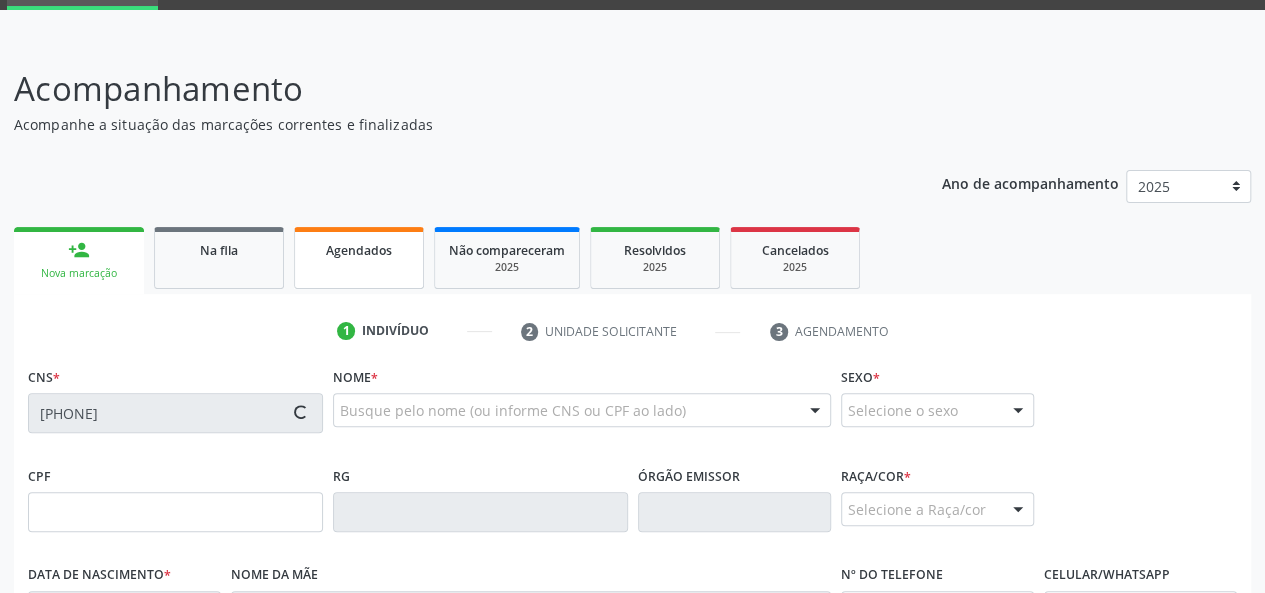 type on "[SSN]" 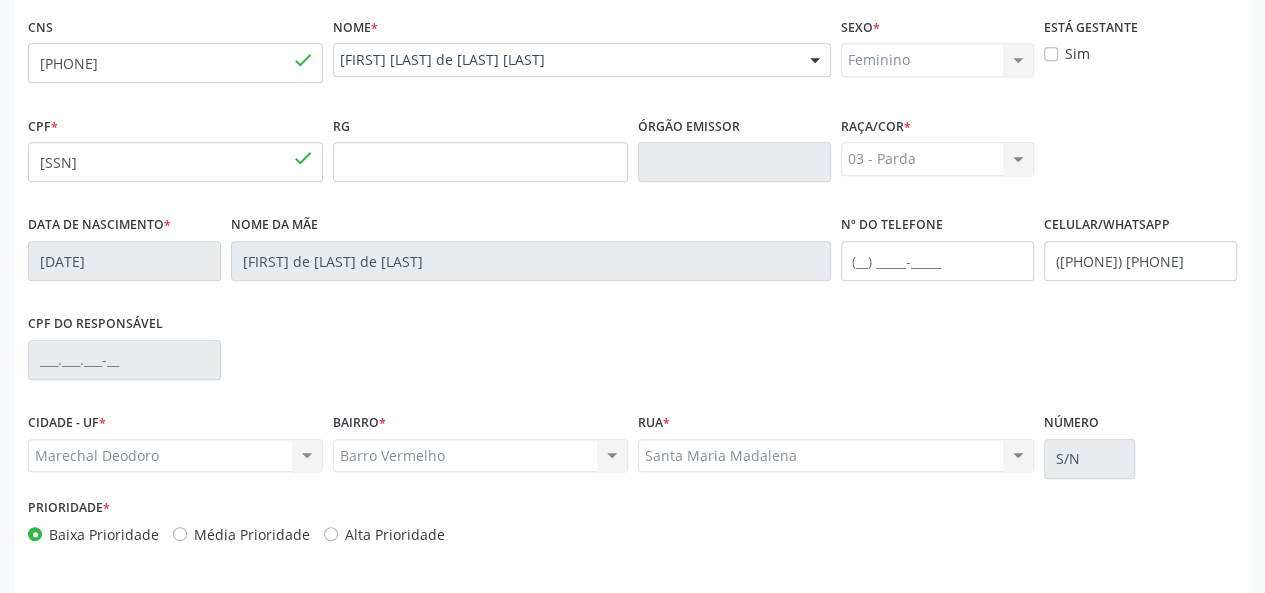 scroll, scrollTop: 518, scrollLeft: 0, axis: vertical 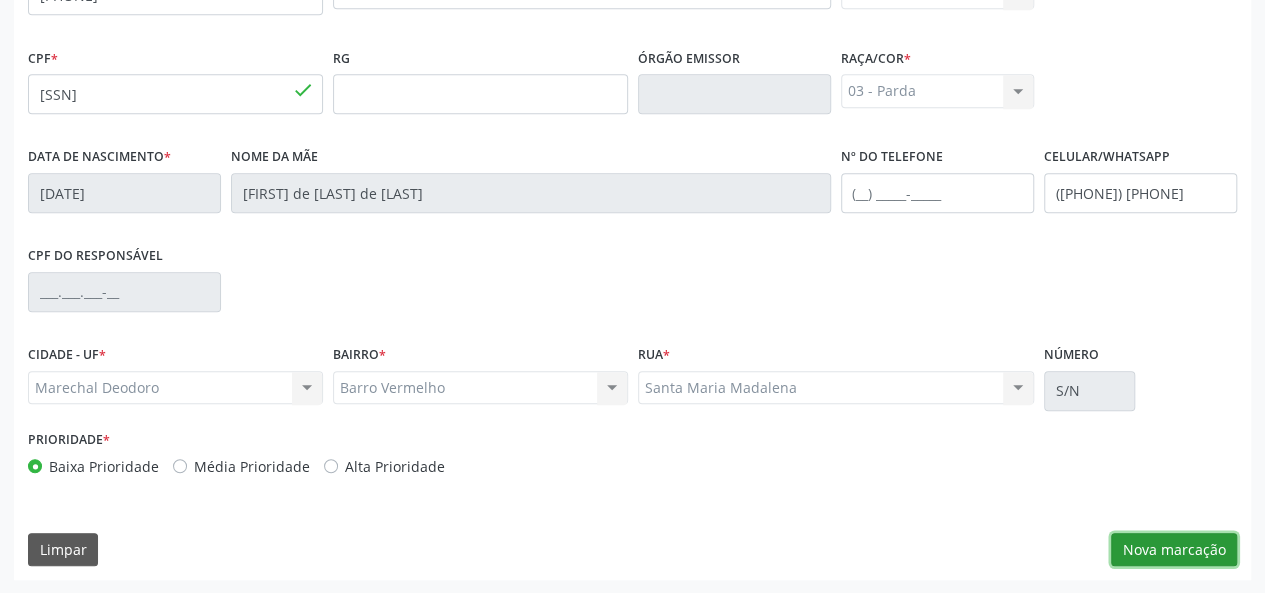click on "Nova marcação" at bounding box center [1174, 550] 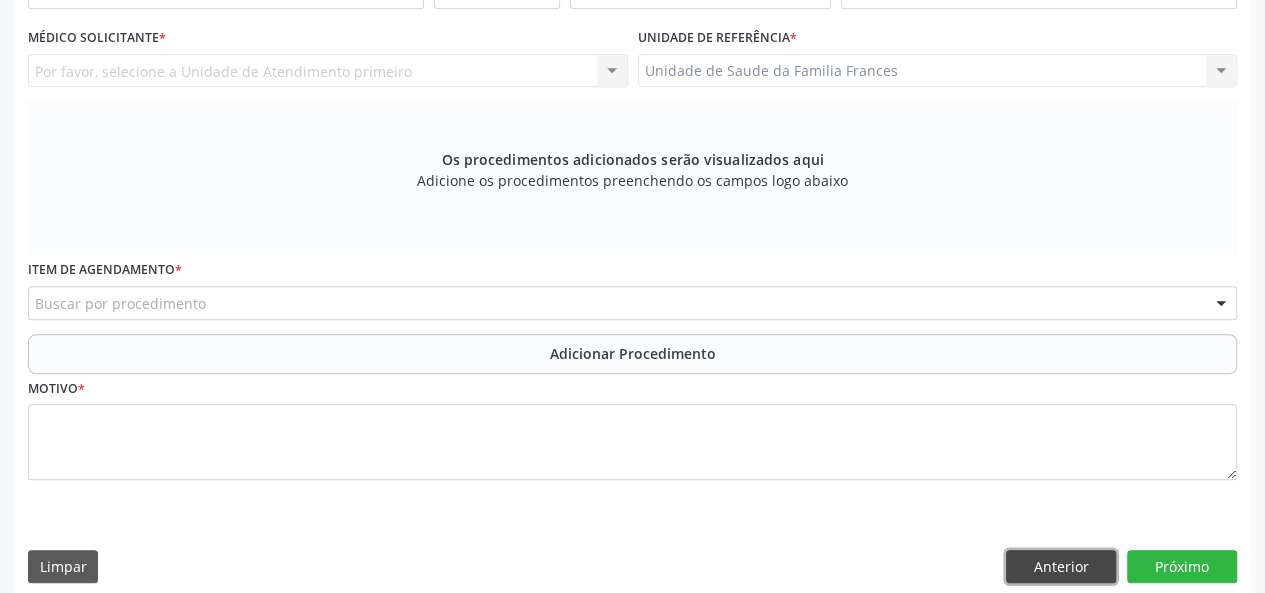 click on "Anterior" at bounding box center (1061, 567) 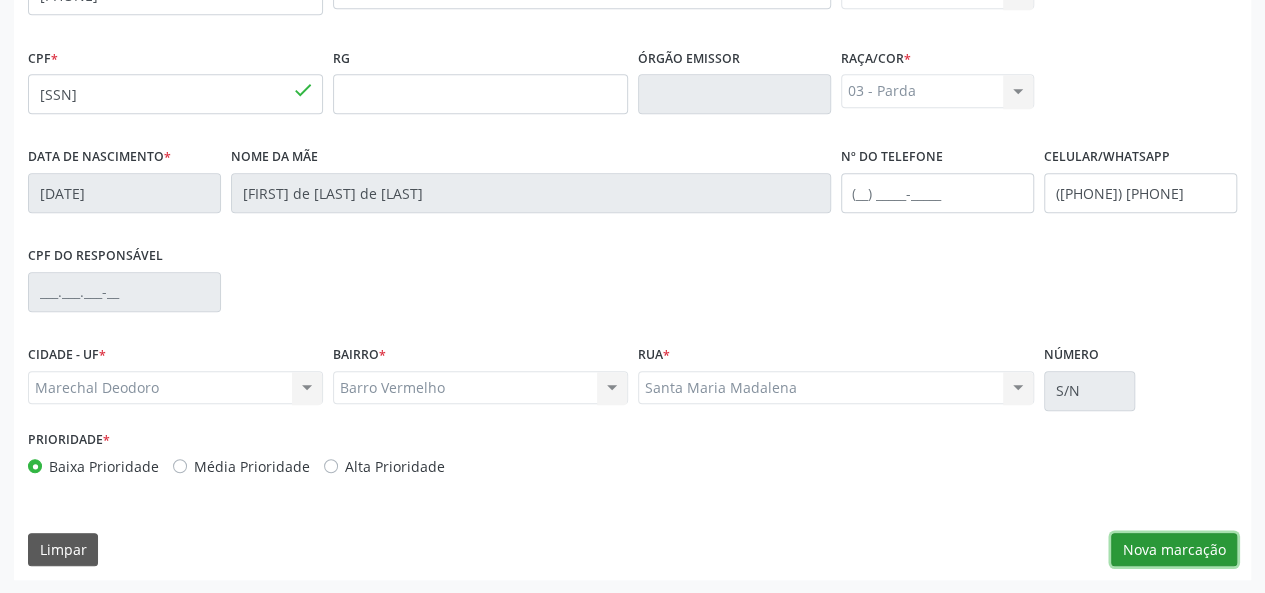 click on "Nova marcação" at bounding box center (1174, 550) 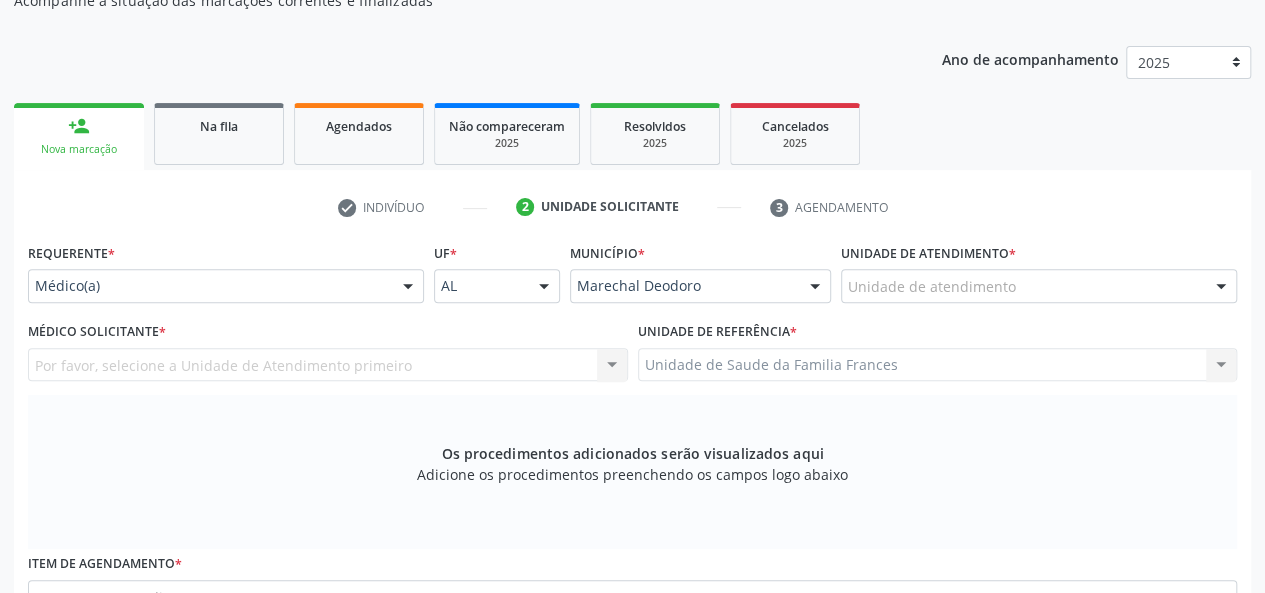 scroll, scrollTop: 218, scrollLeft: 0, axis: vertical 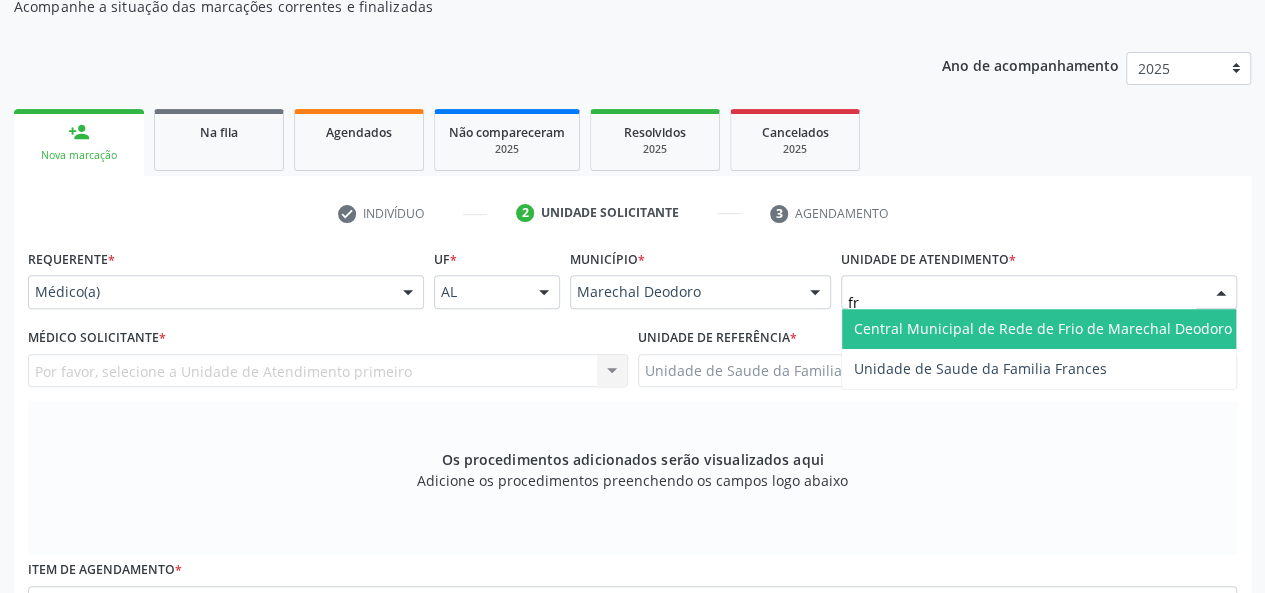 type on "fra" 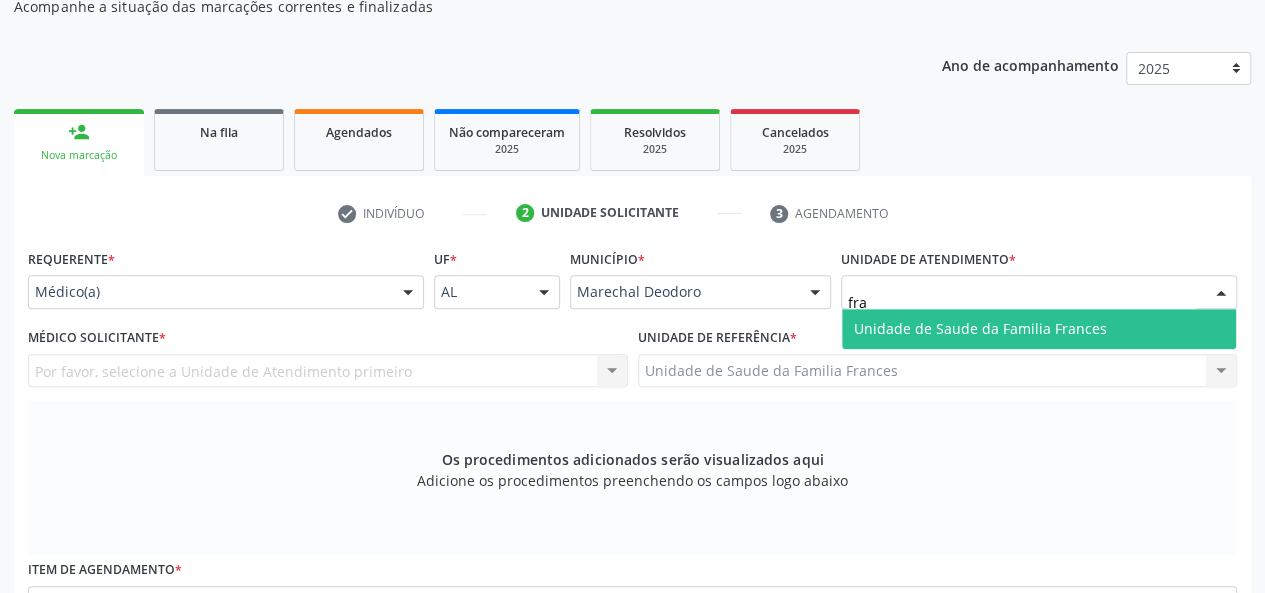 click on "Unidade de Saude da Familia Frances" at bounding box center (980, 328) 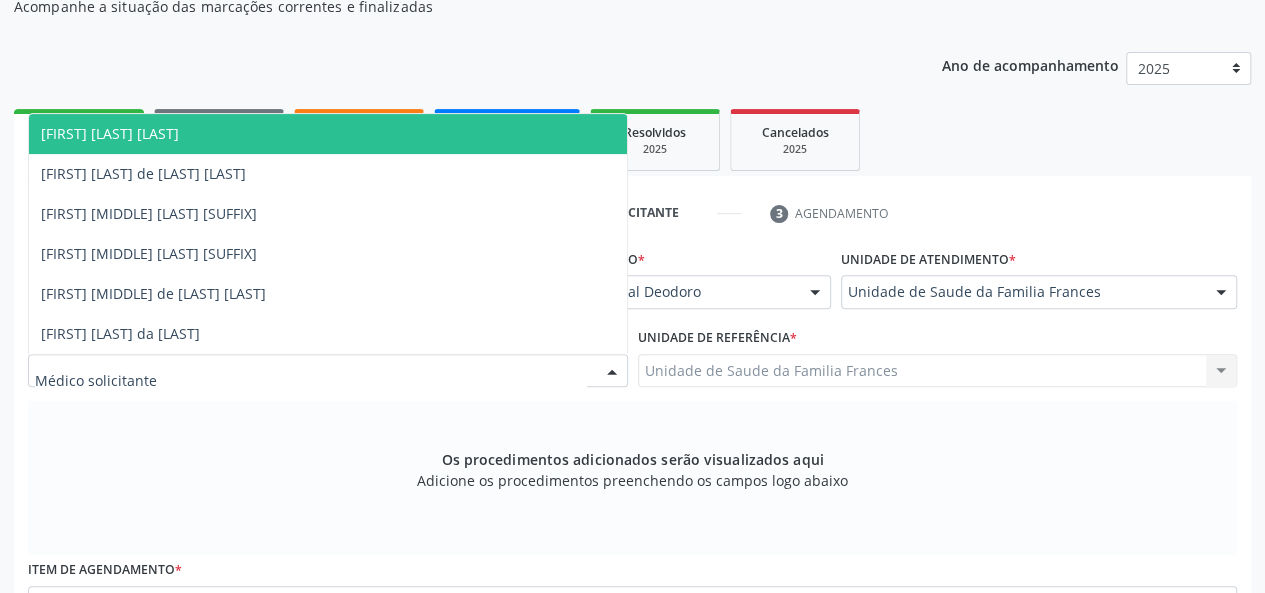 click on "[FIRST] [LAST] [LAST]" at bounding box center [328, 134] 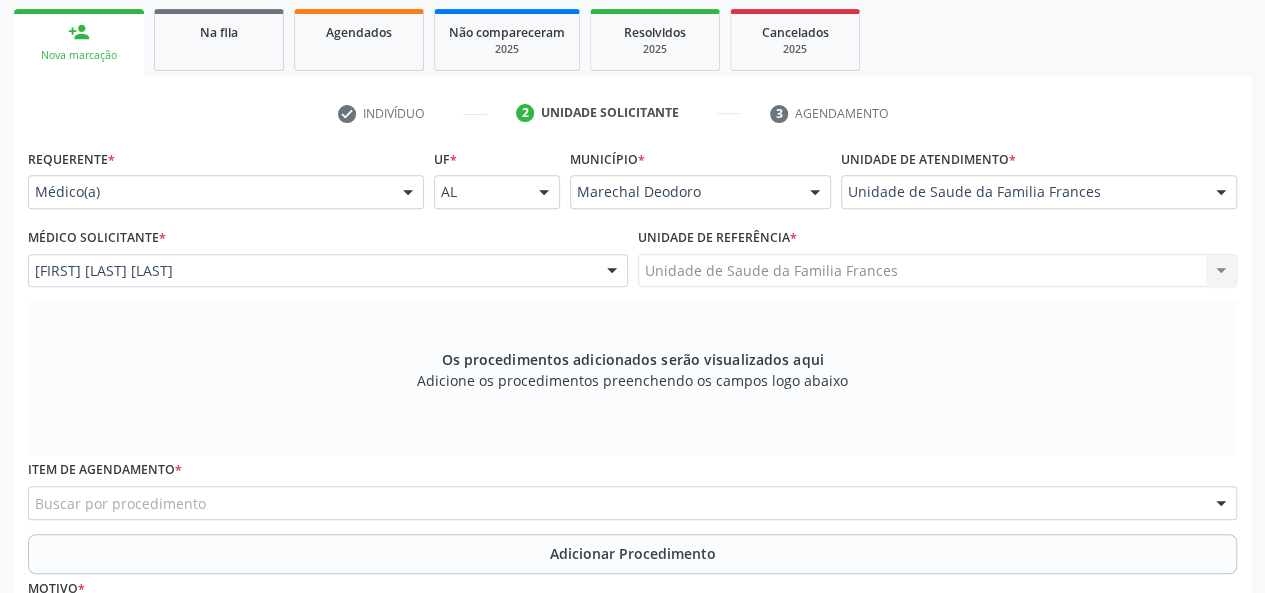 scroll, scrollTop: 418, scrollLeft: 0, axis: vertical 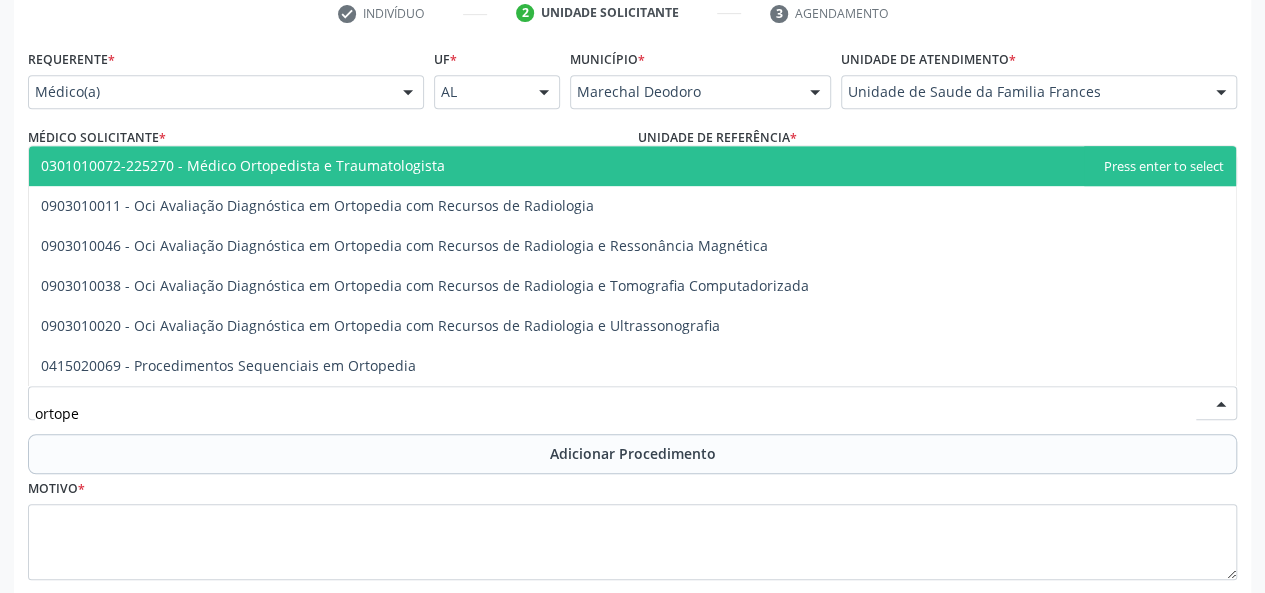 type on "ortoped" 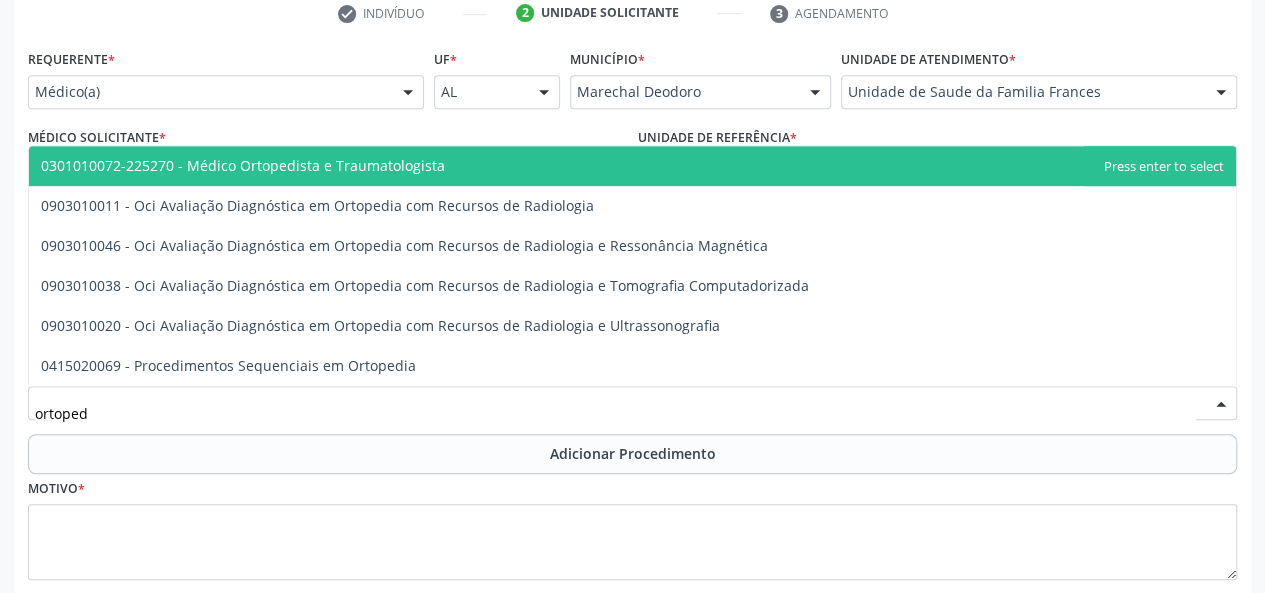 click on "0301010072-225270 - Médico Ortopedista e Traumatologista" at bounding box center [243, 165] 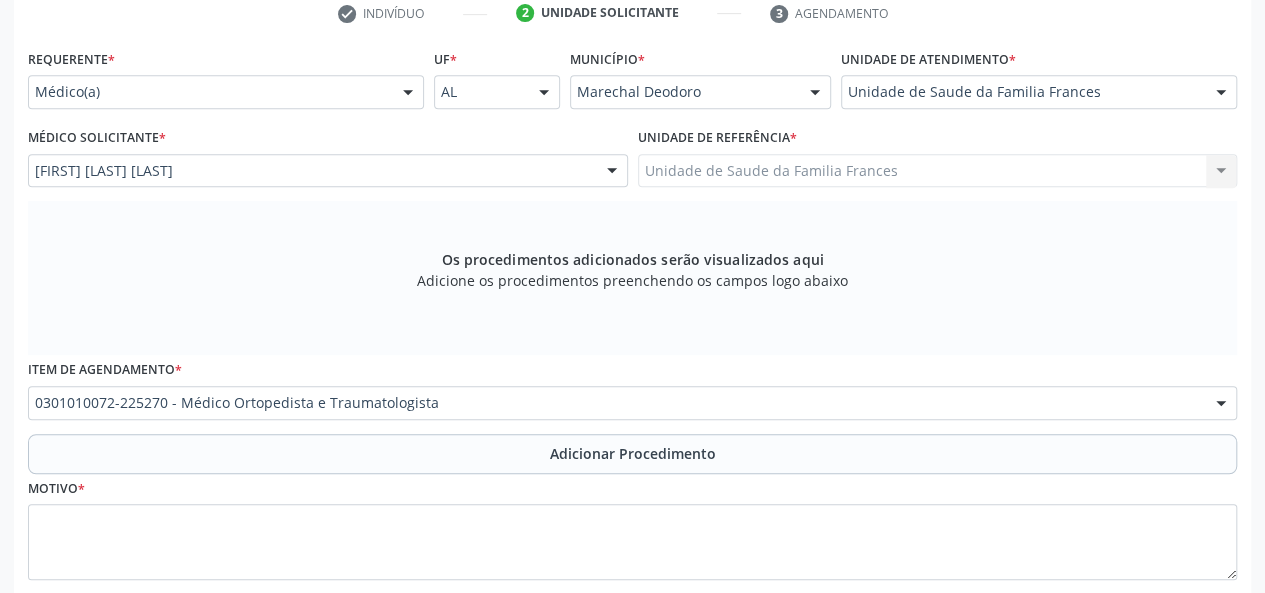 click on "Adicionar Procedimento" at bounding box center (632, 454) 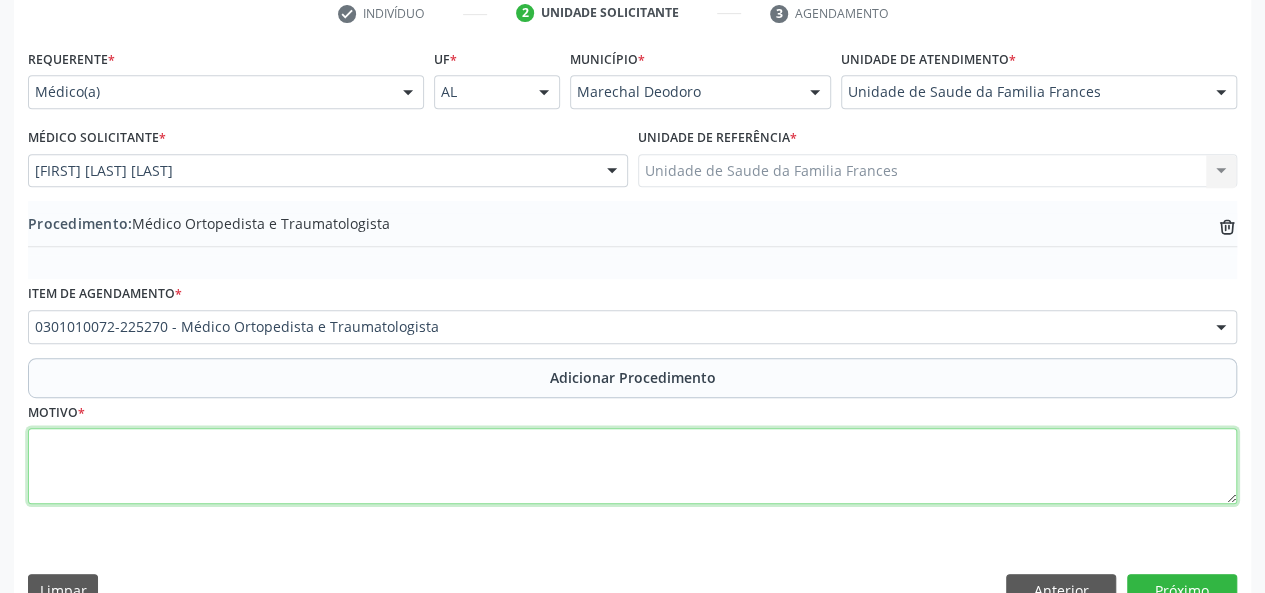 click at bounding box center (632, 466) 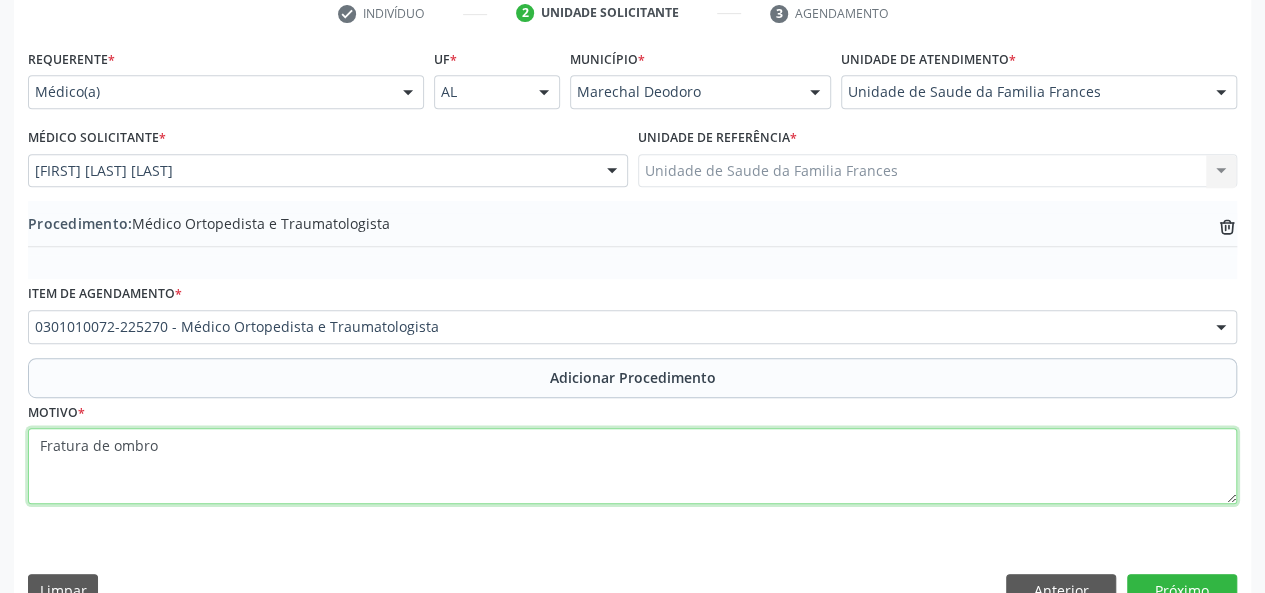 scroll, scrollTop: 458, scrollLeft: 0, axis: vertical 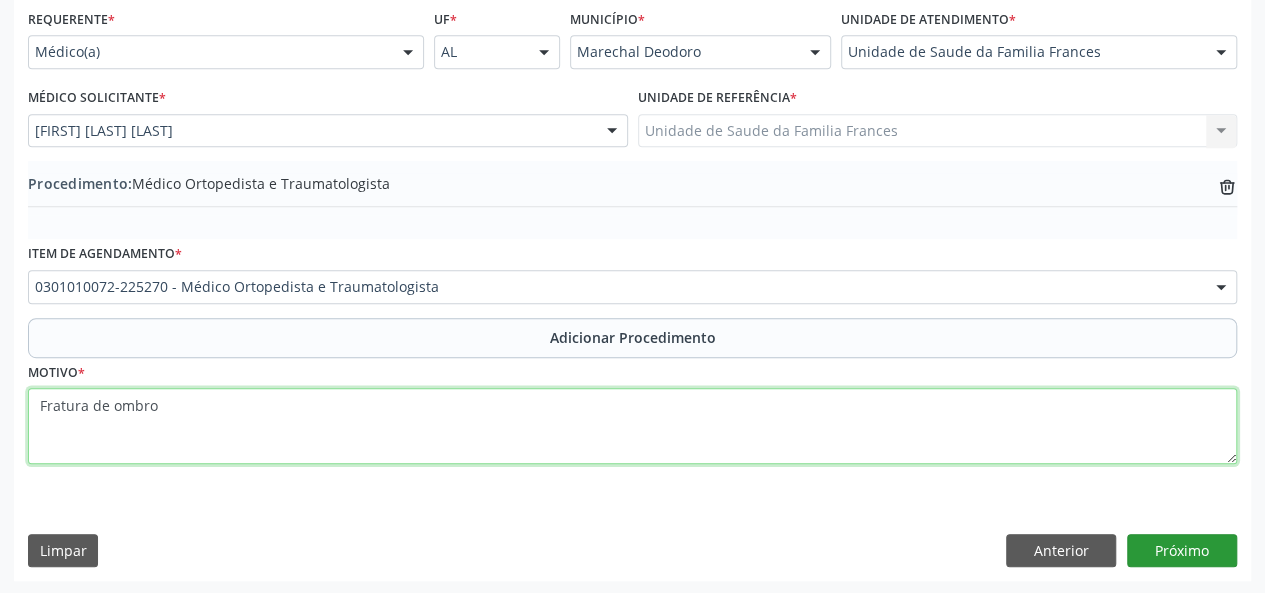 type on "Fratura de ombro" 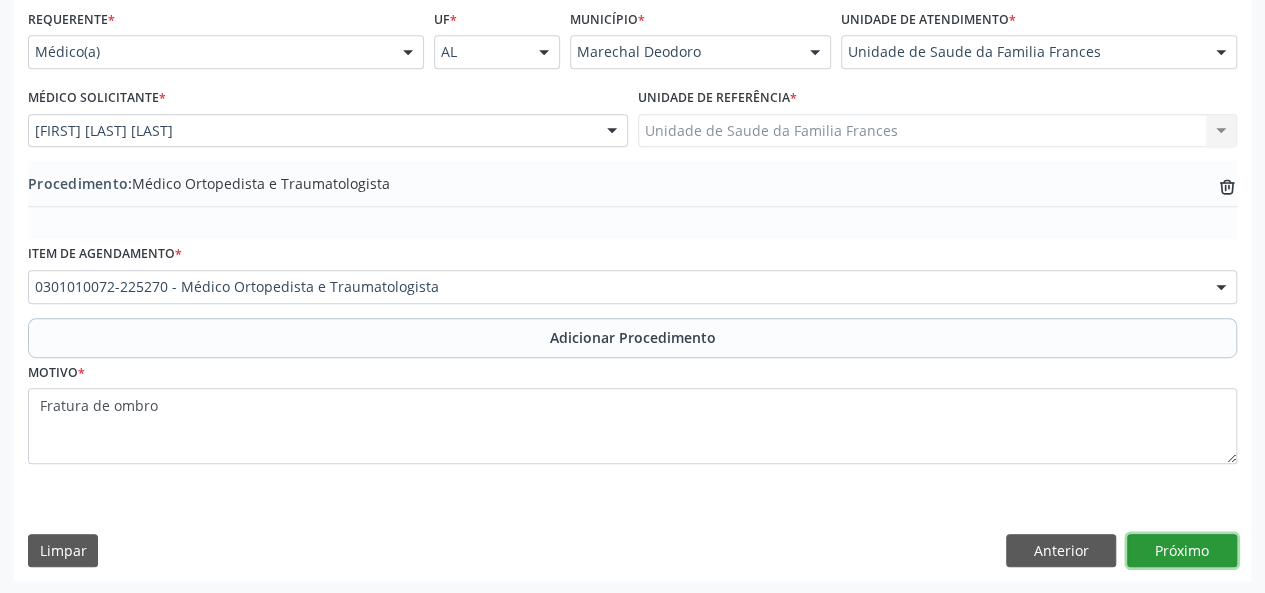click on "Próximo" at bounding box center [1182, 551] 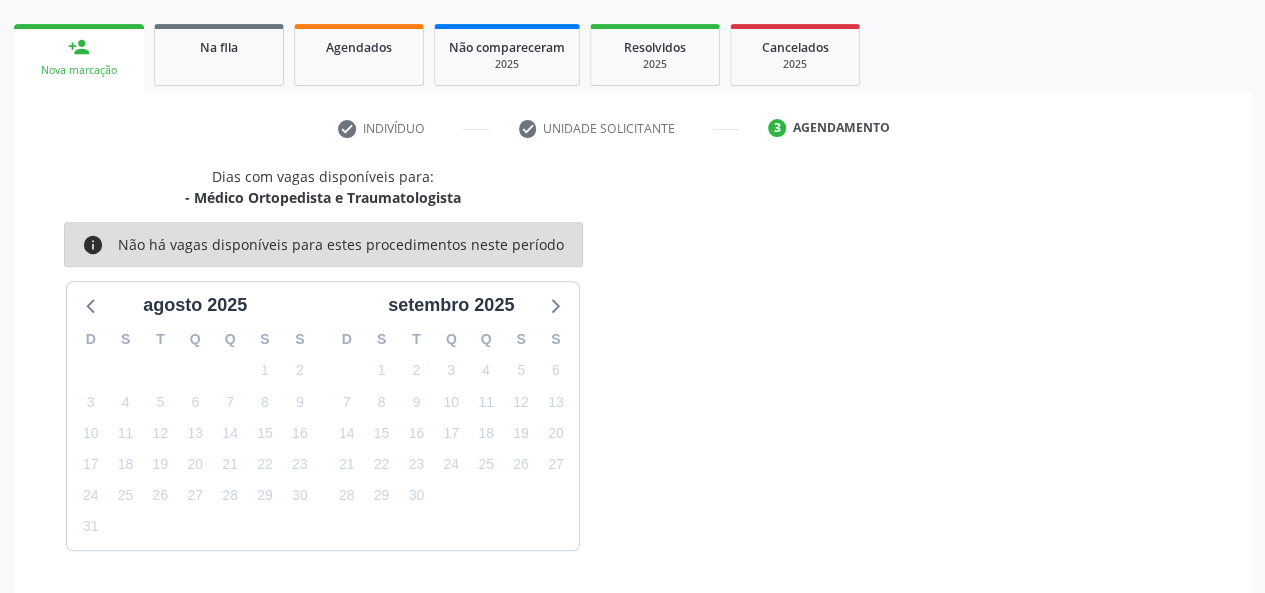 scroll, scrollTop: 362, scrollLeft: 0, axis: vertical 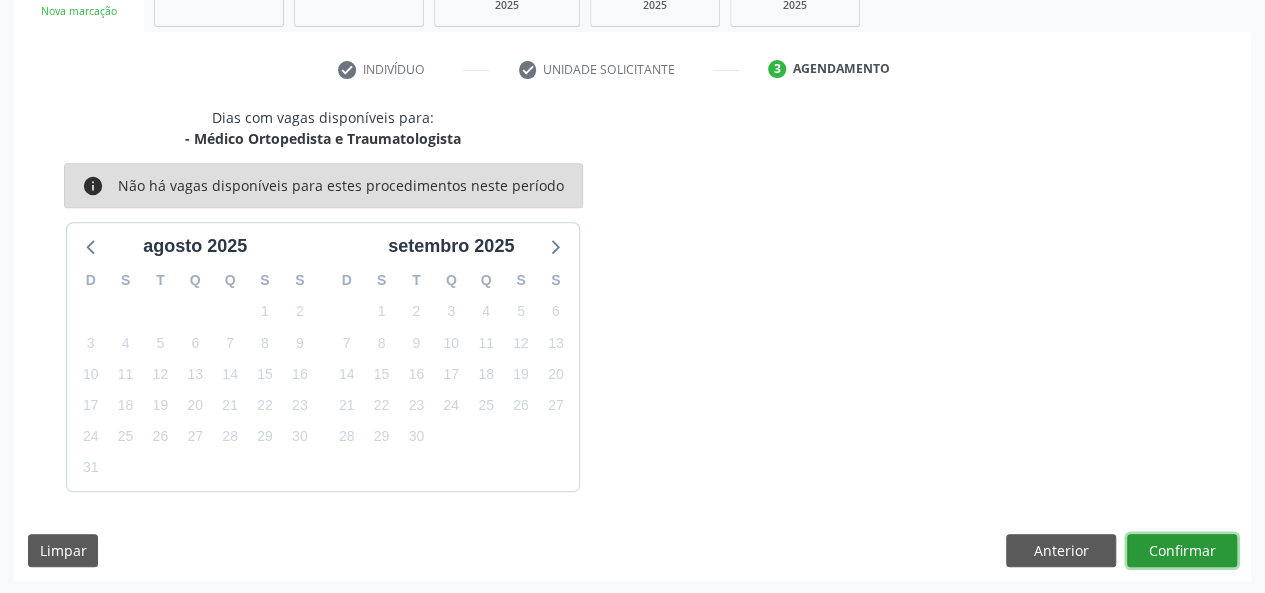 click on "Confirmar" at bounding box center (1182, 551) 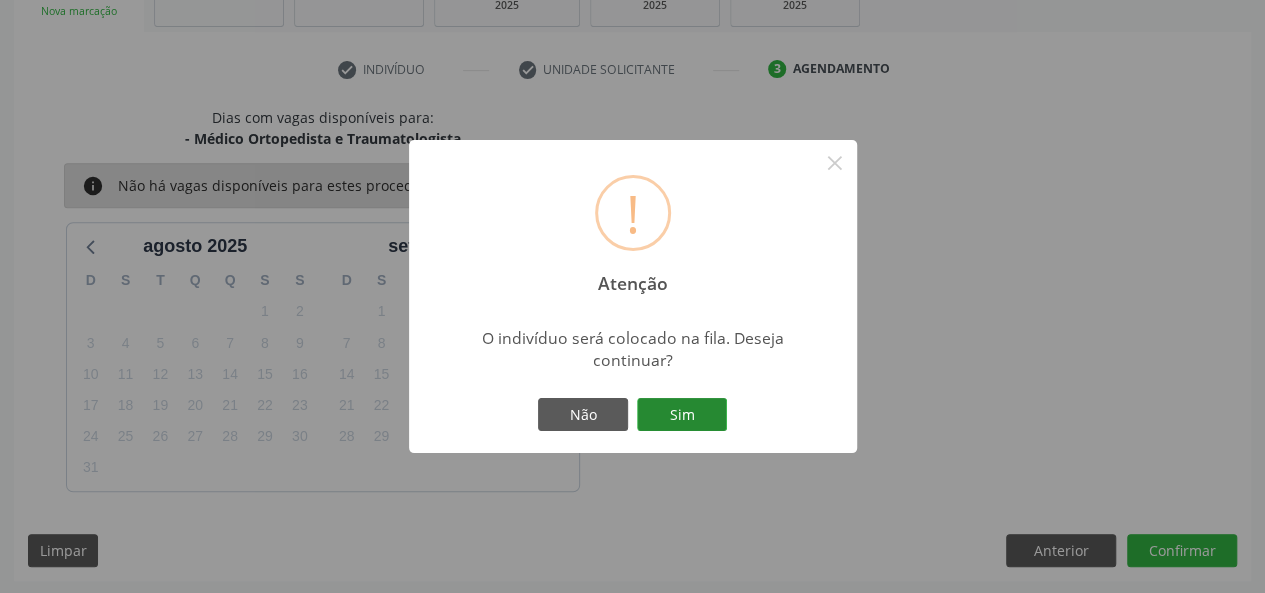 click on "Sim" at bounding box center [682, 415] 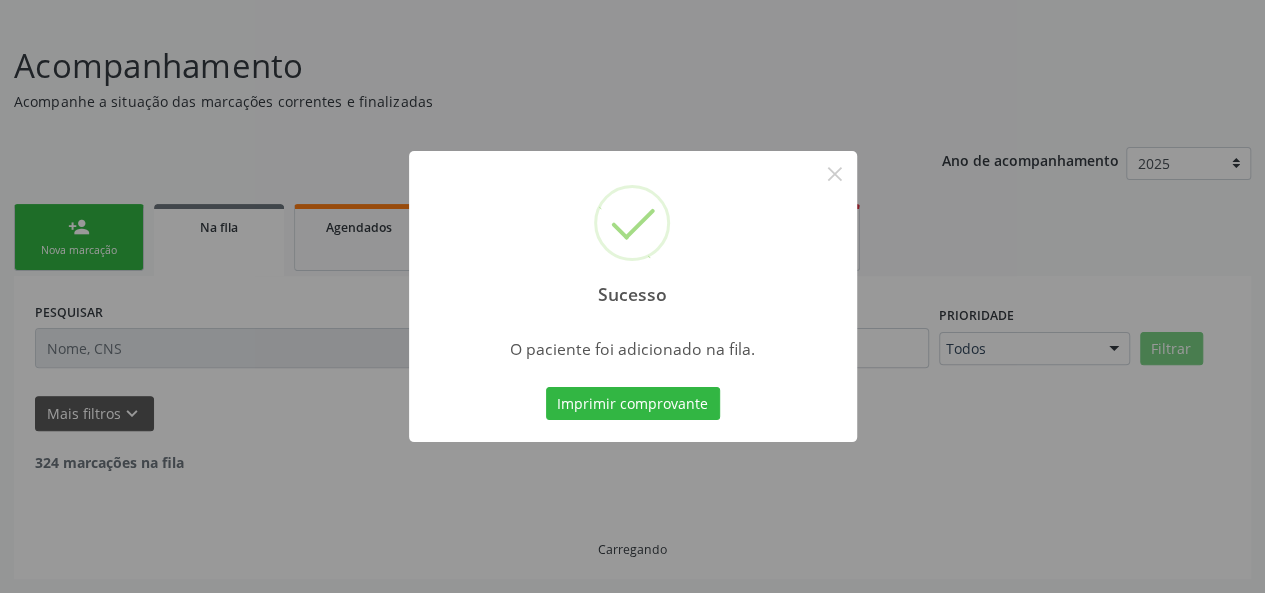 scroll, scrollTop: 100, scrollLeft: 0, axis: vertical 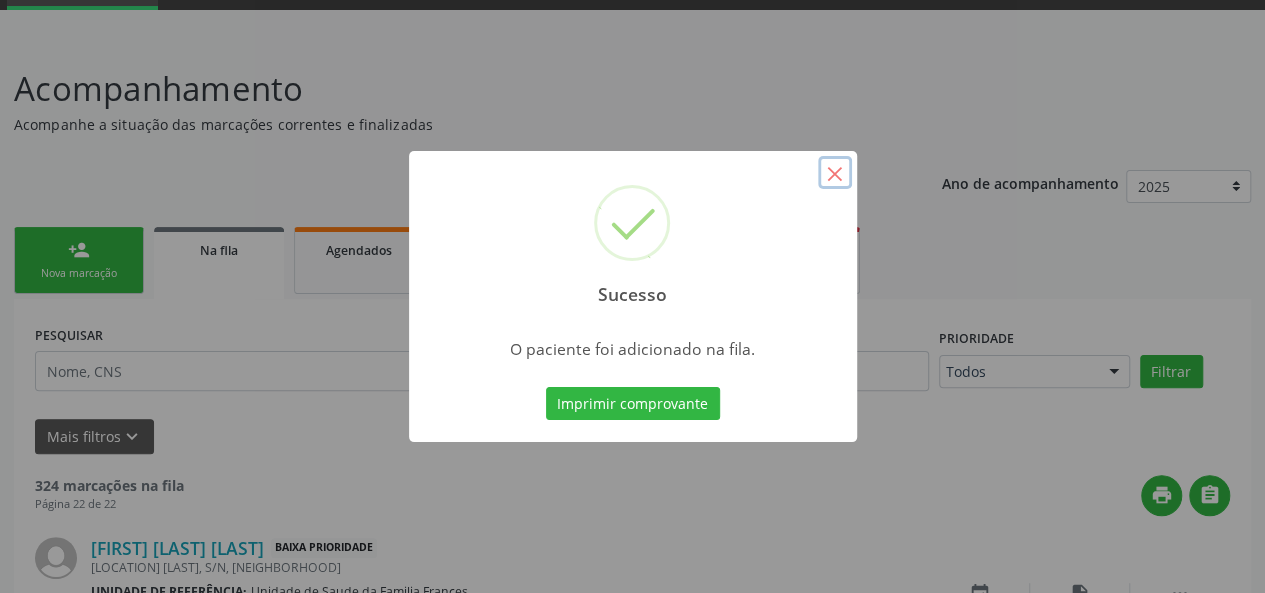 click on "×" at bounding box center (835, 173) 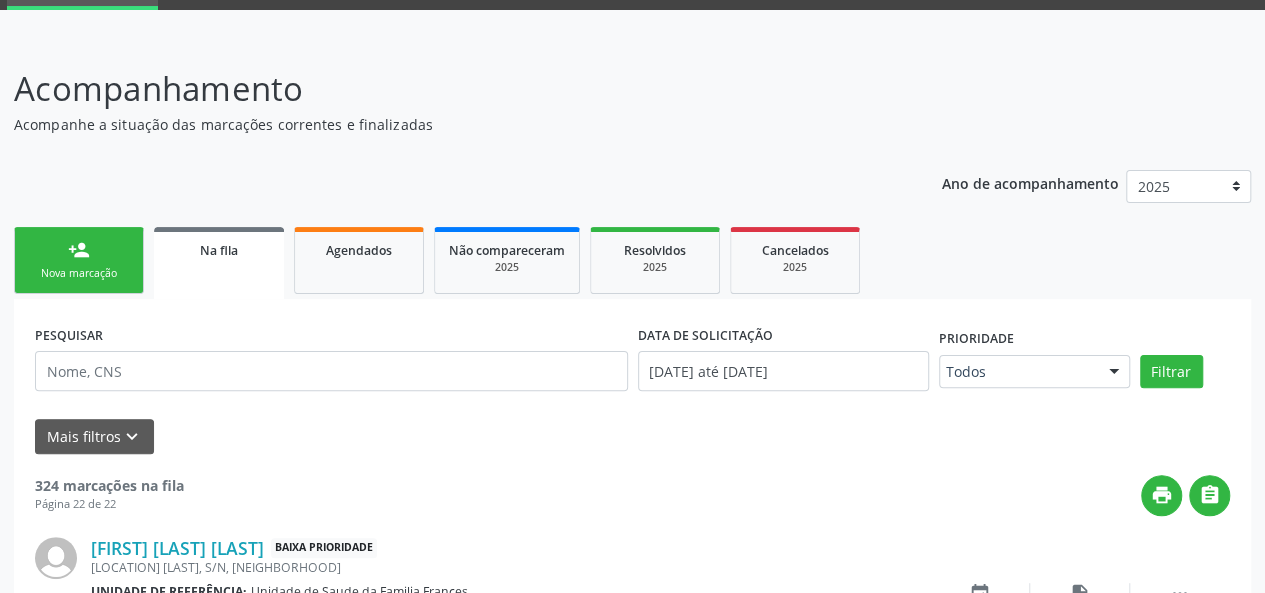 drag, startPoint x: 38, startPoint y: 237, endPoint x: 598, endPoint y: 208, distance: 560.75037 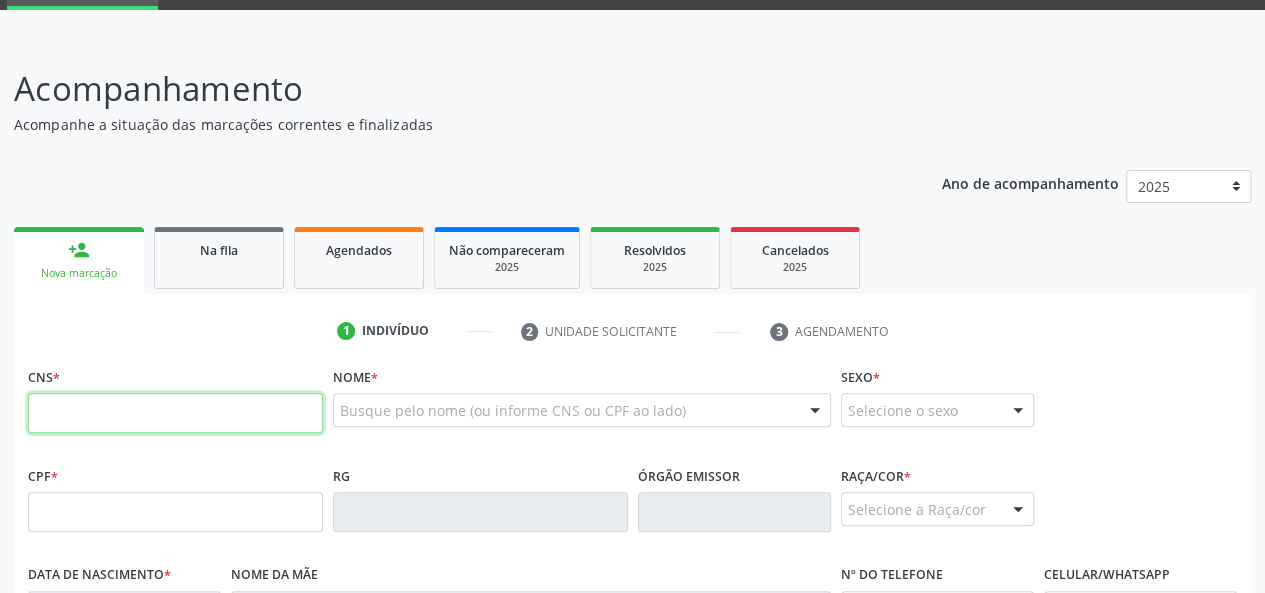 click at bounding box center [175, 413] 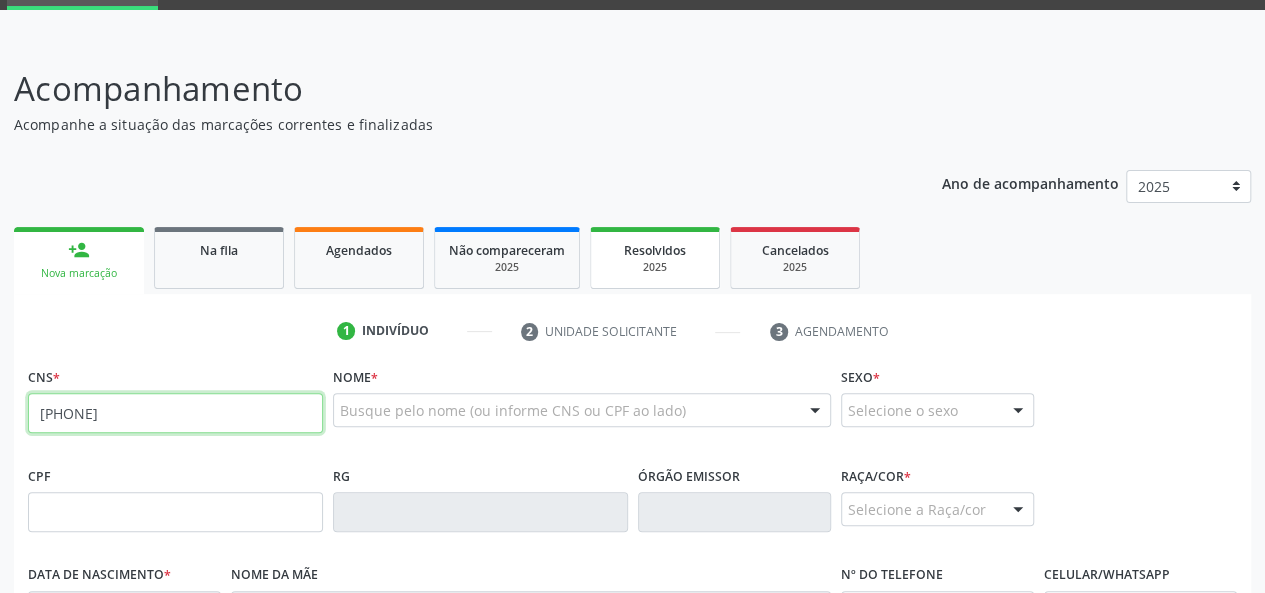 type on "[PHONE]" 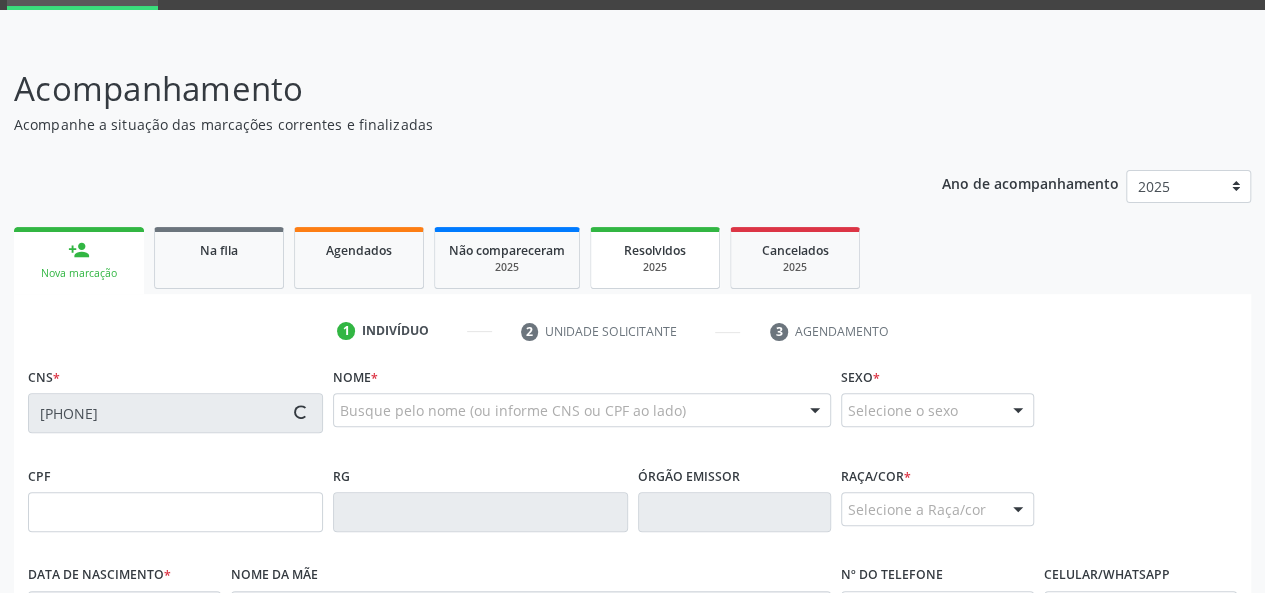 type on "[SSN]" 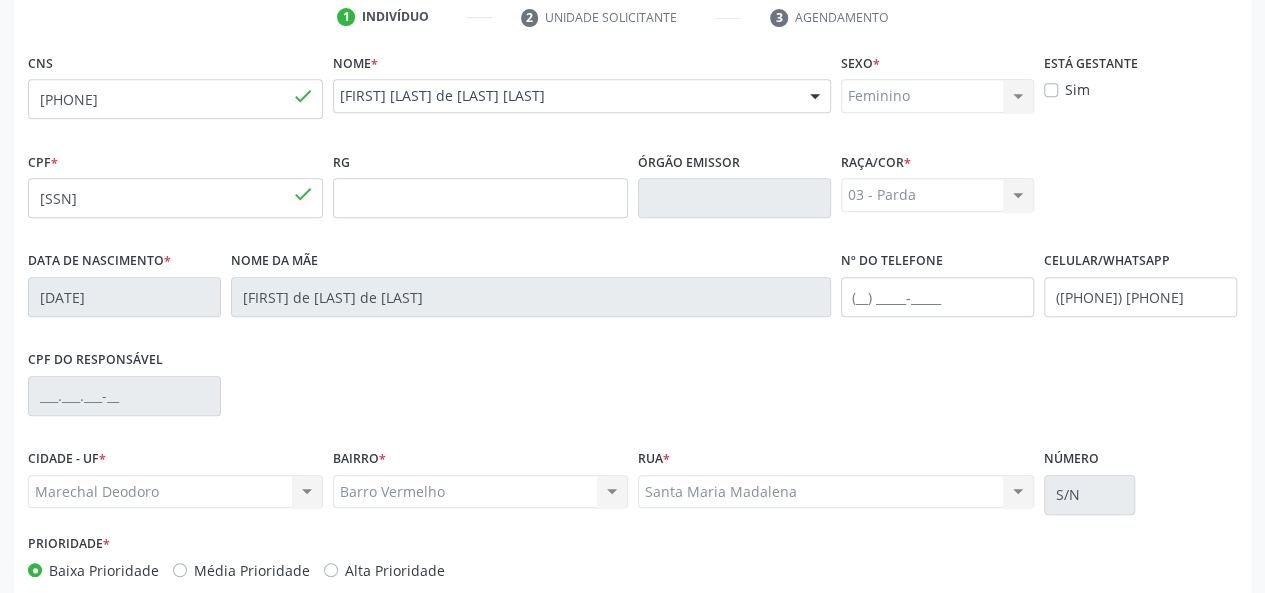 scroll, scrollTop: 518, scrollLeft: 0, axis: vertical 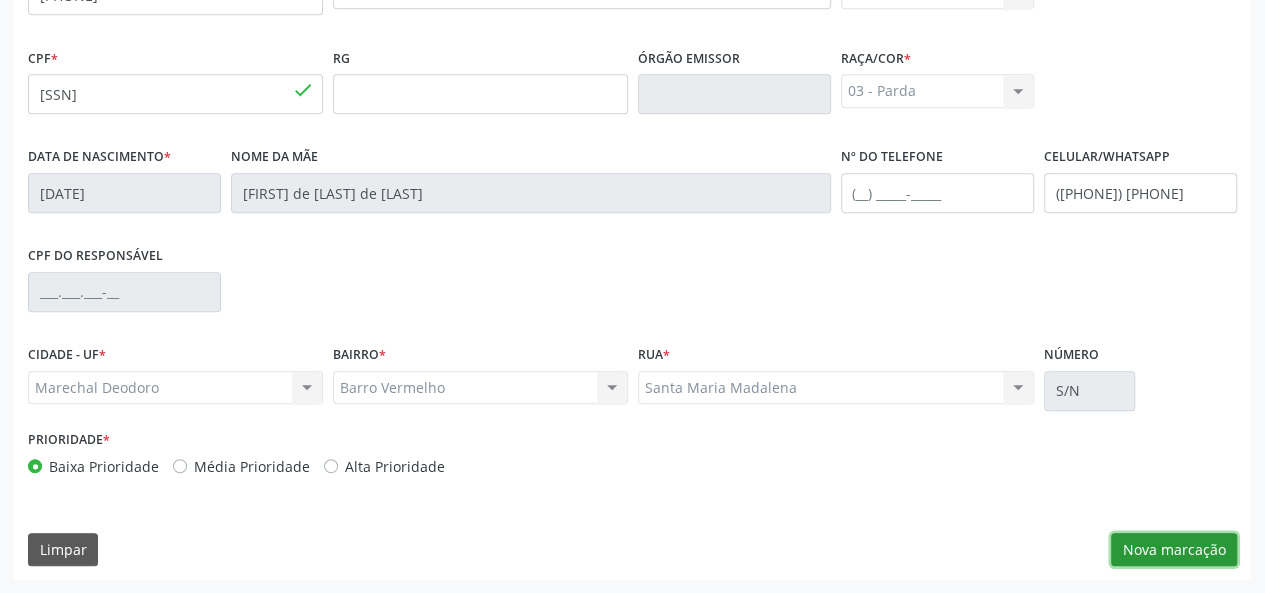 click on "Nova marcação" at bounding box center (1174, 550) 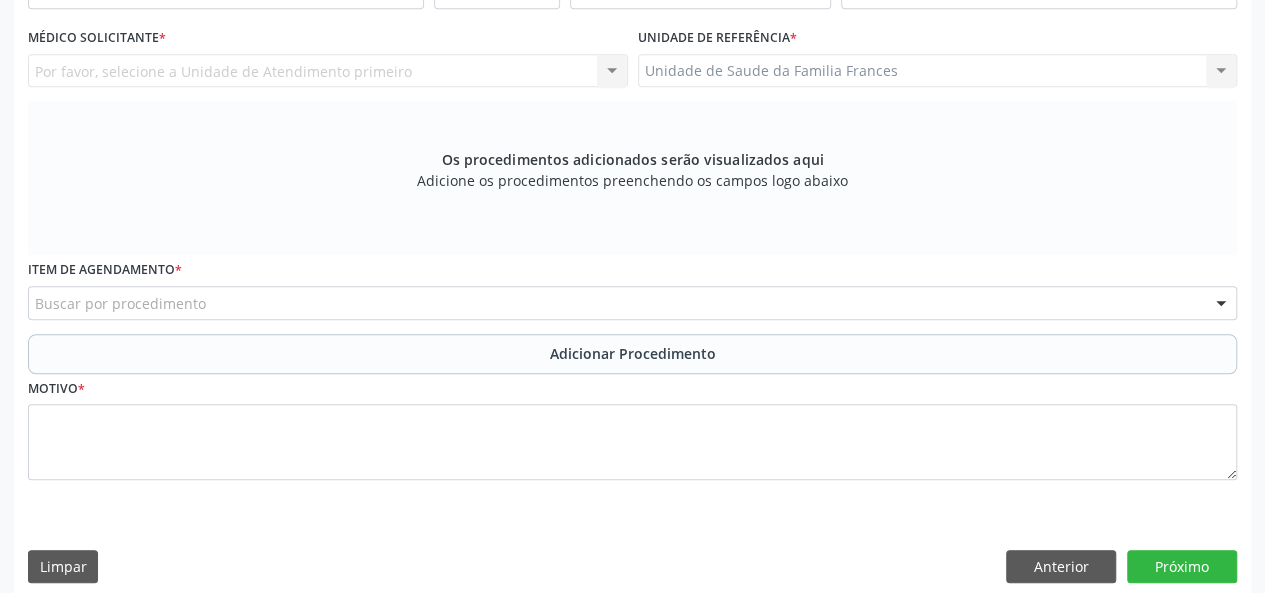 scroll, scrollTop: 218, scrollLeft: 0, axis: vertical 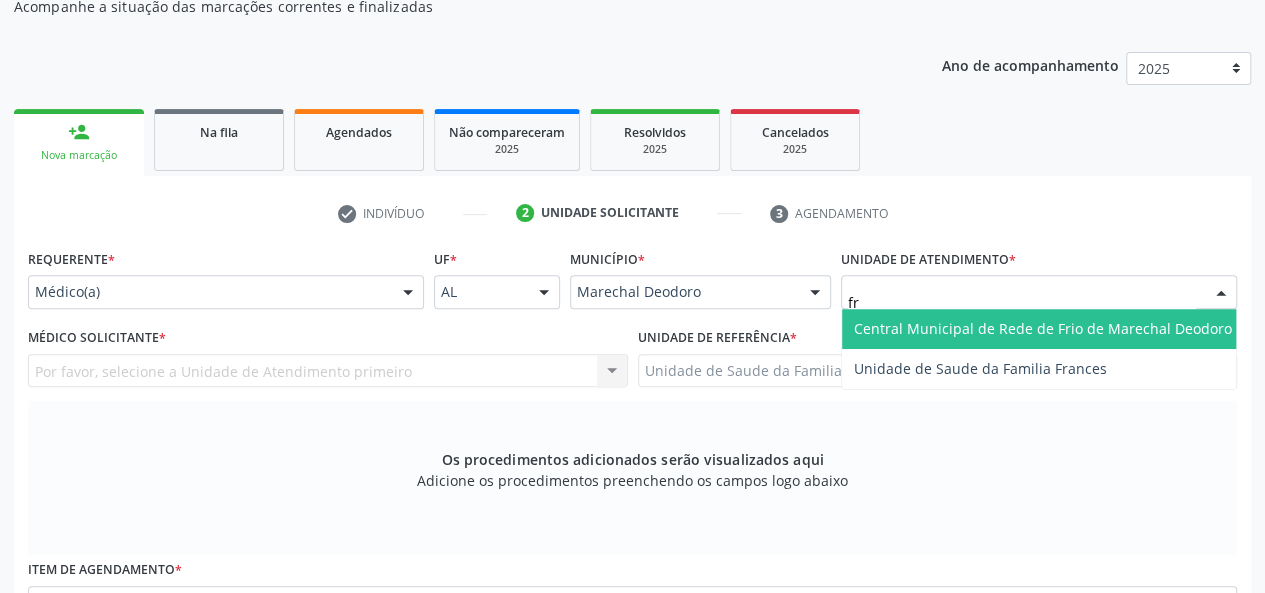 type on "fra" 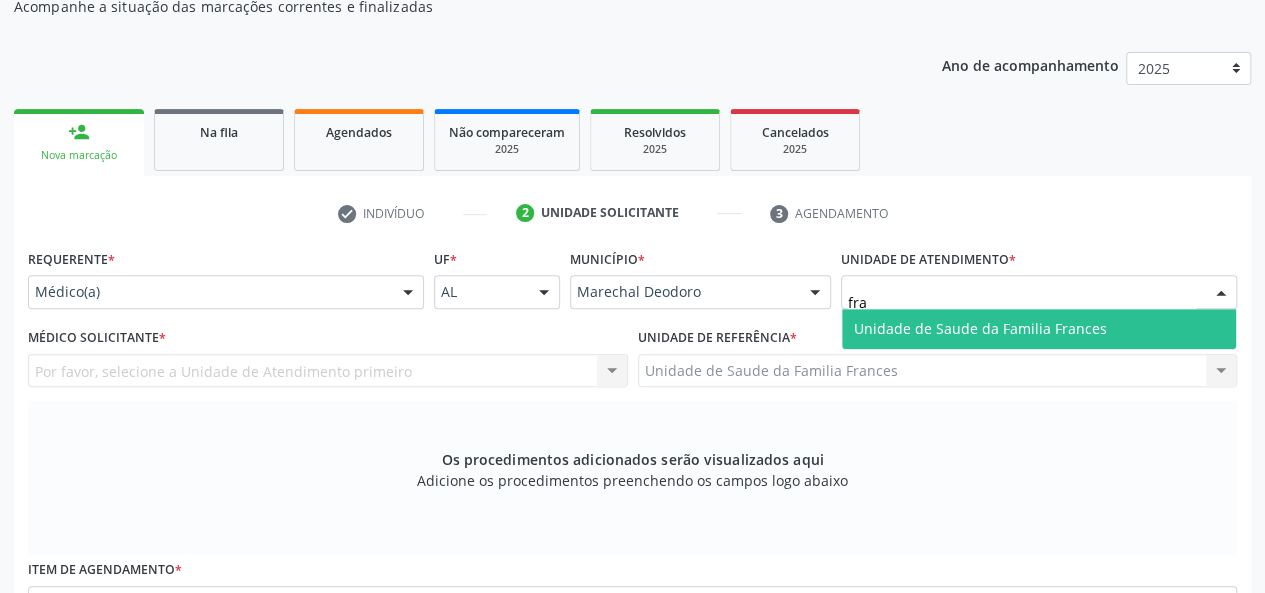 click on "Unidade de Saude da Familia Frances" at bounding box center [980, 328] 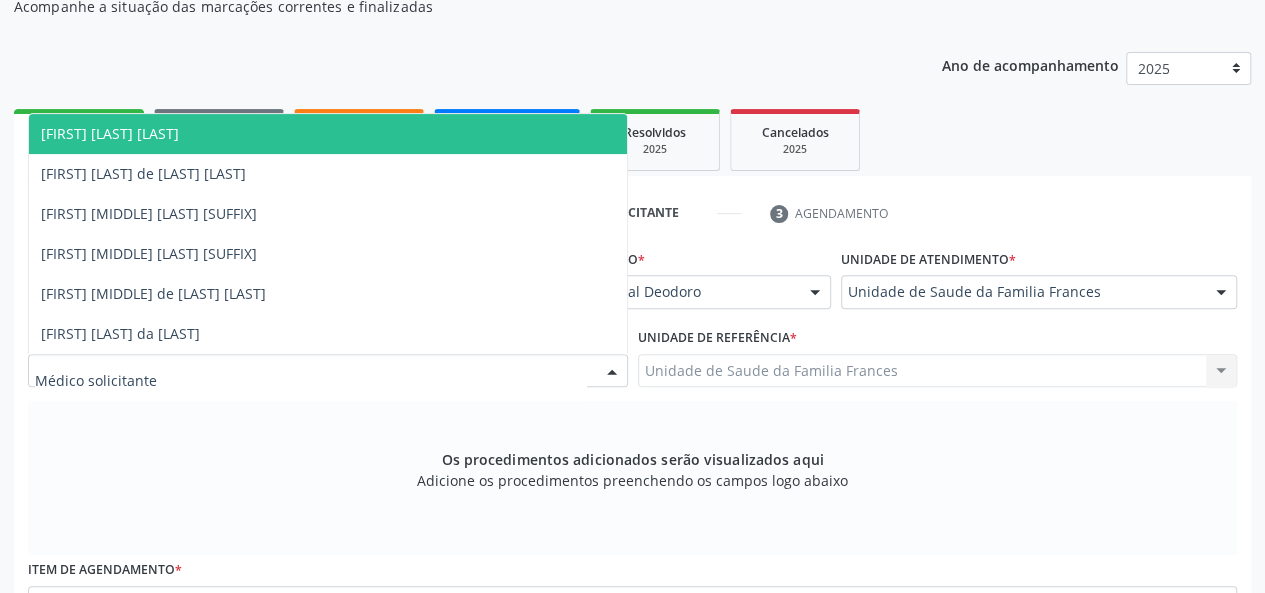click on "[FIRST] [LAST] [LAST]" at bounding box center [110, 133] 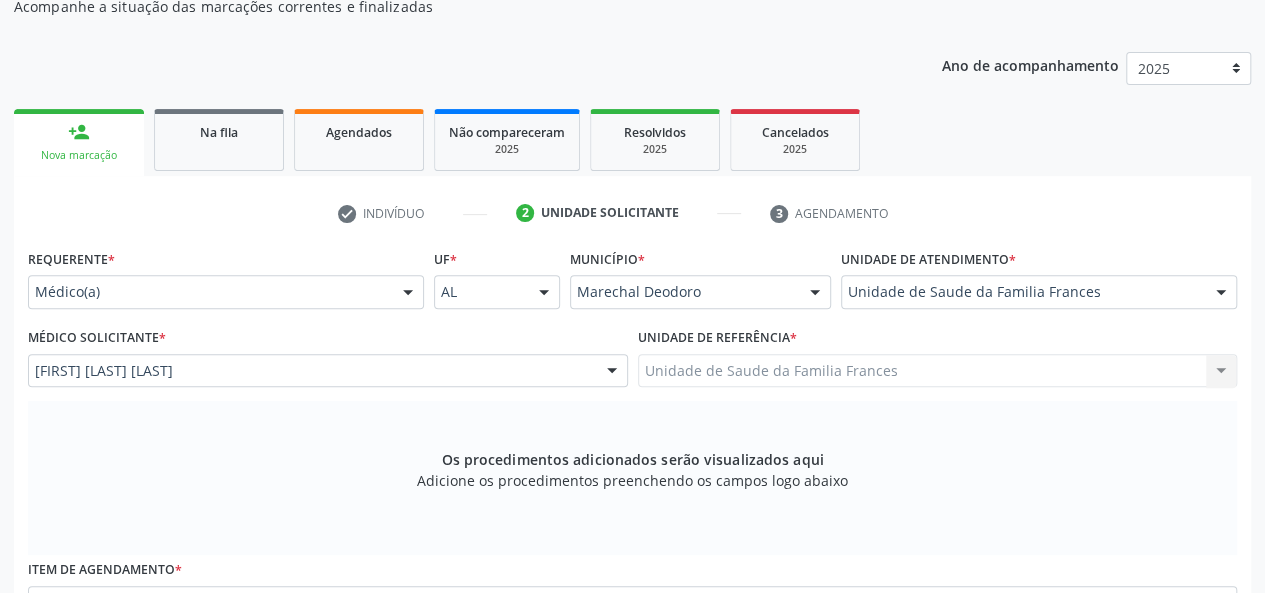 click on "Os procedimentos adicionados serão visualizados aqui
Adicione os procedimentos preenchendo os campos logo abaixo" at bounding box center [632, 478] 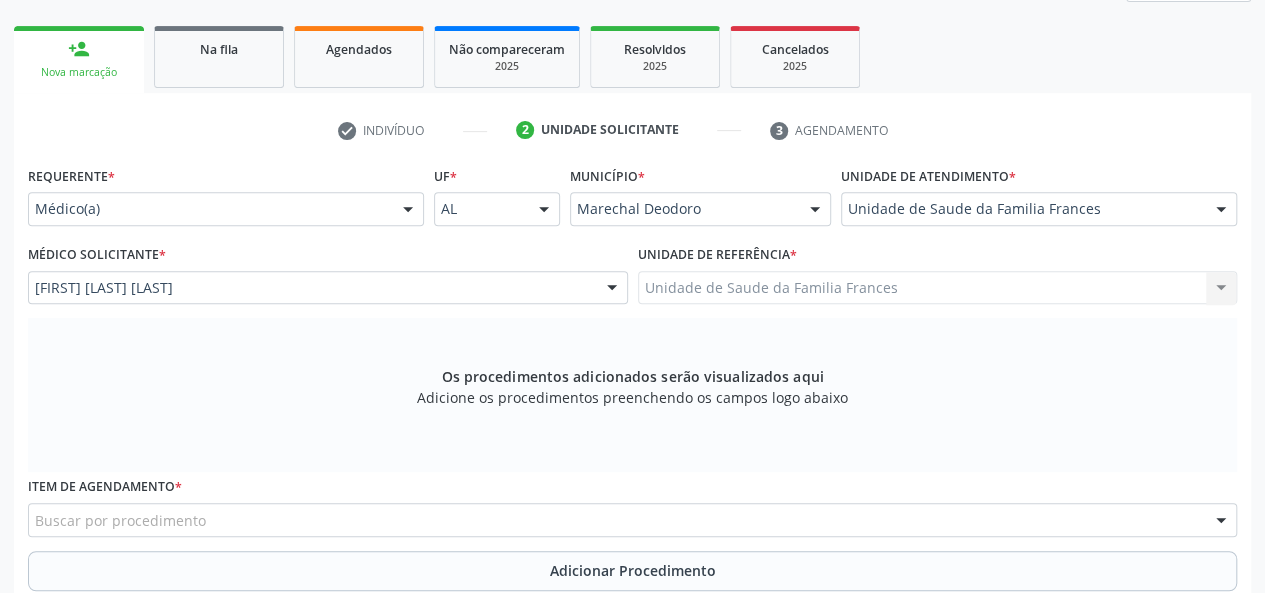 scroll, scrollTop: 418, scrollLeft: 0, axis: vertical 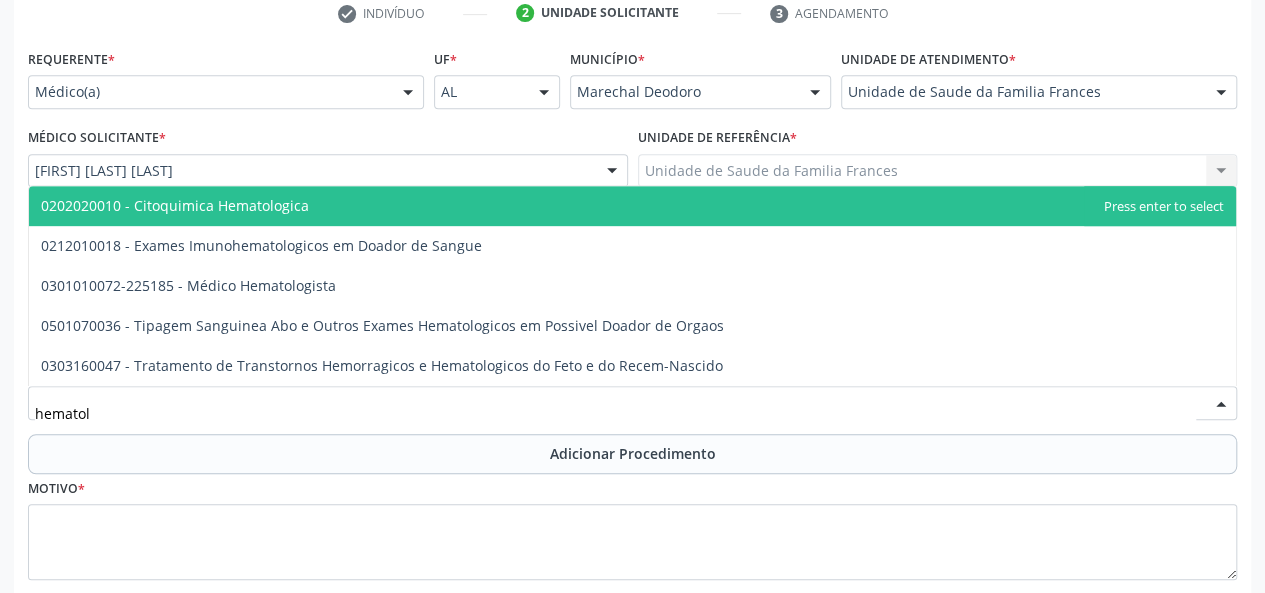type on "hematolo" 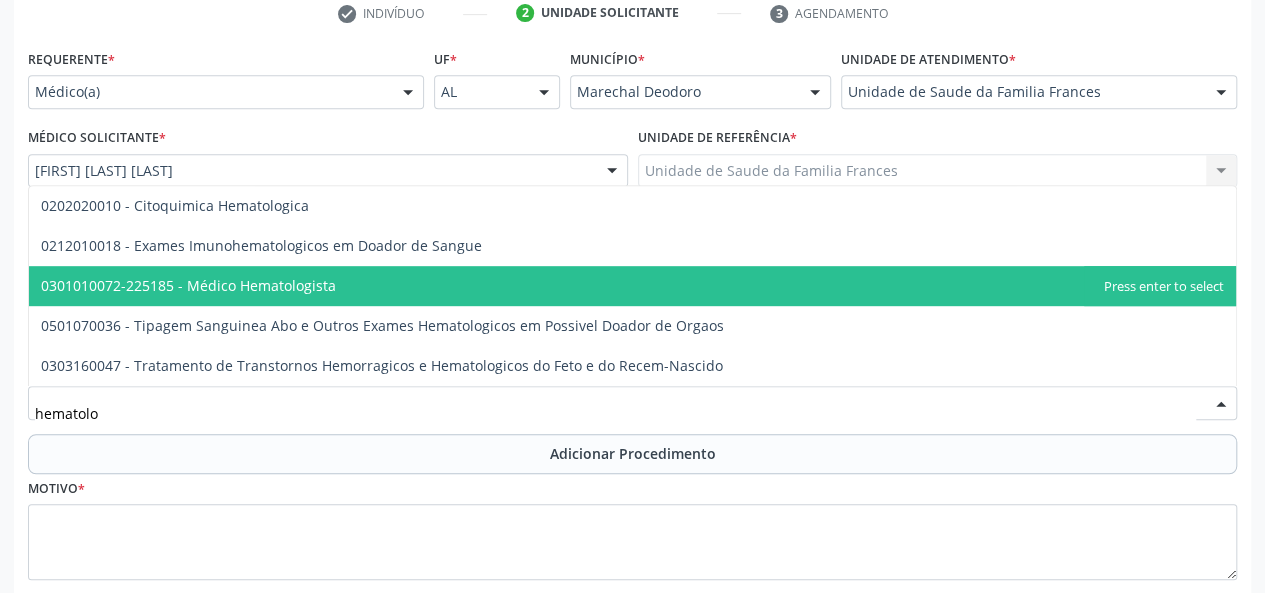 click on "0301010072-225185 - Médico Hematologista" at bounding box center (632, 286) 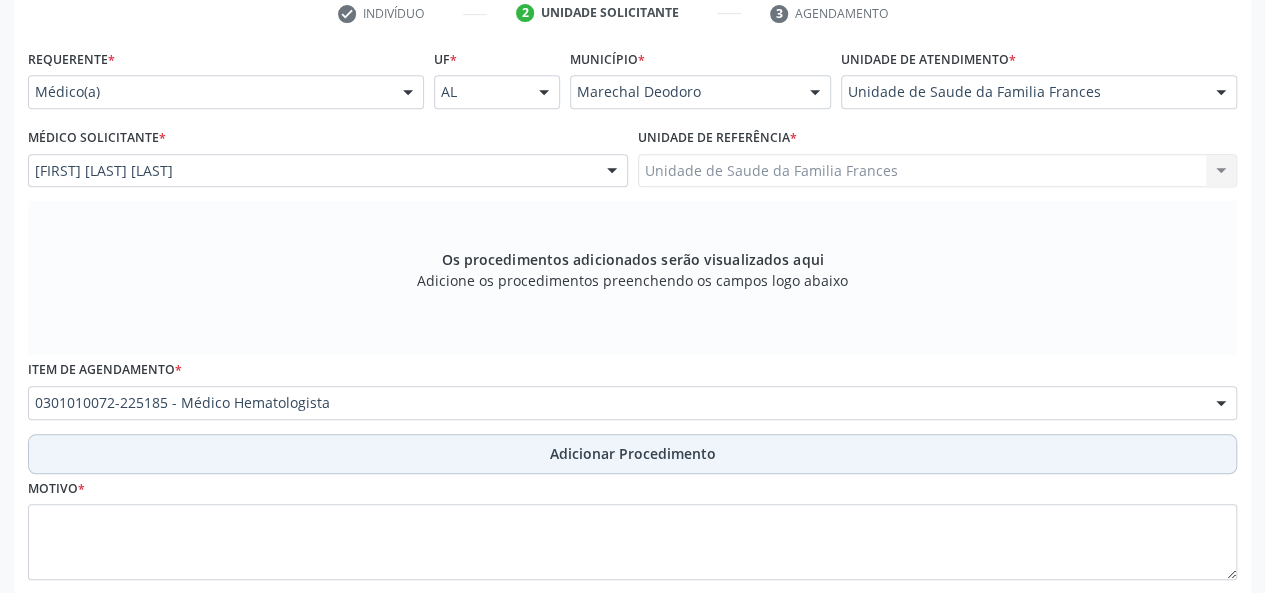 click on "Adicionar Procedimento" at bounding box center (632, 454) 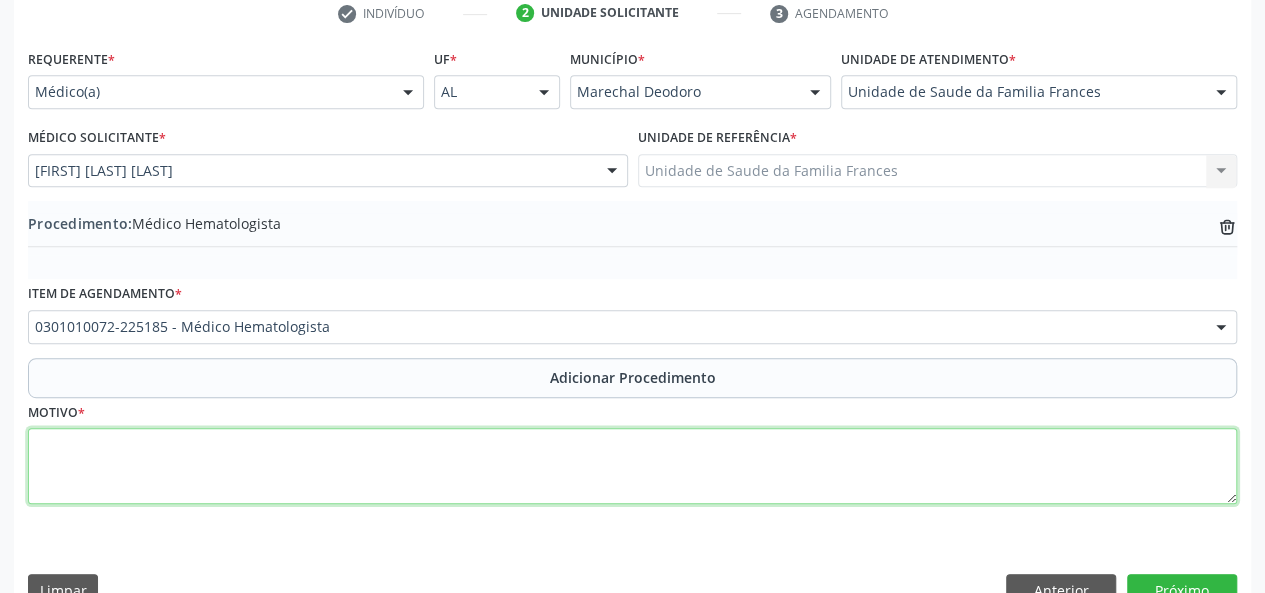 click at bounding box center [632, 466] 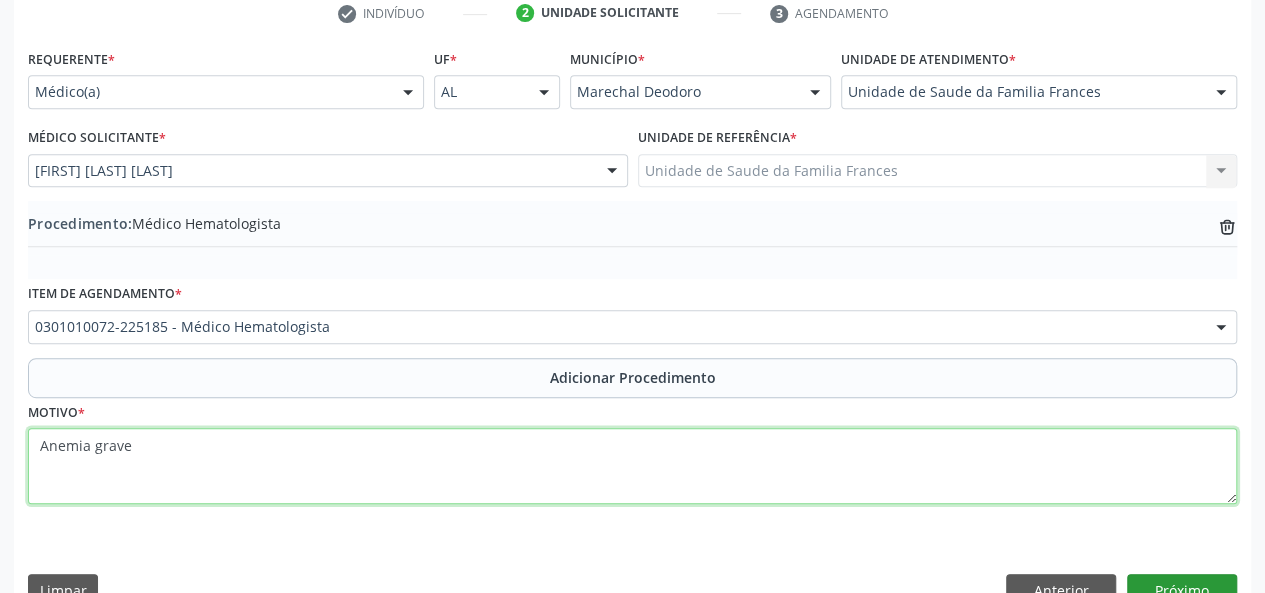 type on "Anemia grave" 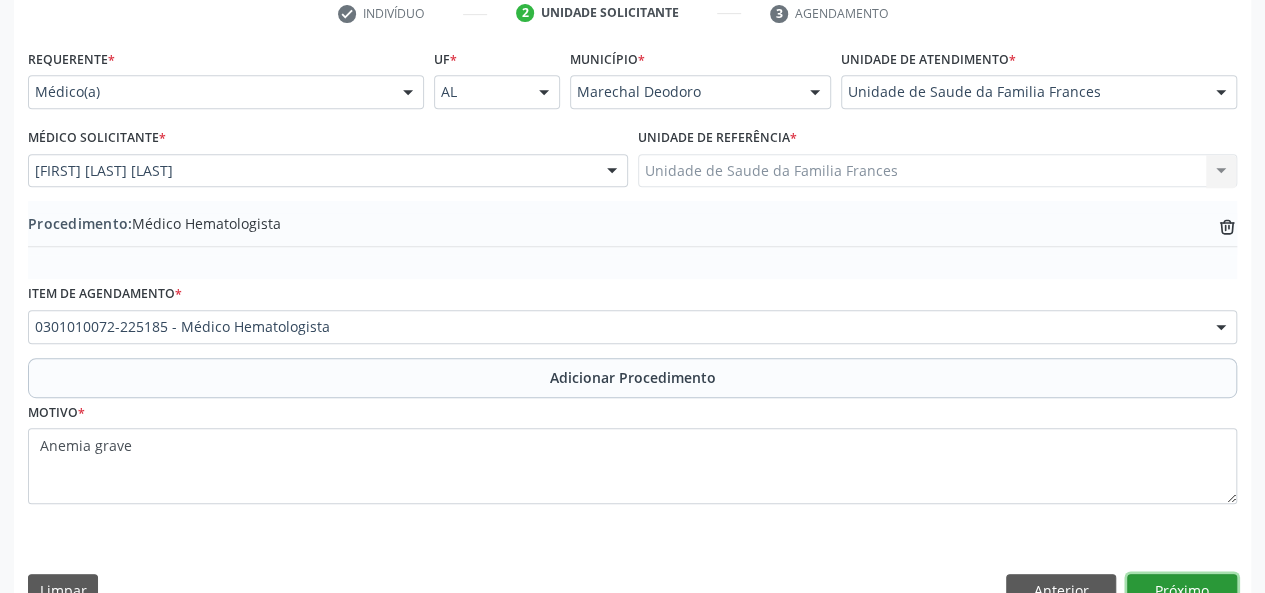 click on "Próximo" at bounding box center (1182, 591) 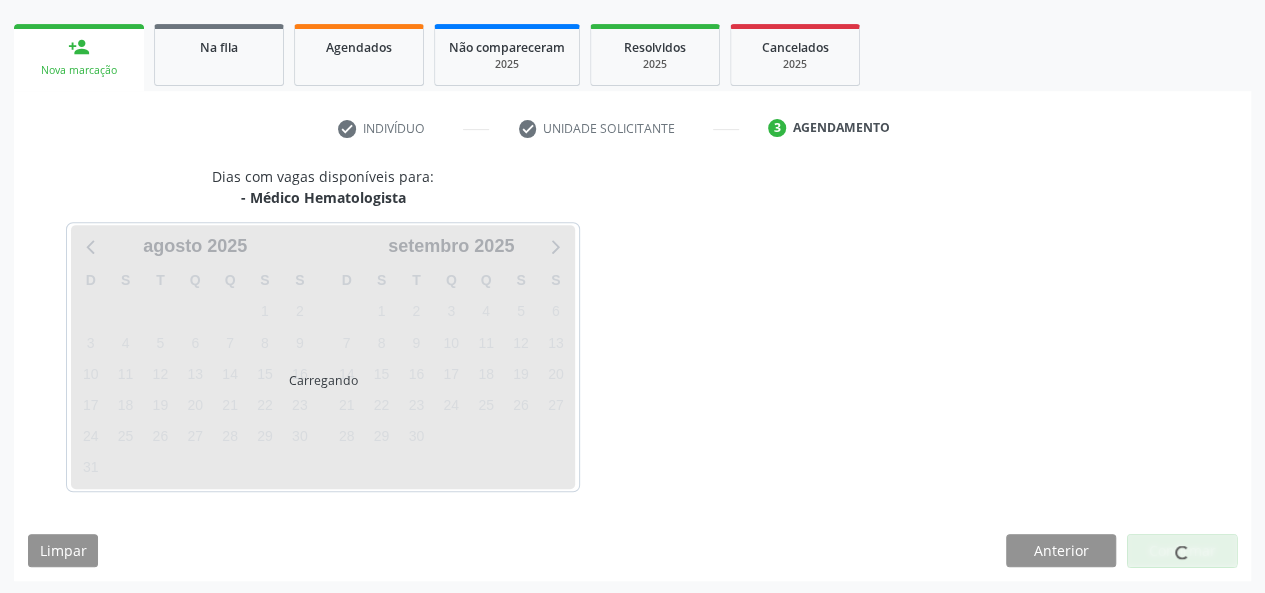 scroll, scrollTop: 362, scrollLeft: 0, axis: vertical 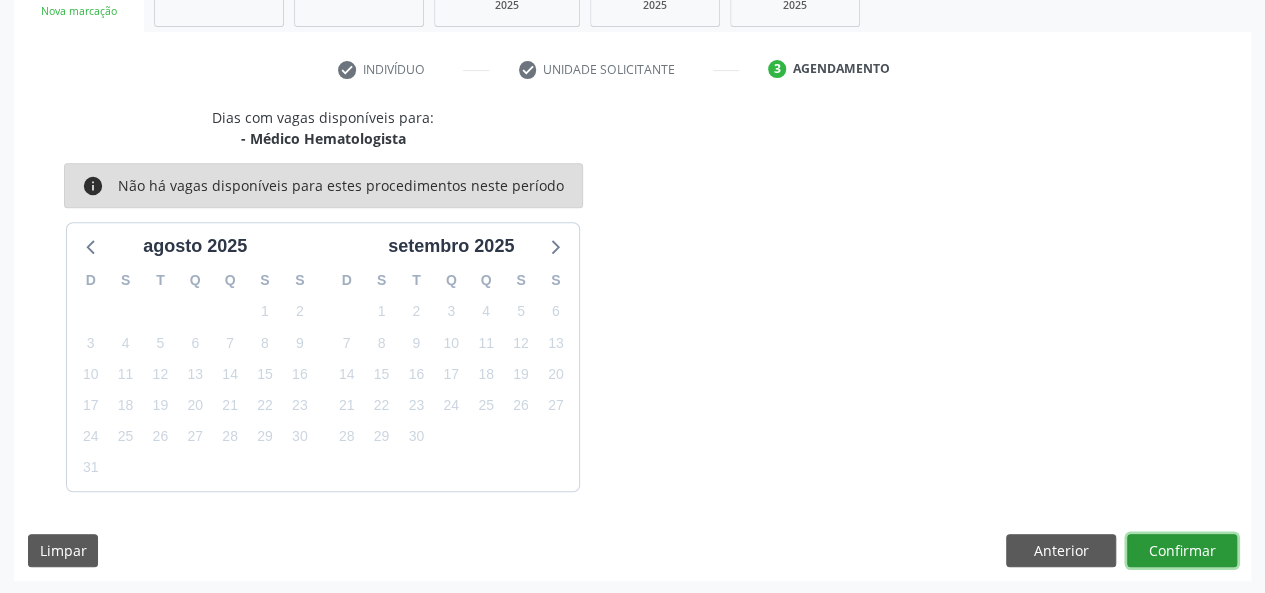 click on "Confirmar" at bounding box center [1182, 551] 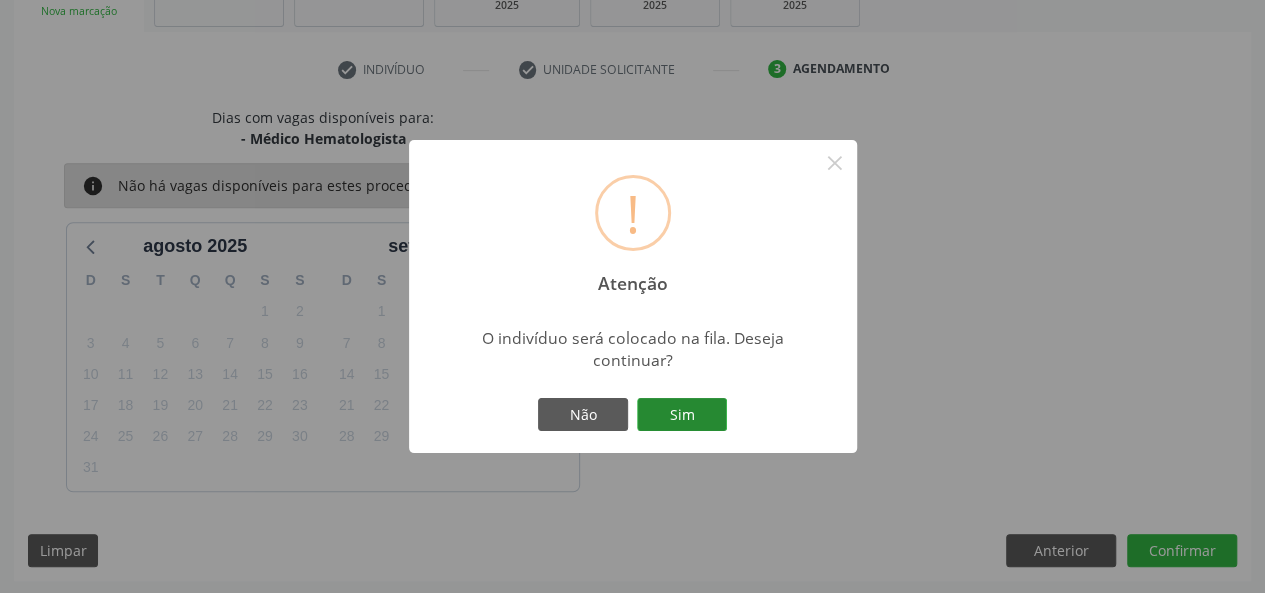 click on "Sim" at bounding box center (682, 415) 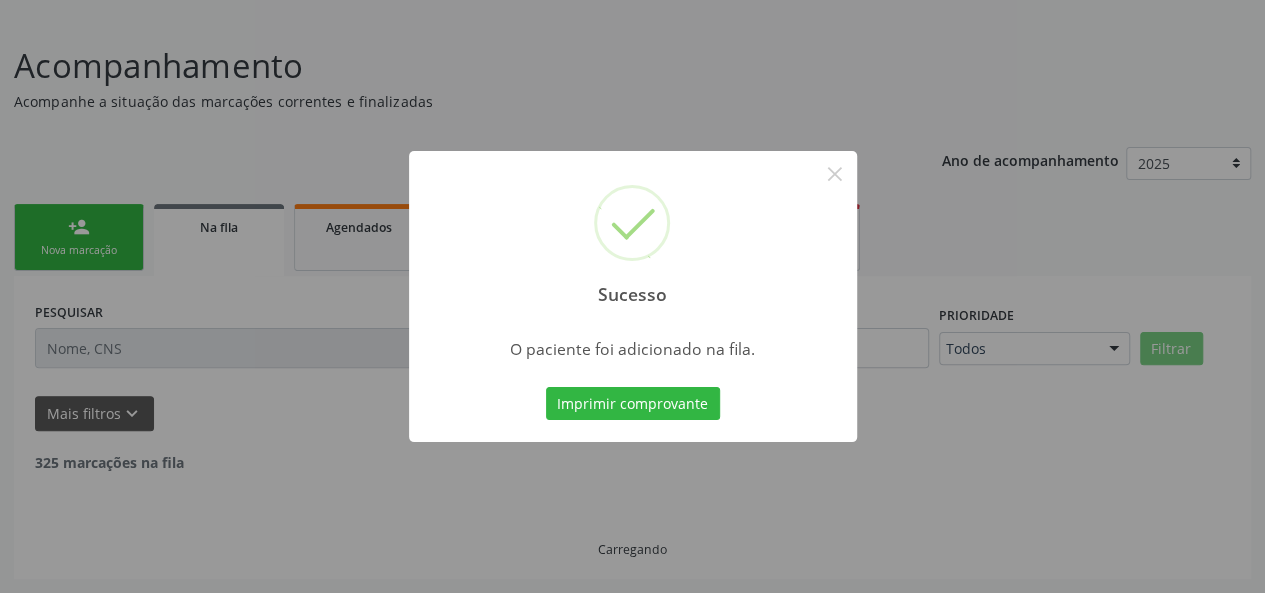 scroll, scrollTop: 100, scrollLeft: 0, axis: vertical 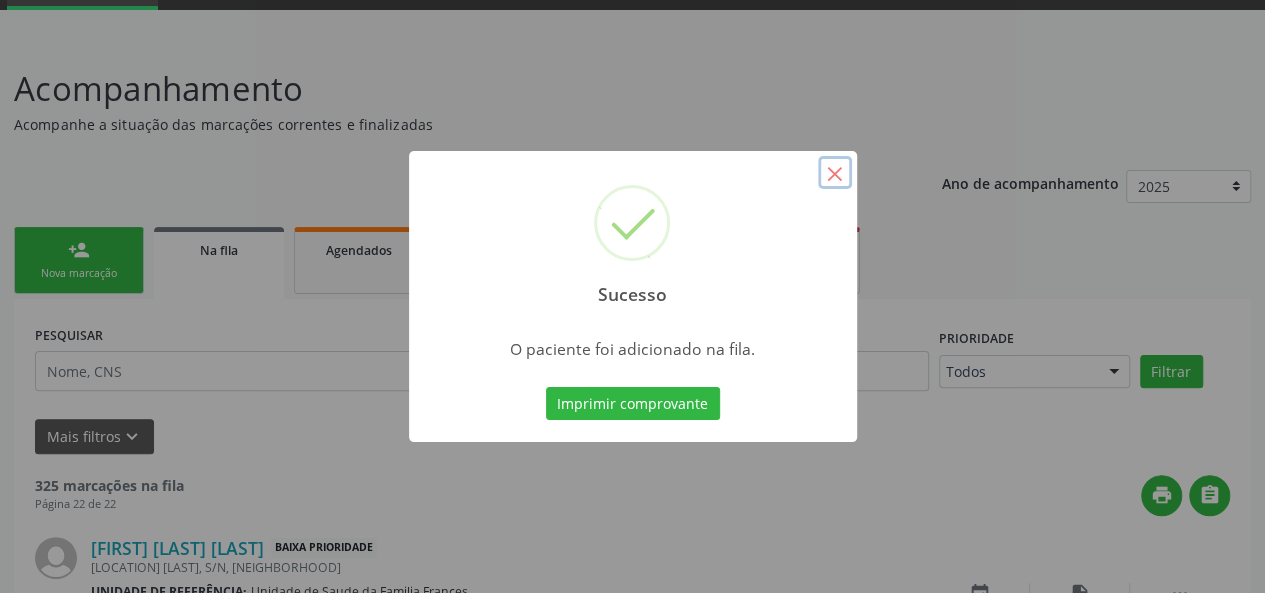 click on "×" at bounding box center (835, 173) 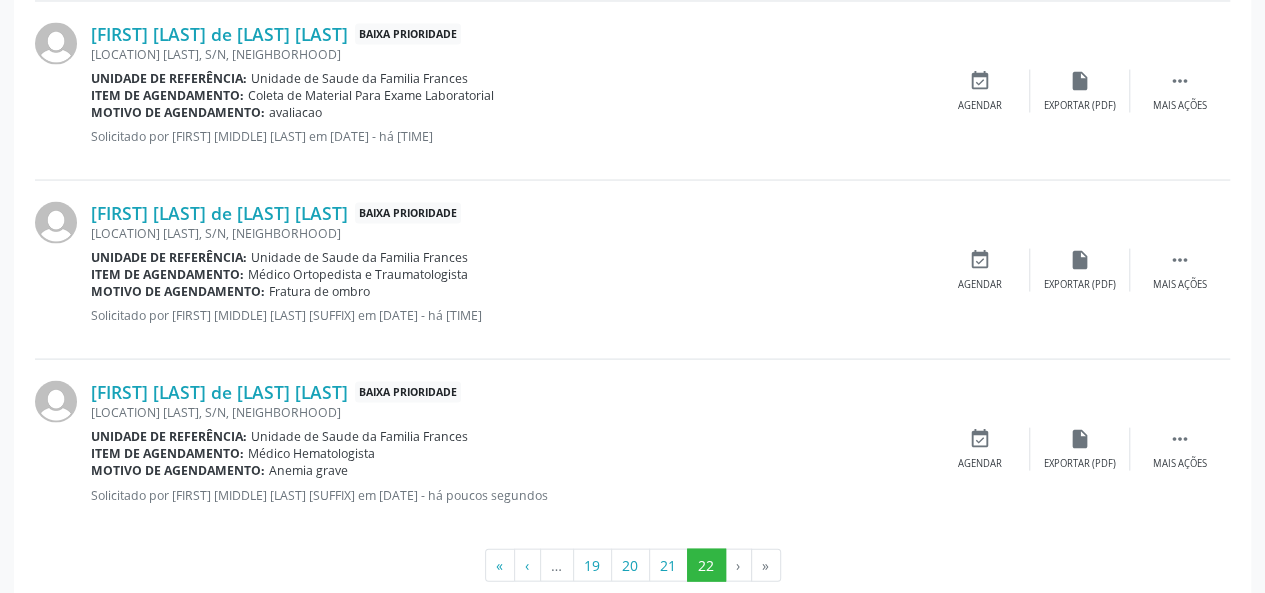 scroll, scrollTop: 1900, scrollLeft: 0, axis: vertical 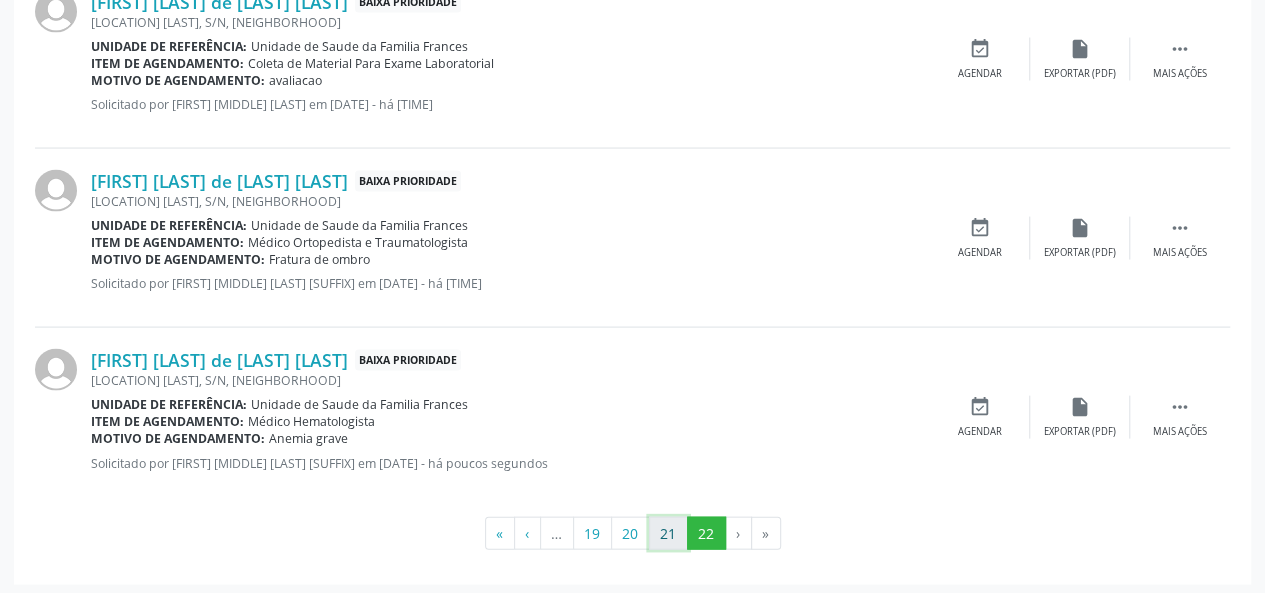 click on "21" at bounding box center [668, 534] 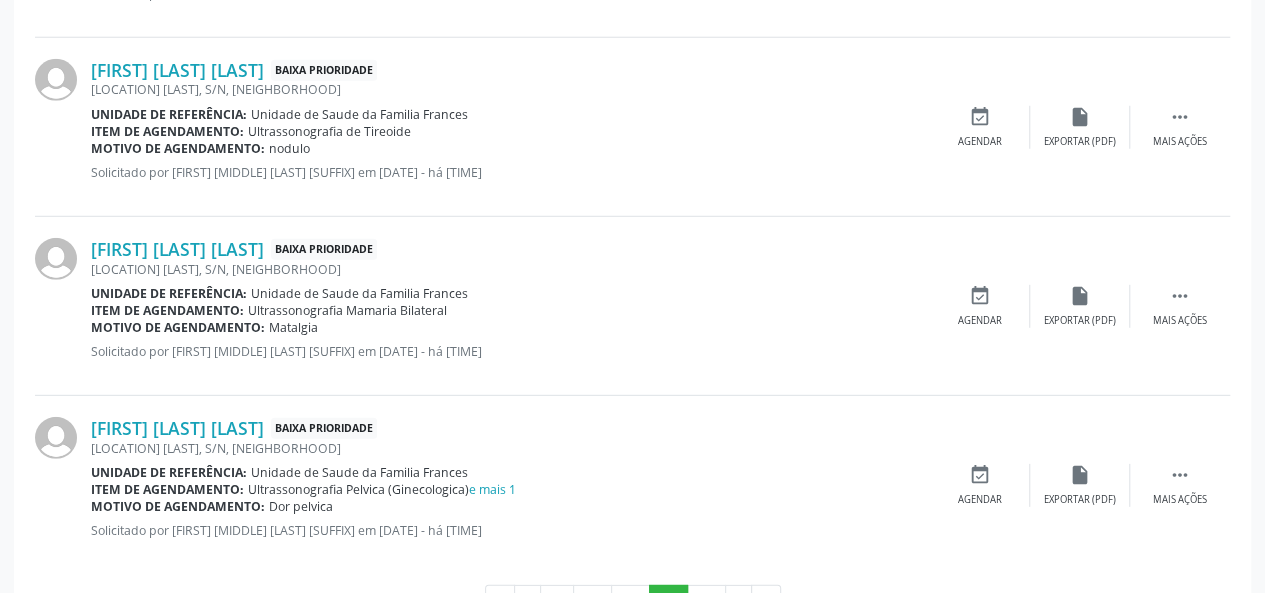 scroll, scrollTop: 2794, scrollLeft: 0, axis: vertical 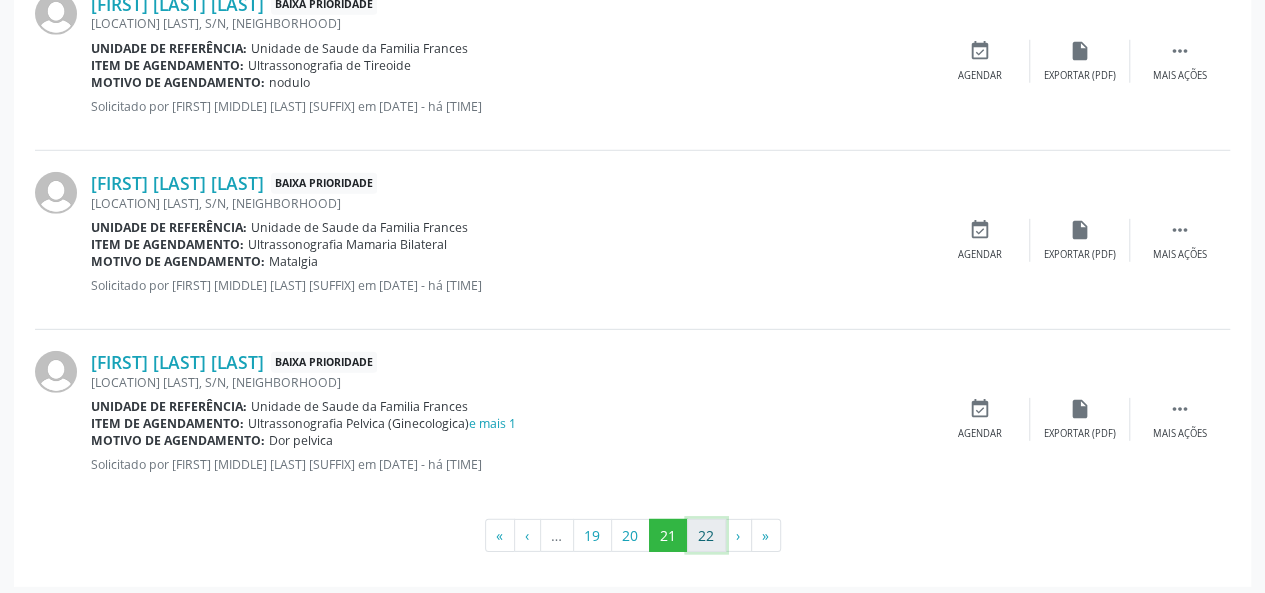 click on "22" at bounding box center (706, 536) 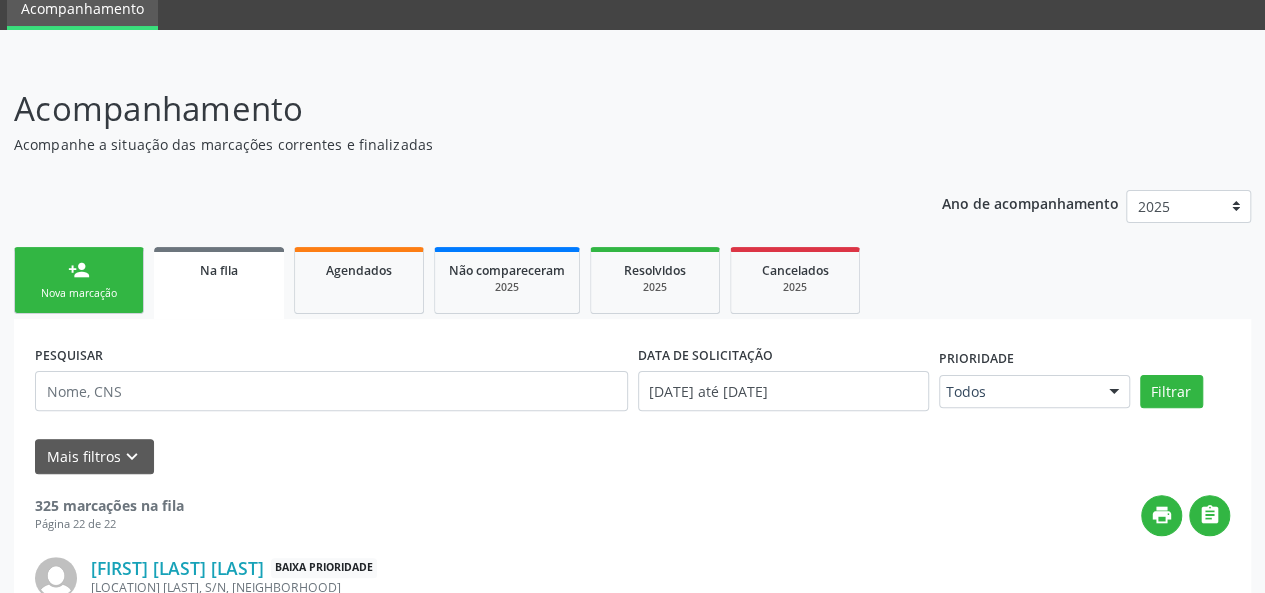 scroll, scrollTop: 0, scrollLeft: 0, axis: both 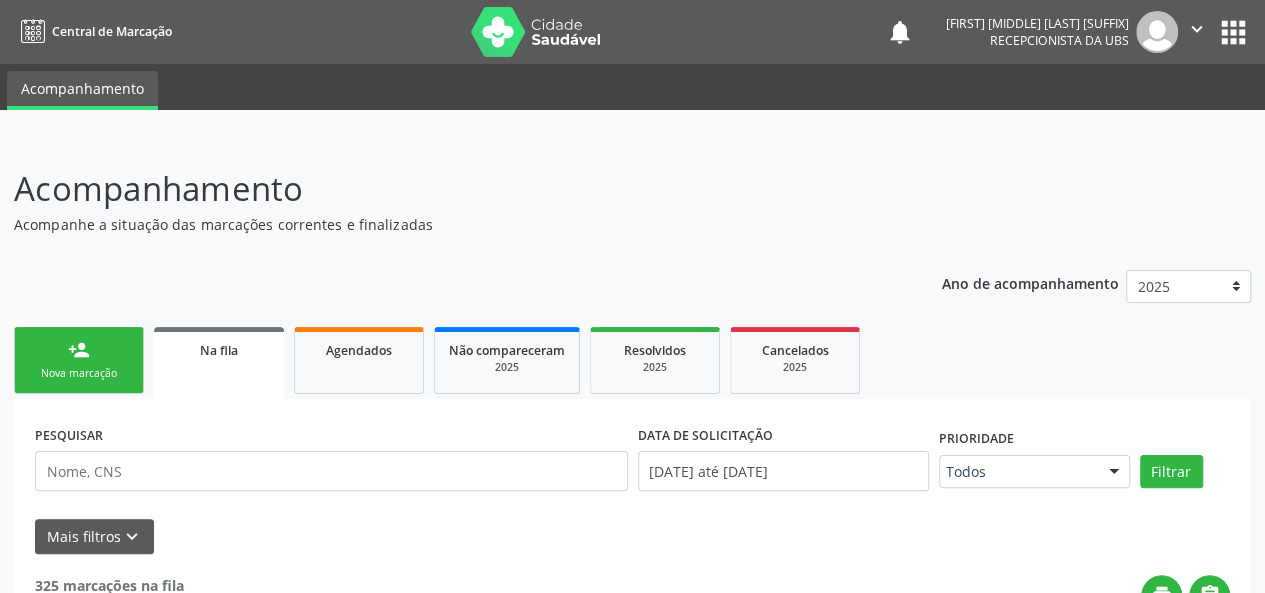 click at bounding box center (1157, 32) 